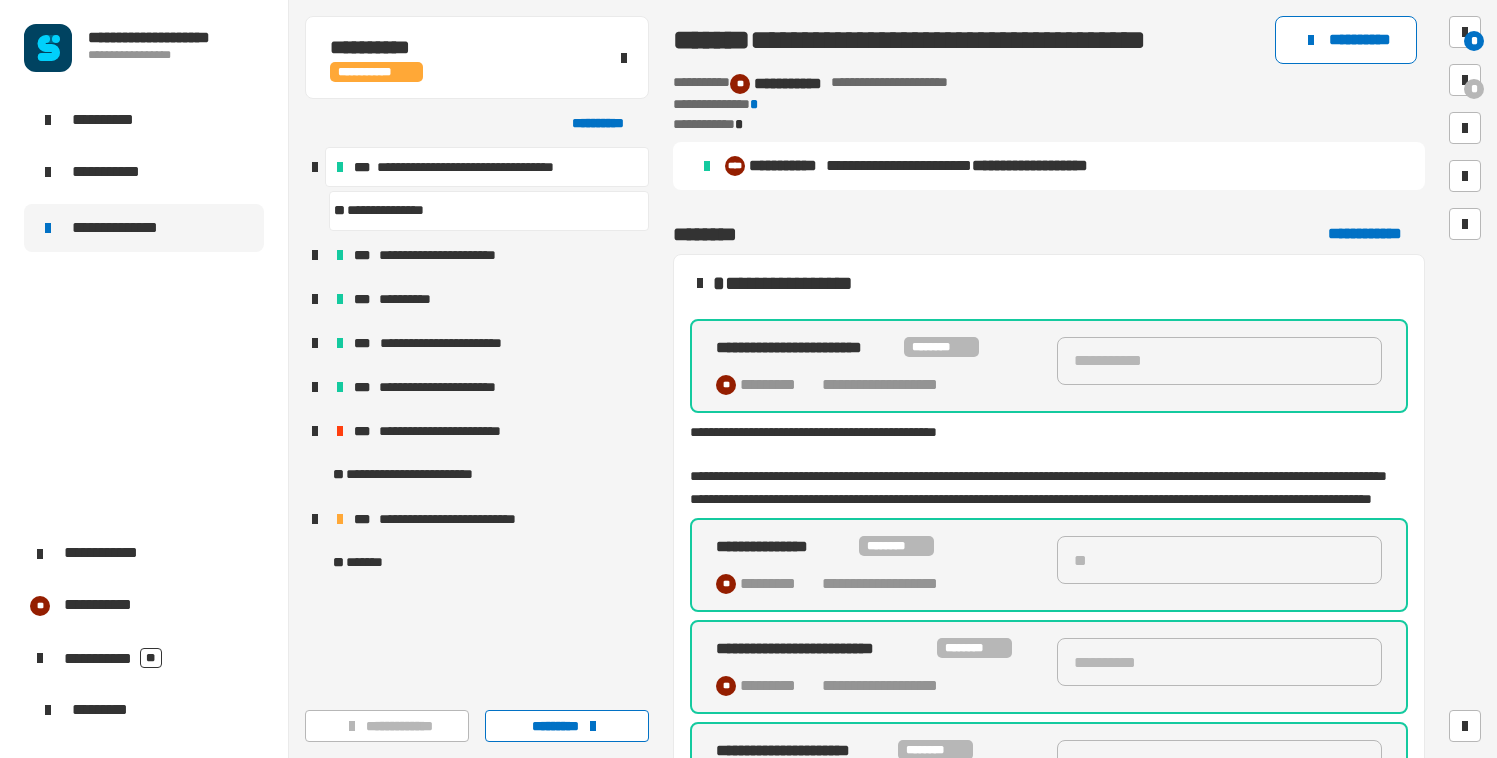 scroll, scrollTop: 0, scrollLeft: 0, axis: both 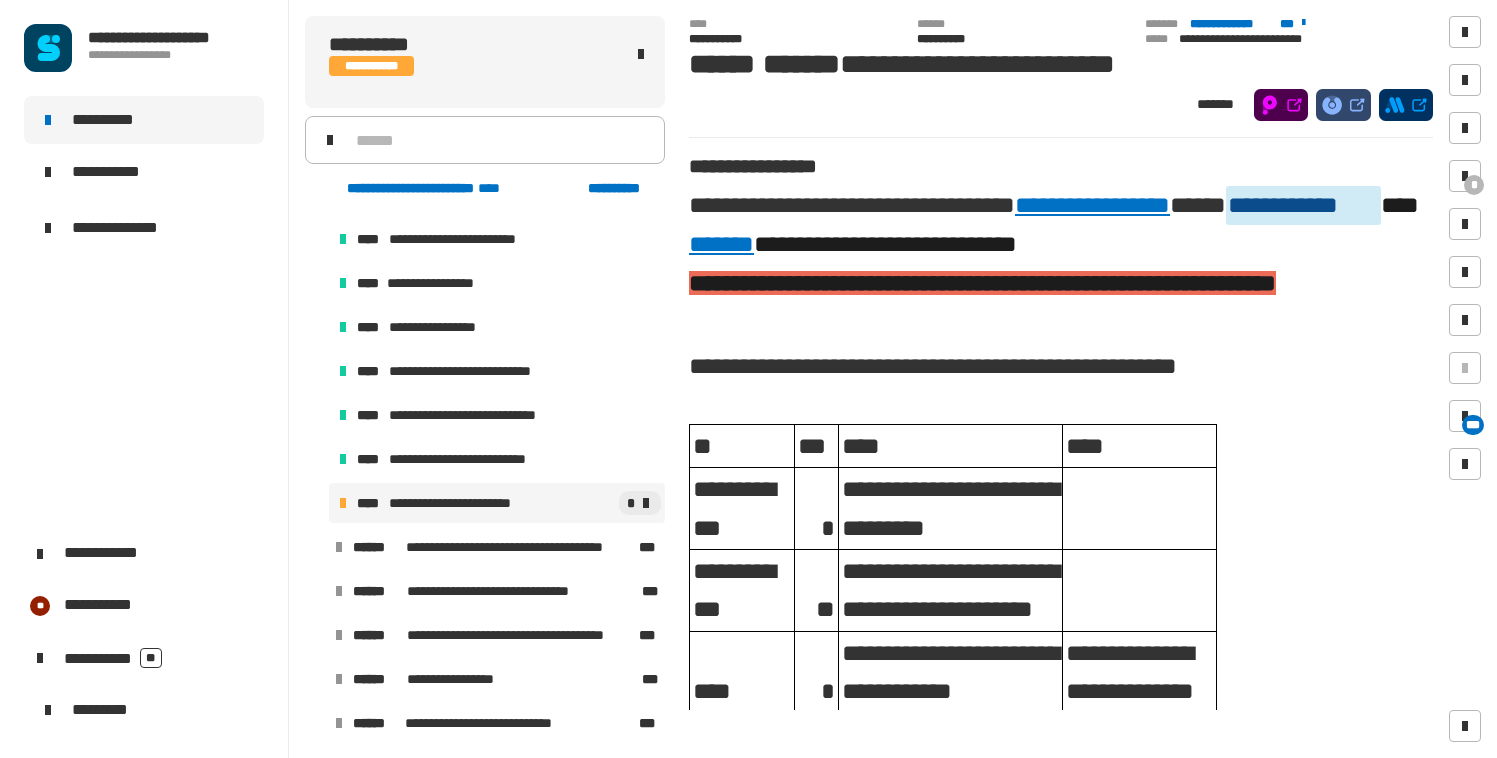 click on "**********" at bounding box center (467, 503) 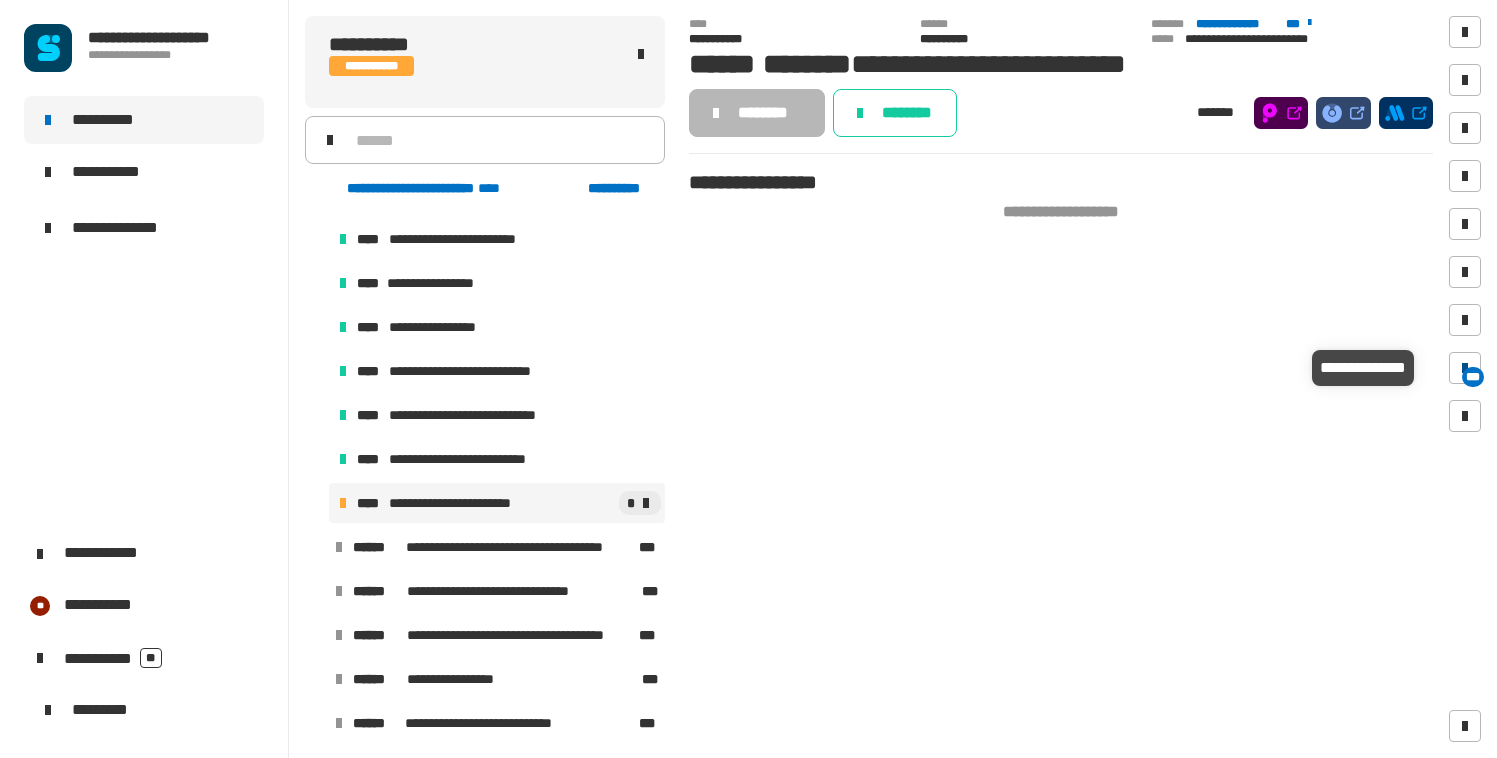 click at bounding box center (1465, 368) 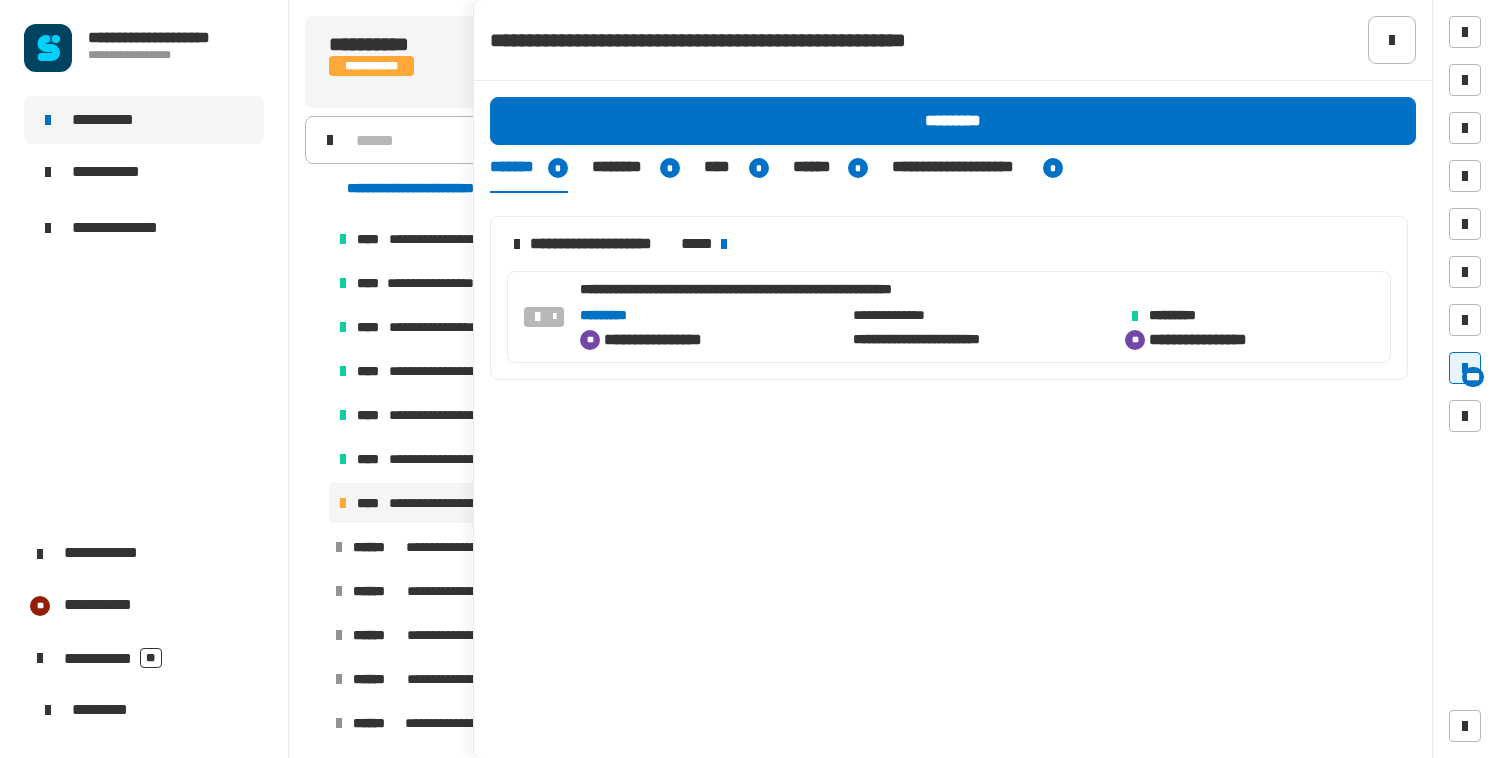 click on "**********" 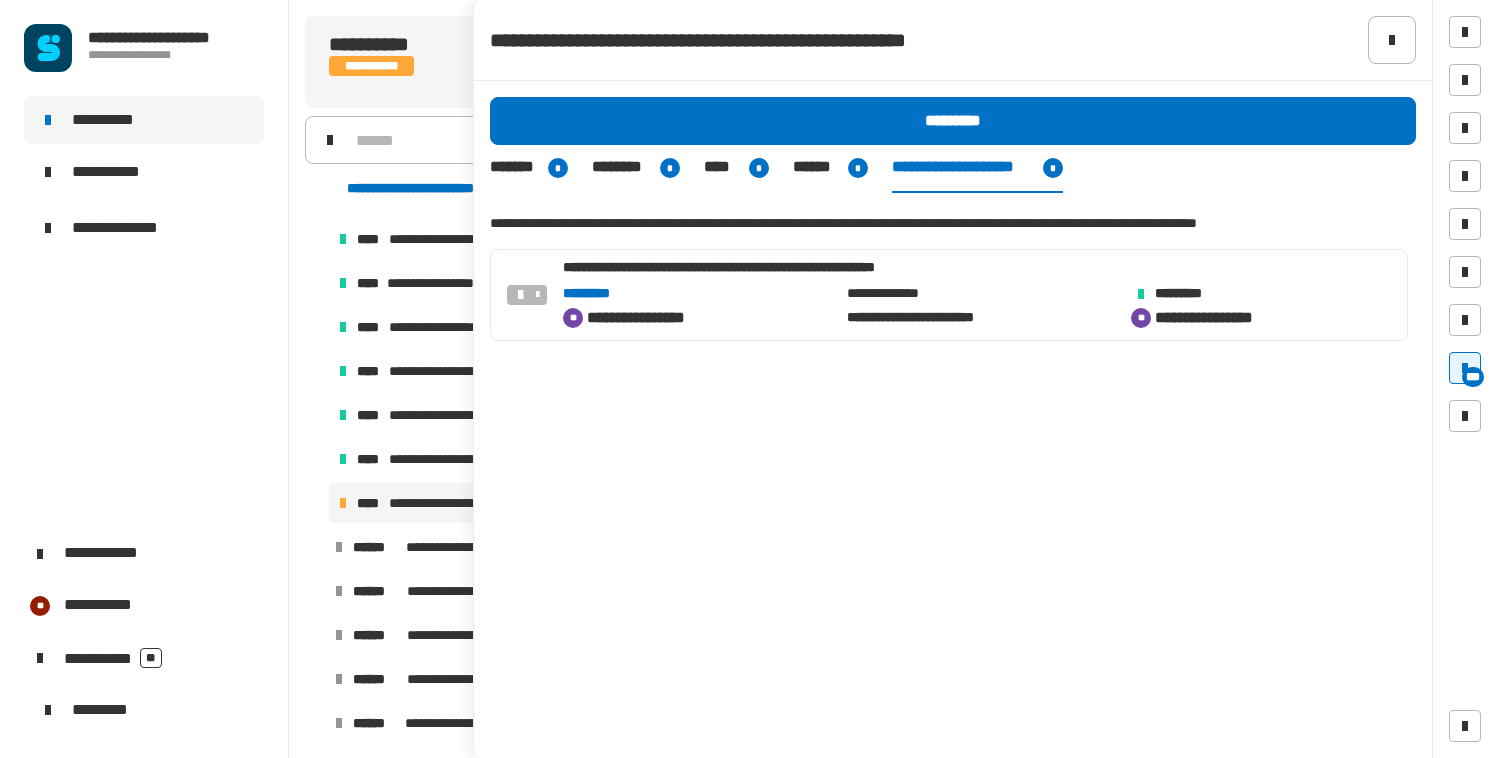 click on "**********" 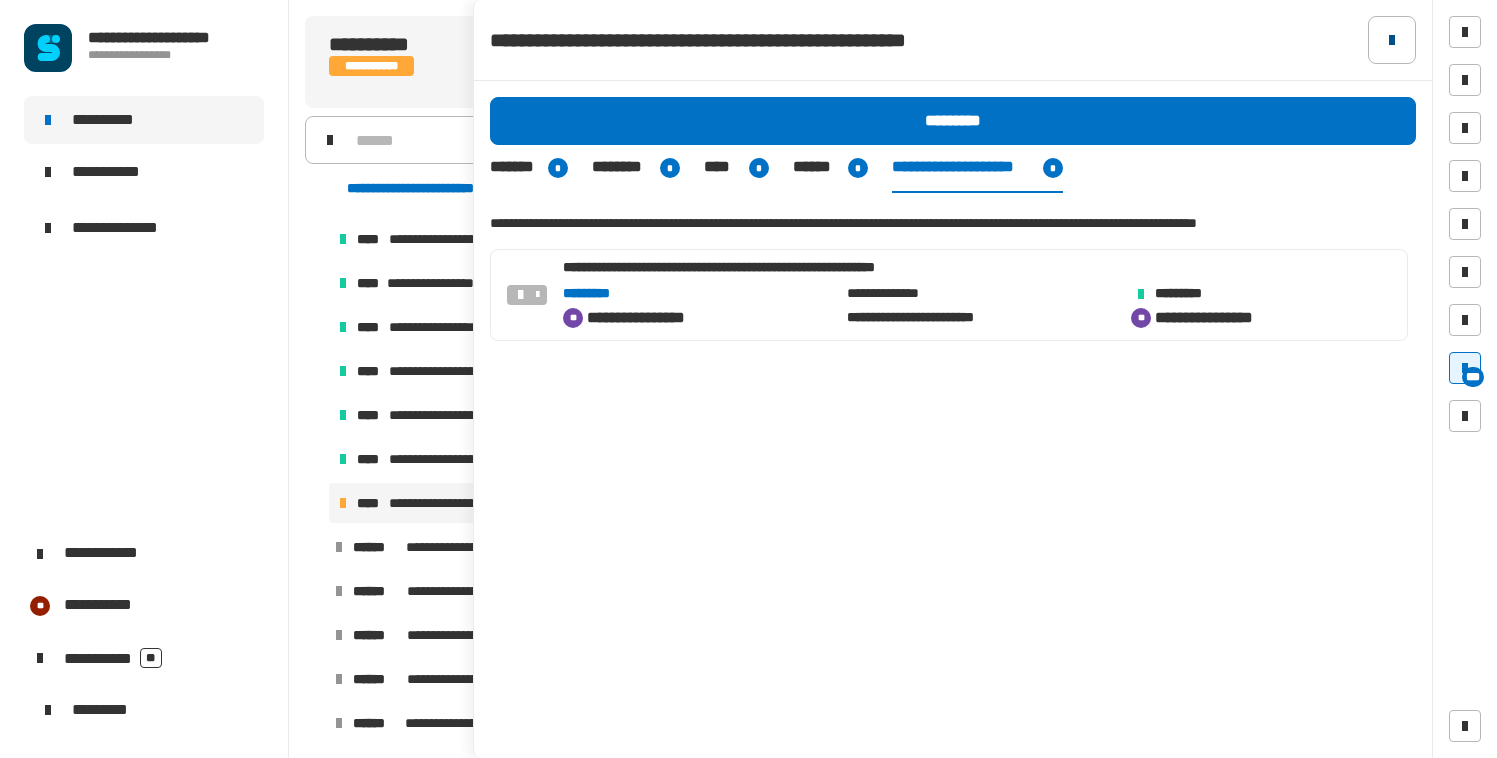 click 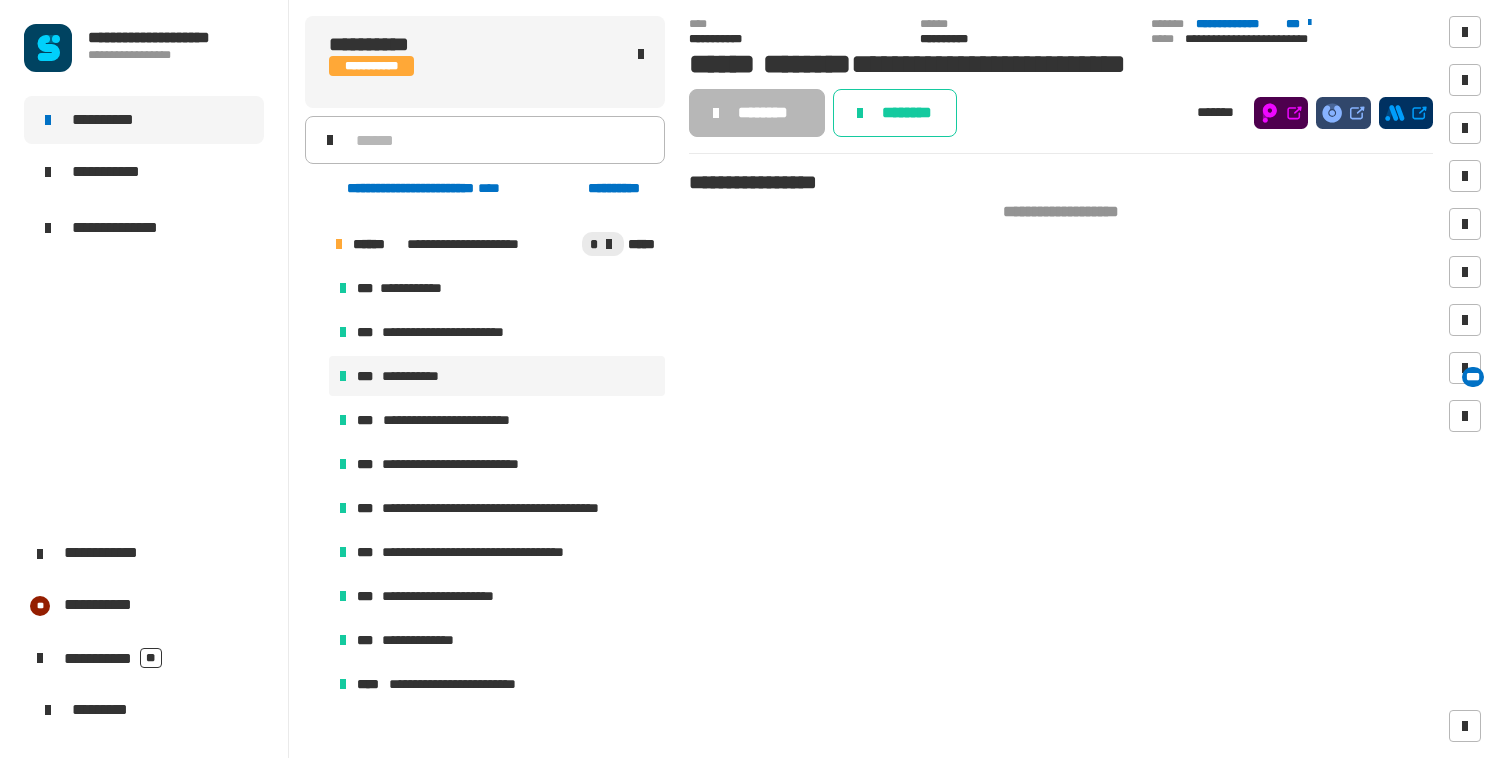 scroll, scrollTop: 1137, scrollLeft: 0, axis: vertical 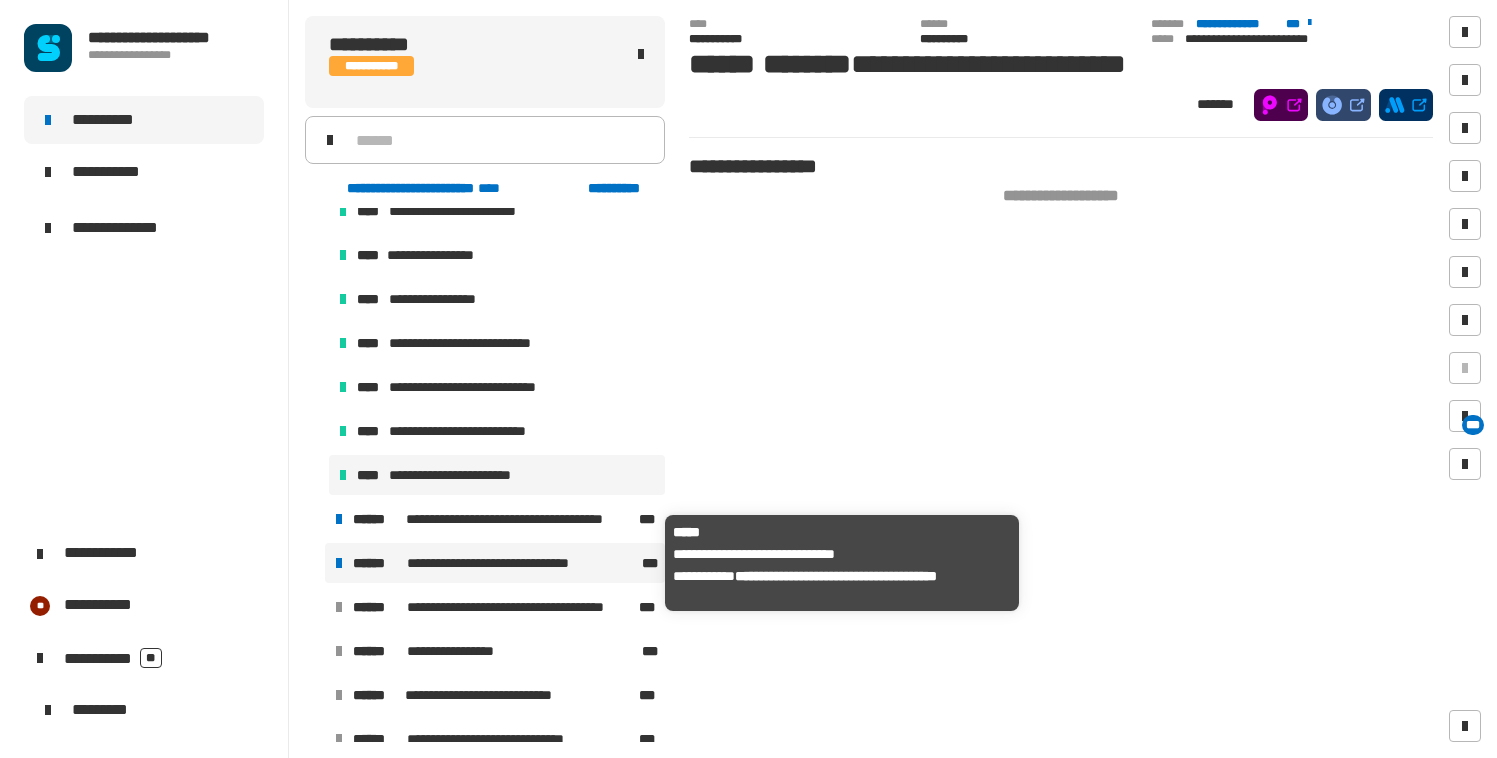 click on "**********" at bounding box center [505, 563] 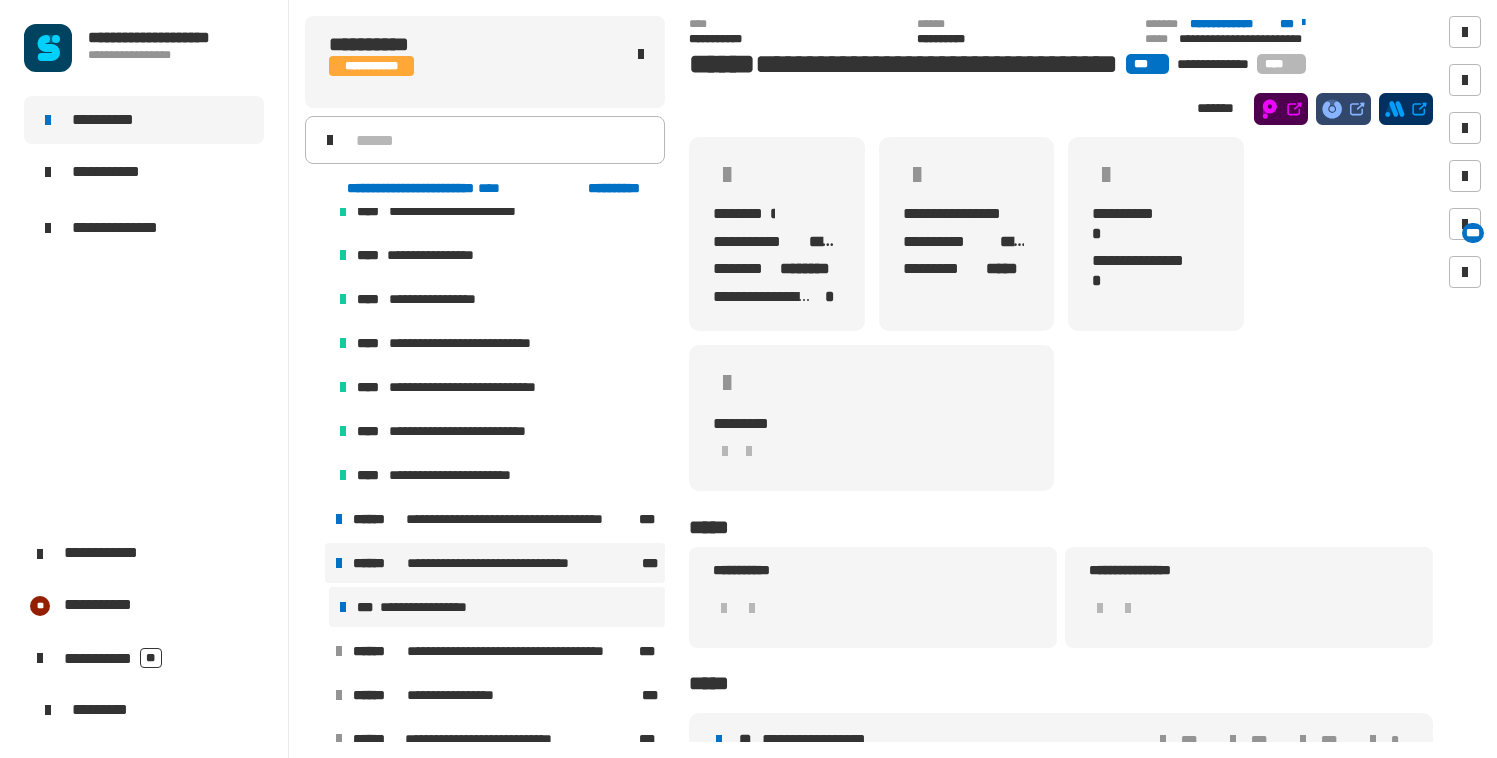 click on "**********" at bounding box center [497, 607] 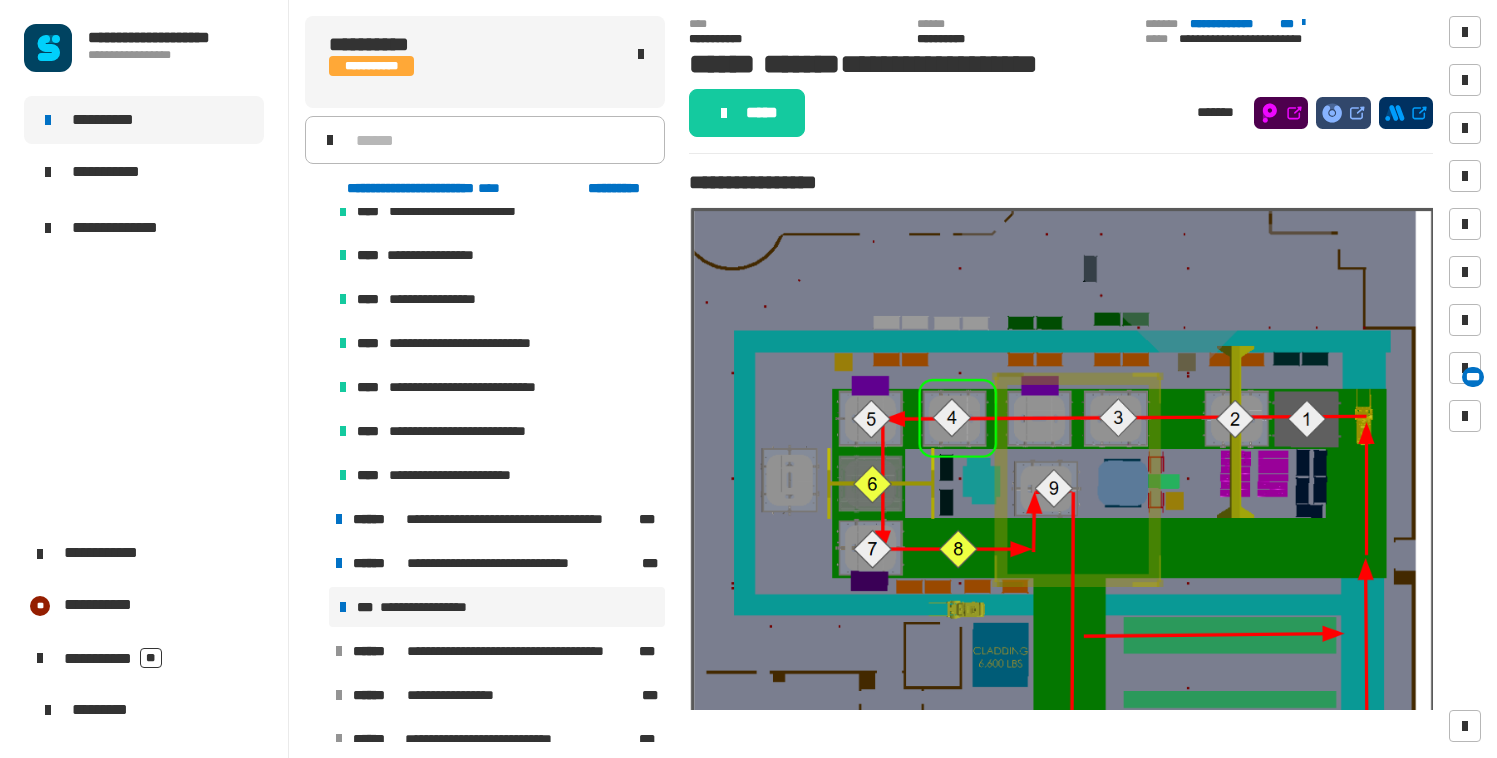 click on "**********" 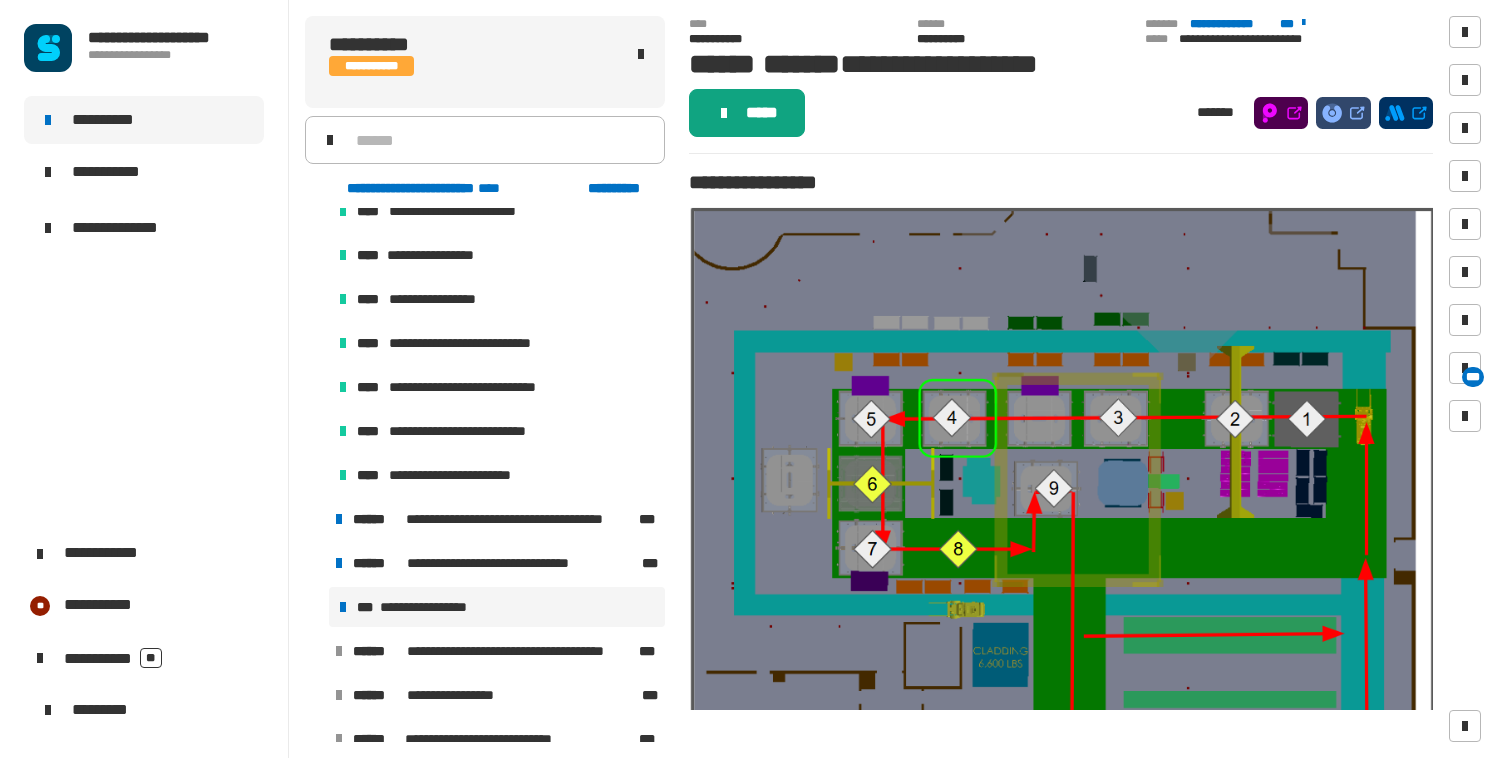 click on "*****" 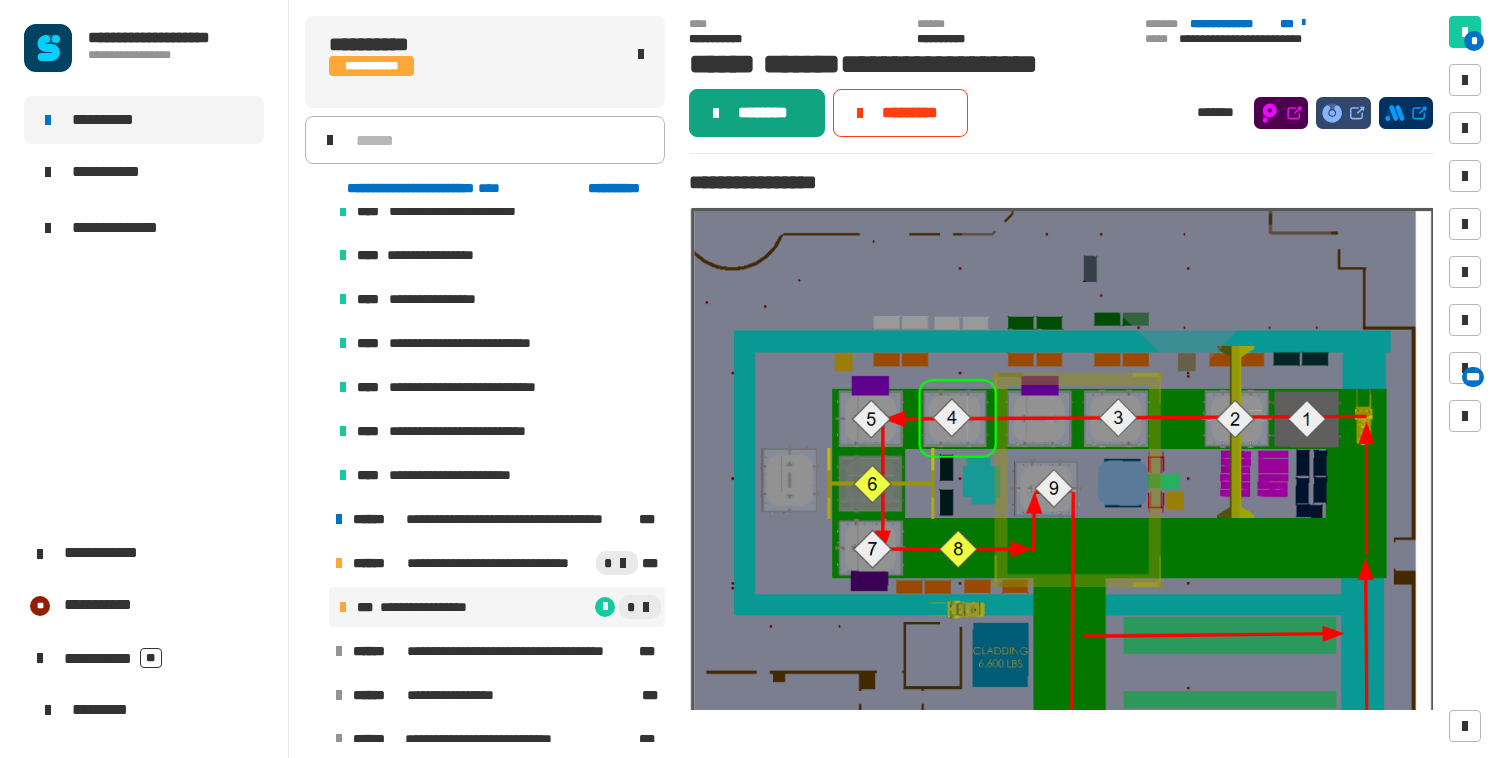 click on "********" 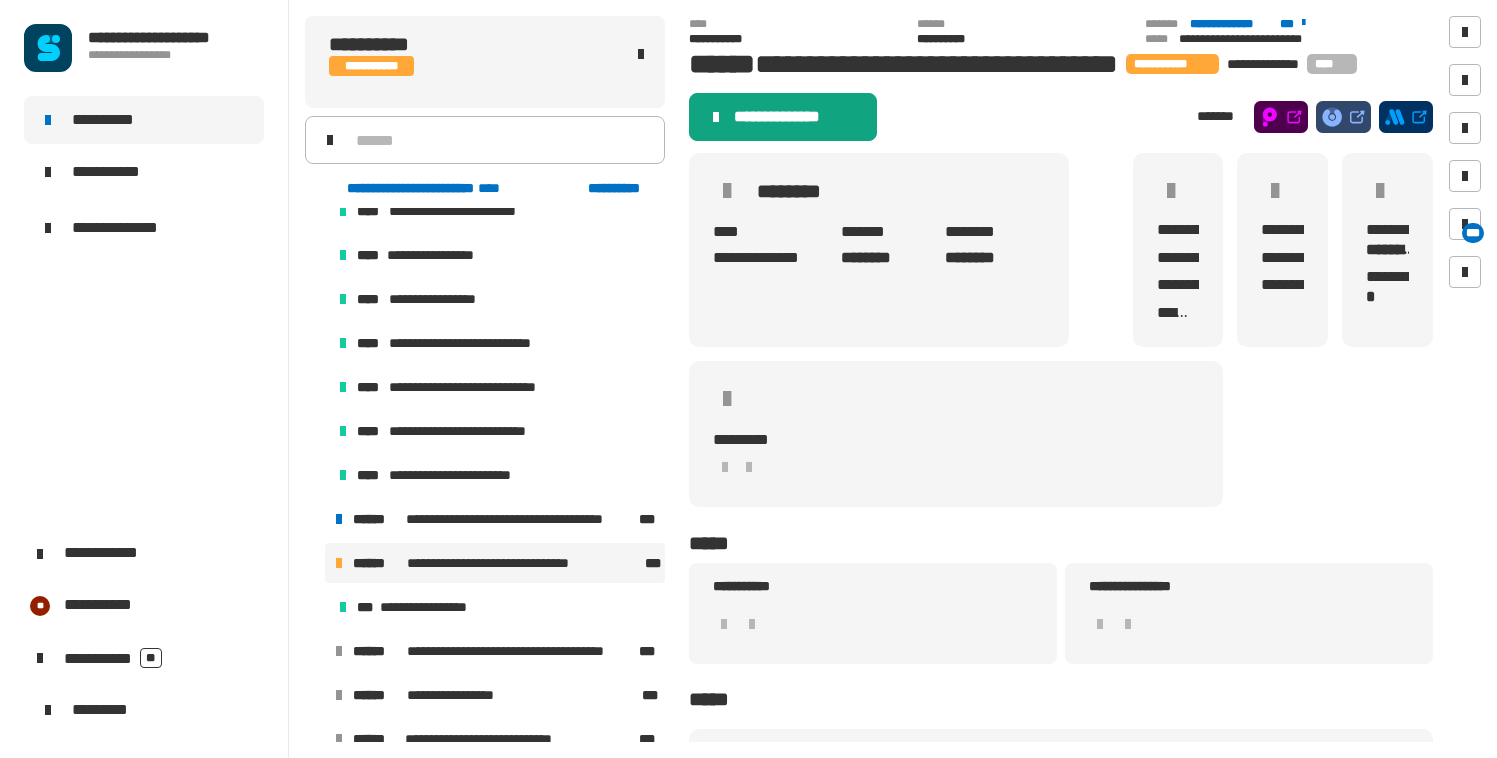 click on "**********" 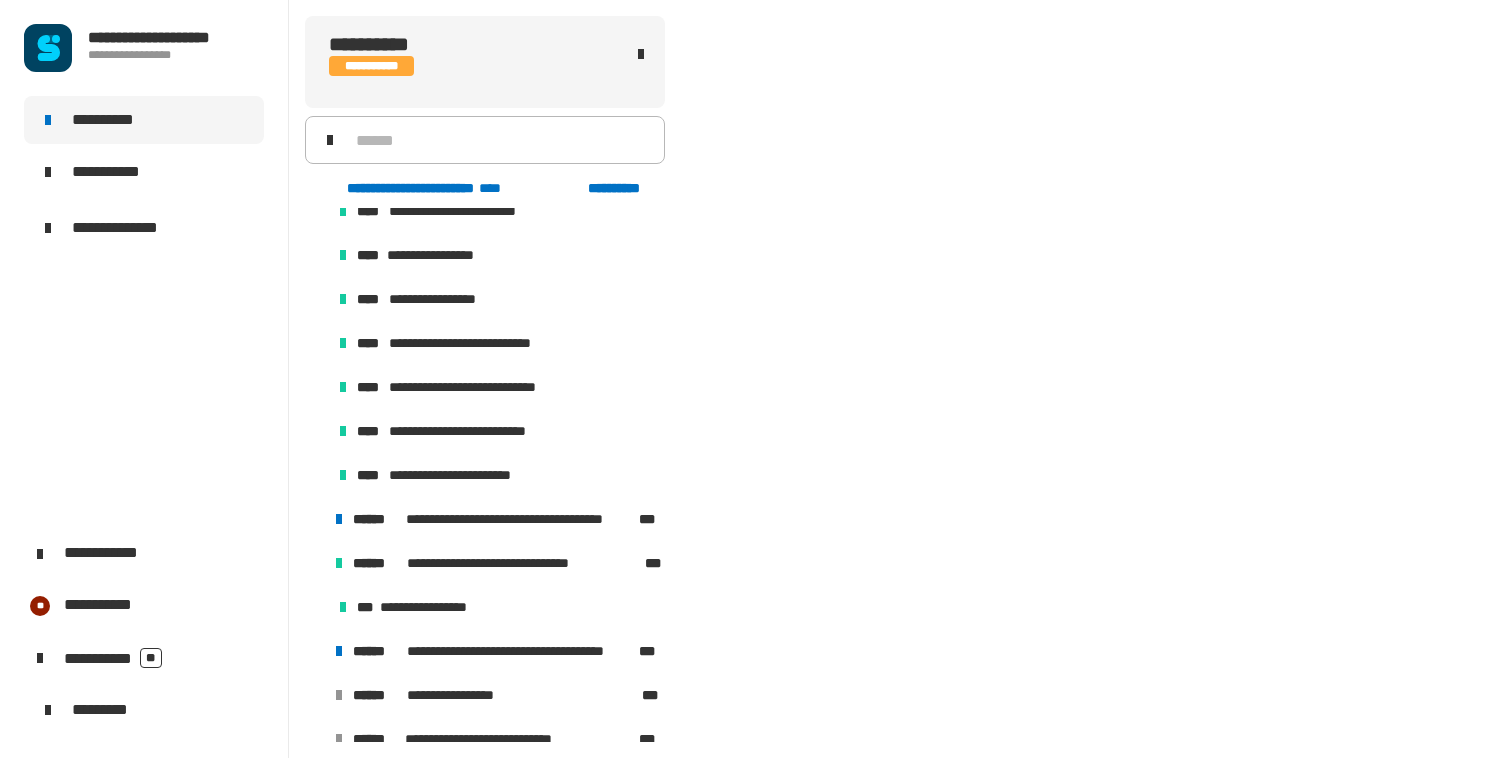 scroll, scrollTop: 0, scrollLeft: 0, axis: both 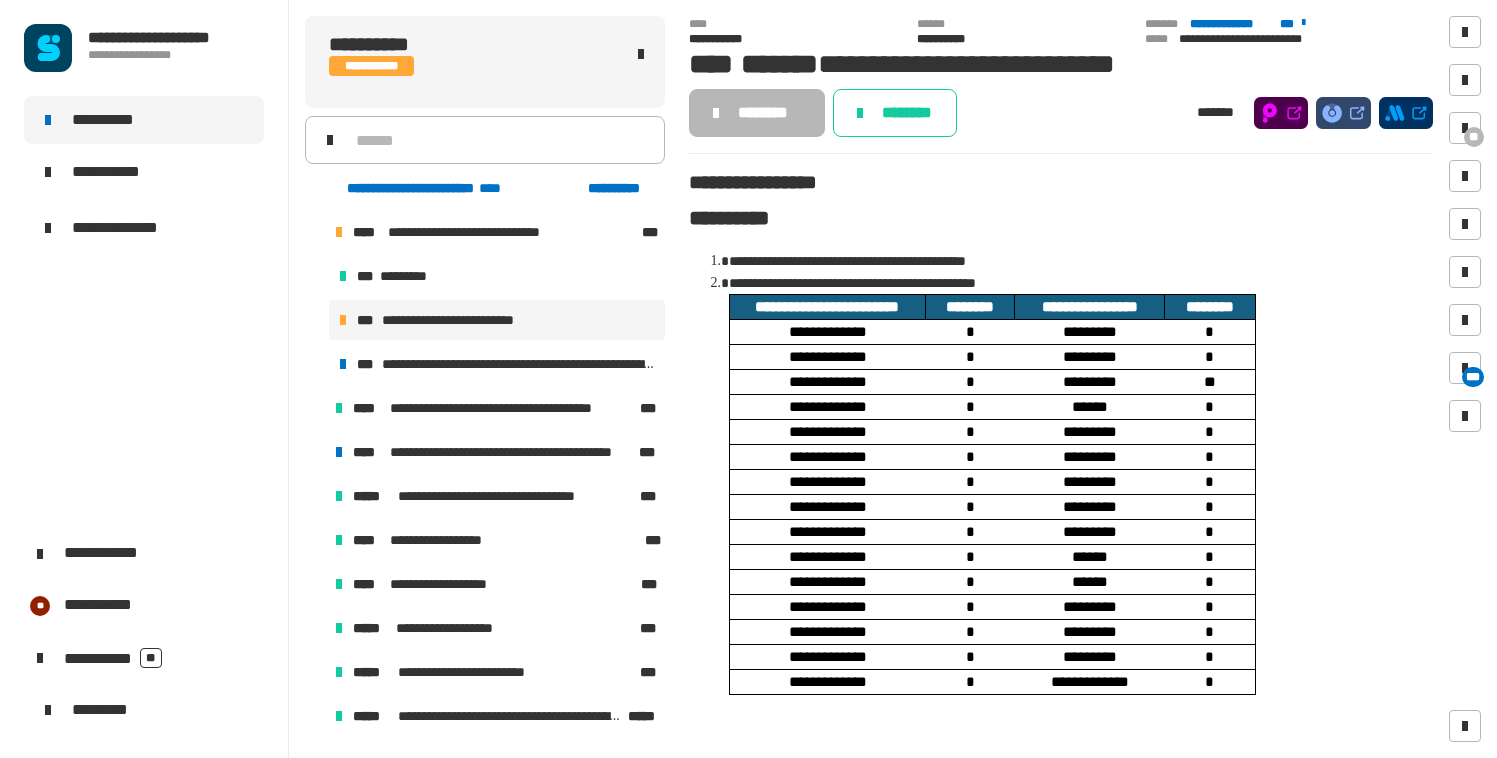 click at bounding box center [315, 232] 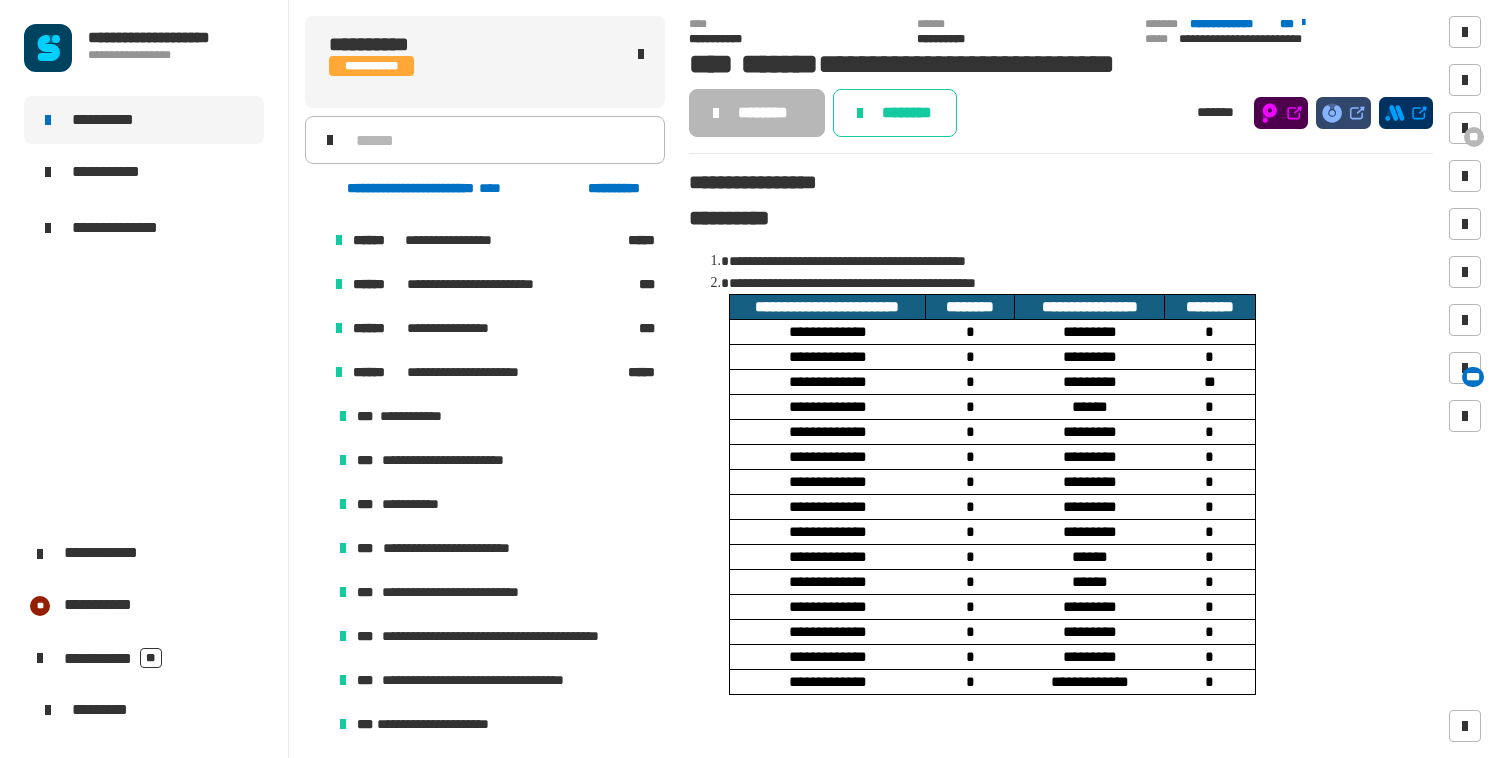 scroll, scrollTop: 1026, scrollLeft: 0, axis: vertical 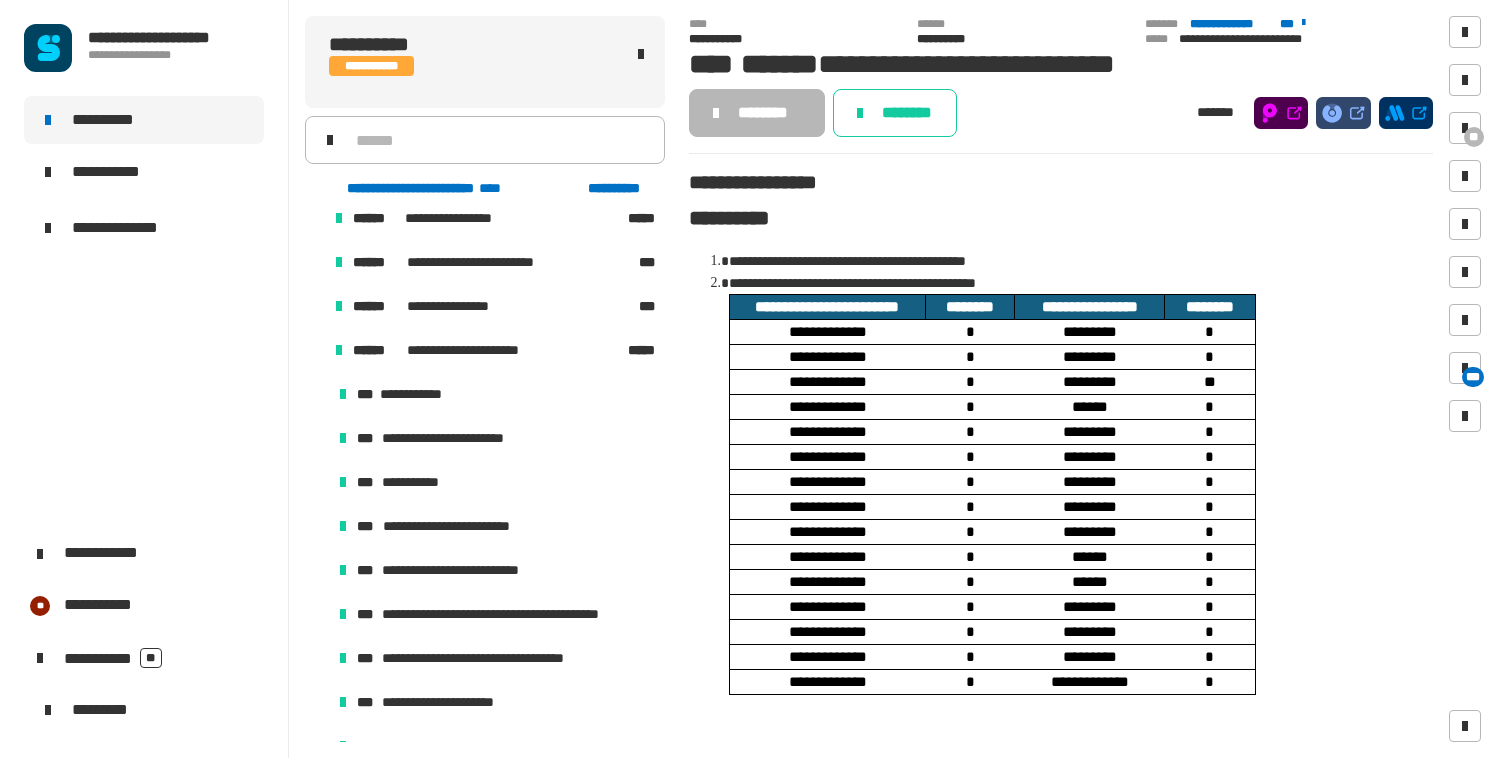 click at bounding box center [315, 350] 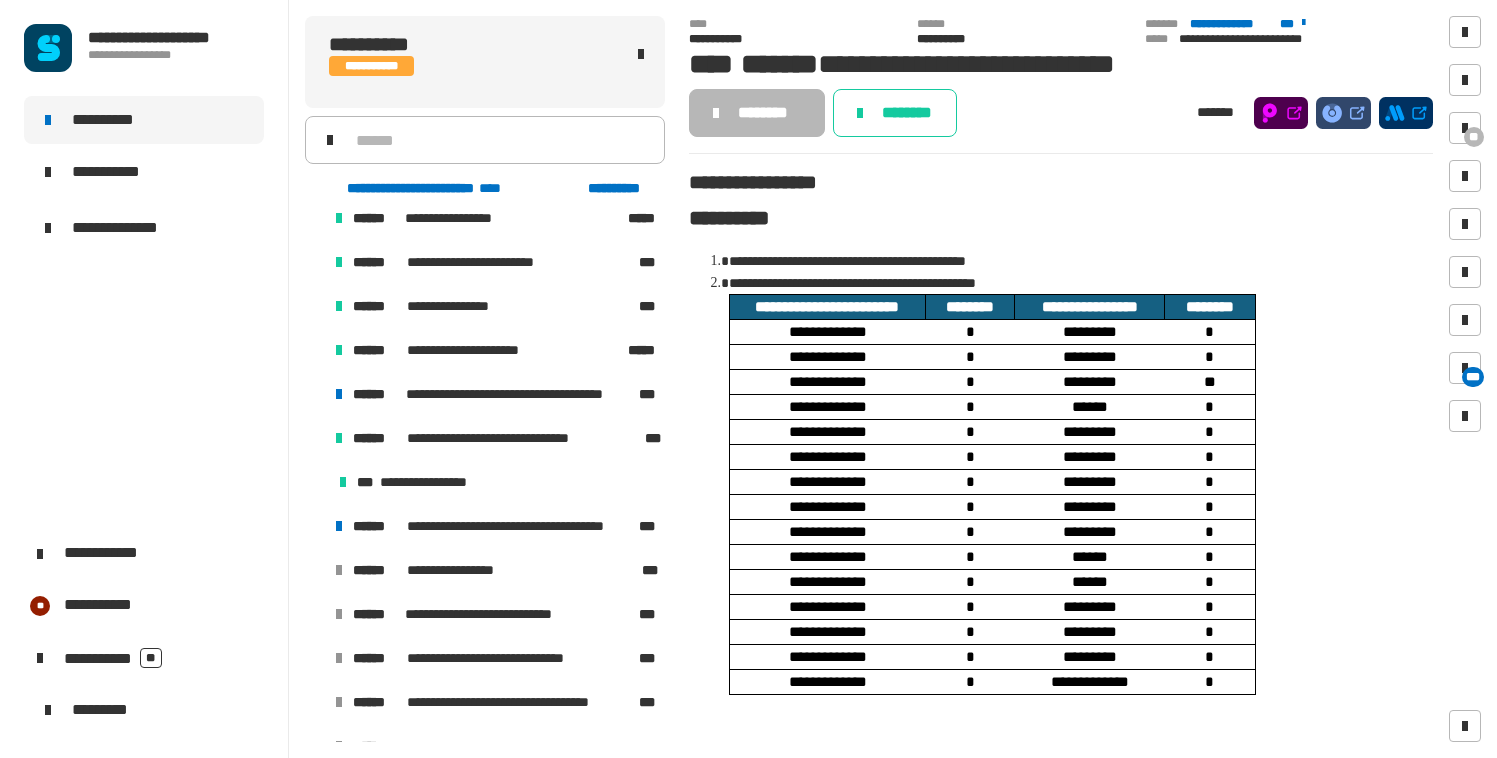 click at bounding box center [315, 438] 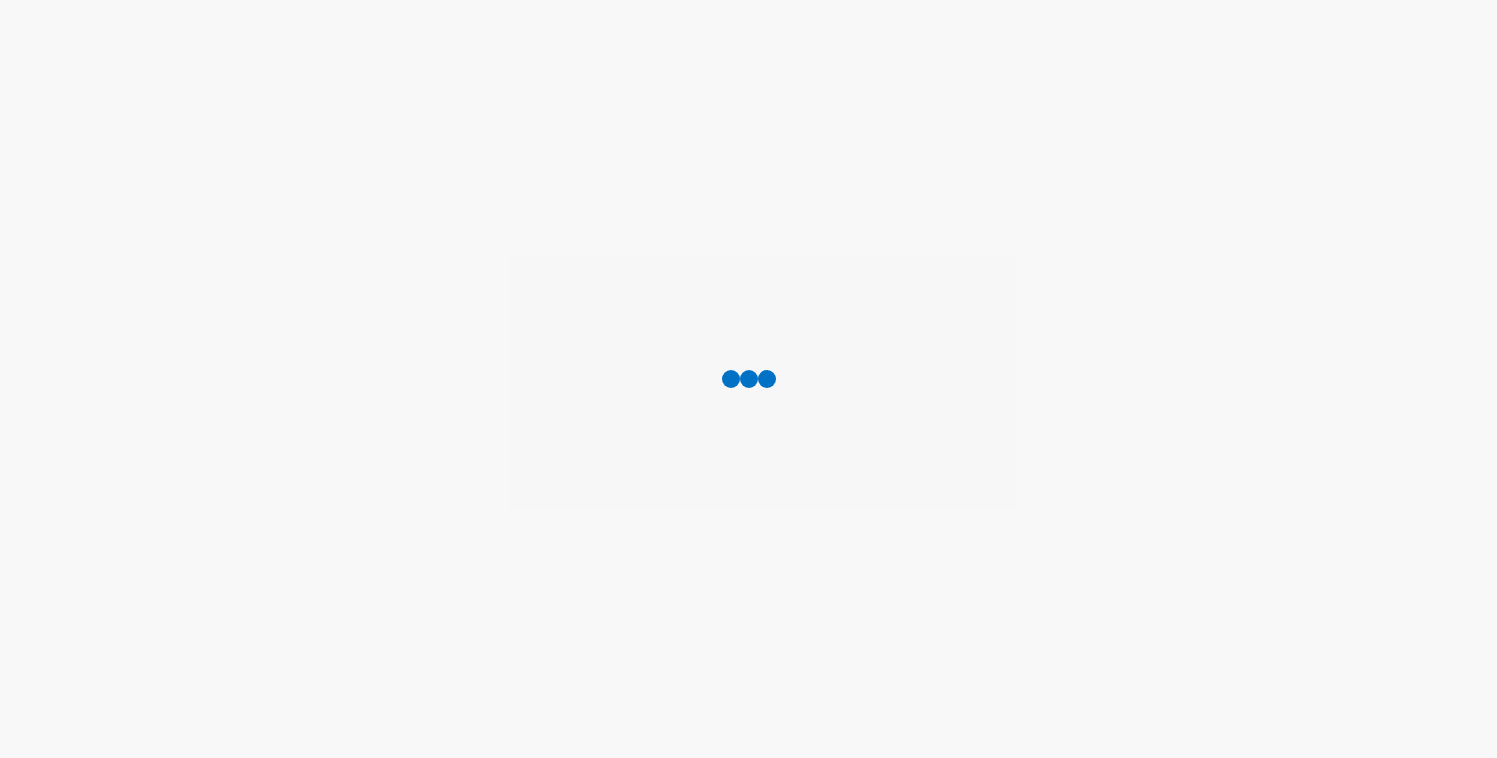 scroll, scrollTop: 0, scrollLeft: 0, axis: both 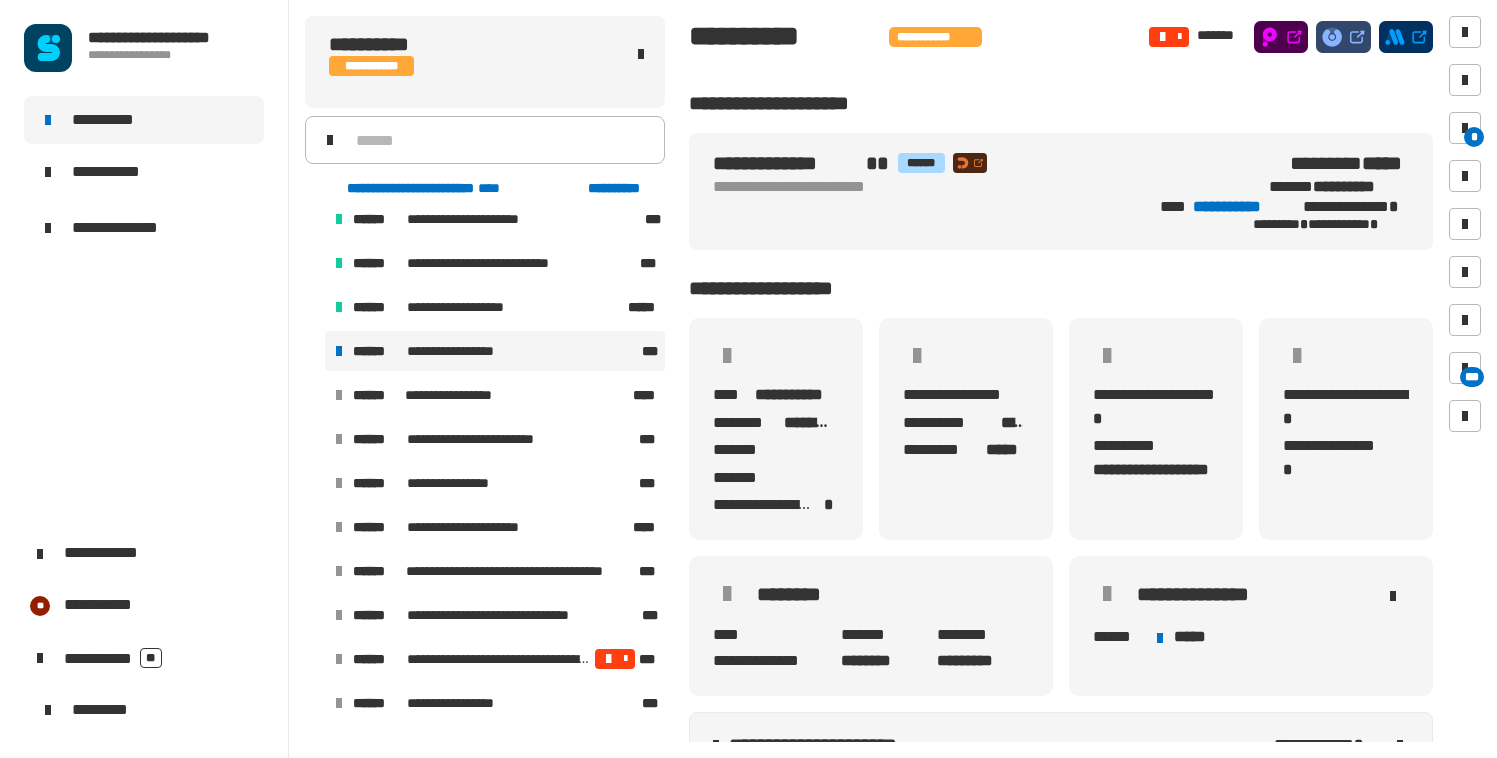 click on "**********" at bounding box center [460, 351] 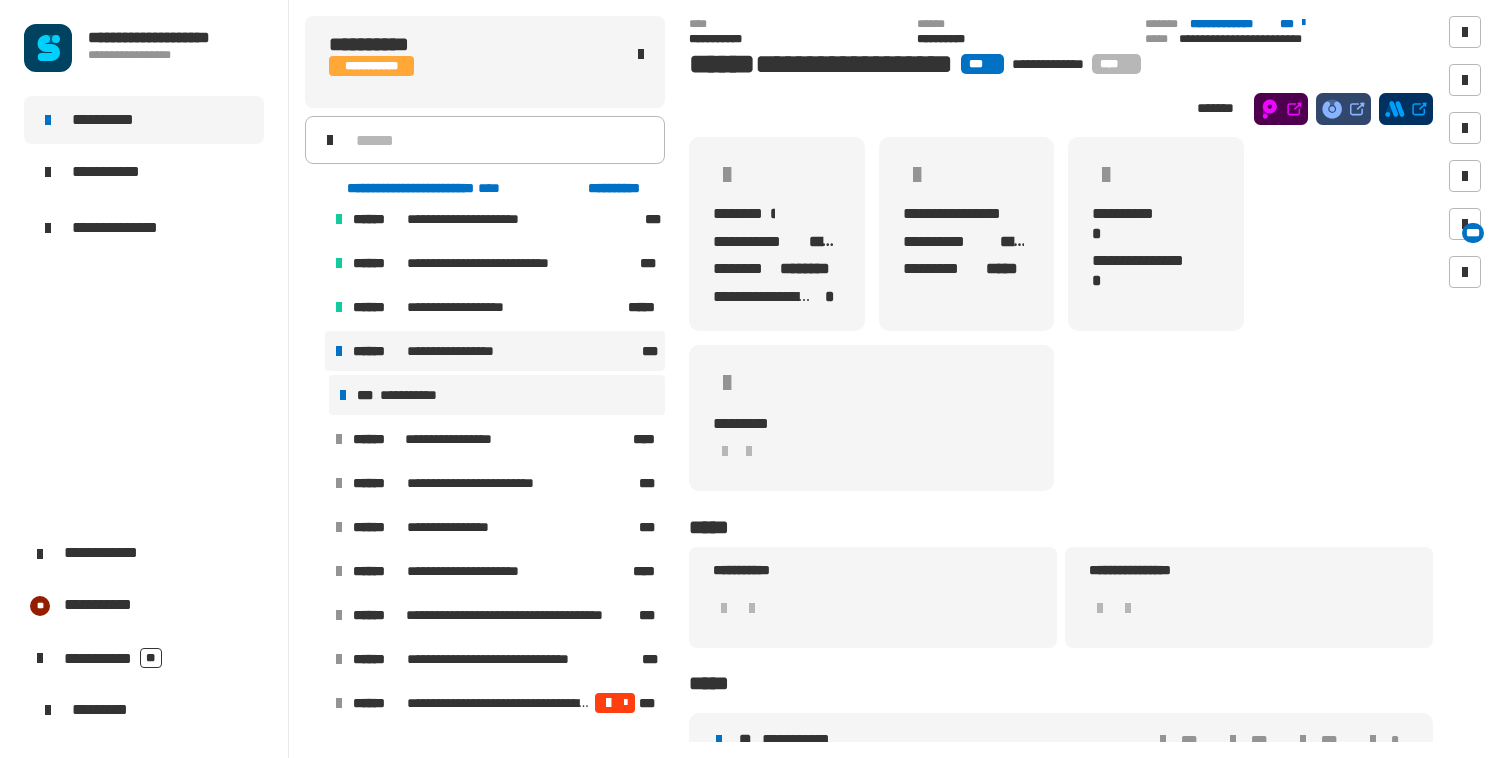 click on "**********" at bounding box center (415, 395) 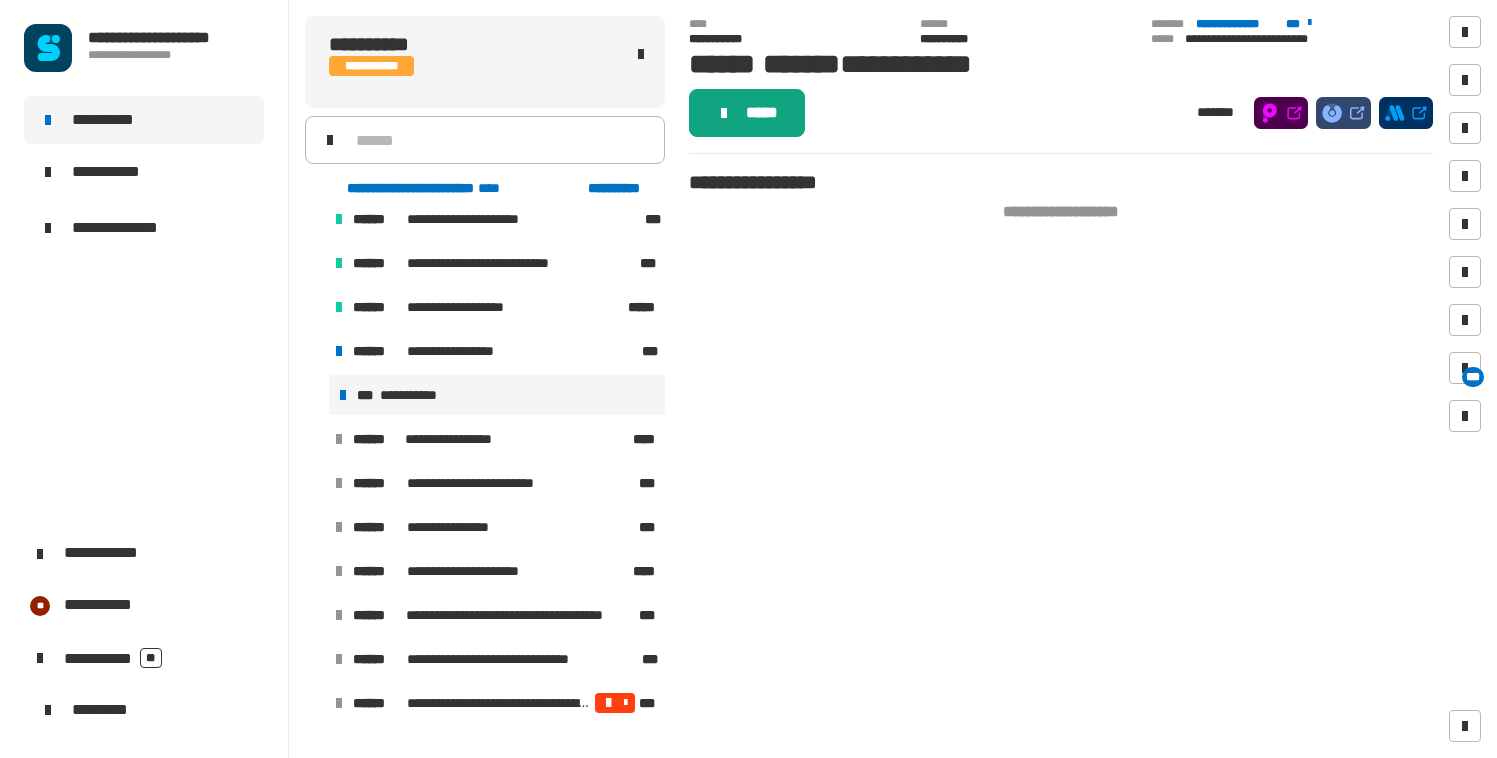 click on "*****" 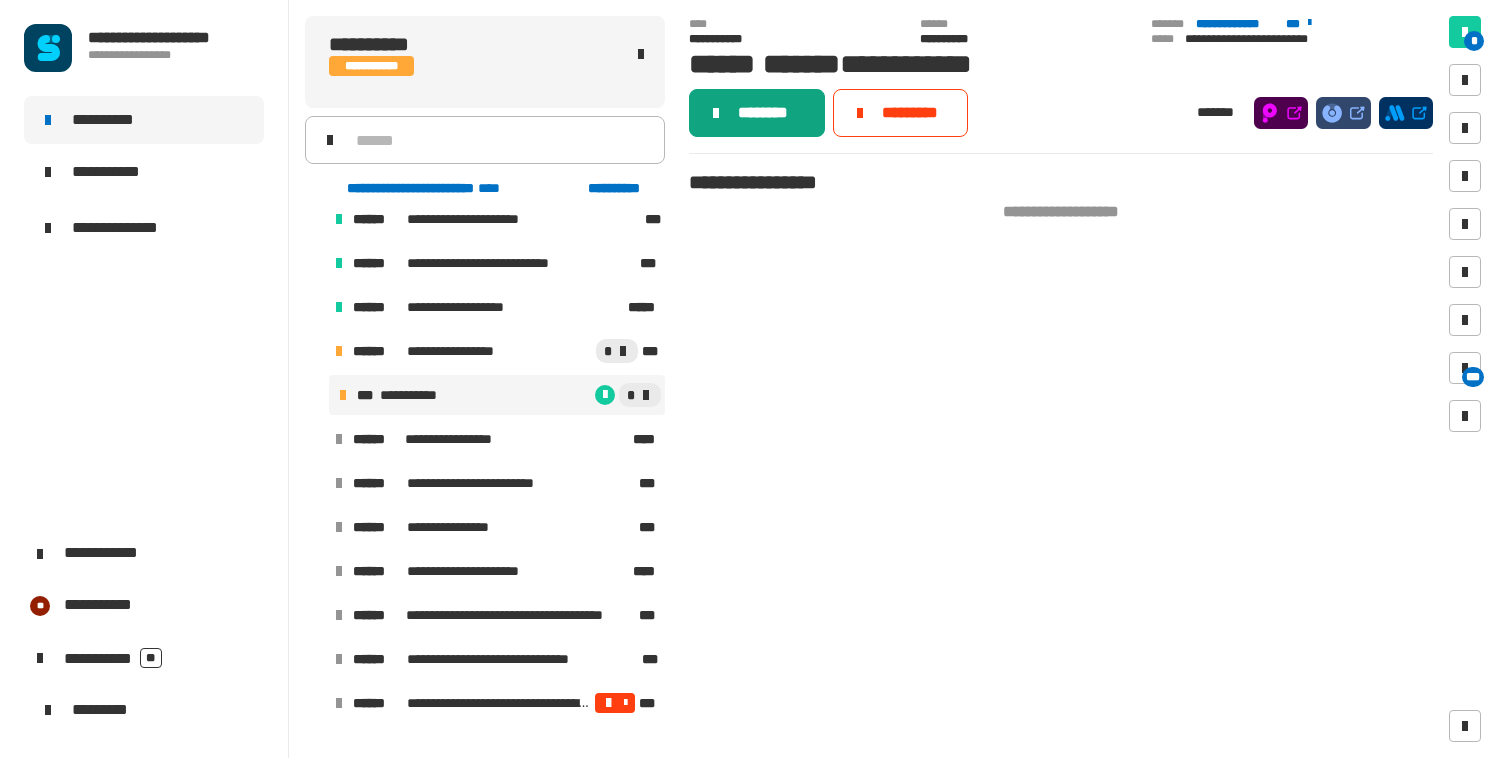 click on "********" 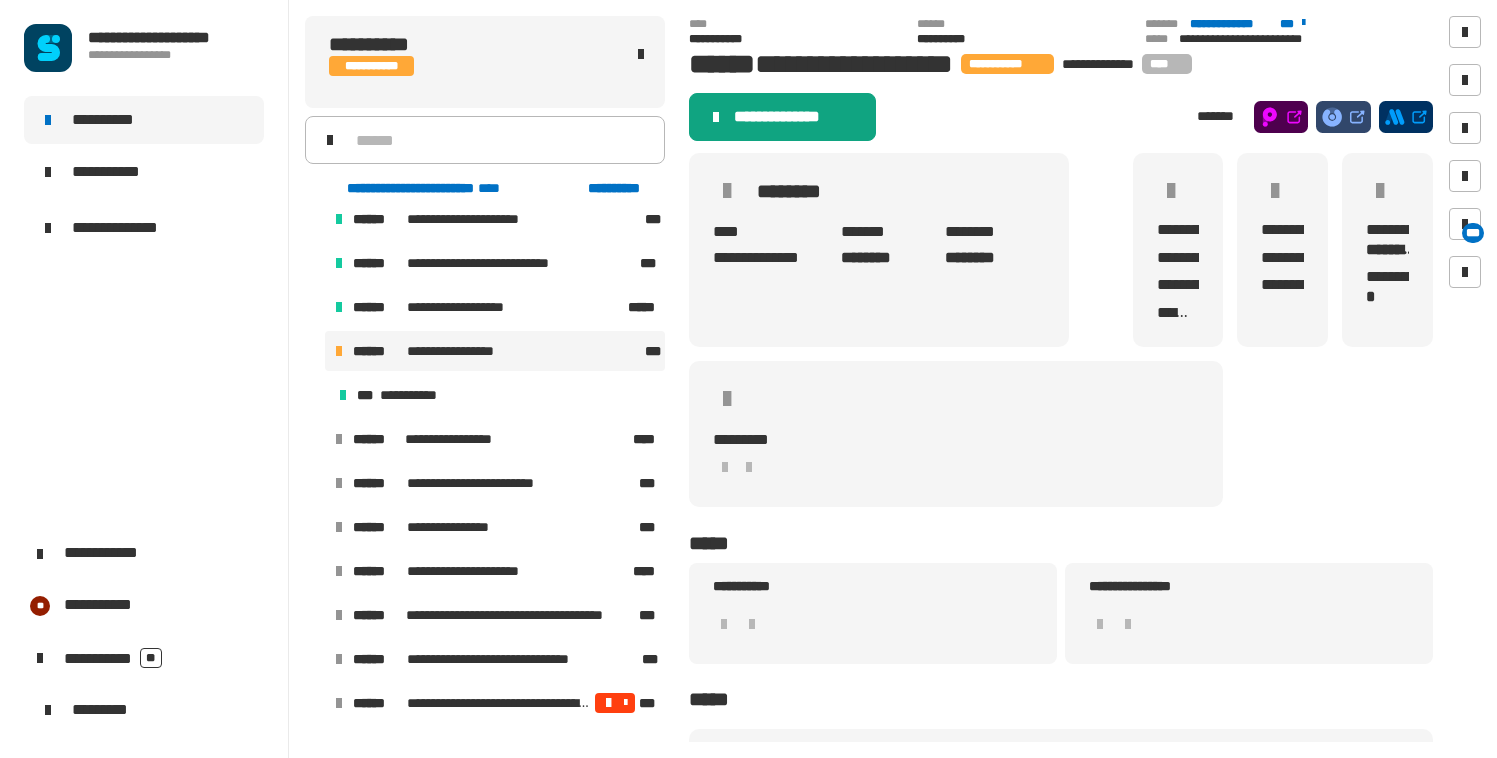 click on "**********" 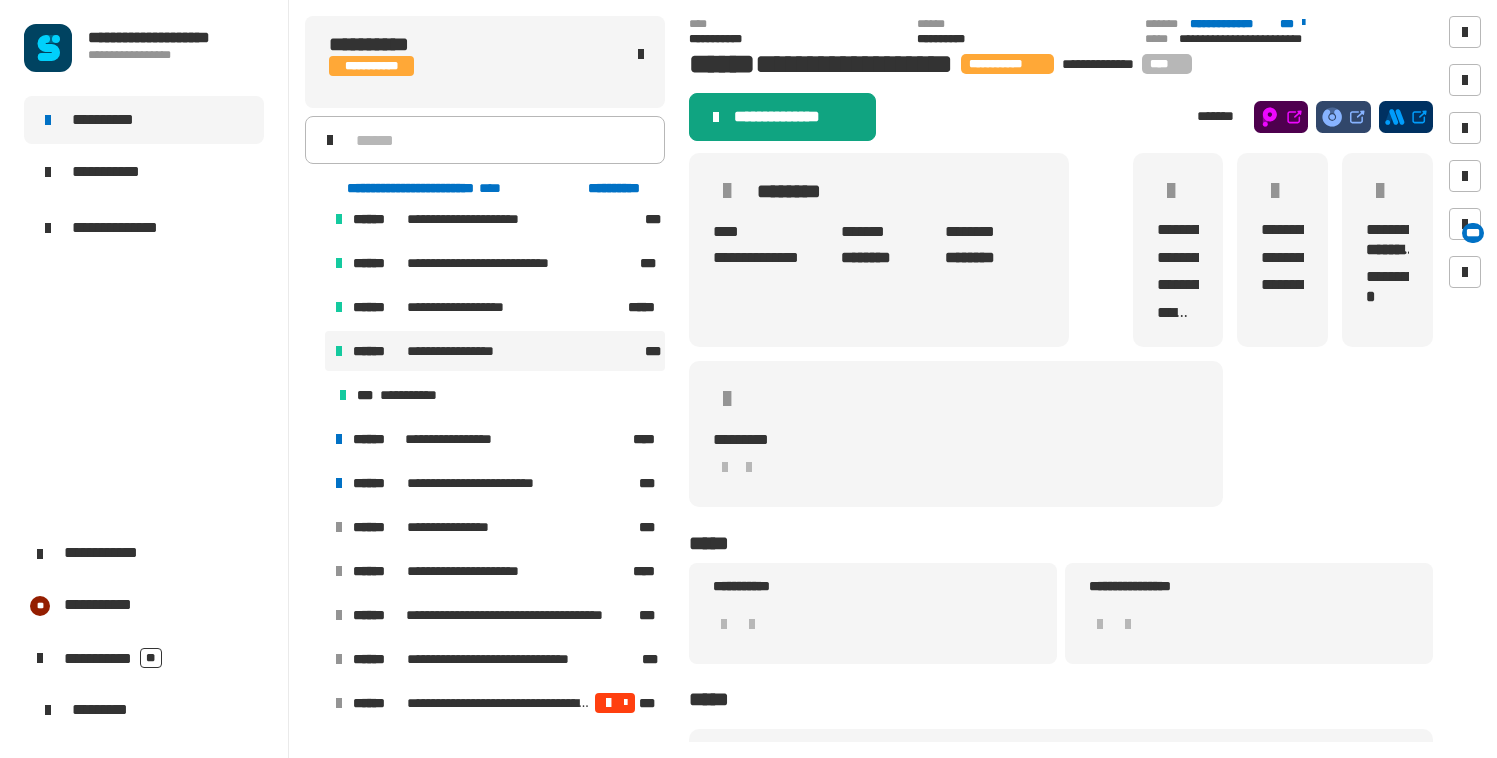 scroll, scrollTop: 0, scrollLeft: 0, axis: both 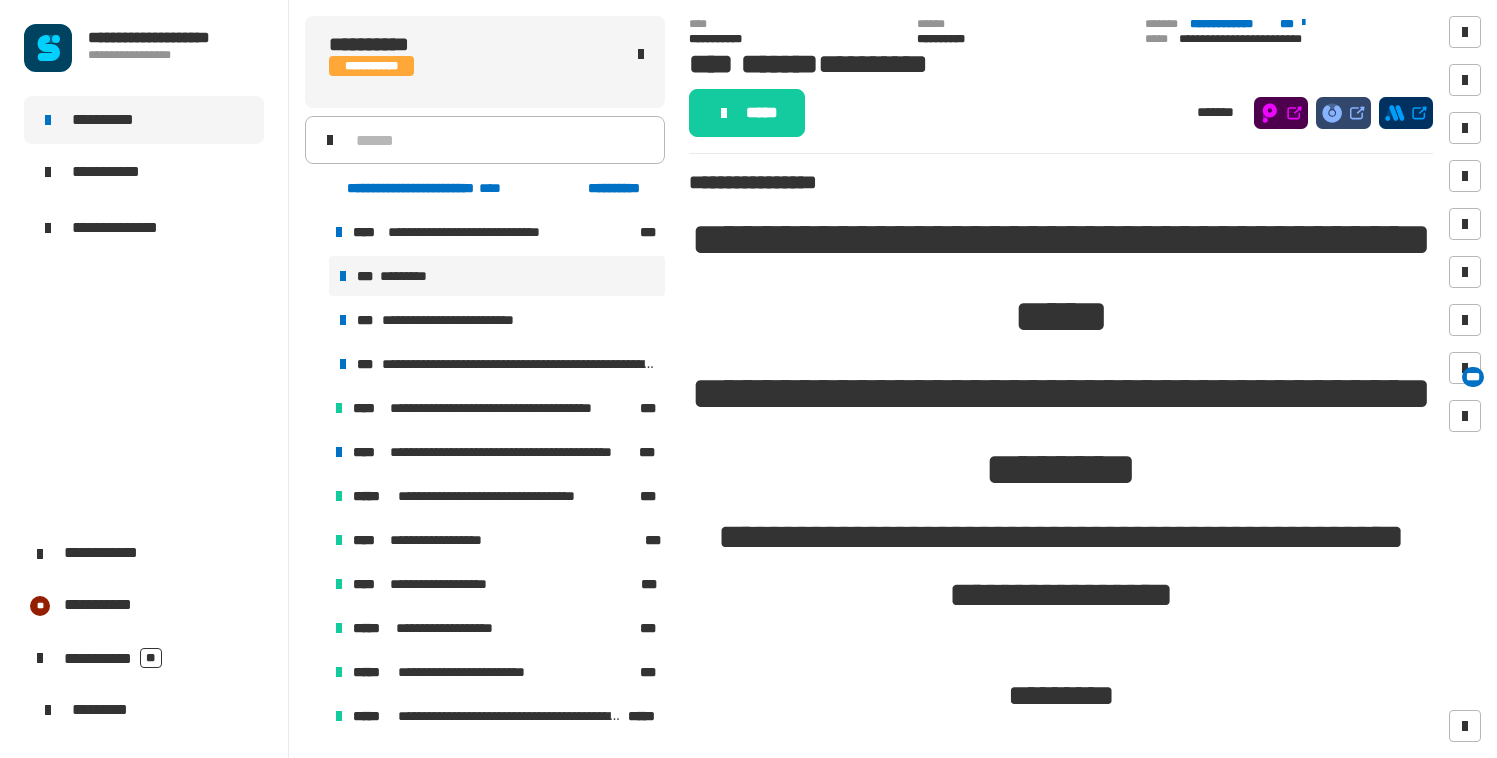 click at bounding box center (315, 232) 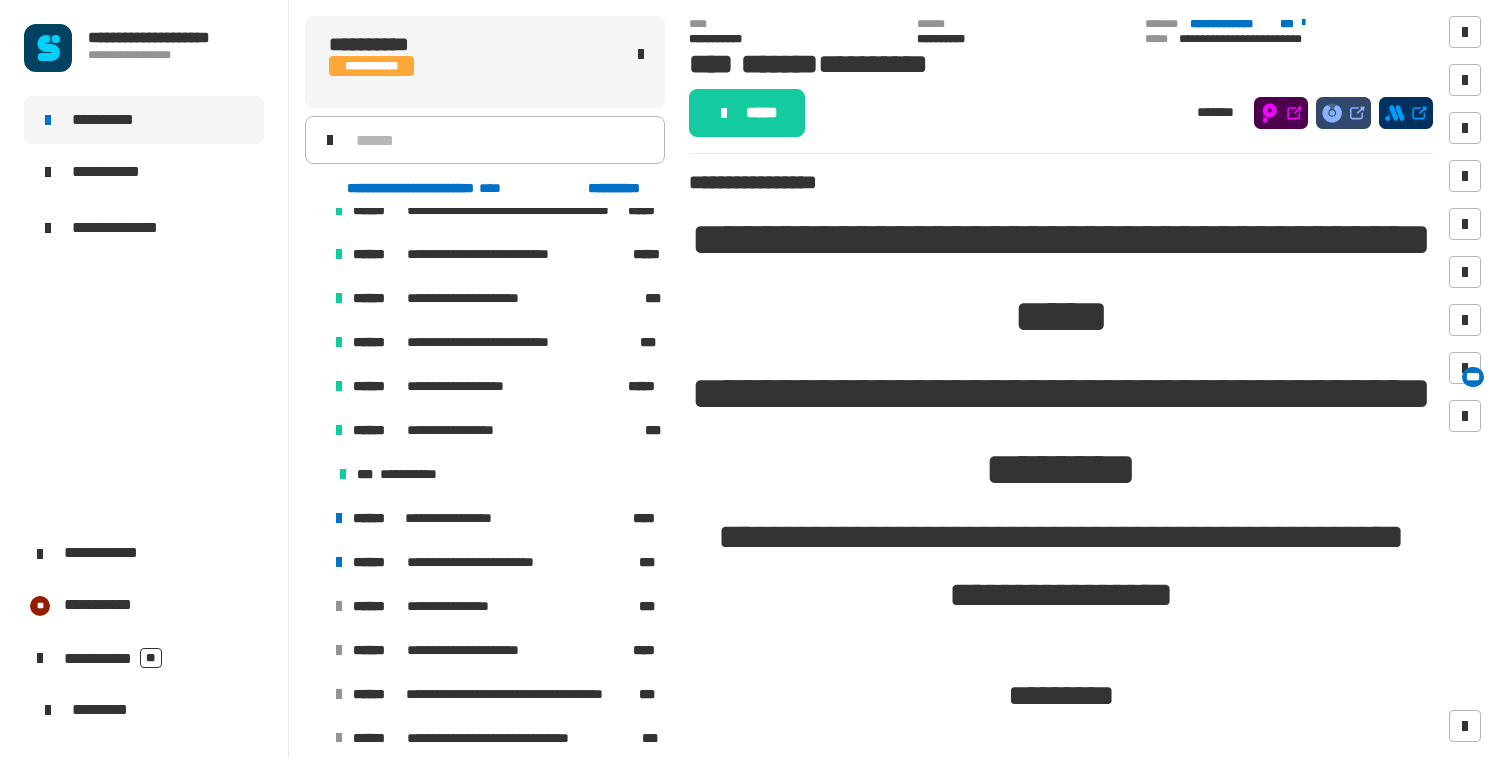 scroll, scrollTop: 779, scrollLeft: 0, axis: vertical 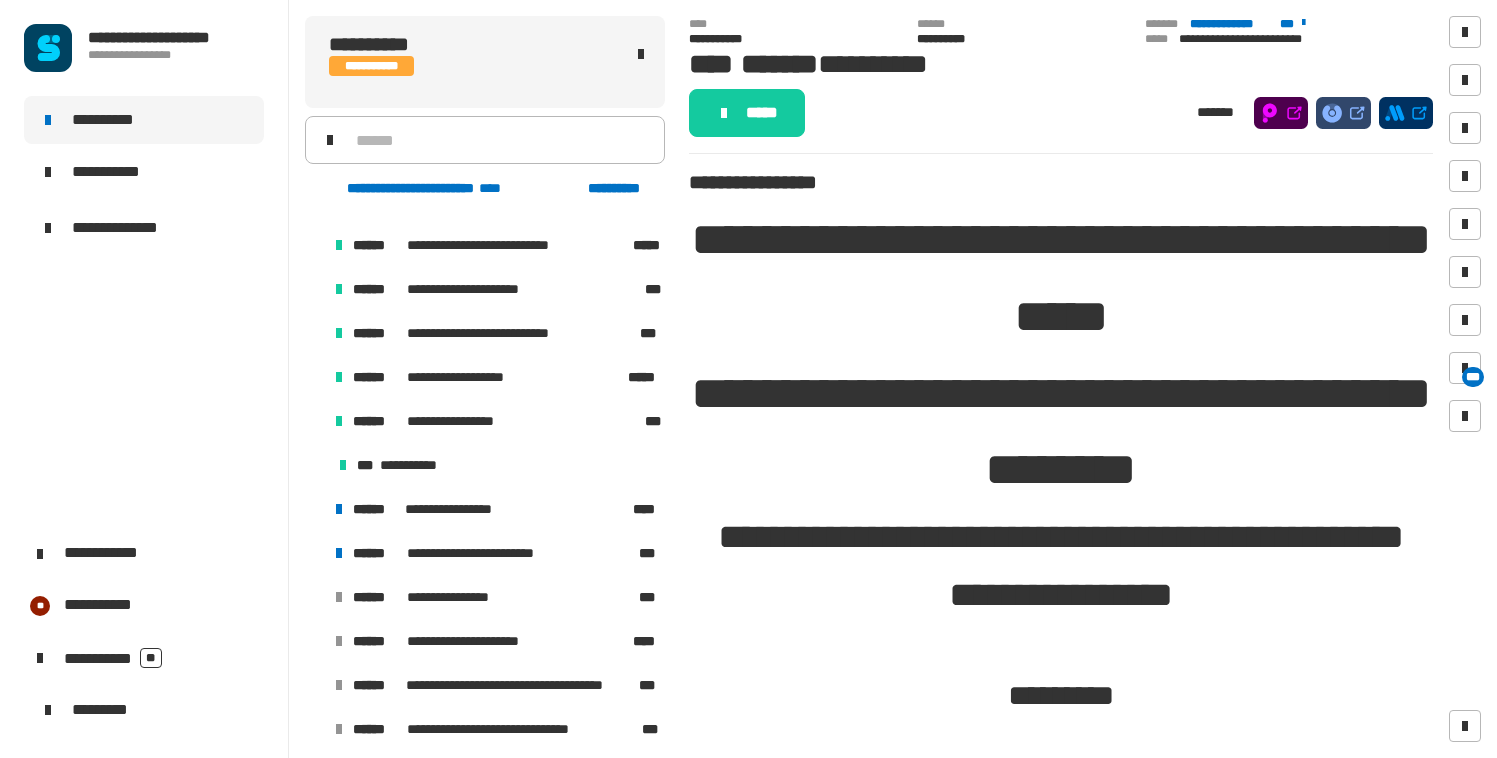 click at bounding box center [315, 421] 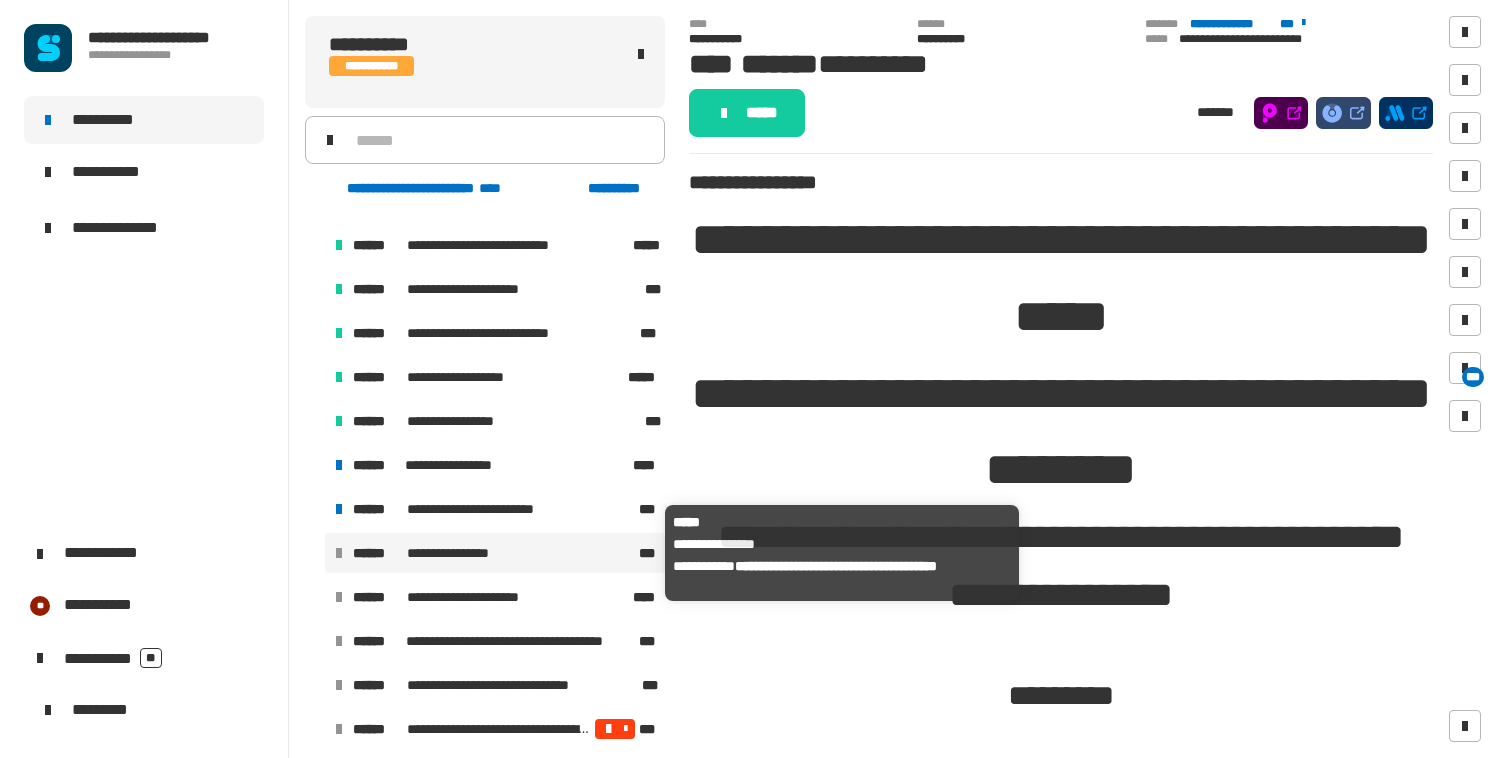 click on "**********" at bounding box center [459, 553] 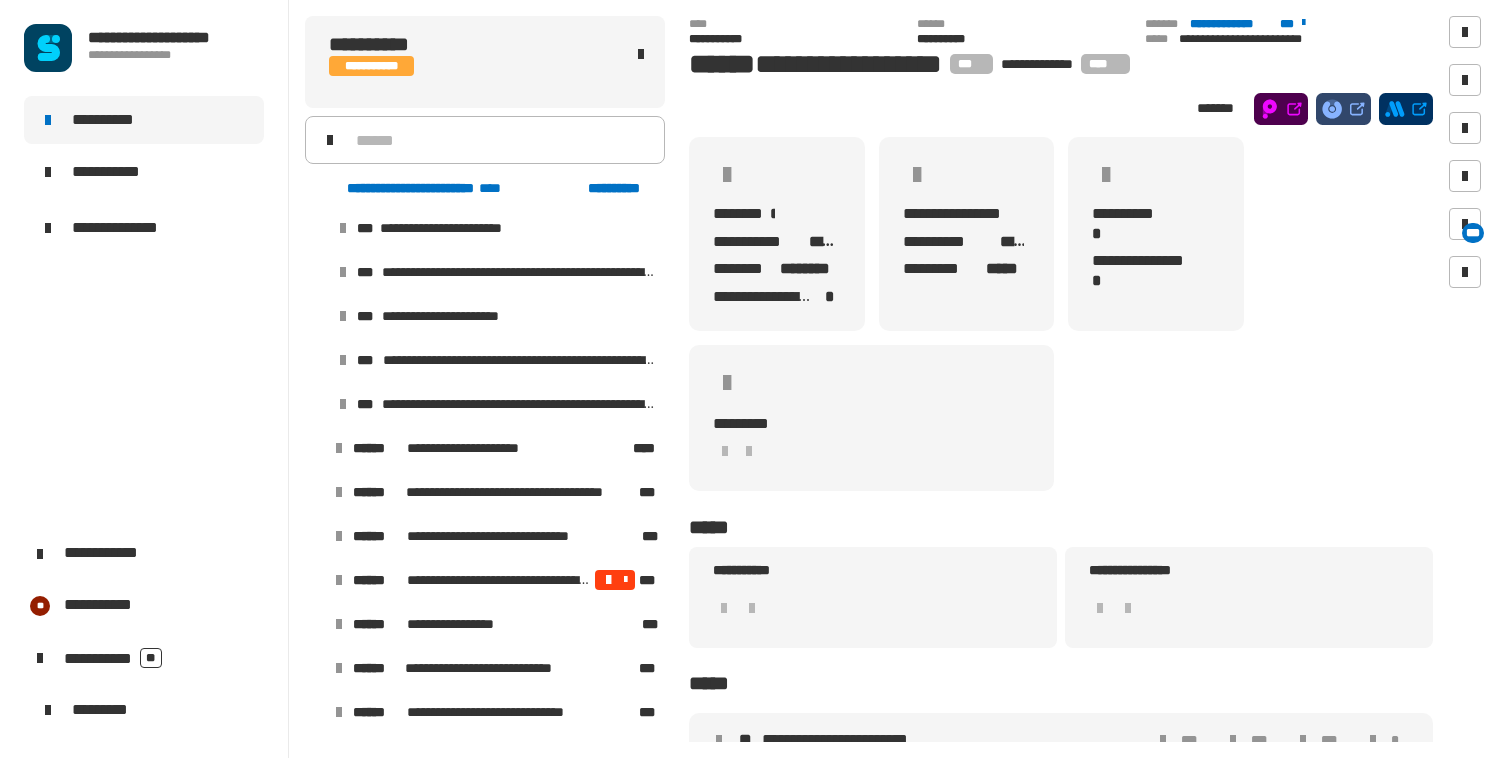 scroll, scrollTop: 1151, scrollLeft: 0, axis: vertical 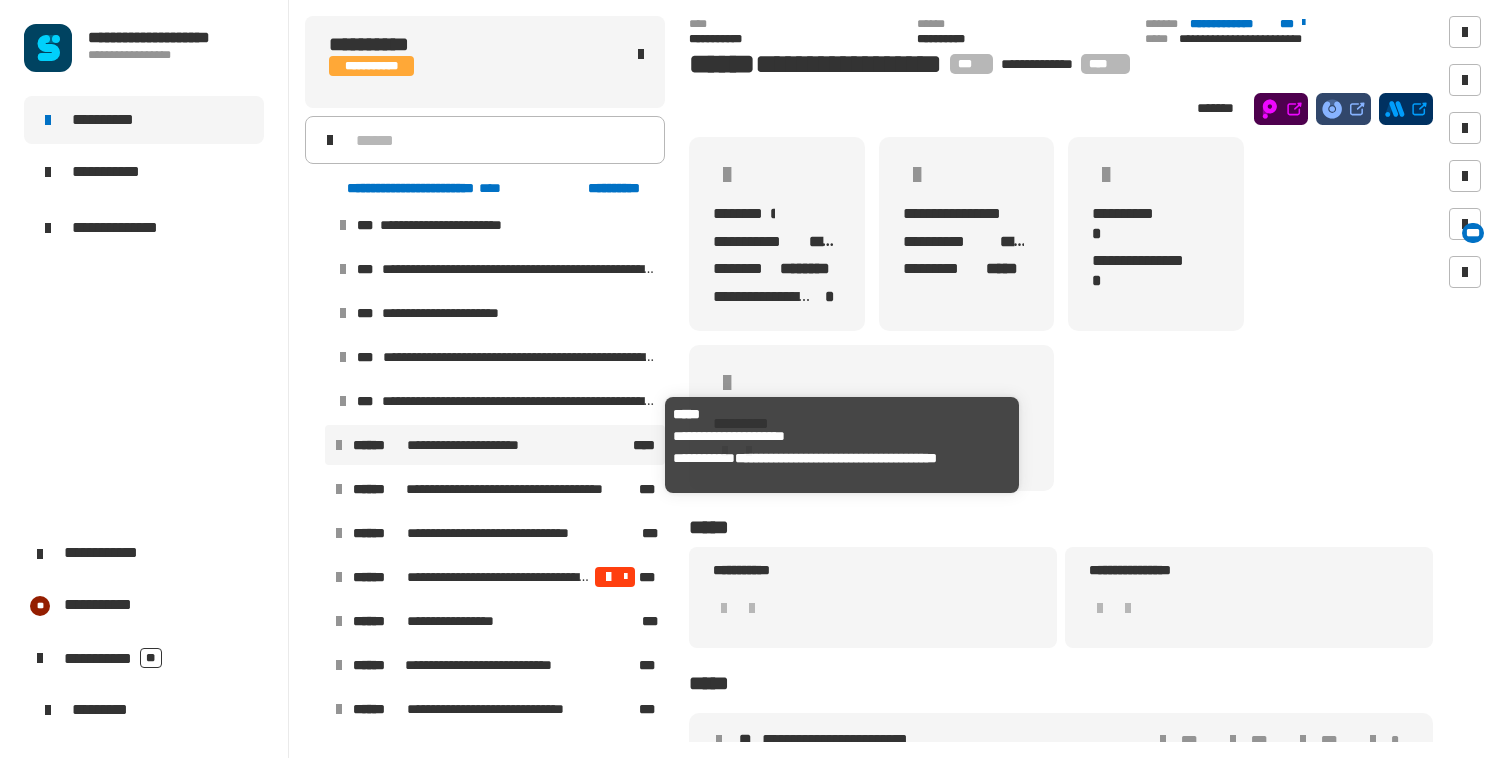 click on "**********" at bounding box center [471, 445] 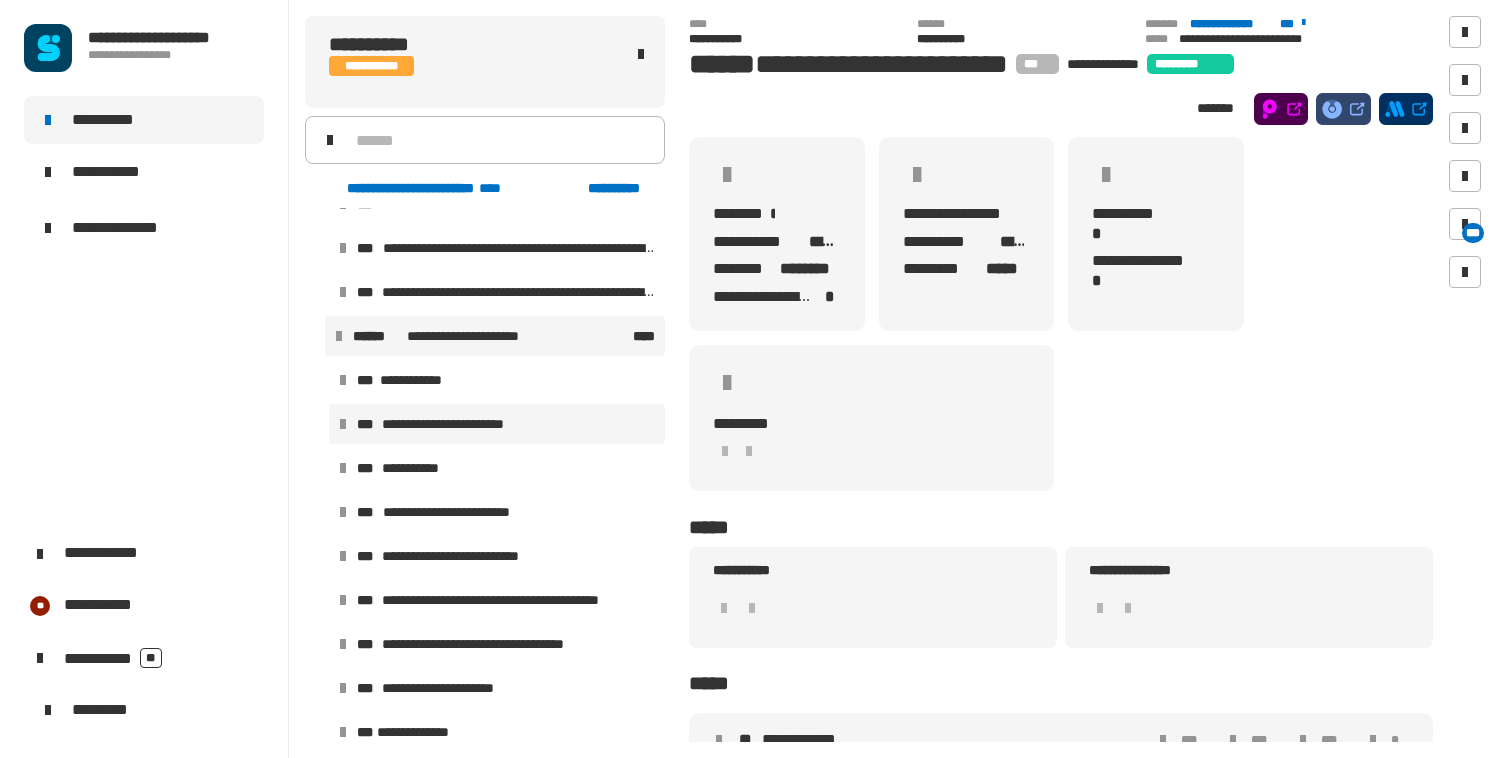 scroll, scrollTop: 1261, scrollLeft: 0, axis: vertical 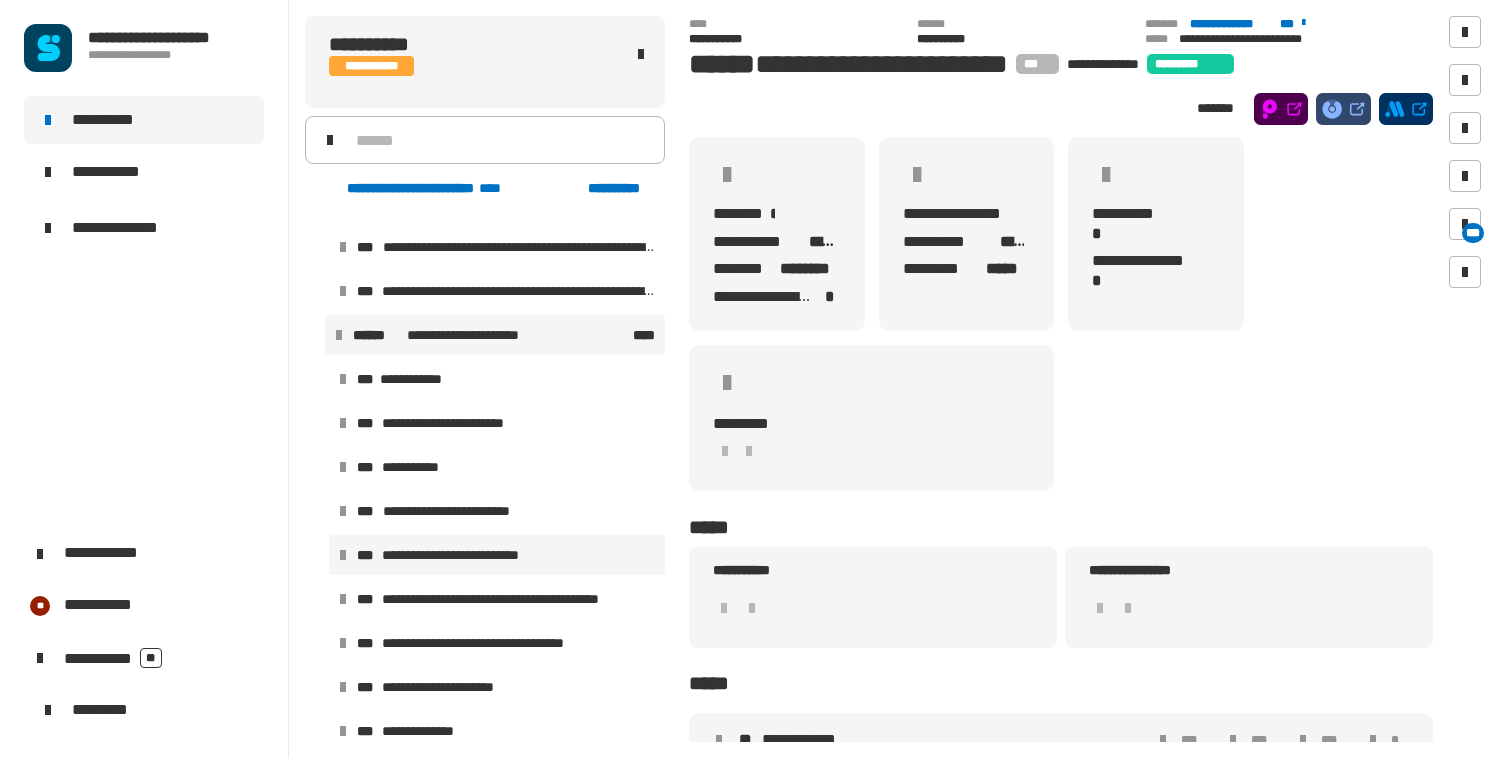 click on "**********" at bounding box center (471, 555) 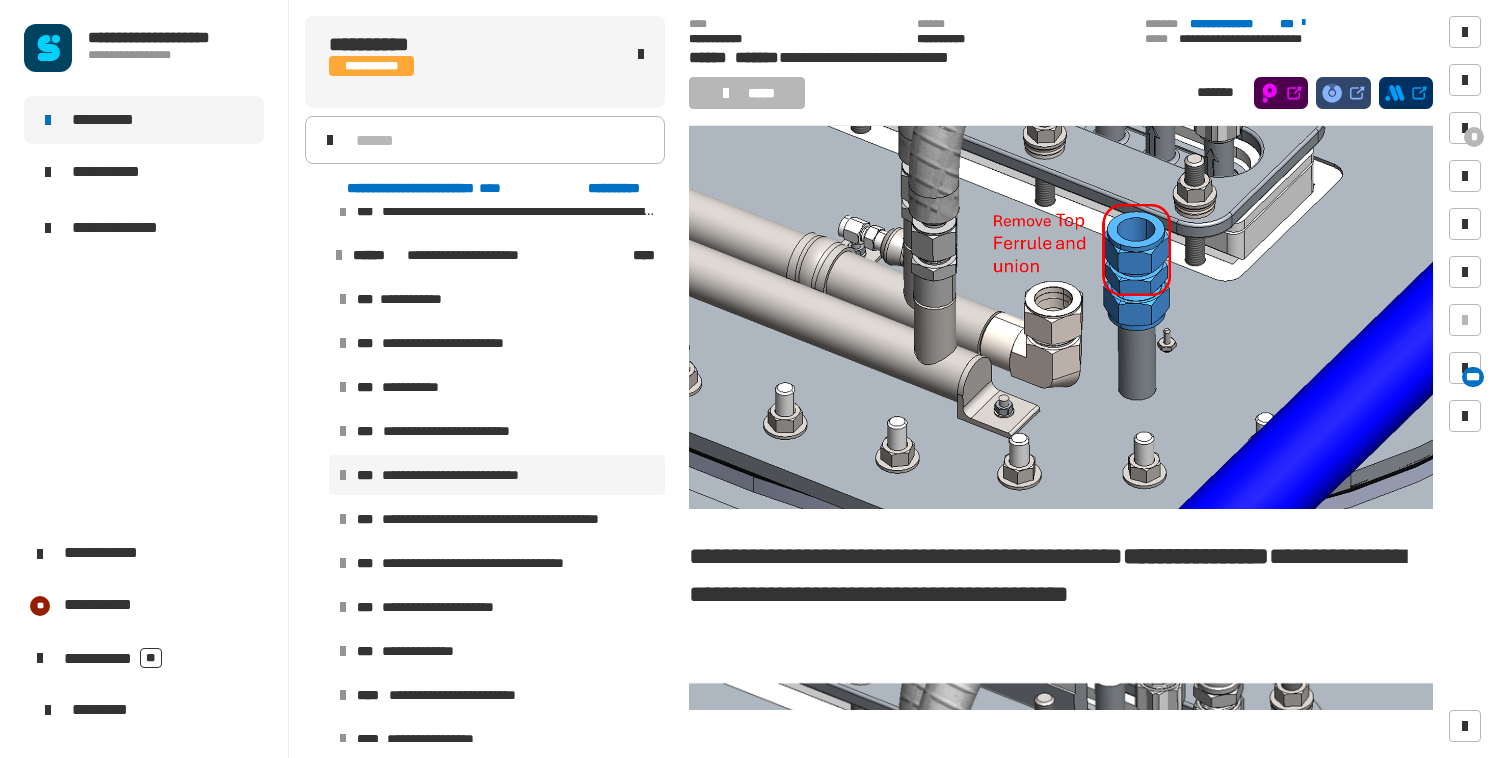 scroll, scrollTop: 343, scrollLeft: 0, axis: vertical 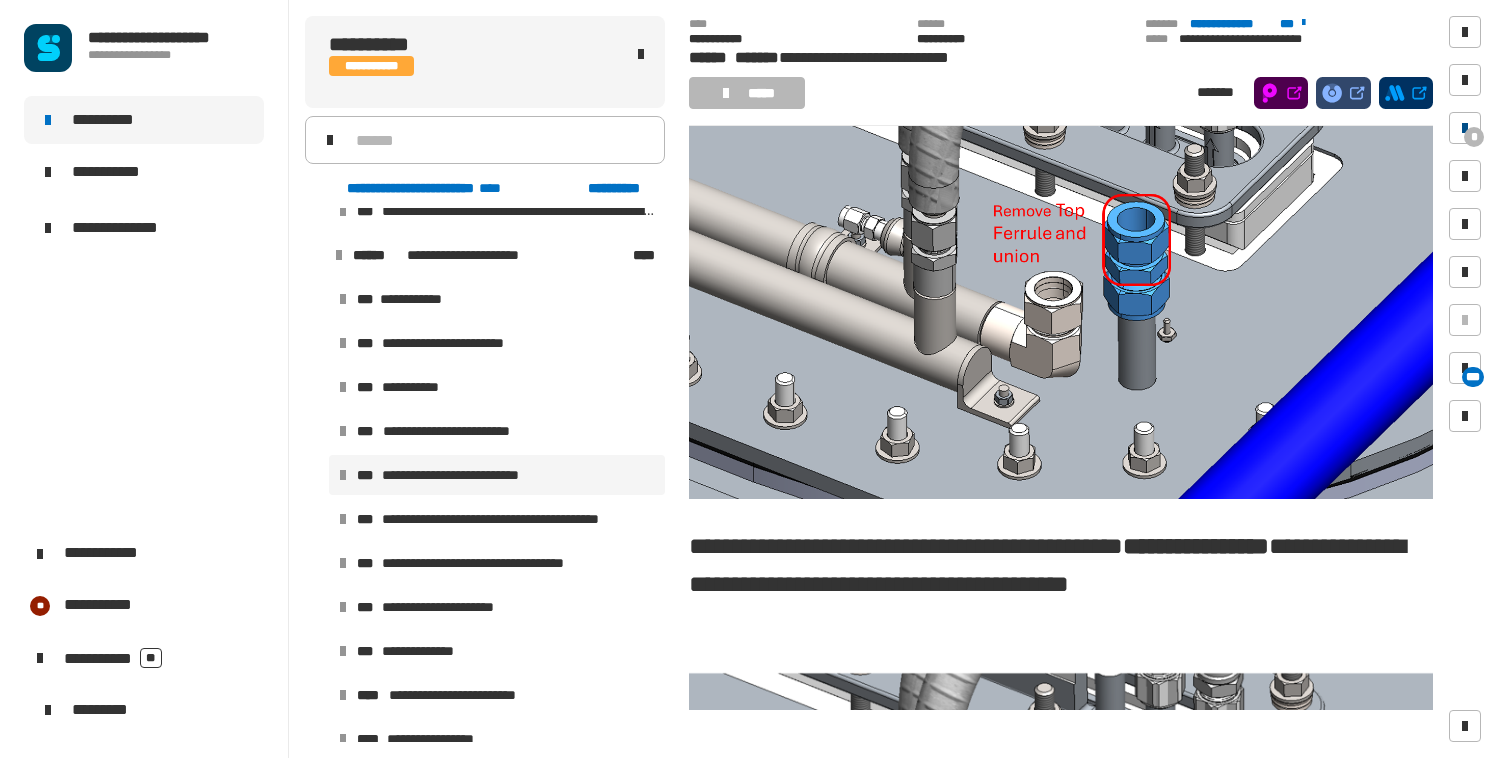 click at bounding box center [1465, 128] 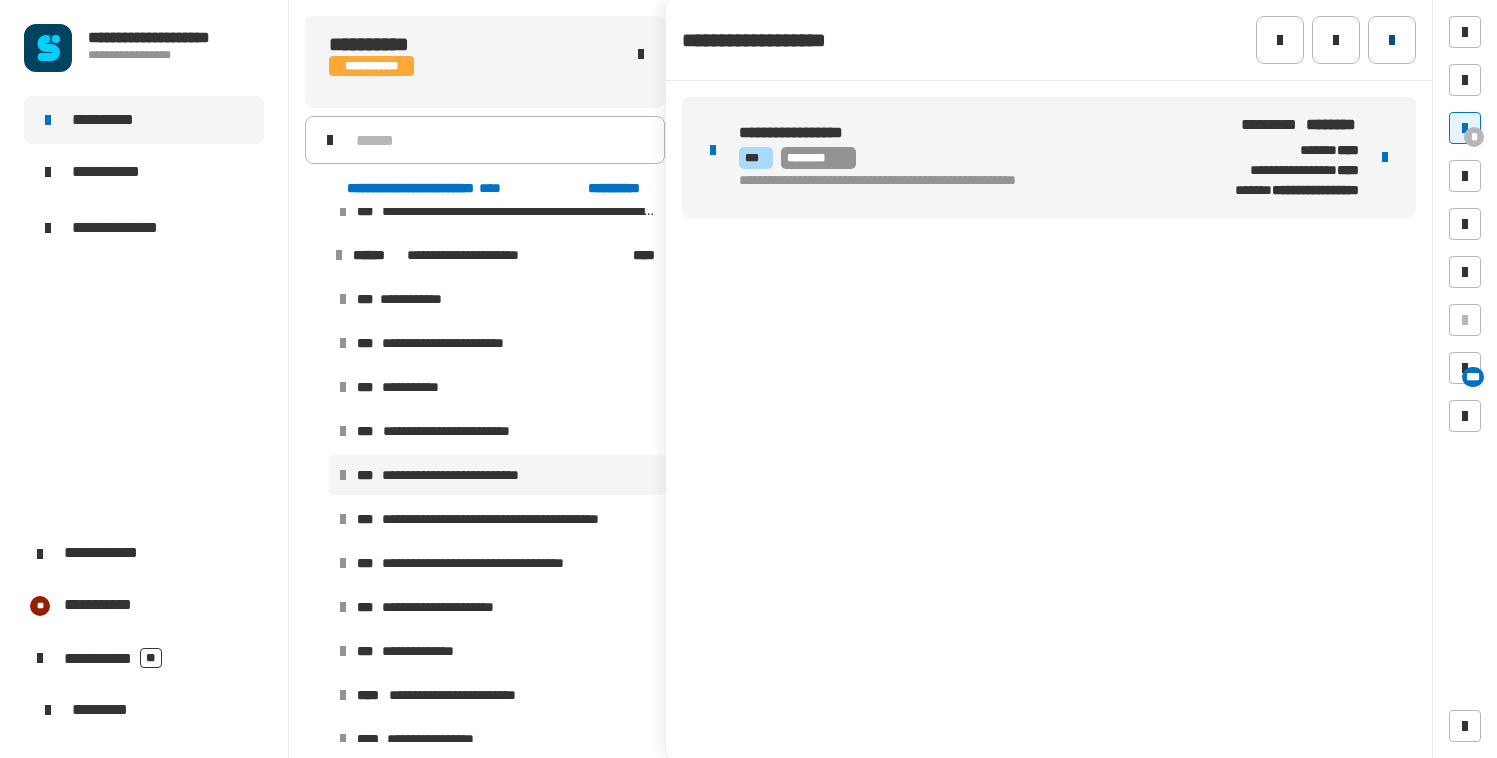 click 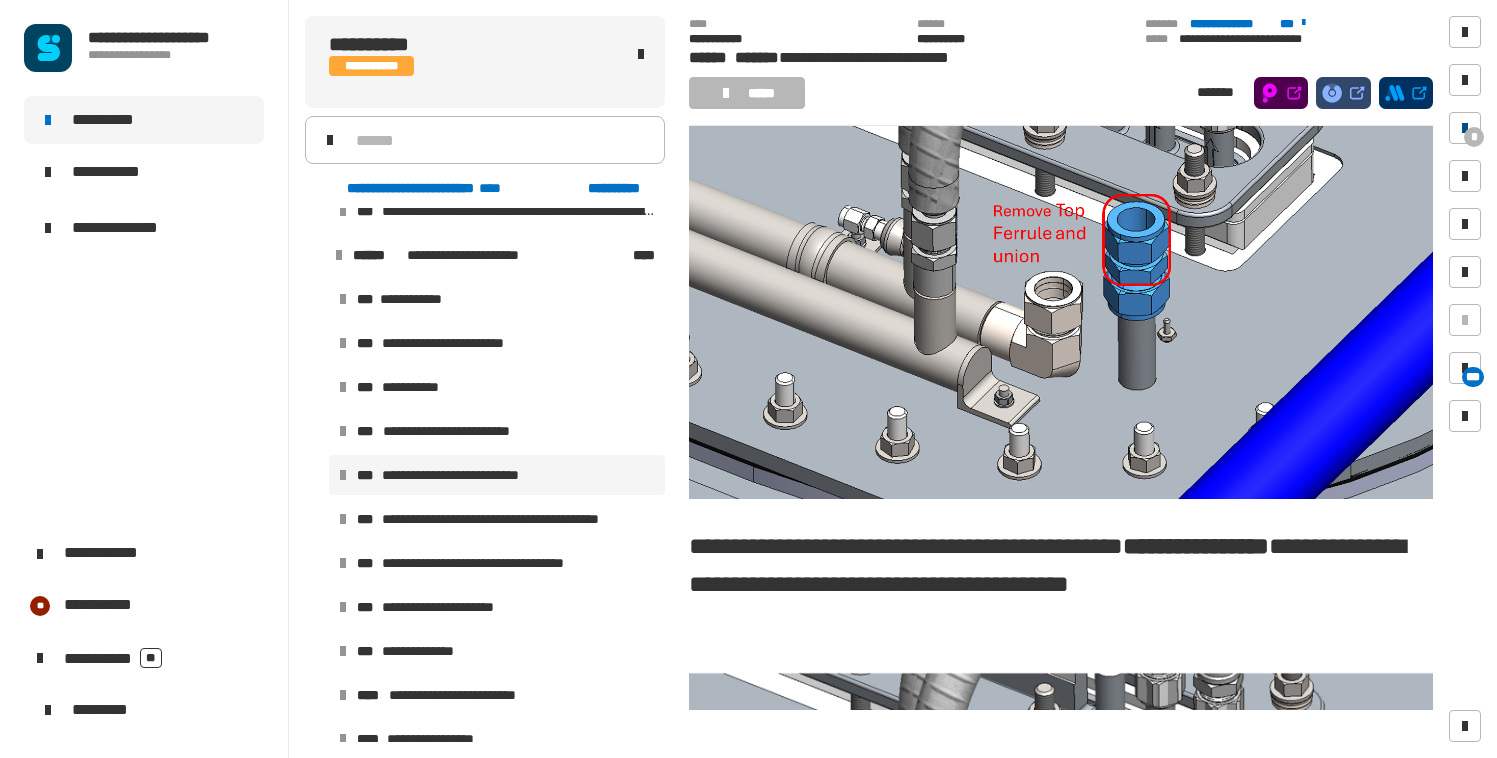 click at bounding box center (1465, 128) 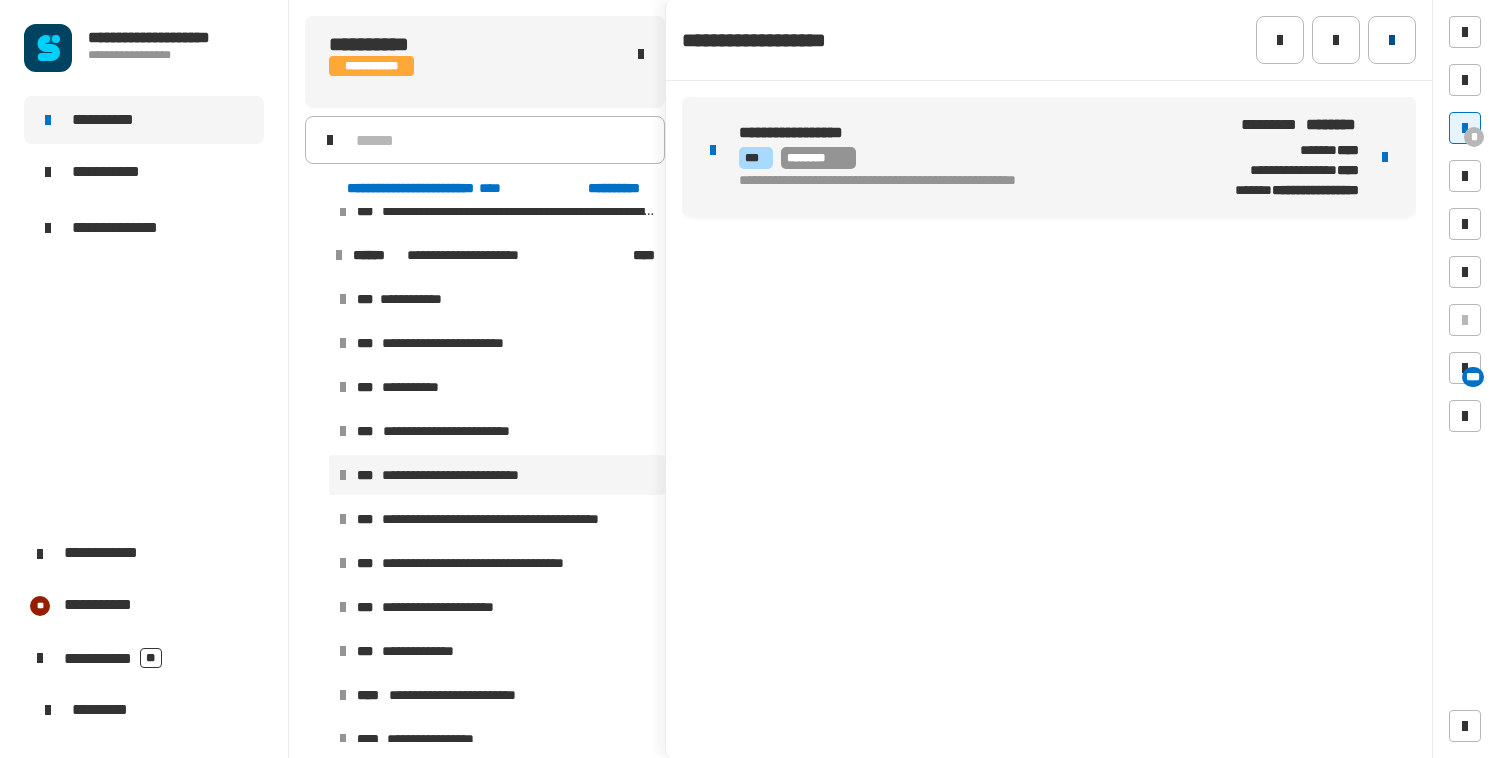 click 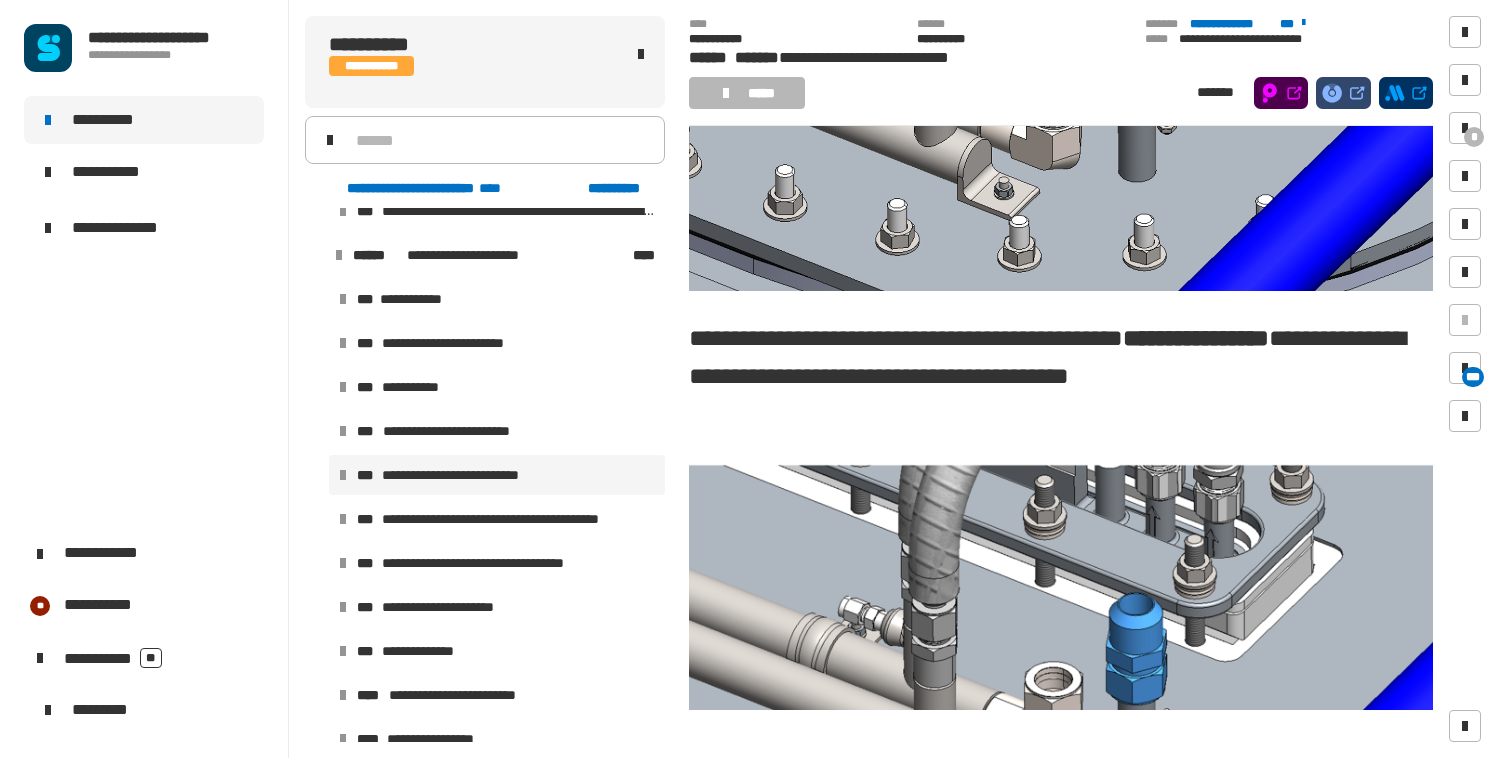 scroll, scrollTop: 494, scrollLeft: 0, axis: vertical 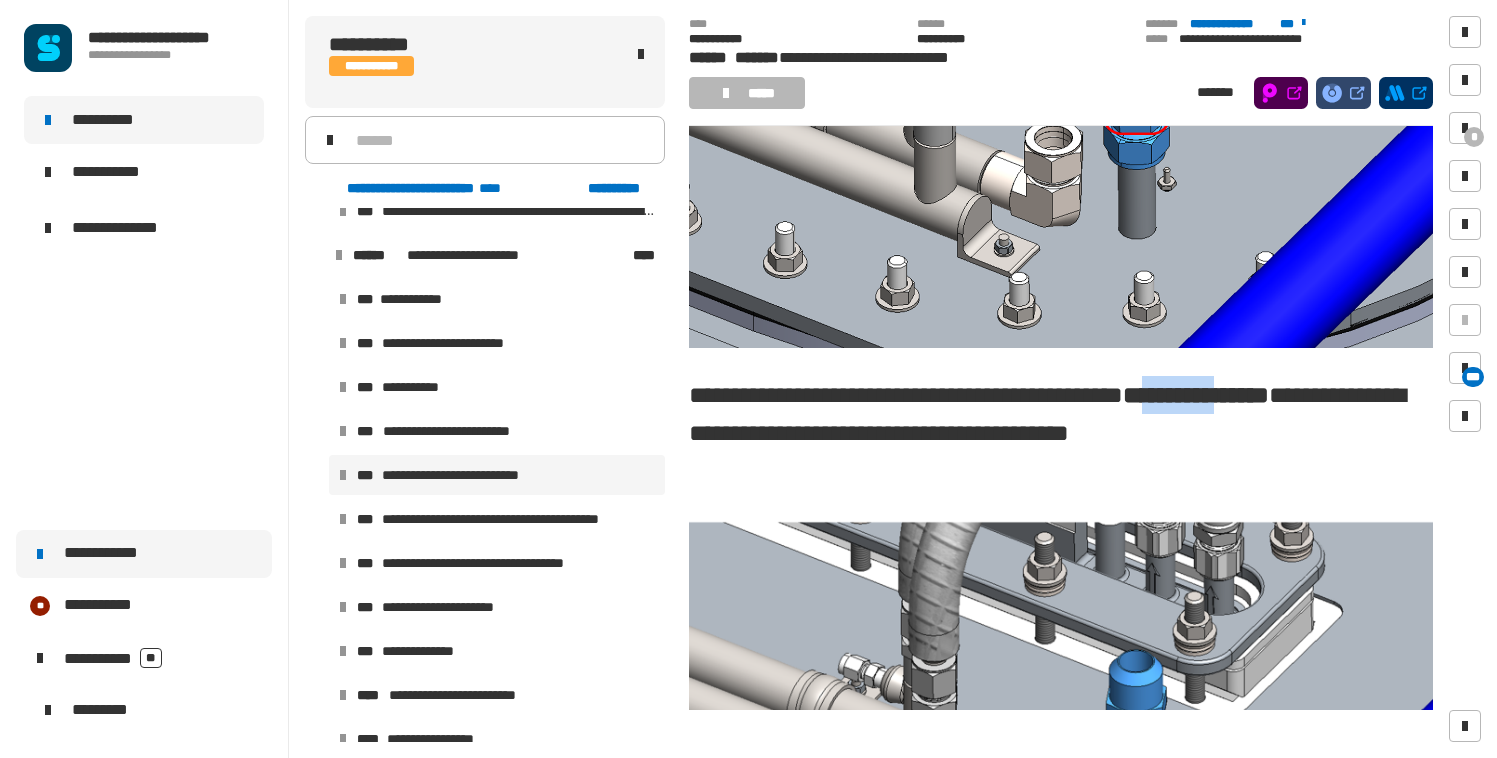 click on "**********" 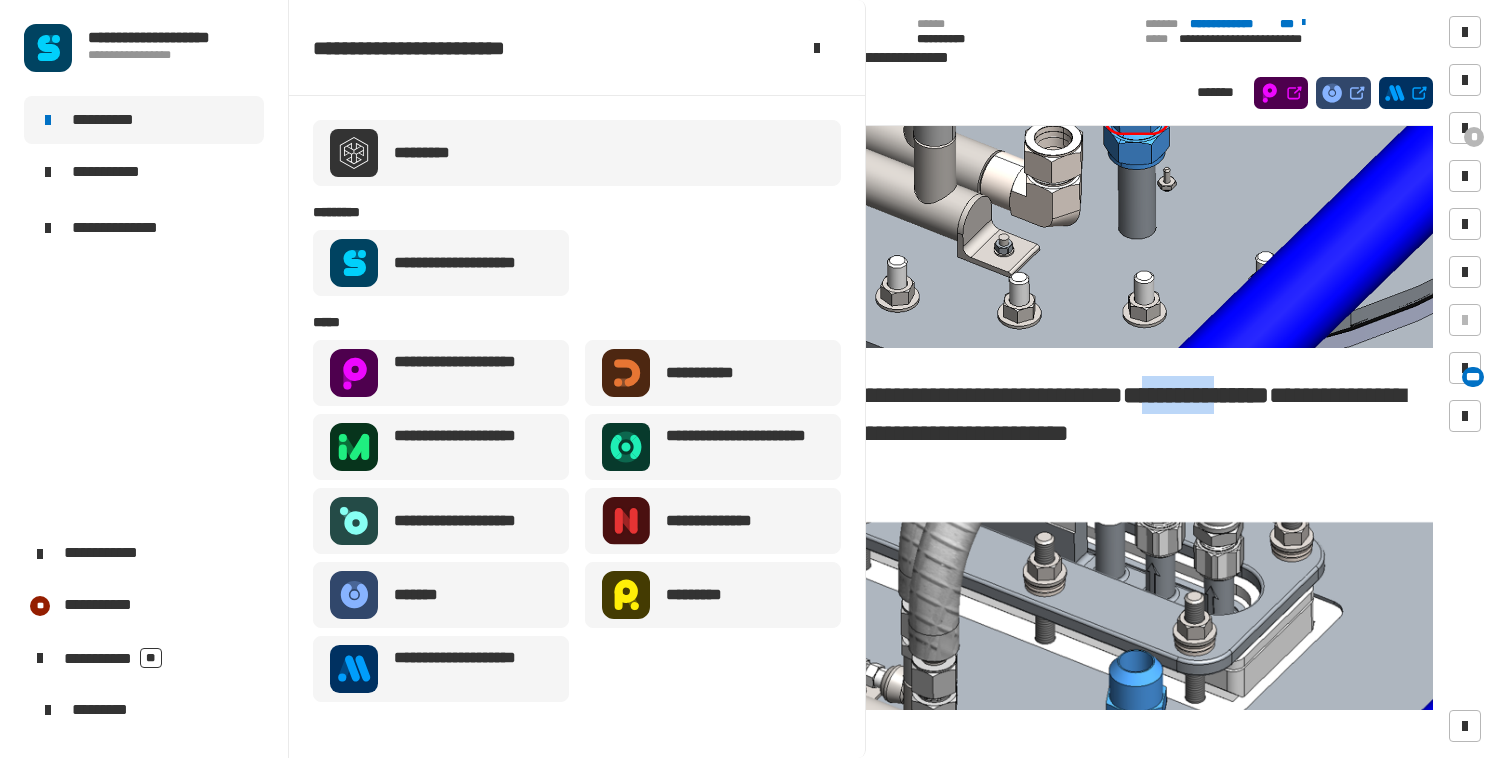 click at bounding box center [1061, 104] 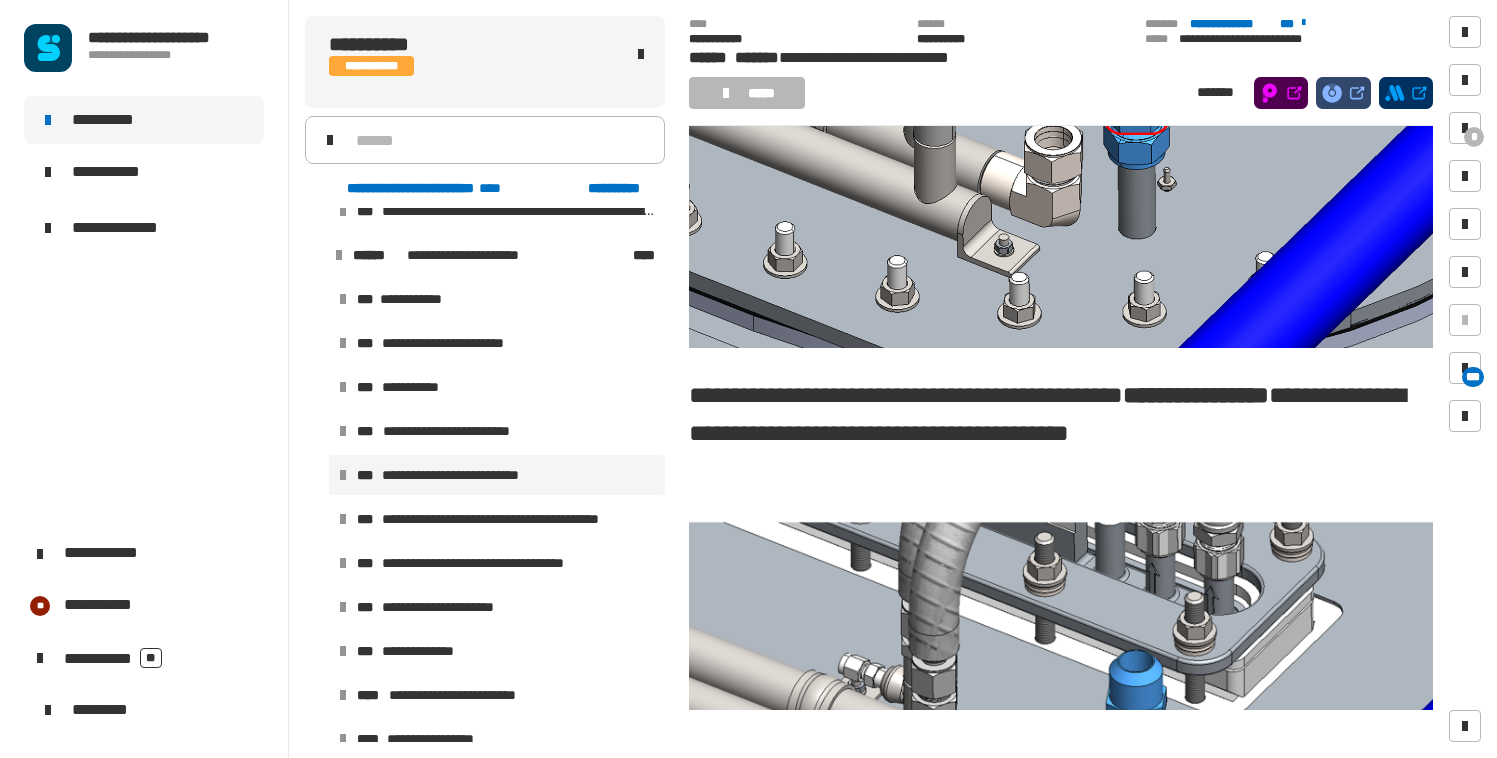 click on "**********" 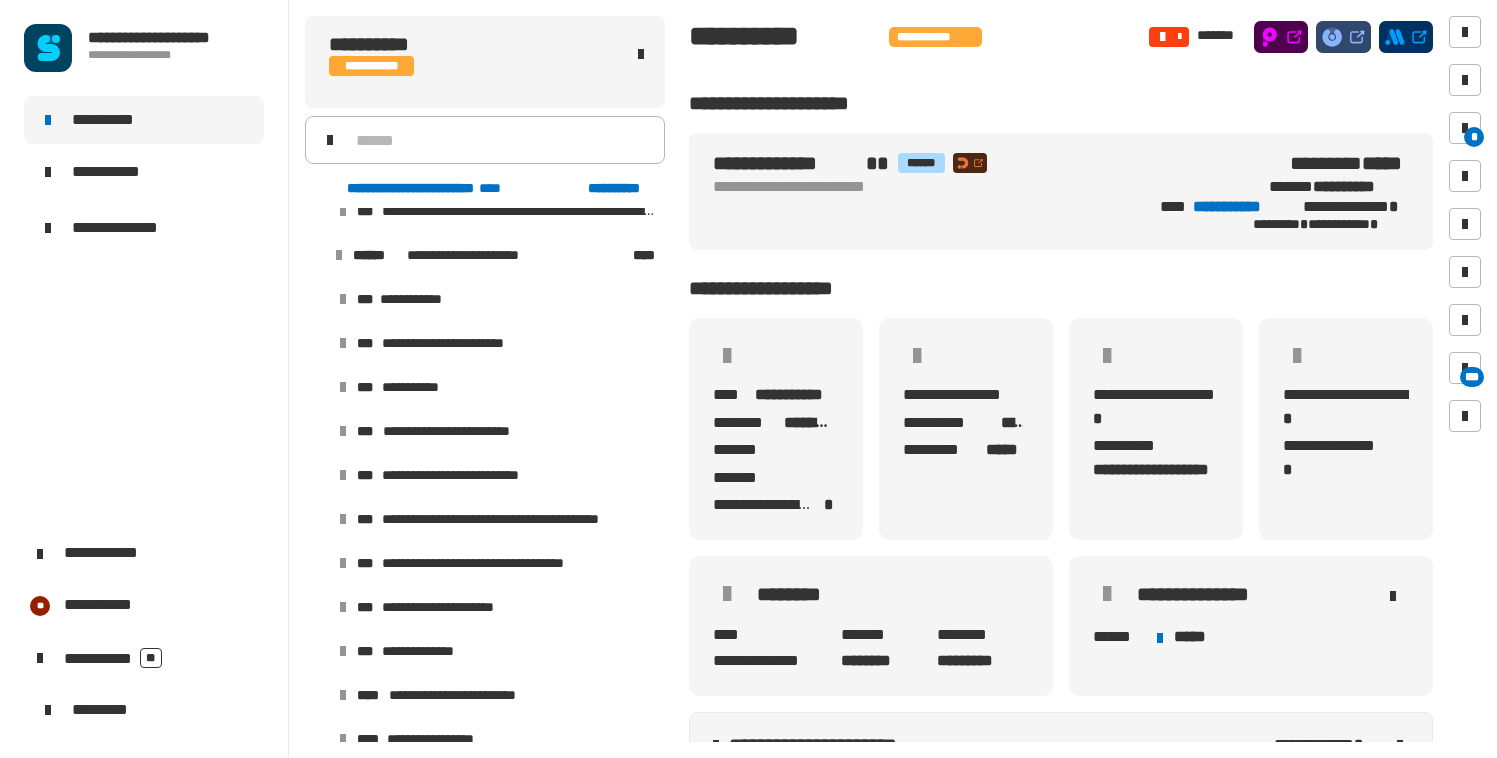scroll, scrollTop: 285, scrollLeft: 0, axis: vertical 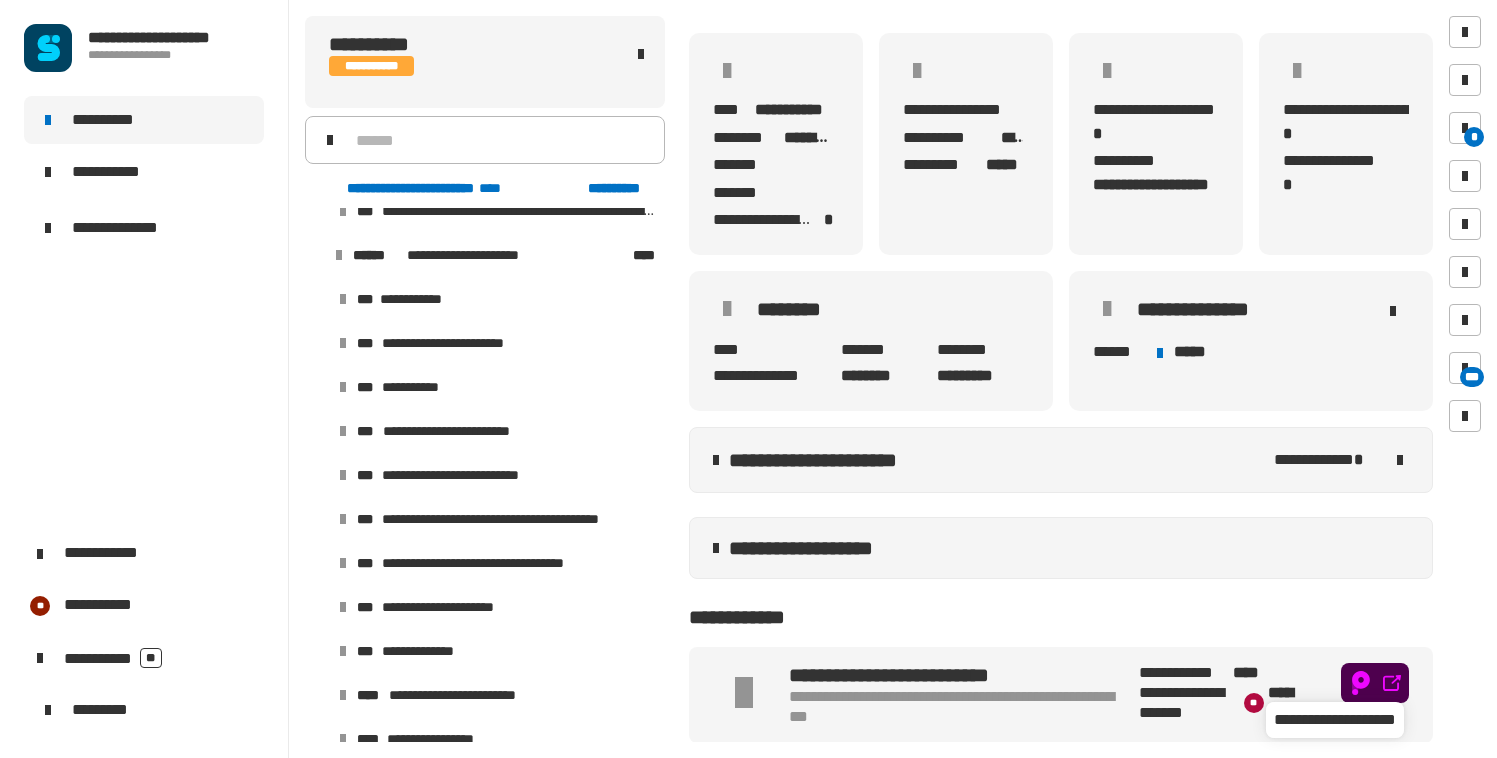 click 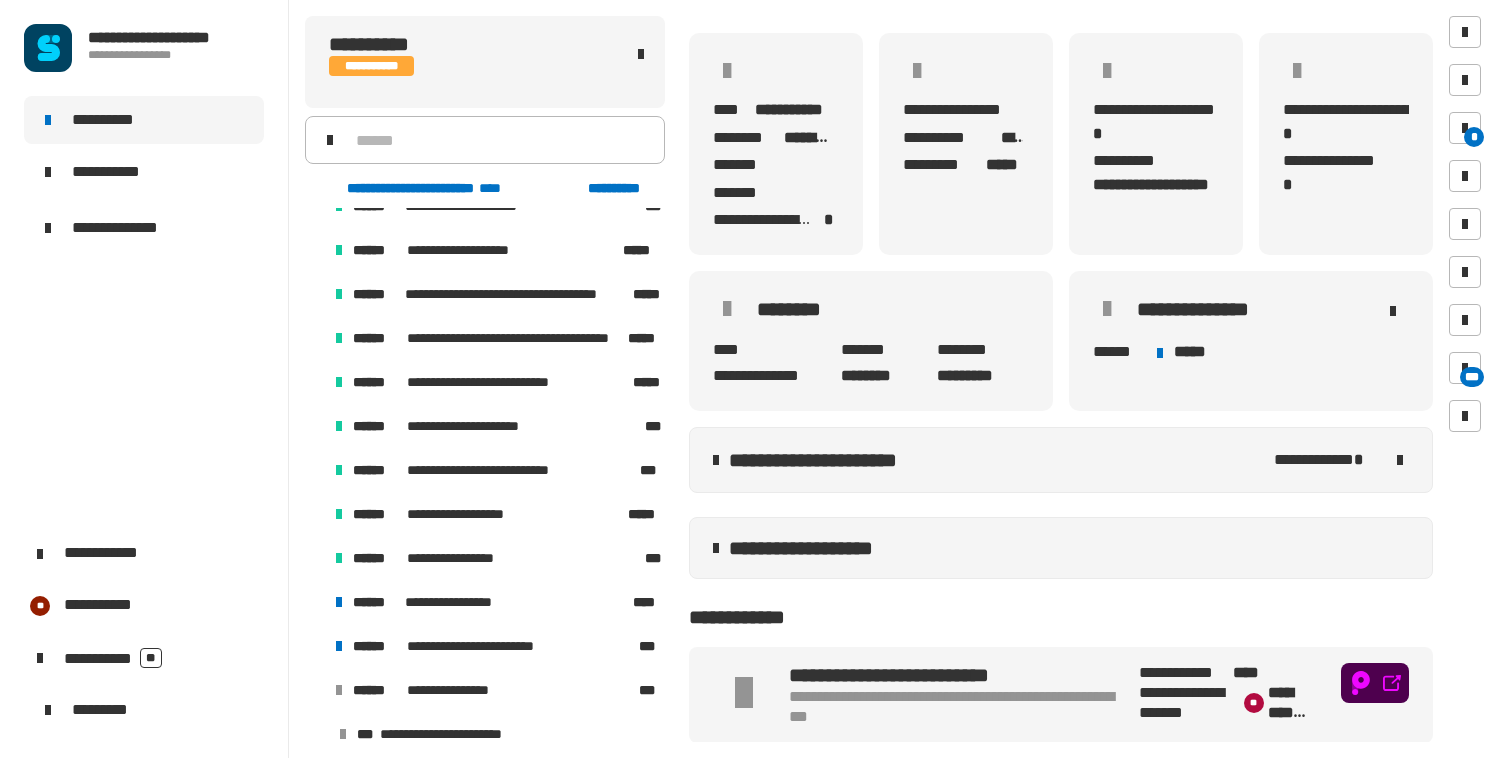 scroll, scrollTop: 770, scrollLeft: 0, axis: vertical 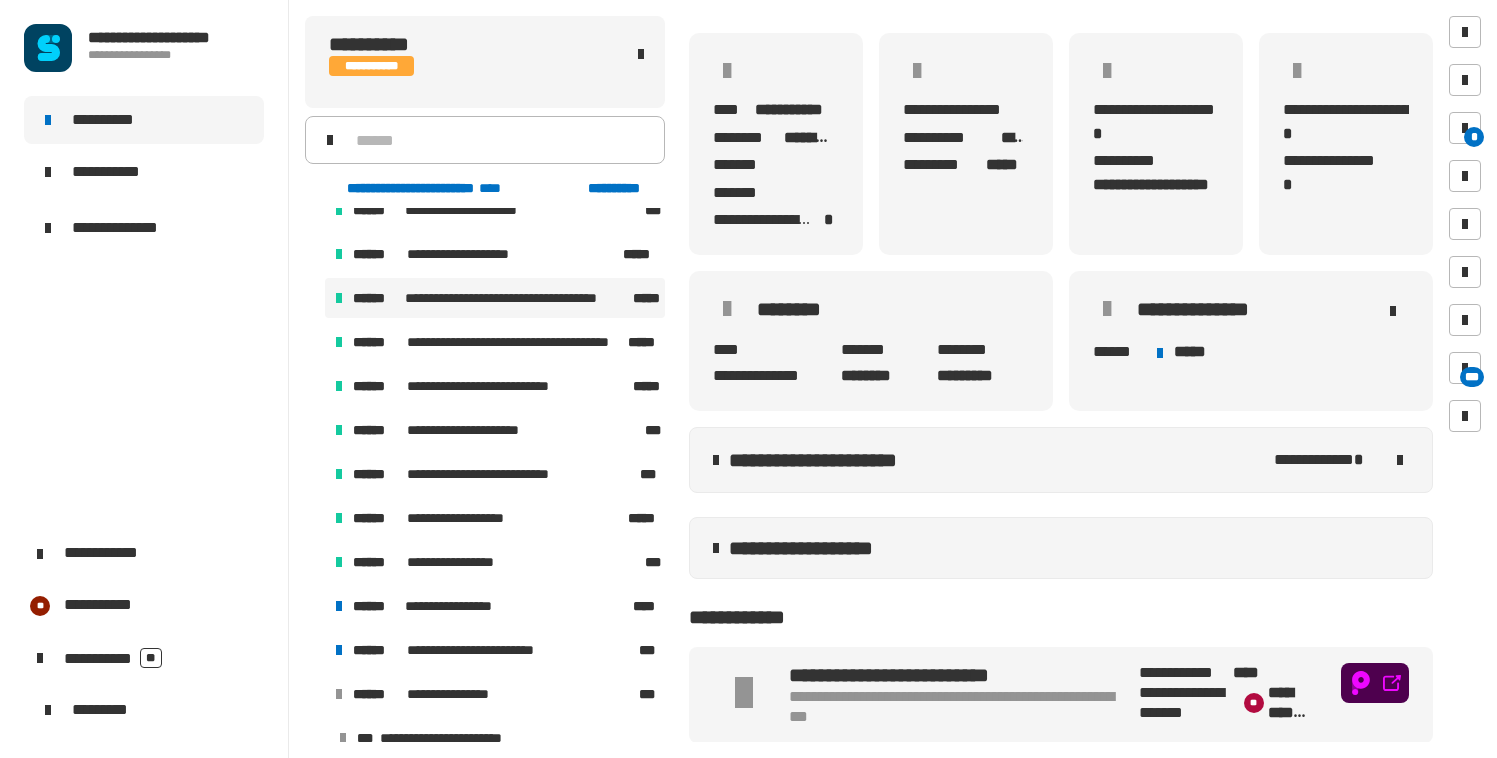 click on "**********" at bounding box center (517, 298) 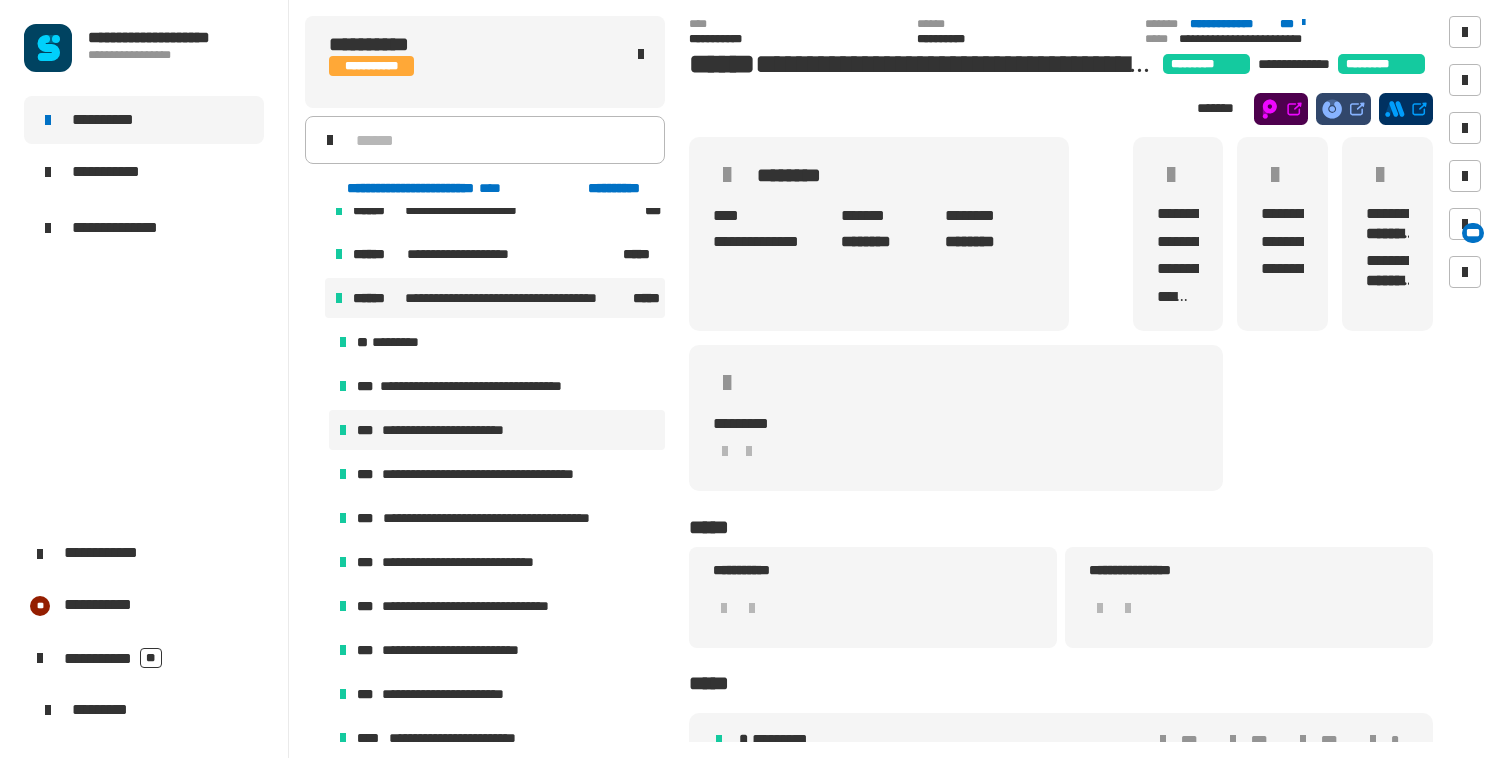 click on "**********" at bounding box center [453, 430] 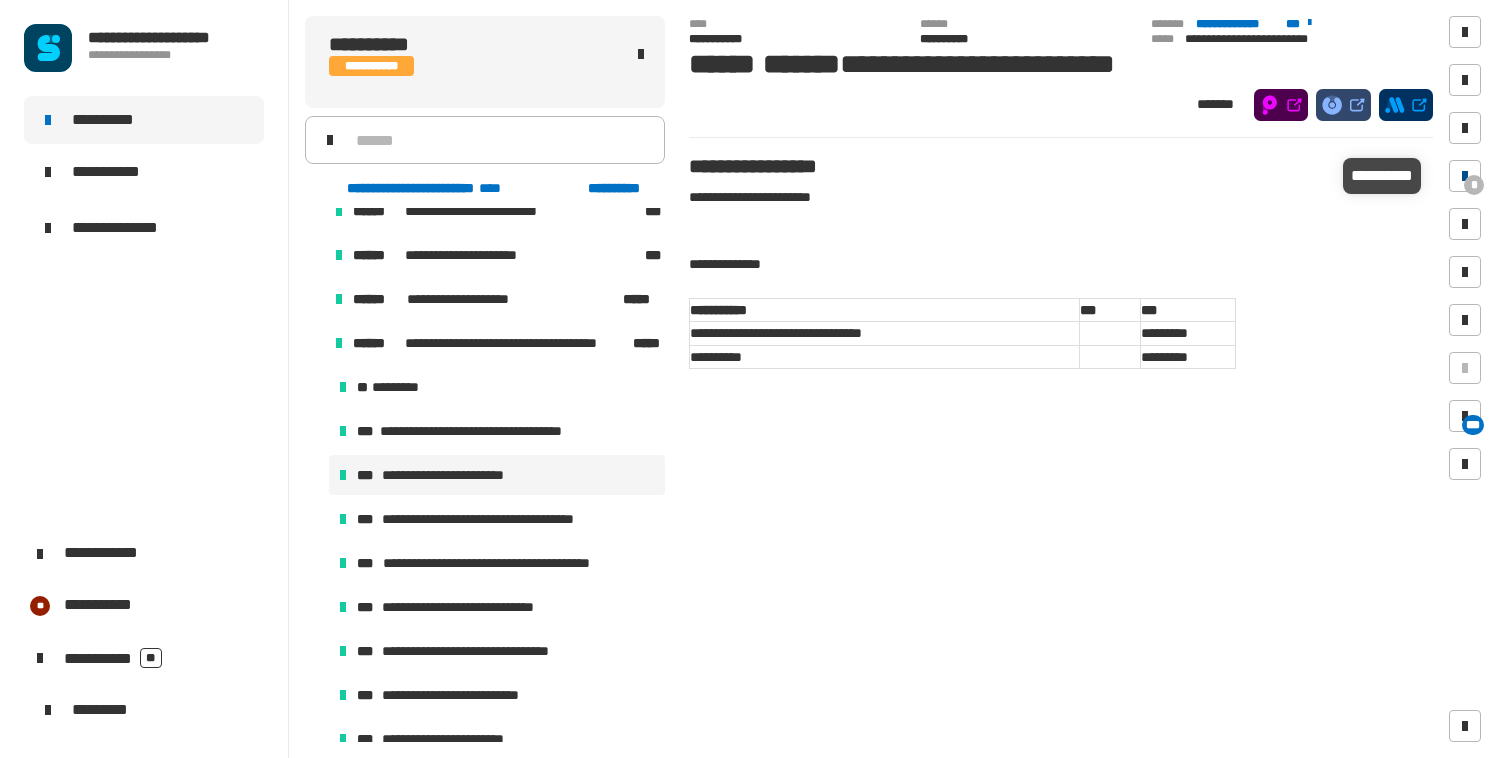 click at bounding box center [1465, 176] 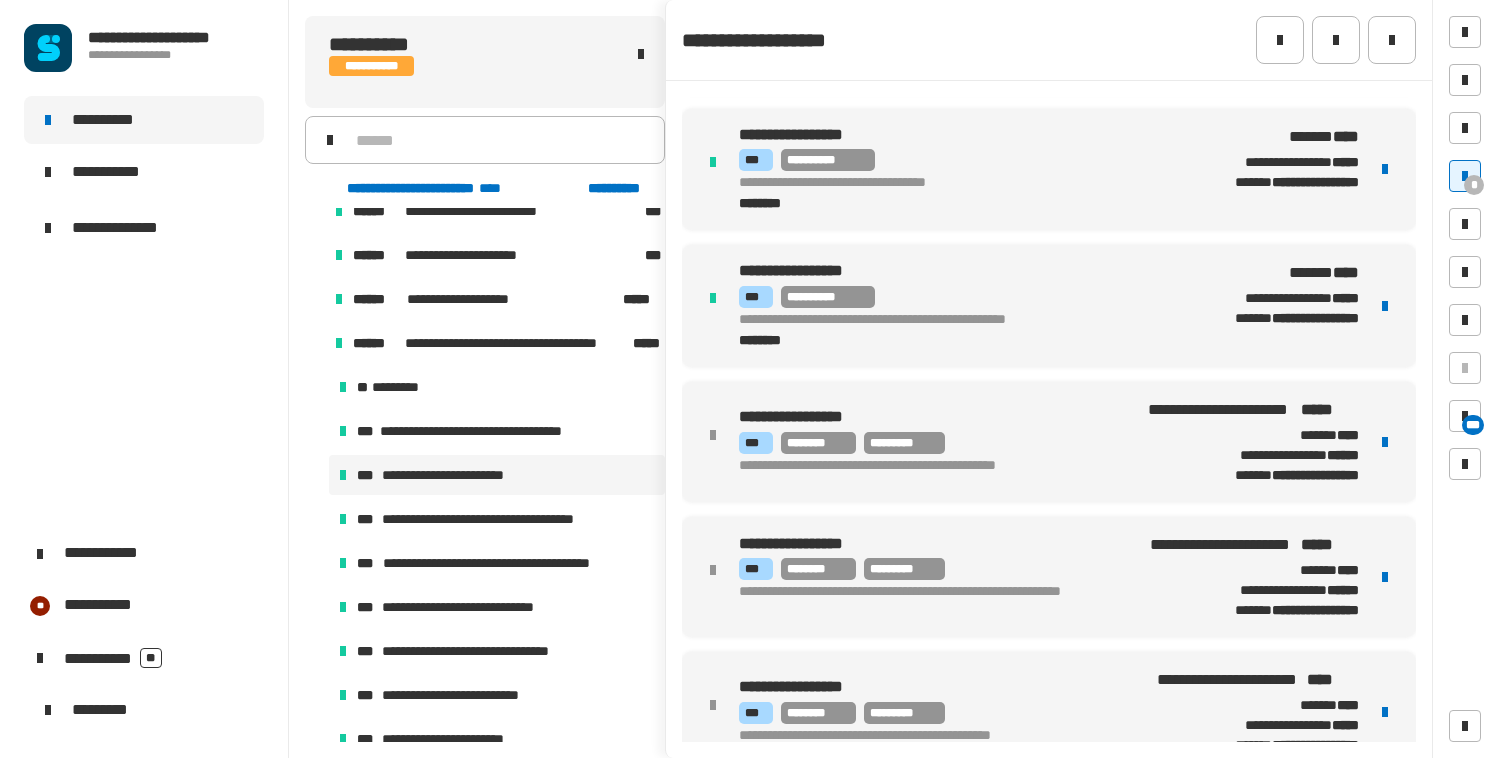 scroll, scrollTop: 154, scrollLeft: 0, axis: vertical 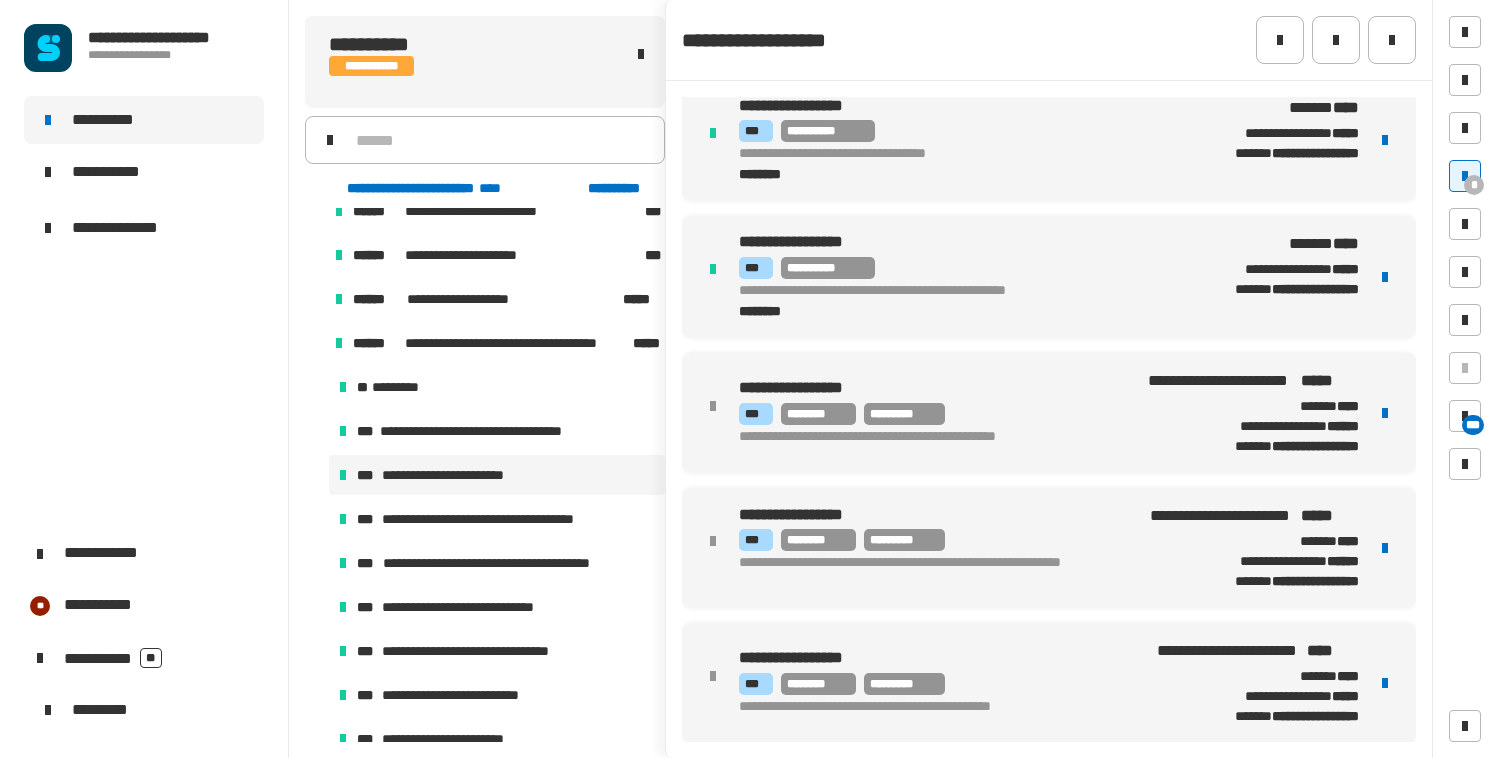click on "**********" at bounding box center [928, 707] 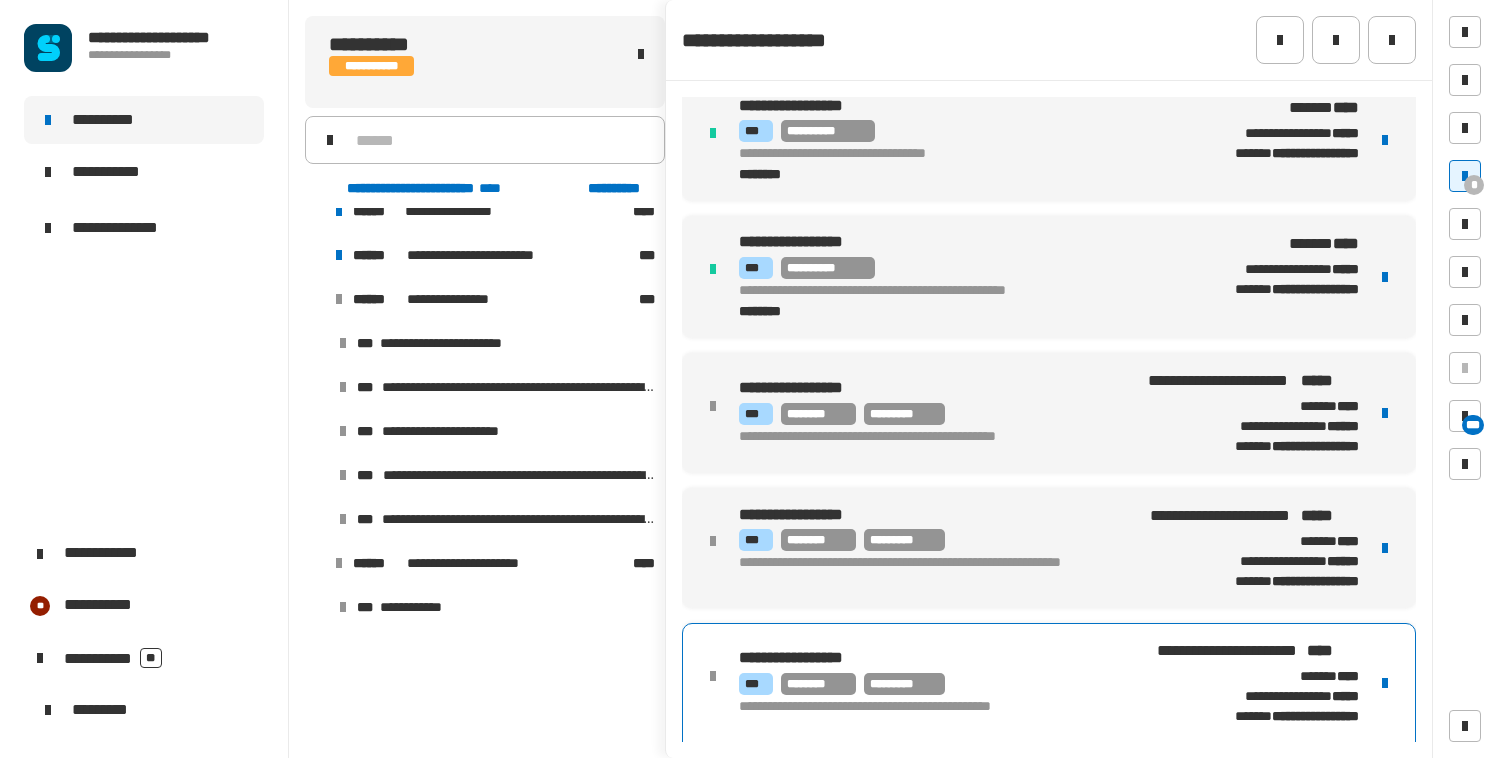scroll, scrollTop: 1882, scrollLeft: 0, axis: vertical 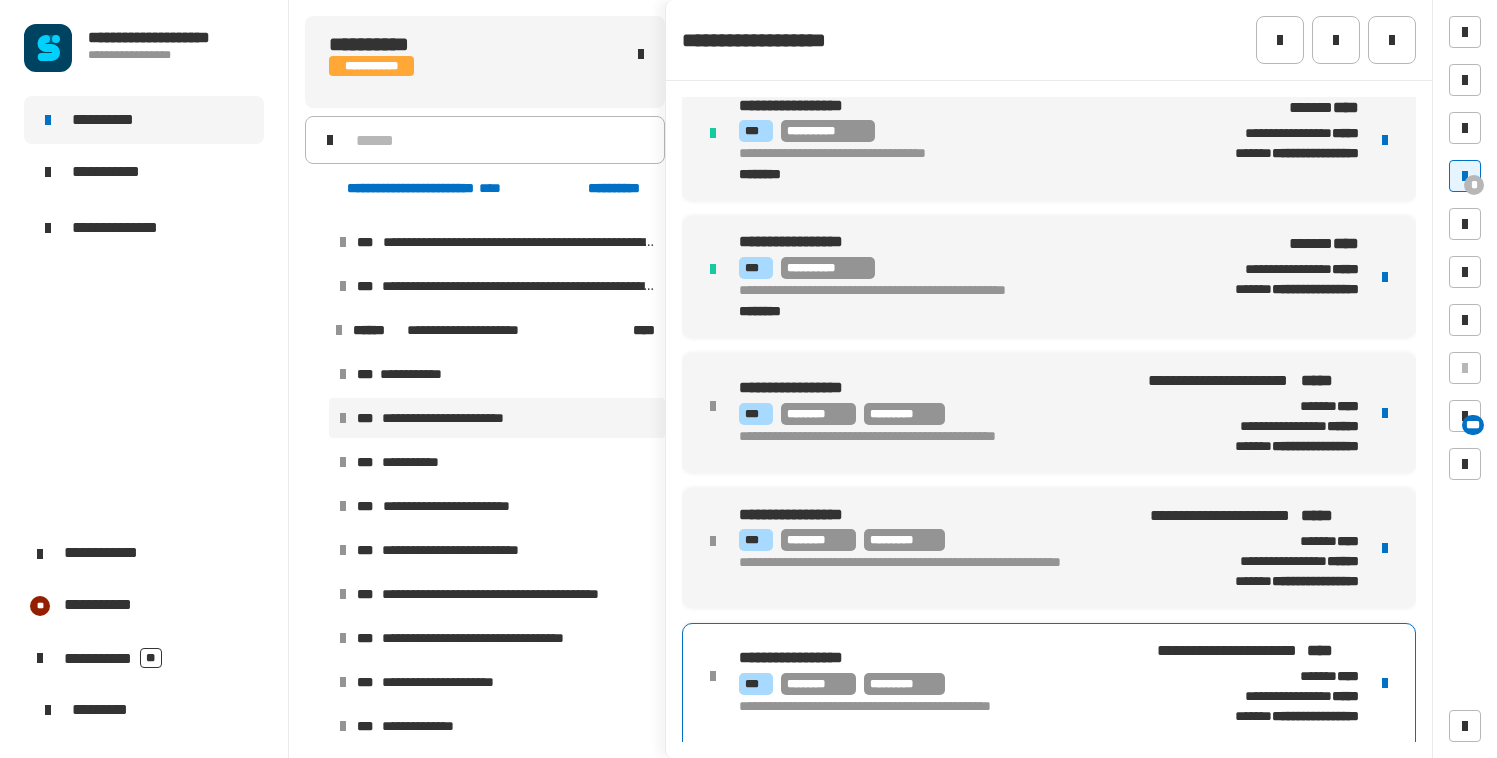 click on "**********" at bounding box center [453, 418] 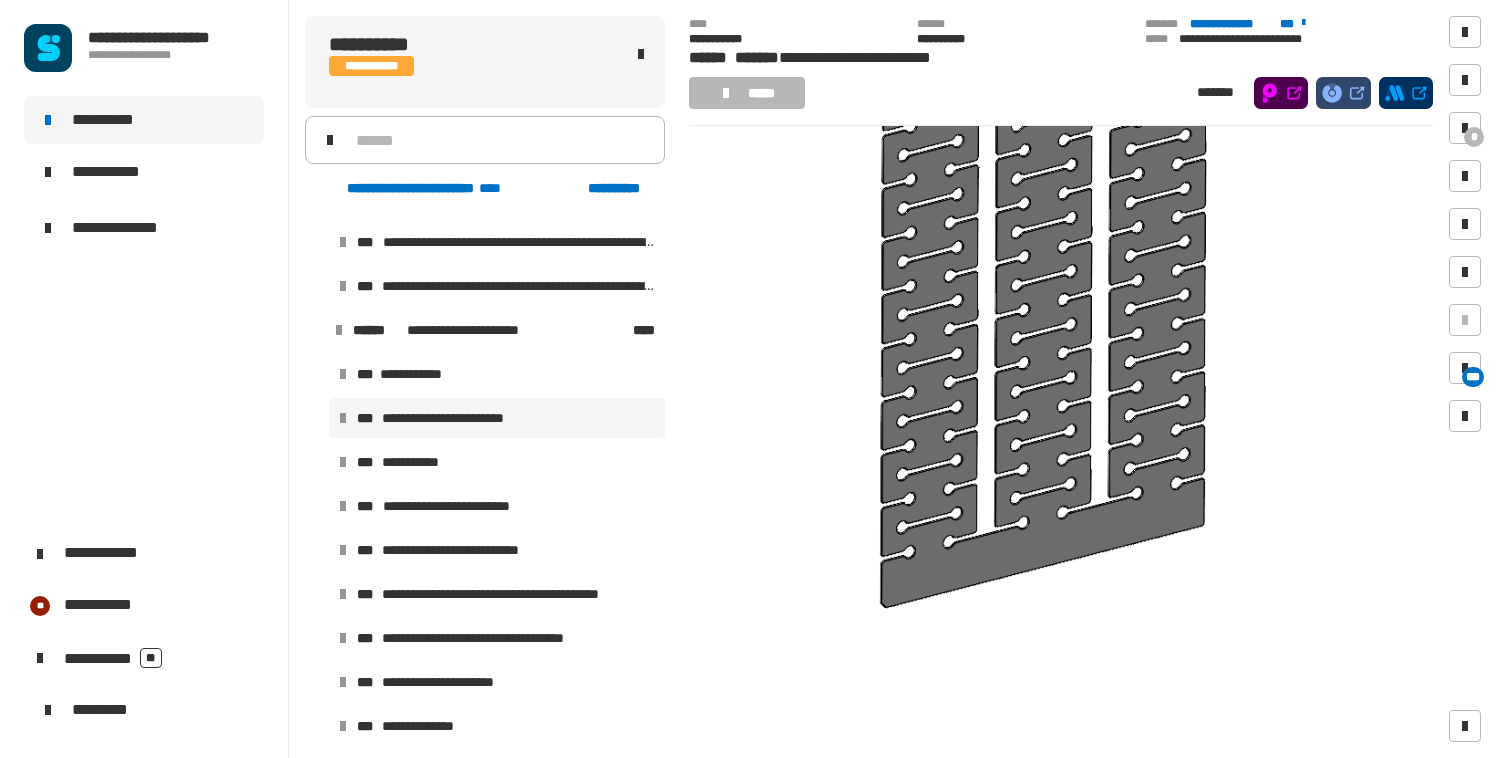 scroll, scrollTop: 1405, scrollLeft: 0, axis: vertical 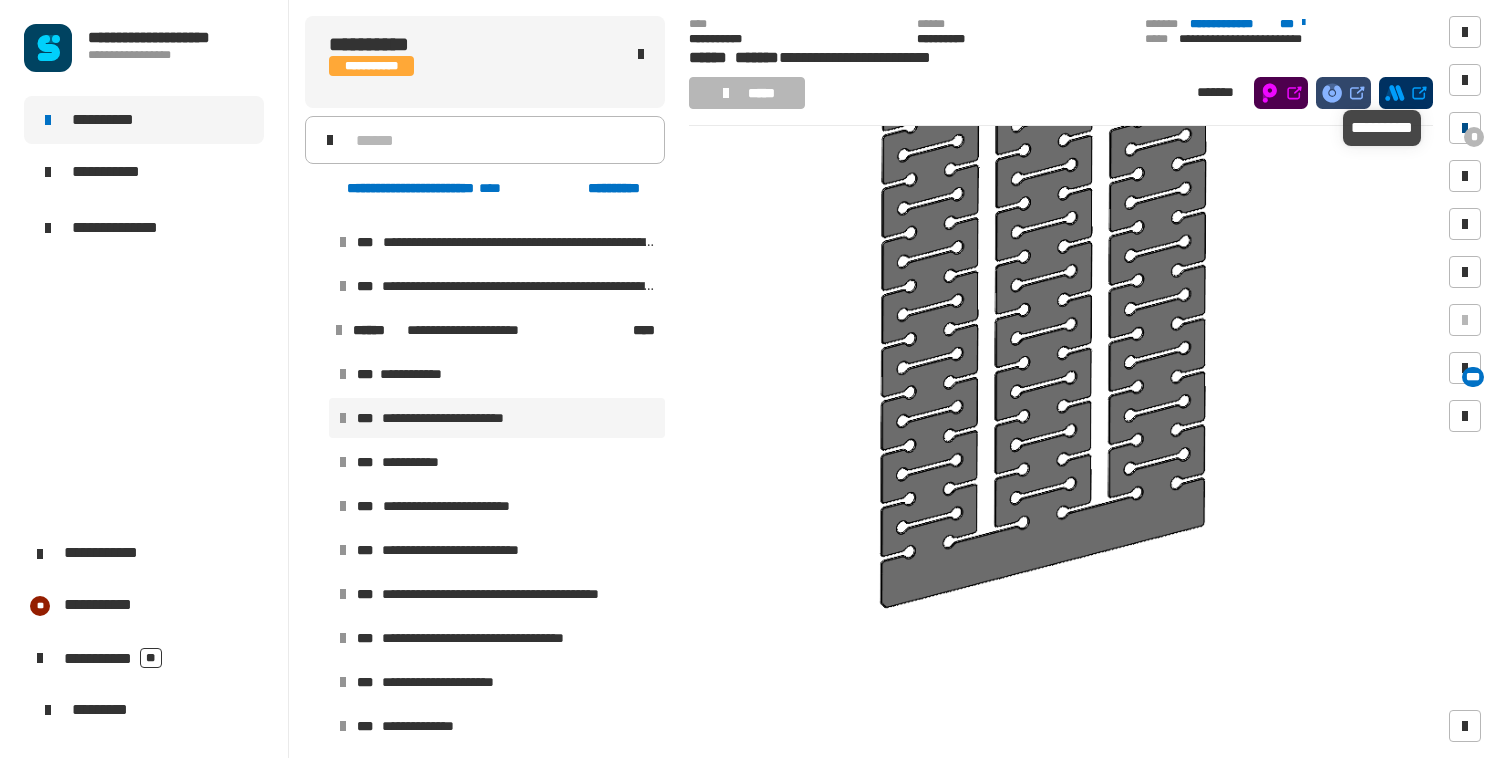 click on "*" at bounding box center (1474, 137) 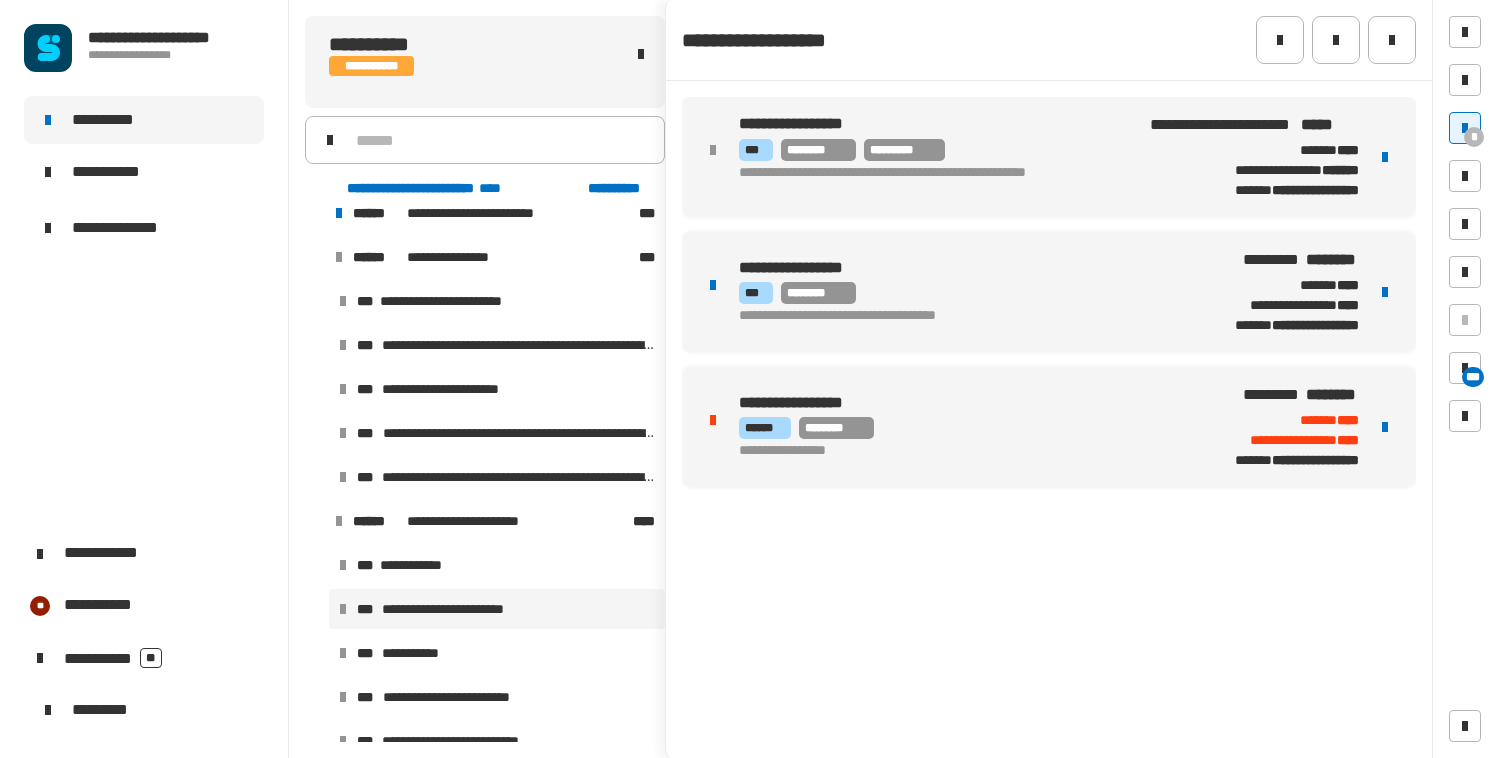 scroll, scrollTop: 1661, scrollLeft: 0, axis: vertical 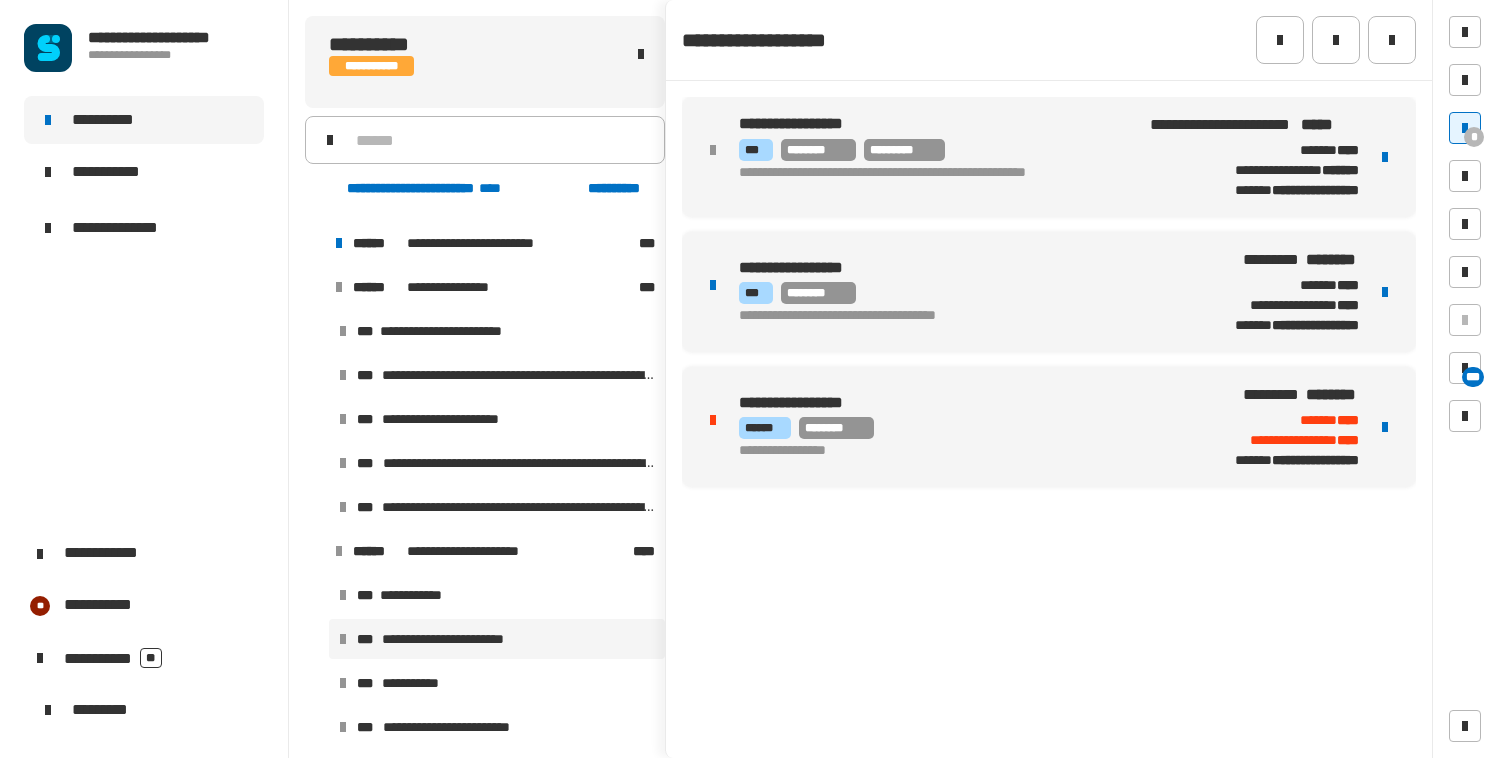 click on "**********" at bounding box center (497, 463) 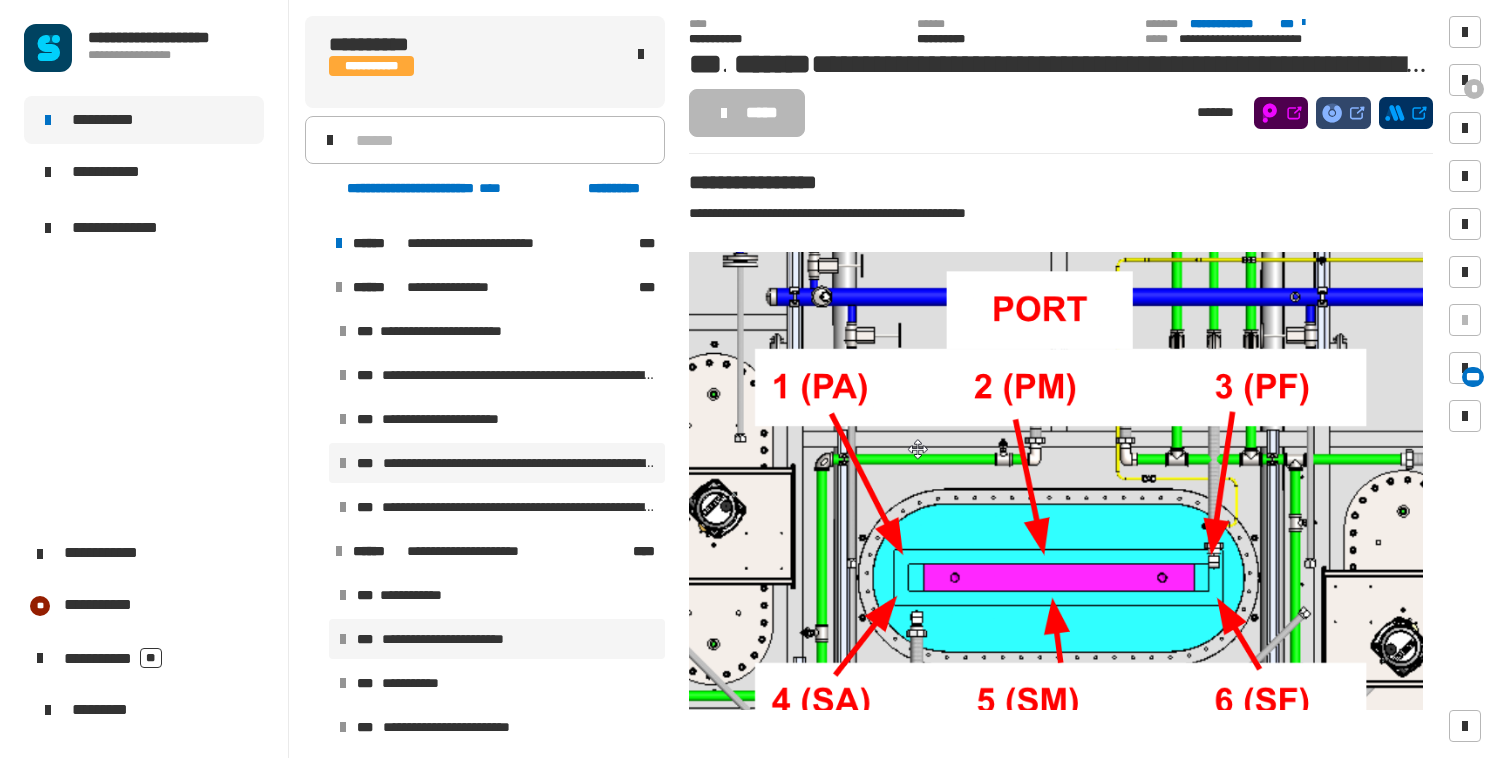 click on "**********" at bounding box center (453, 639) 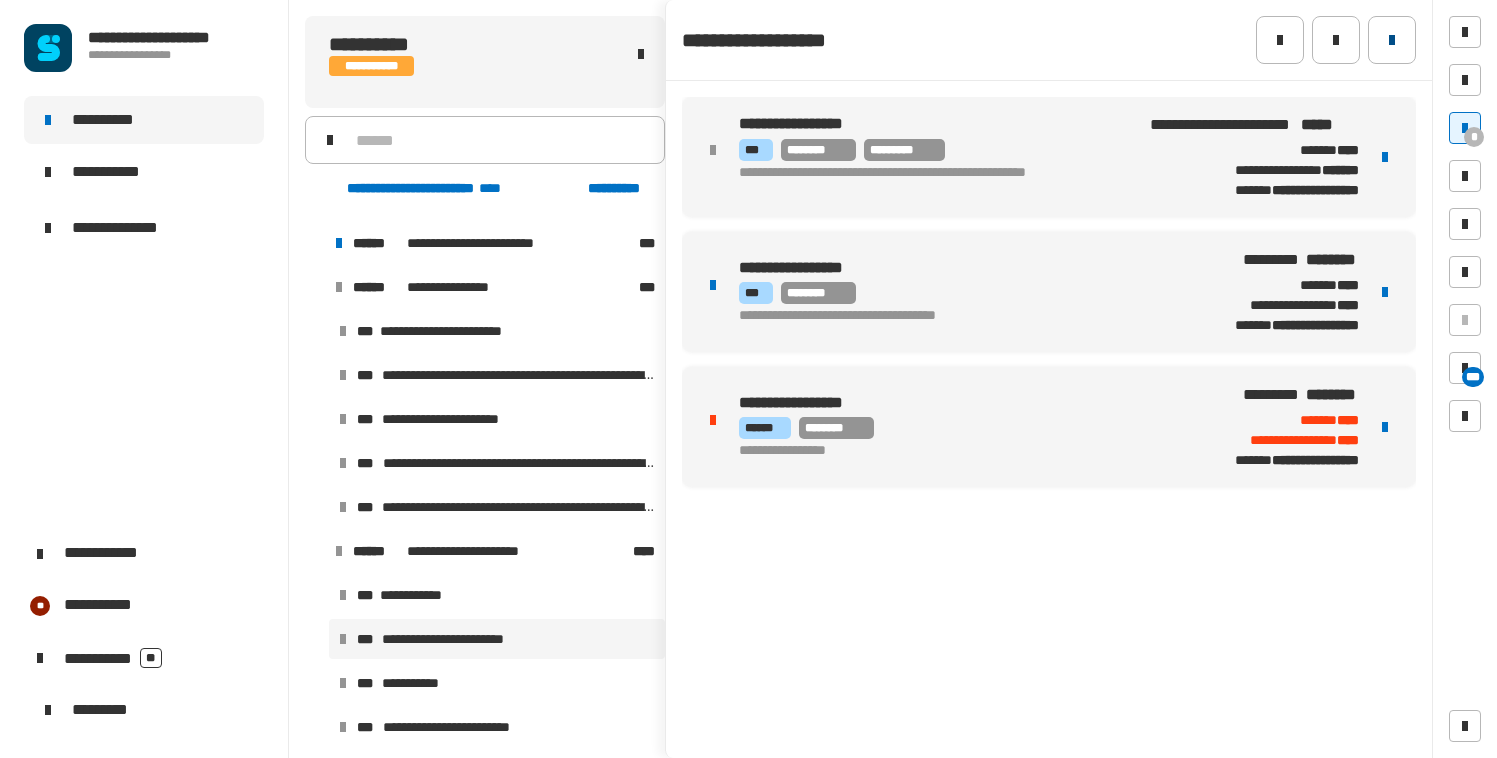 click 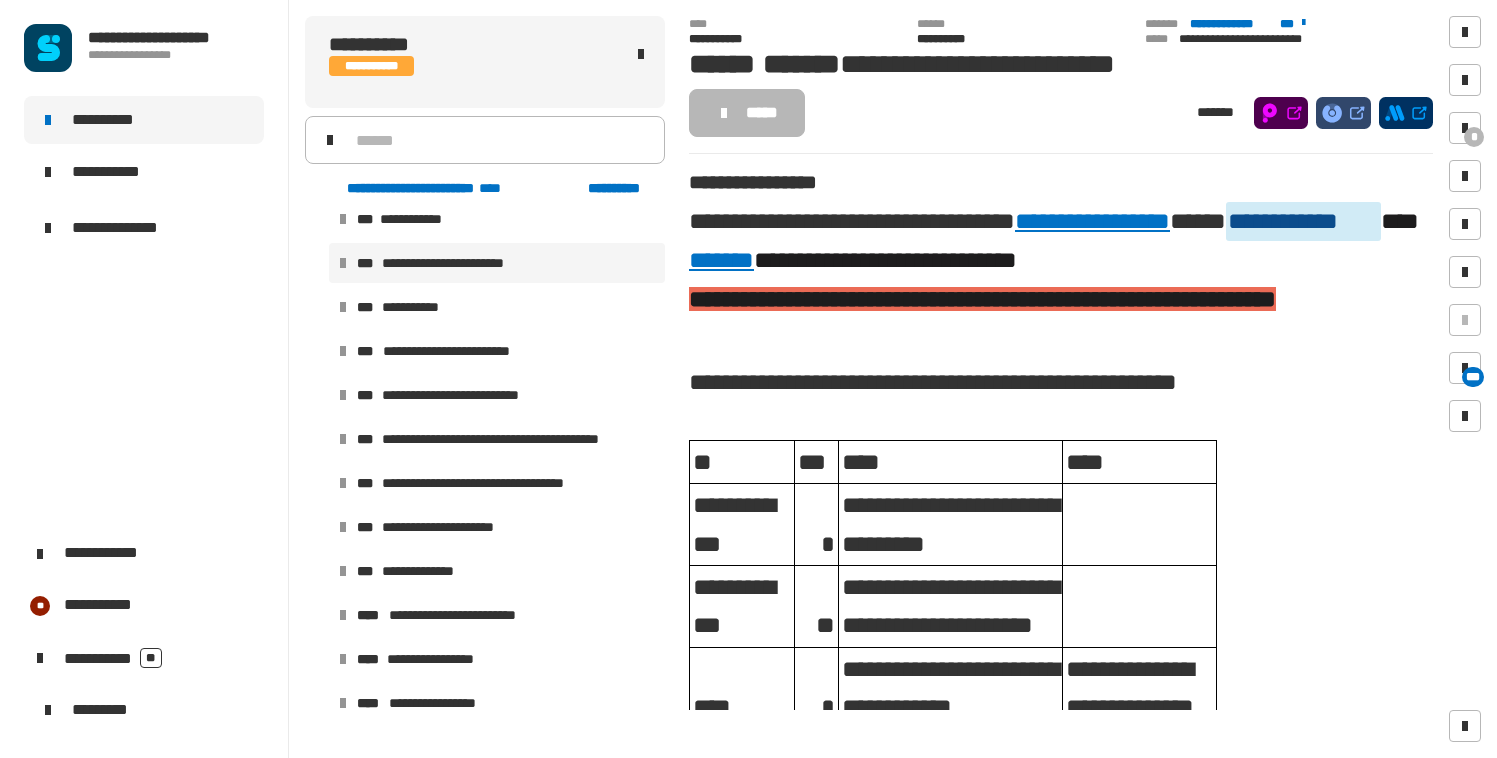 scroll, scrollTop: 2028, scrollLeft: 0, axis: vertical 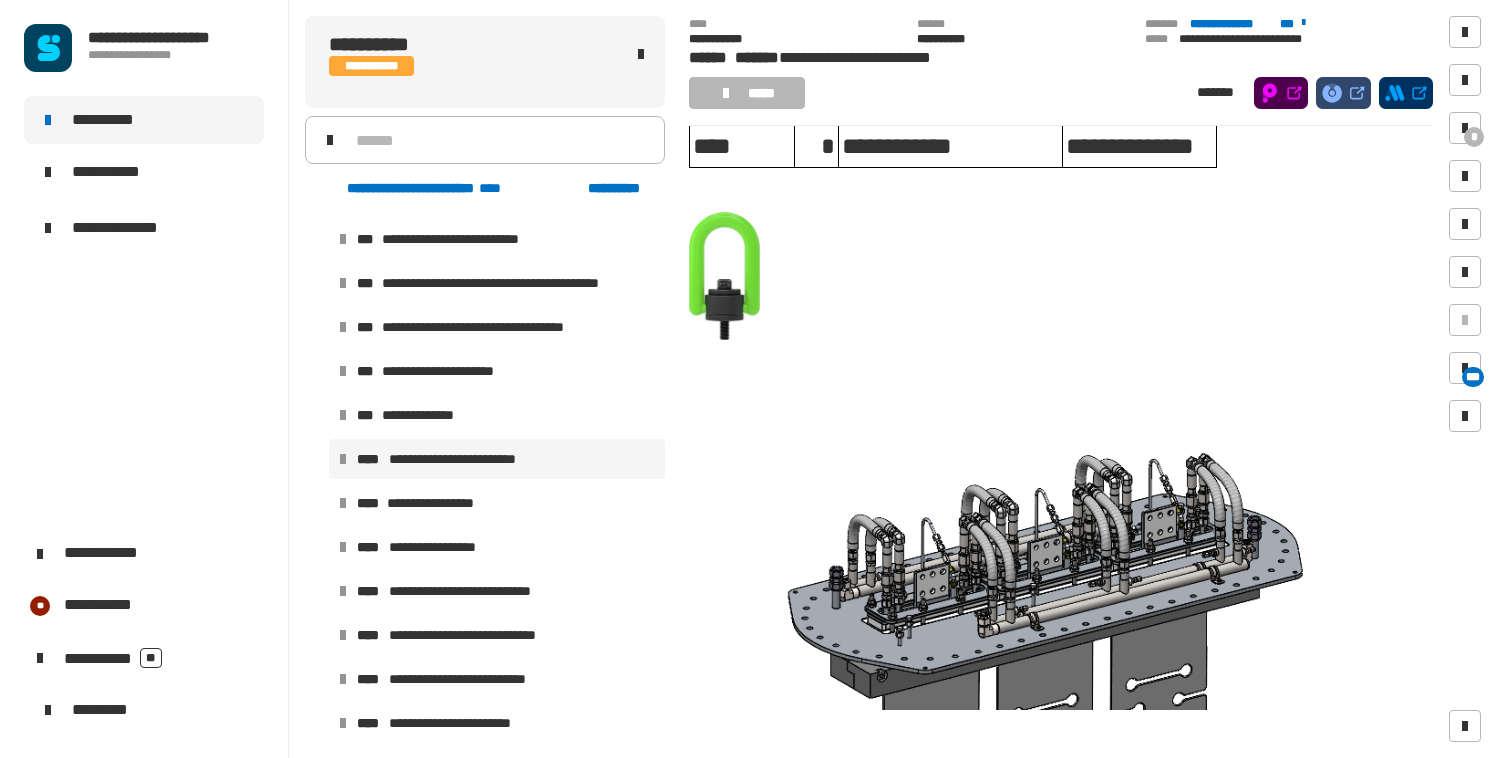 click on "**********" at bounding box center (497, 635) 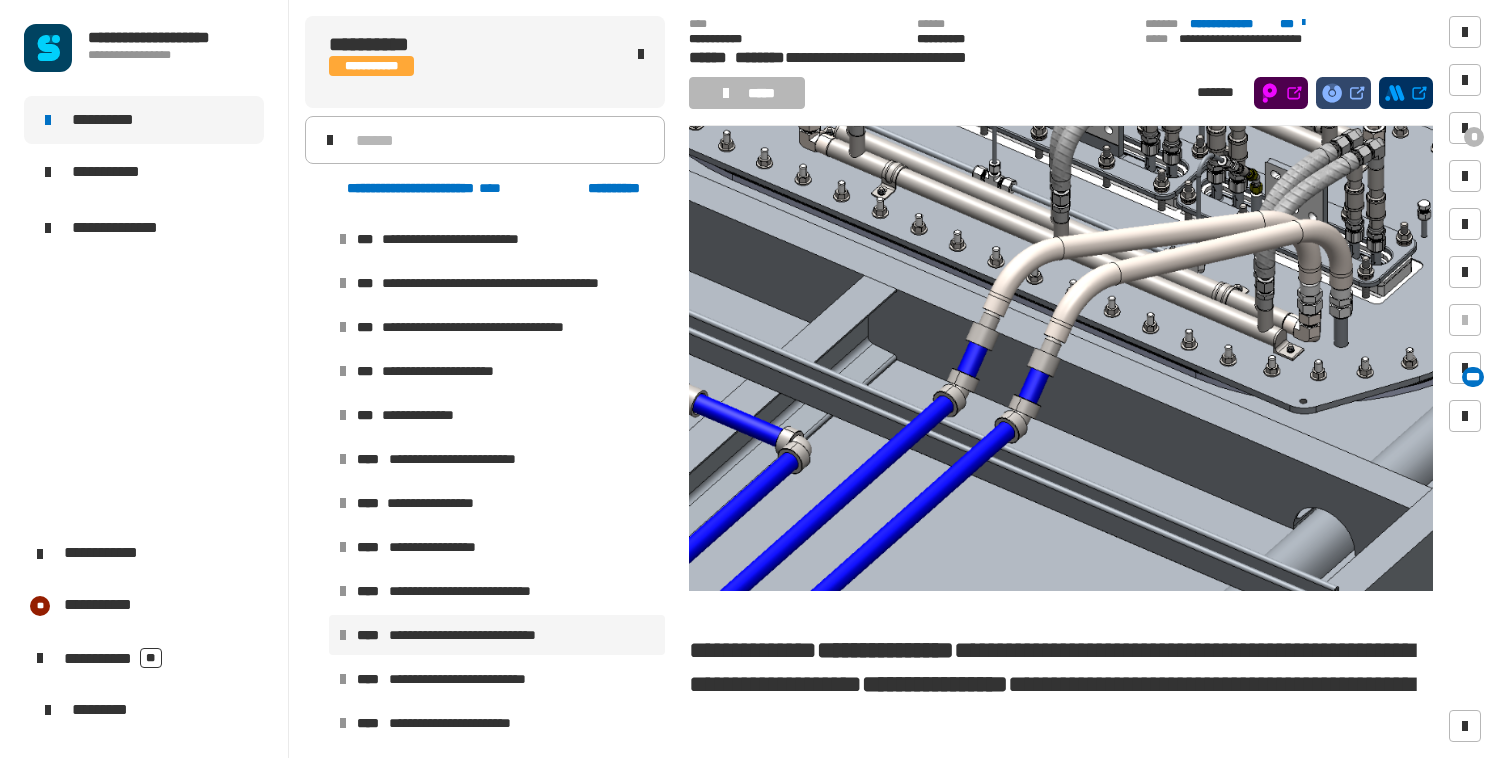 scroll, scrollTop: 235, scrollLeft: 0, axis: vertical 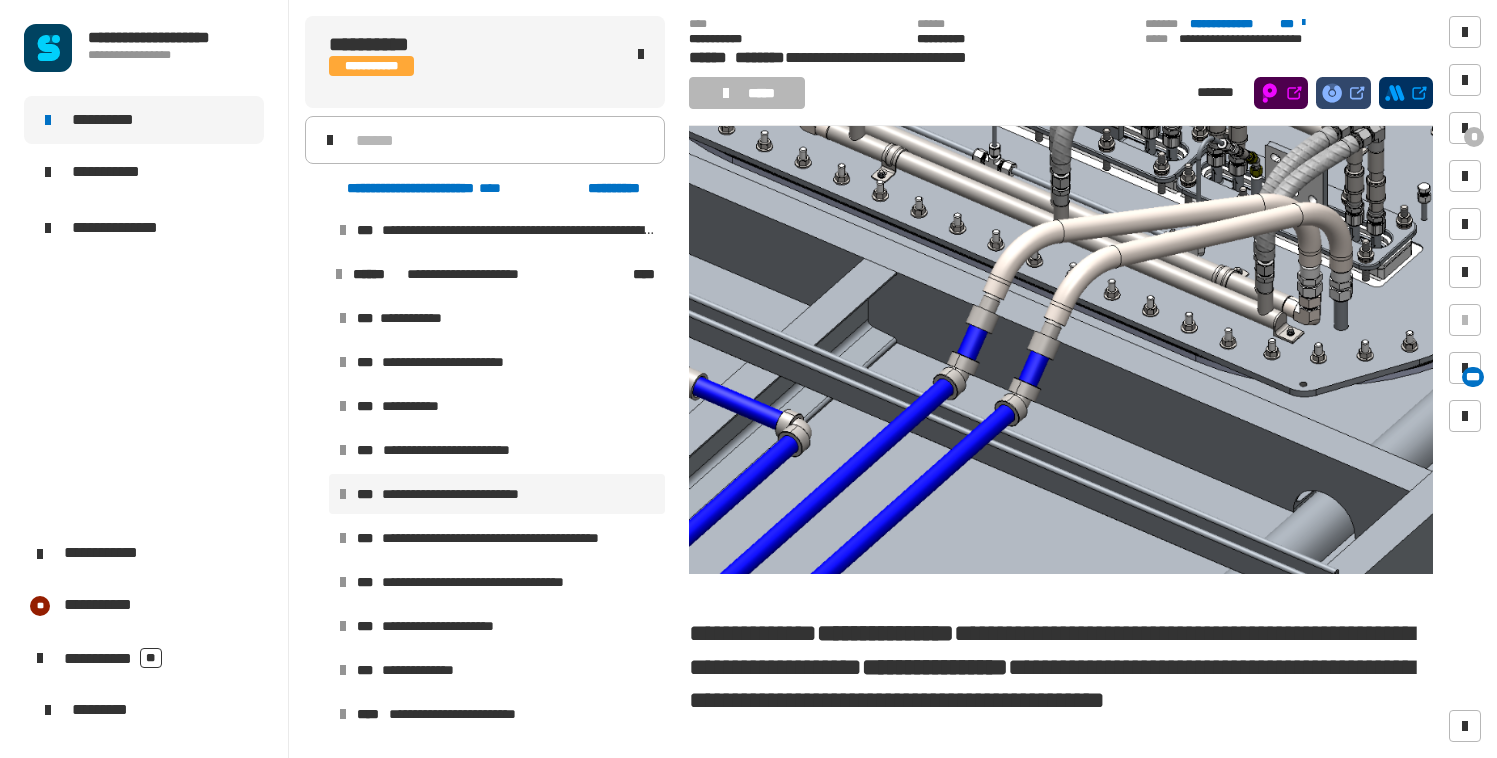 click on "**********" at bounding box center (471, 494) 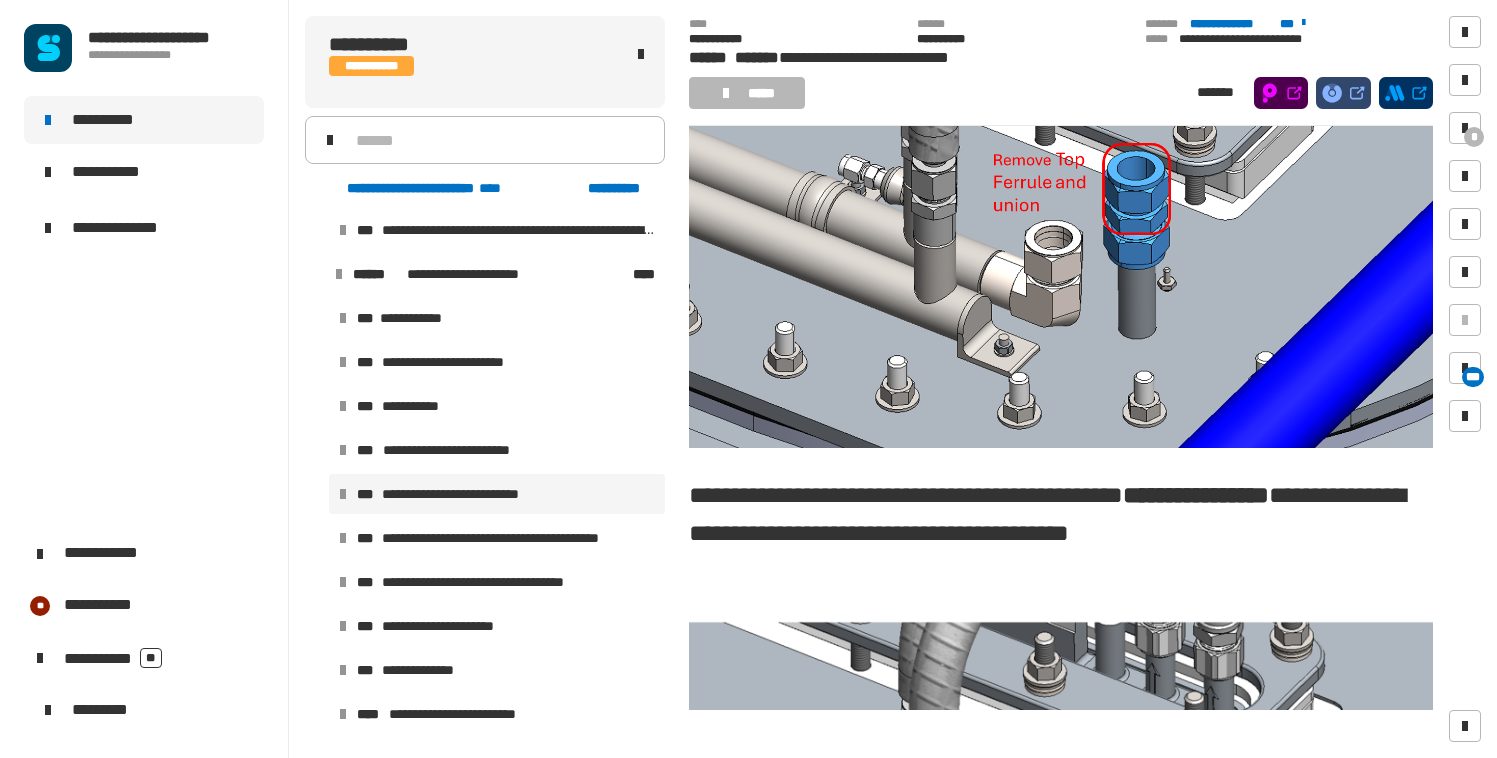 scroll, scrollTop: 405, scrollLeft: 0, axis: vertical 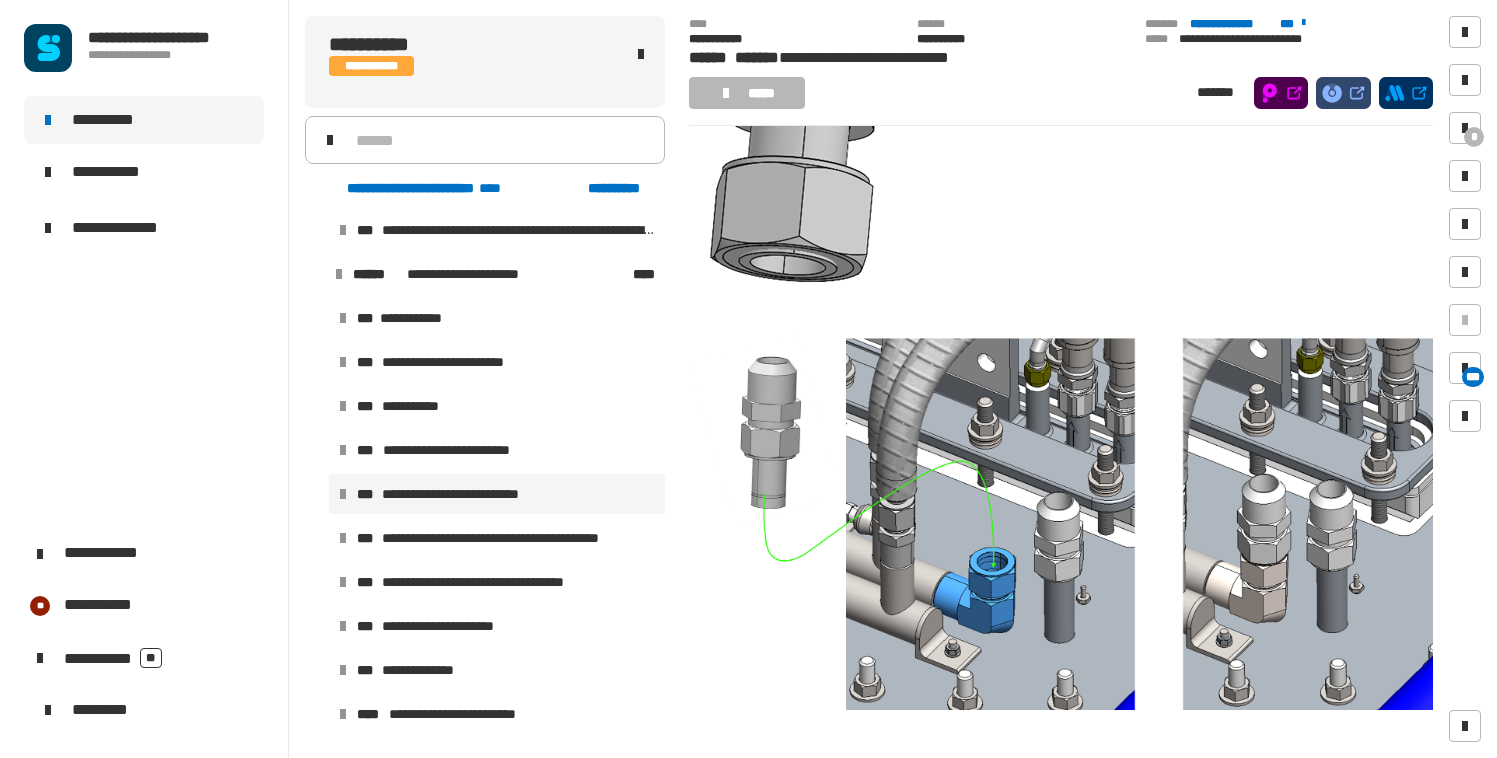 click at bounding box center [315, 274] 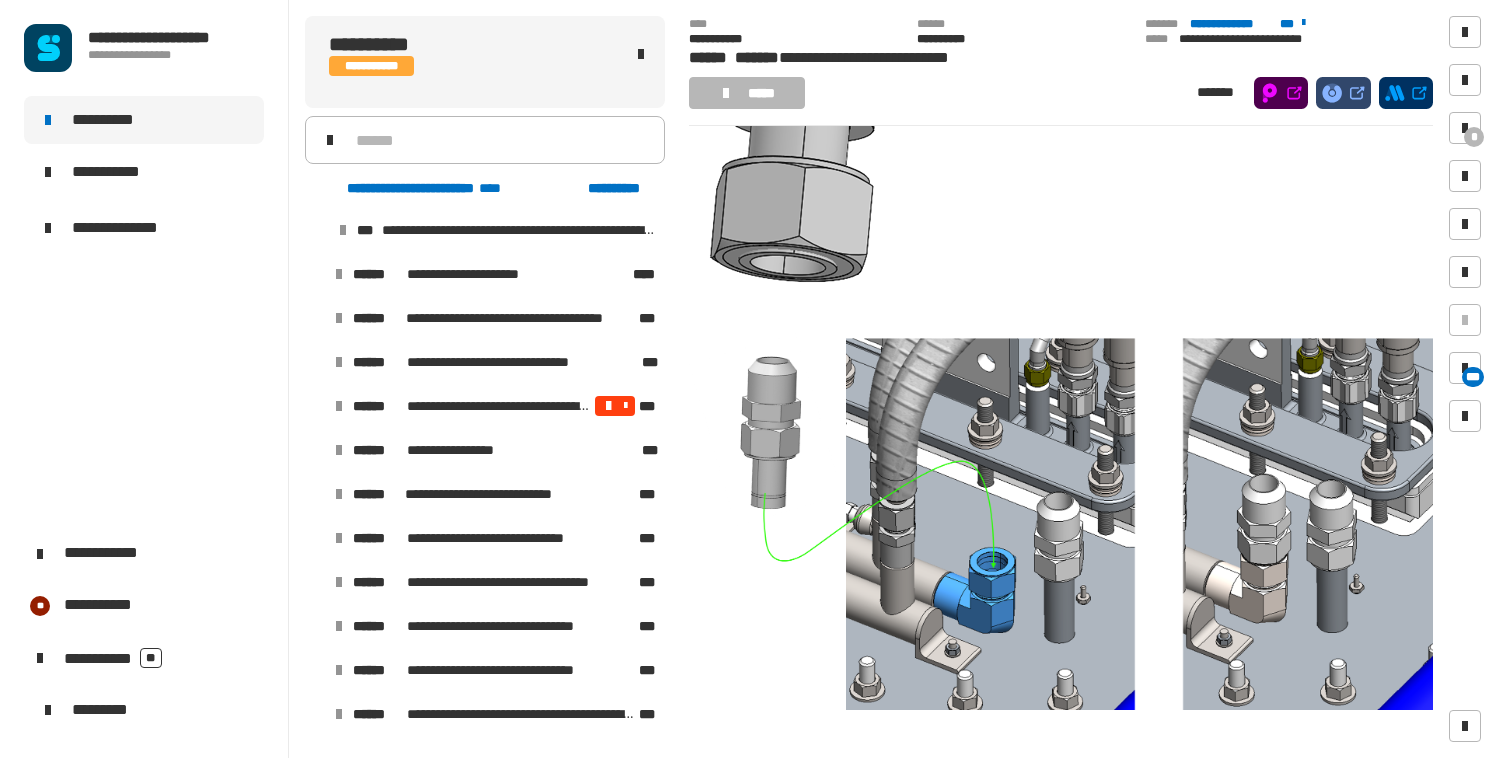 click at bounding box center (315, 274) 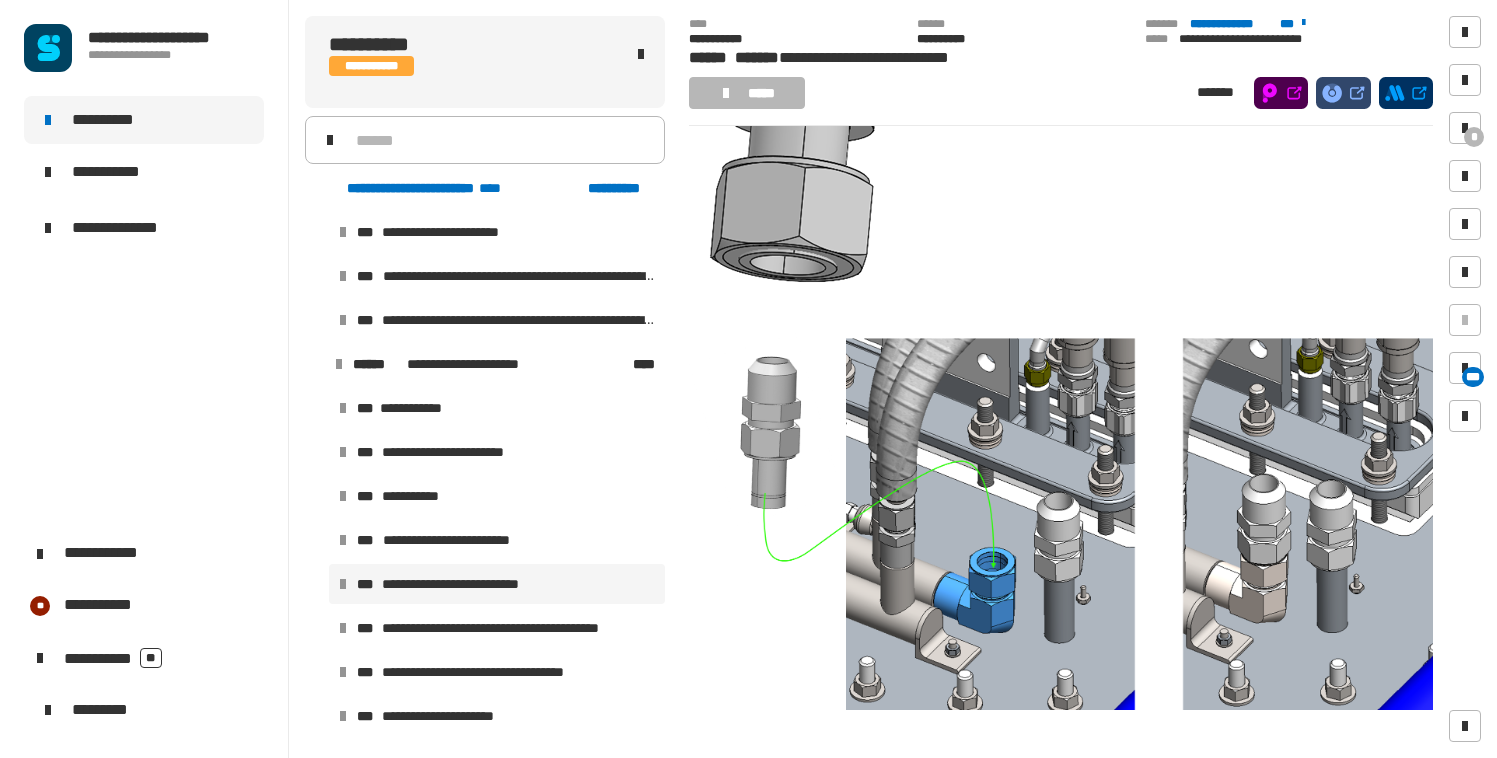 scroll, scrollTop: 1834, scrollLeft: 0, axis: vertical 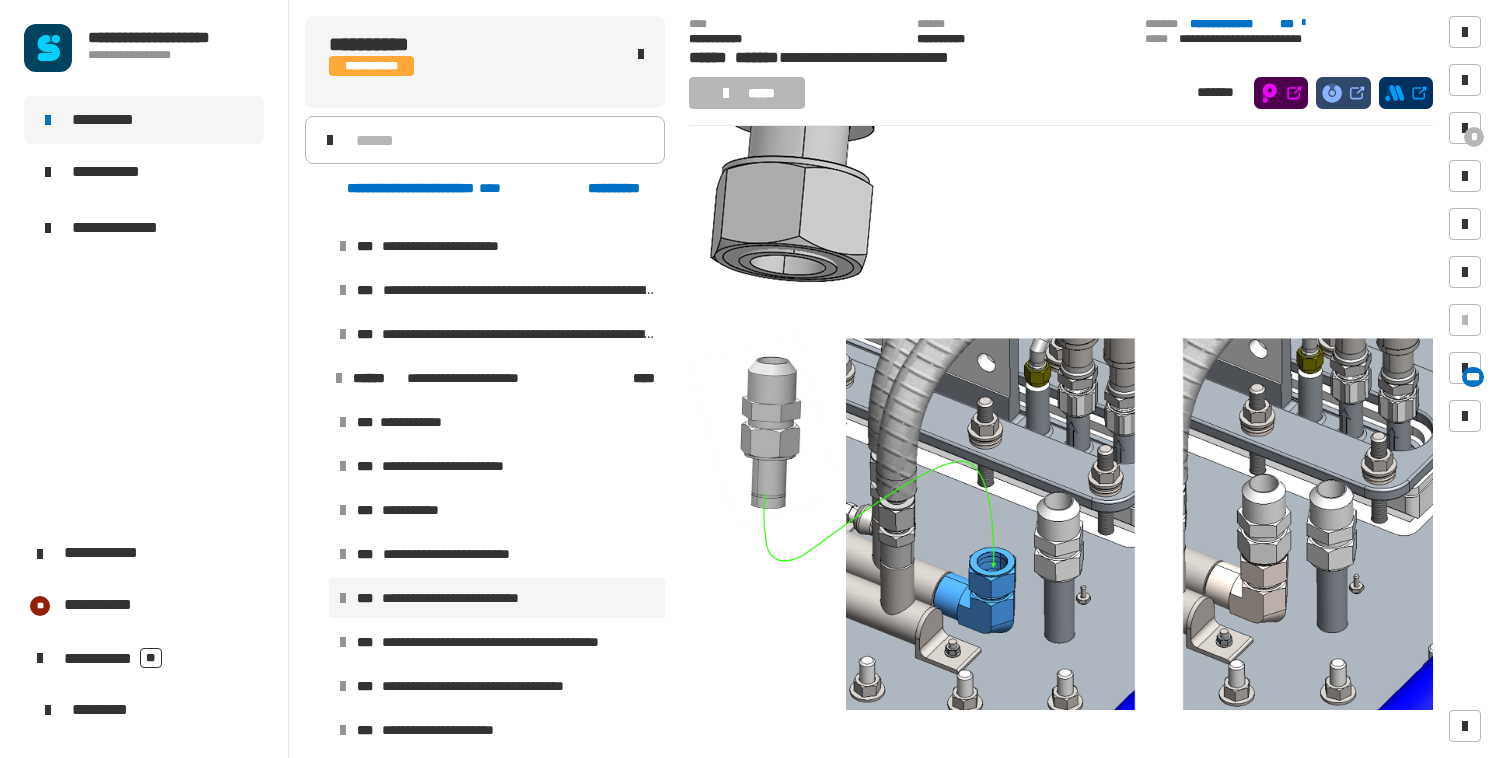 click at bounding box center [315, 378] 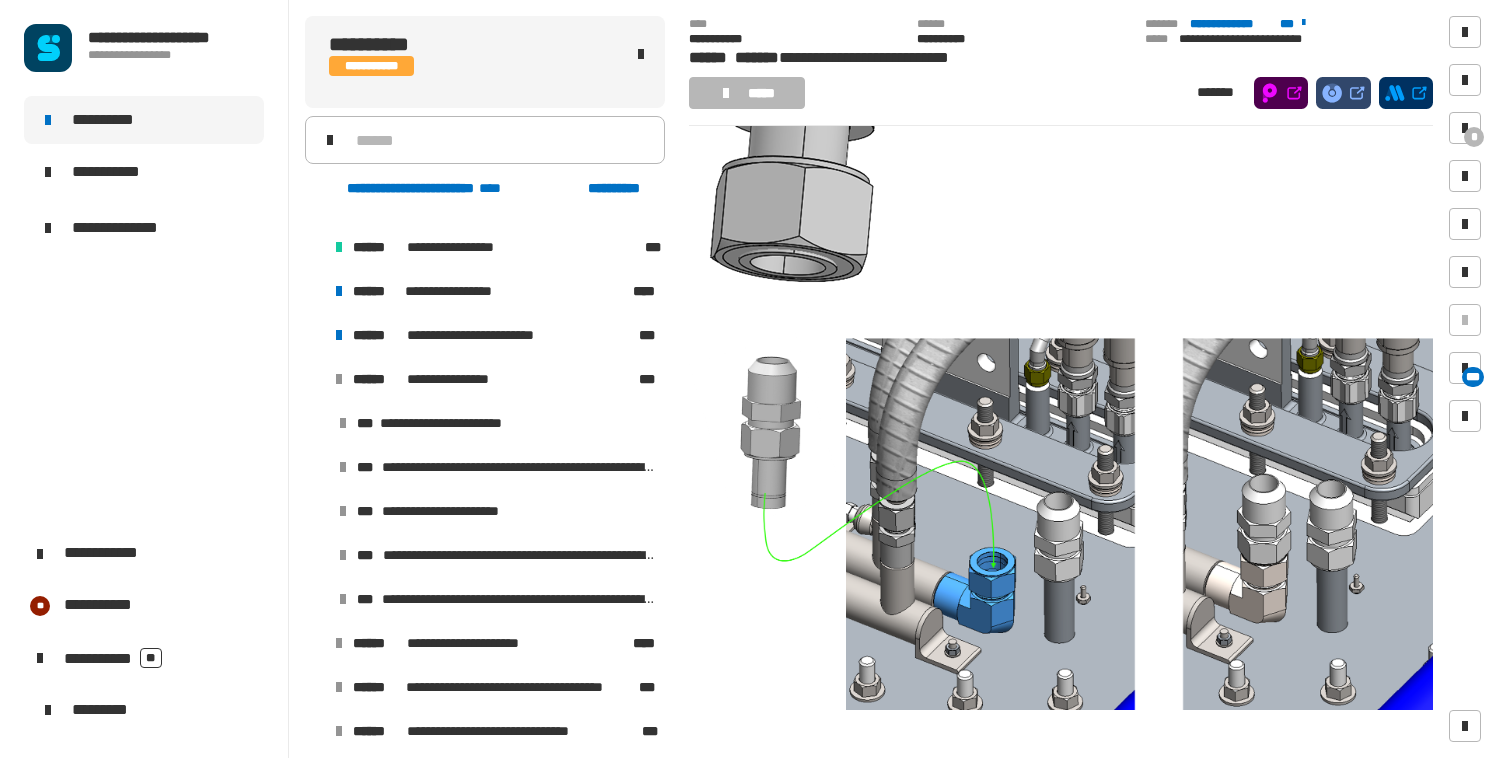 scroll, scrollTop: 1548, scrollLeft: 0, axis: vertical 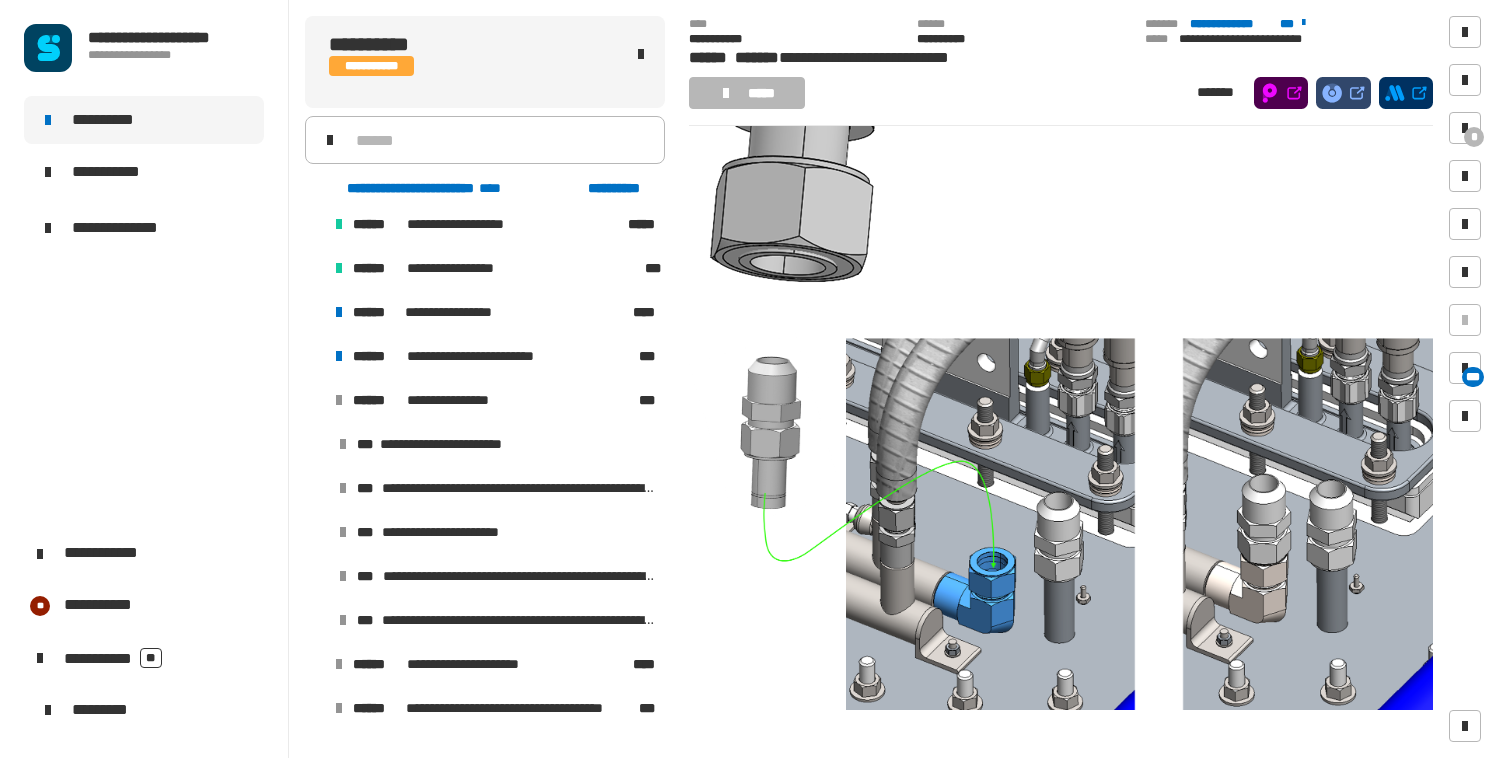 click at bounding box center [315, 400] 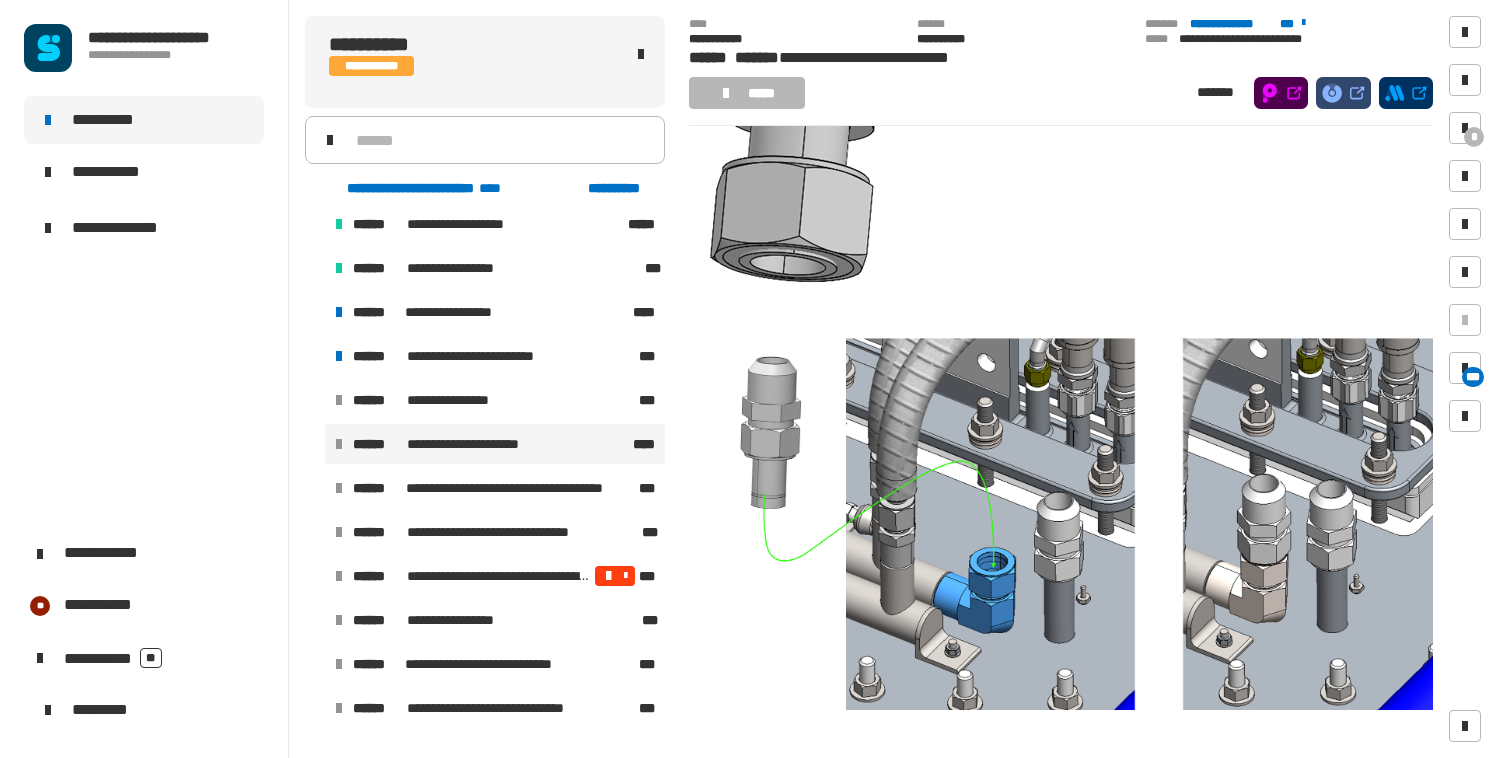 click on "**********" at bounding box center [495, 444] 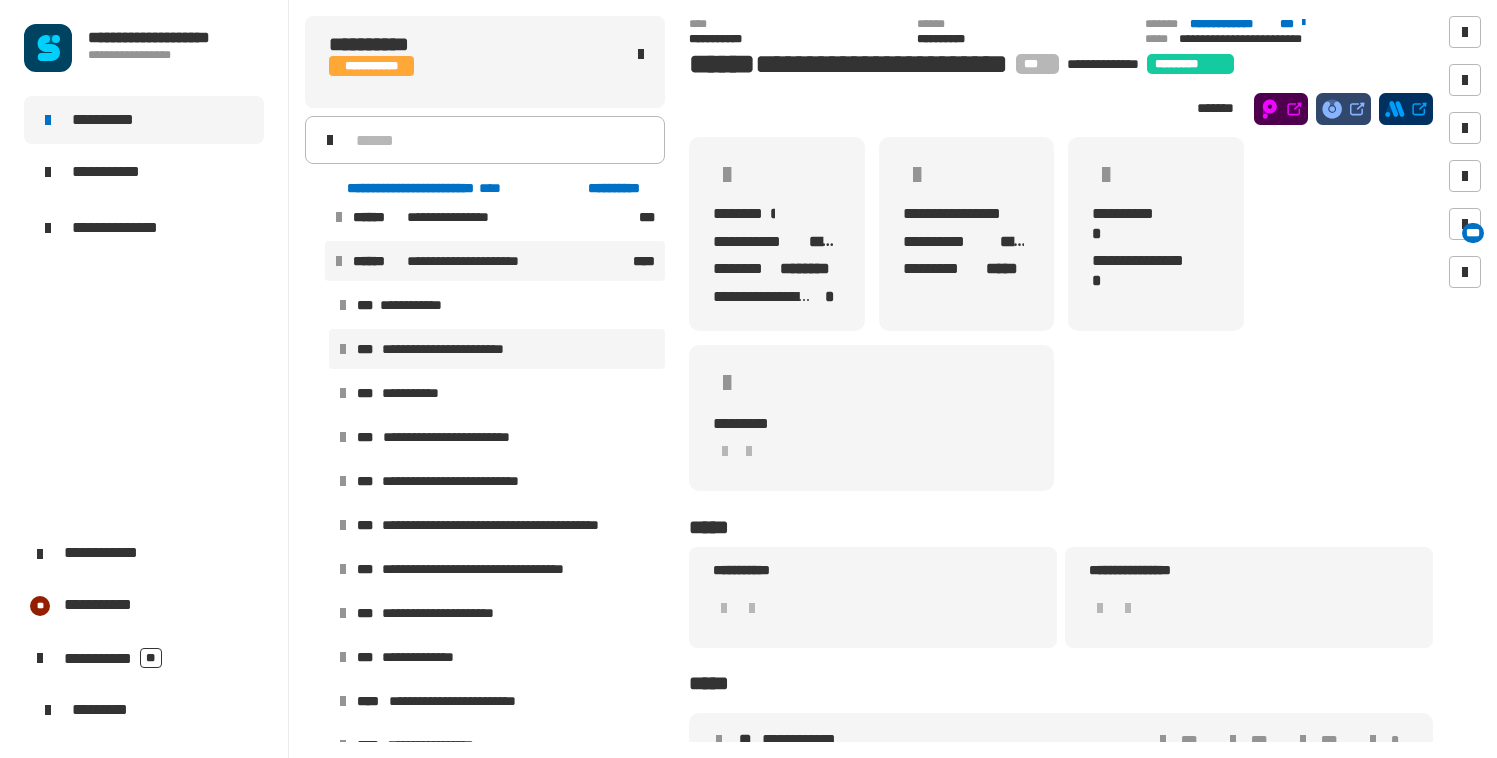 scroll, scrollTop: 1739, scrollLeft: 0, axis: vertical 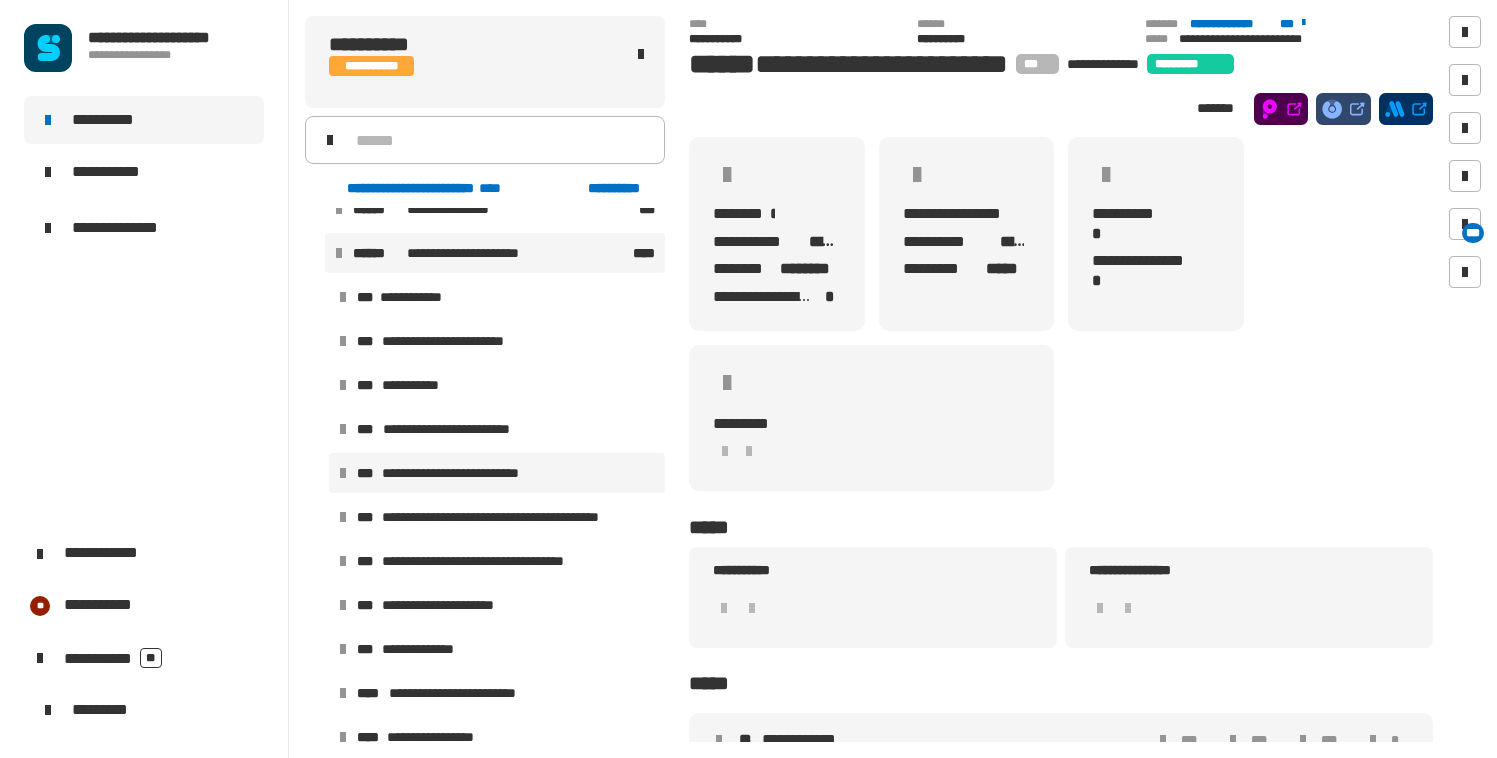 click on "**********" at bounding box center [471, 473] 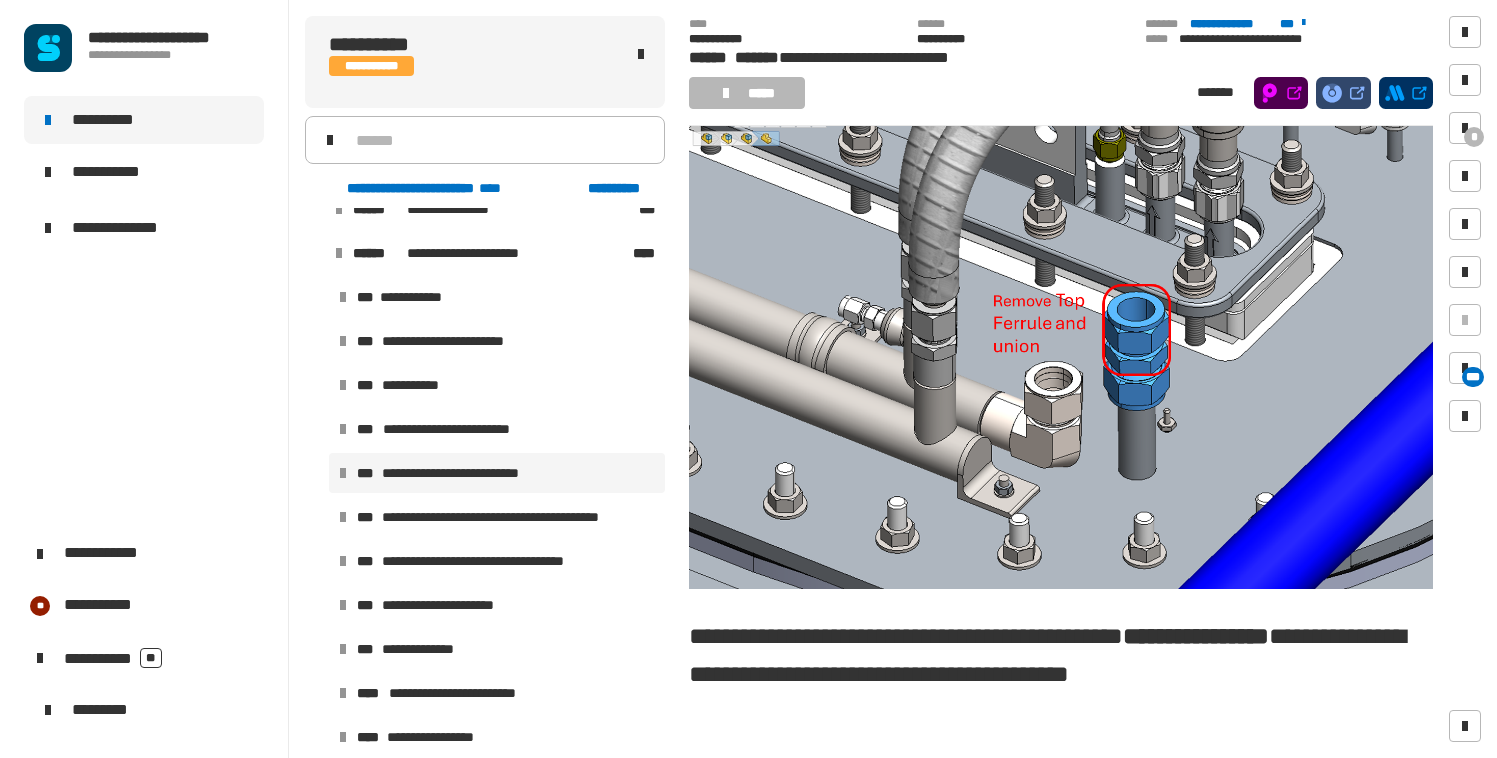 scroll, scrollTop: 246, scrollLeft: 0, axis: vertical 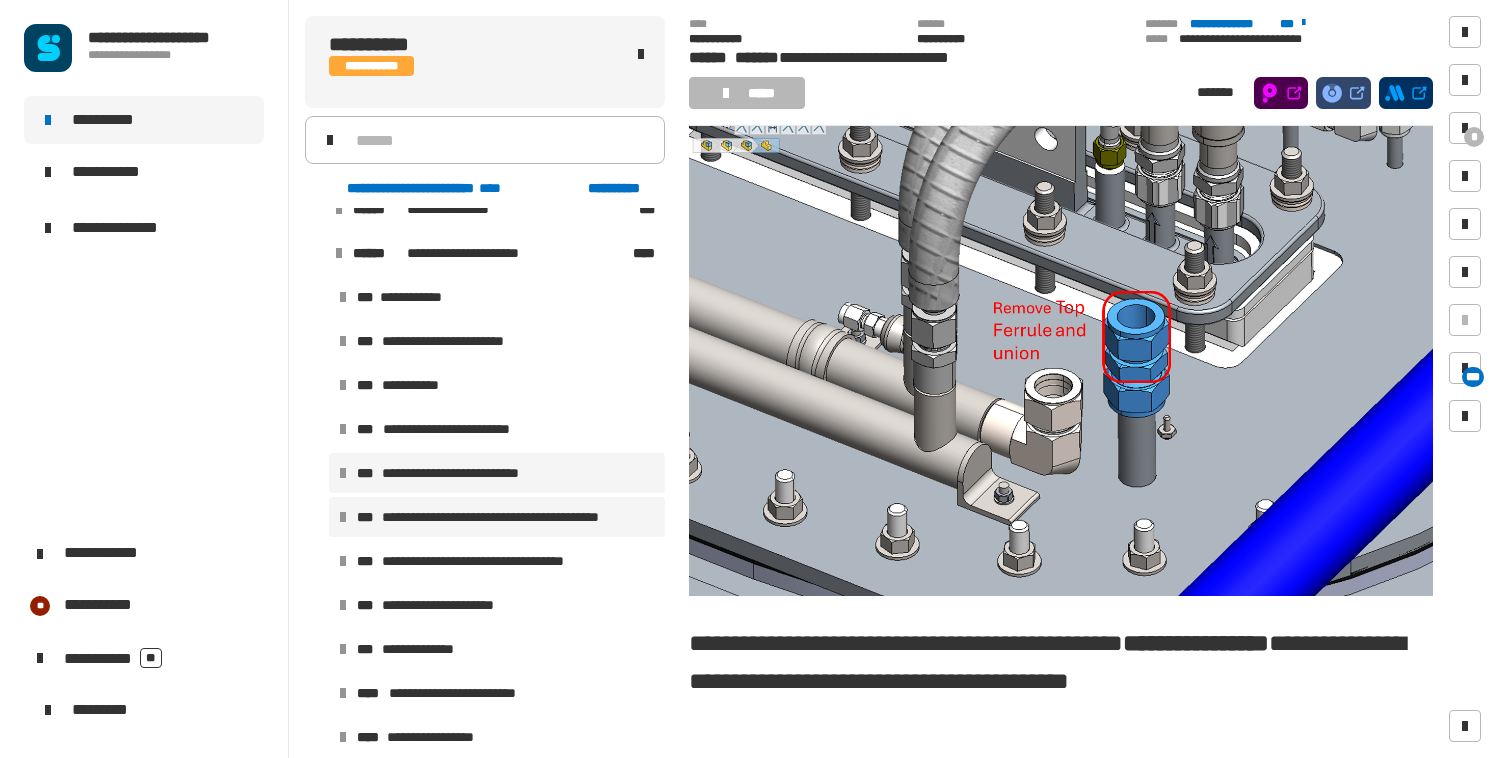 click on "**********" at bounding box center [516, 517] 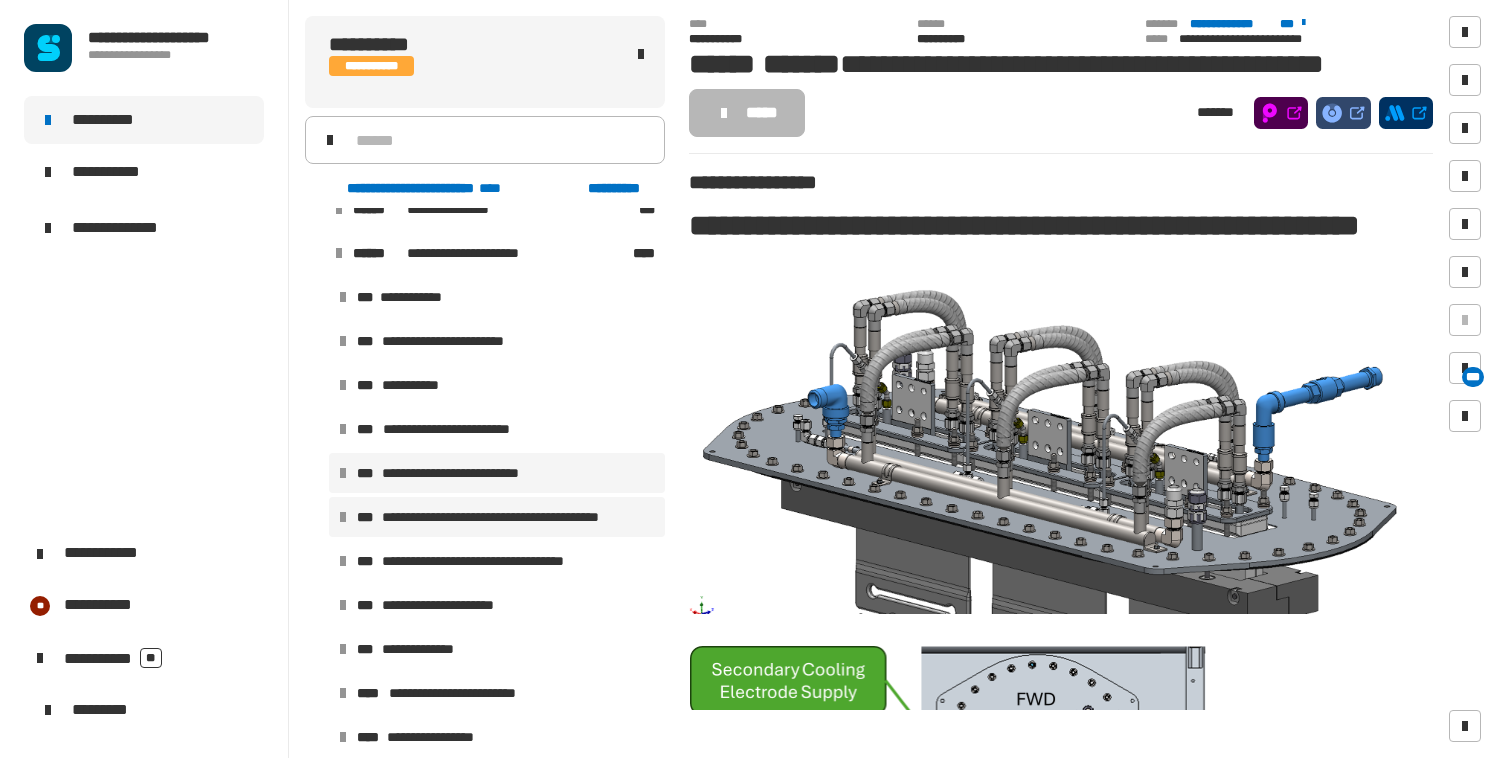 click on "**********" at bounding box center (471, 473) 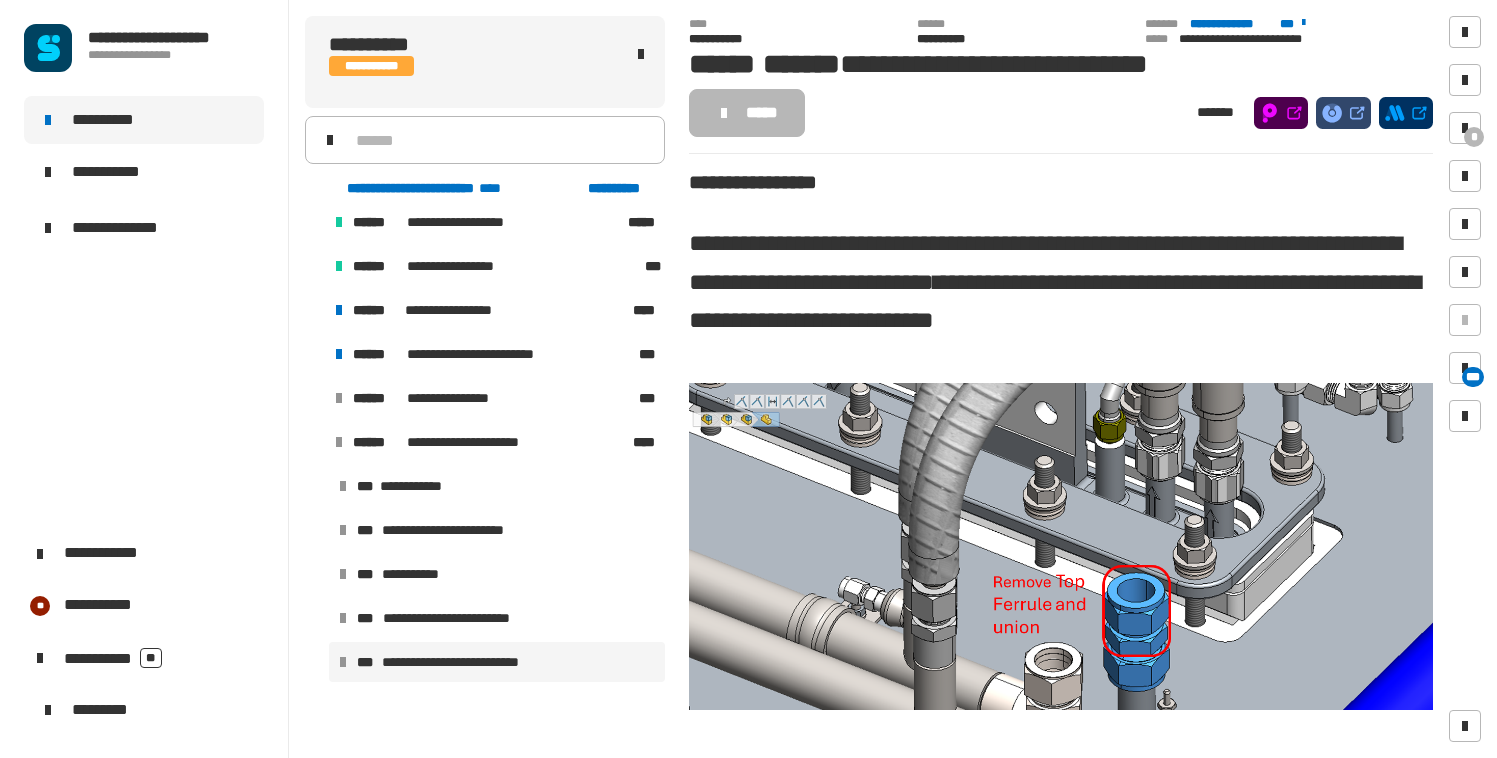 scroll, scrollTop: 1427, scrollLeft: 0, axis: vertical 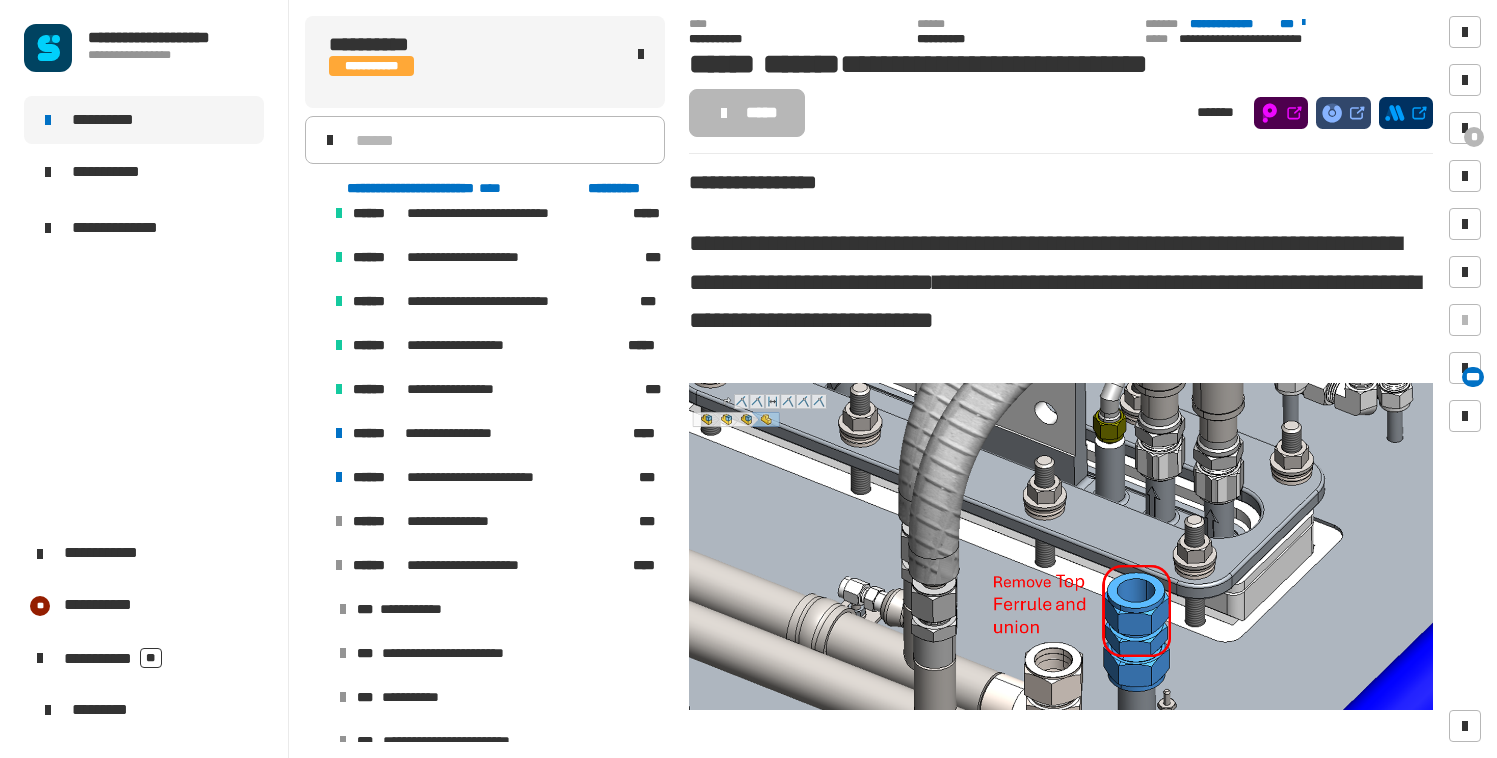 click at bounding box center (315, 565) 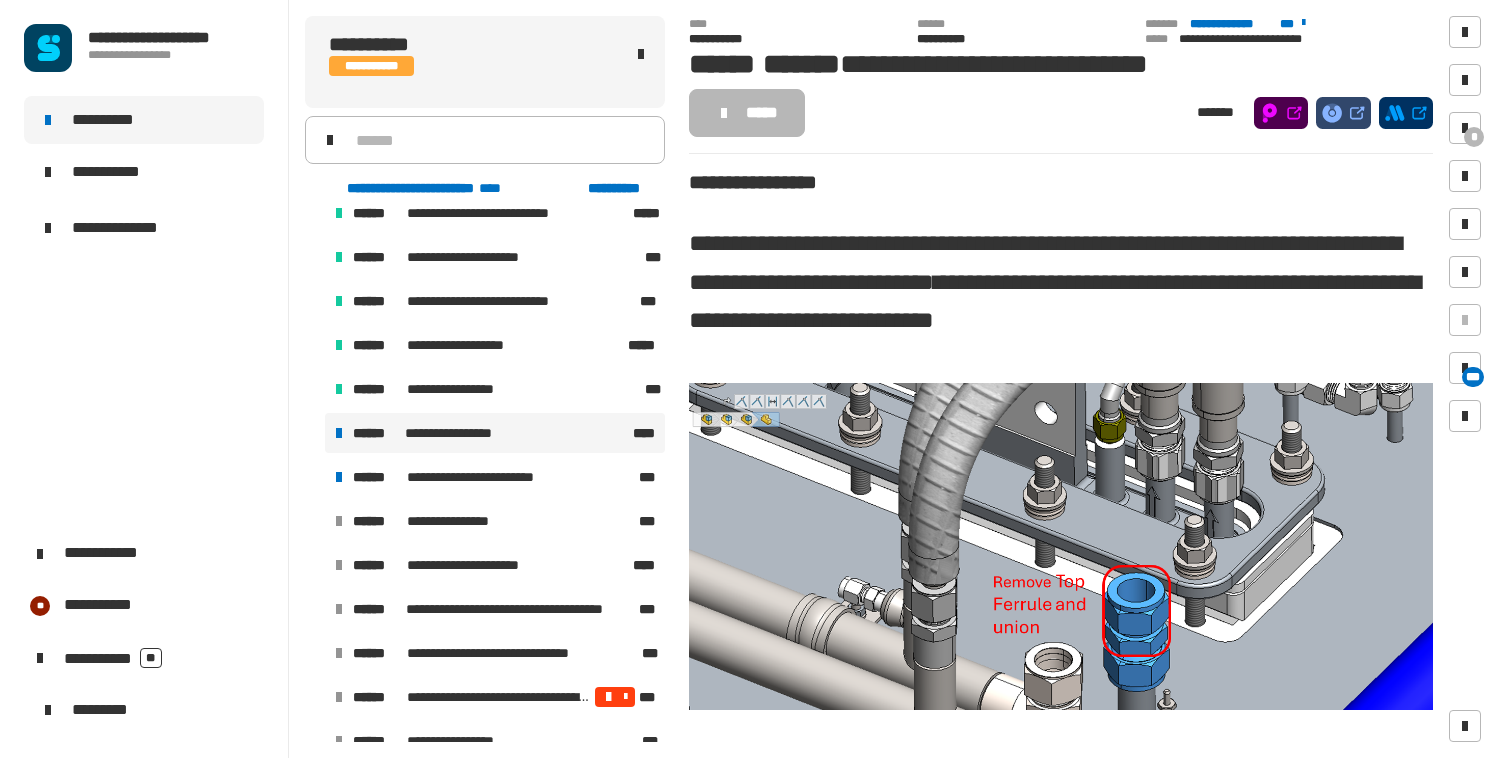 click on "**********" at bounding box center [450, 433] 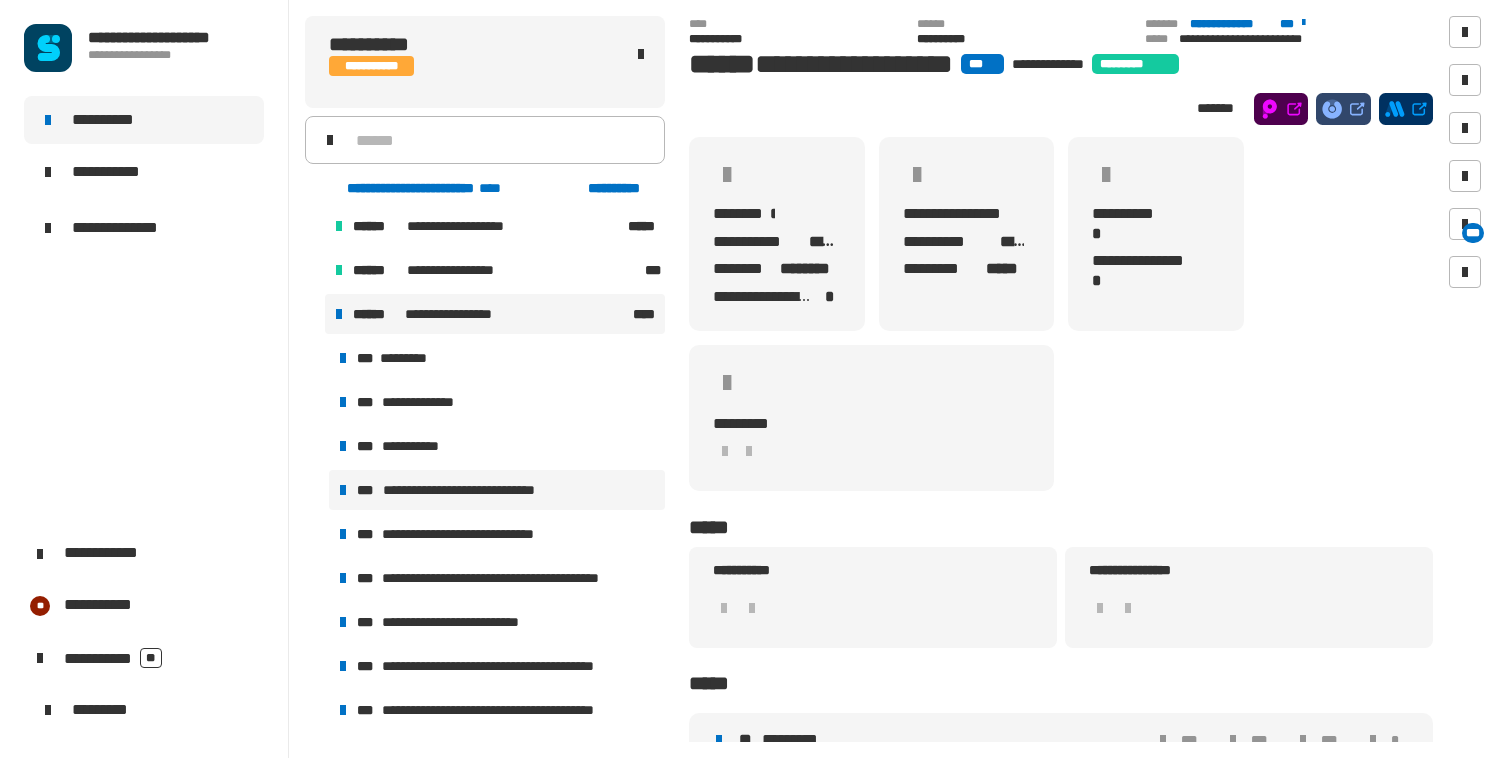 scroll, scrollTop: 1550, scrollLeft: 0, axis: vertical 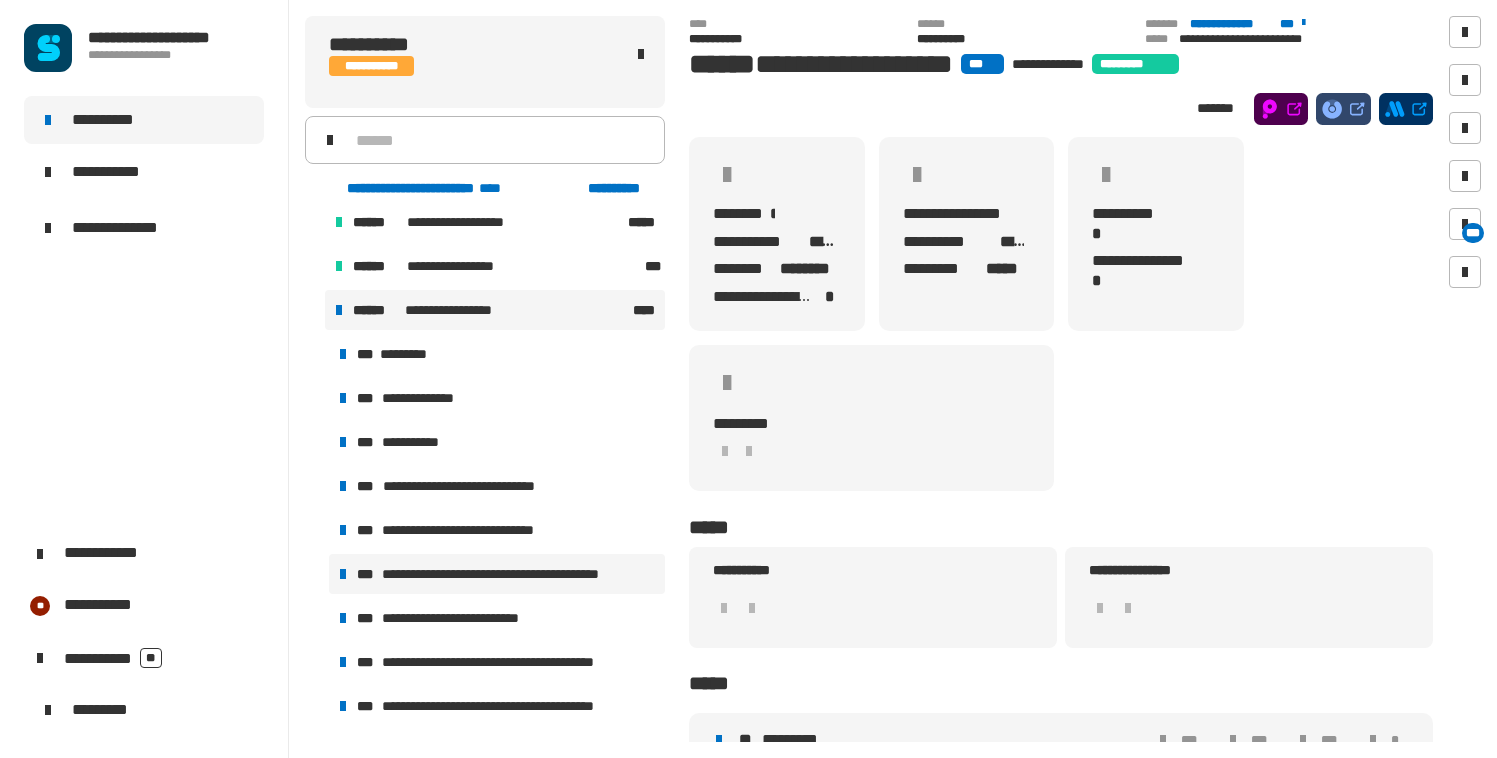 click on "**********" at bounding box center [515, 574] 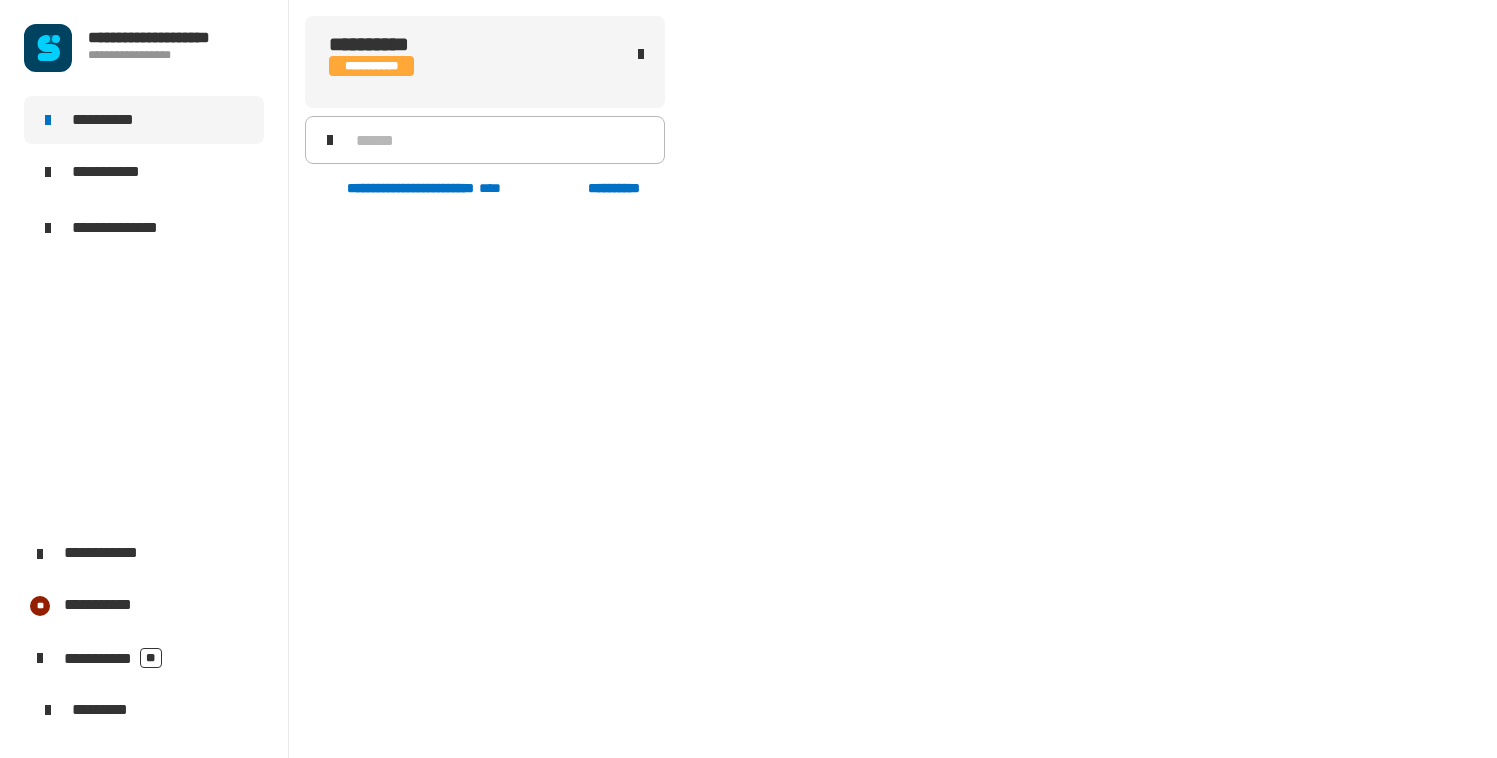 scroll, scrollTop: 1649, scrollLeft: 0, axis: vertical 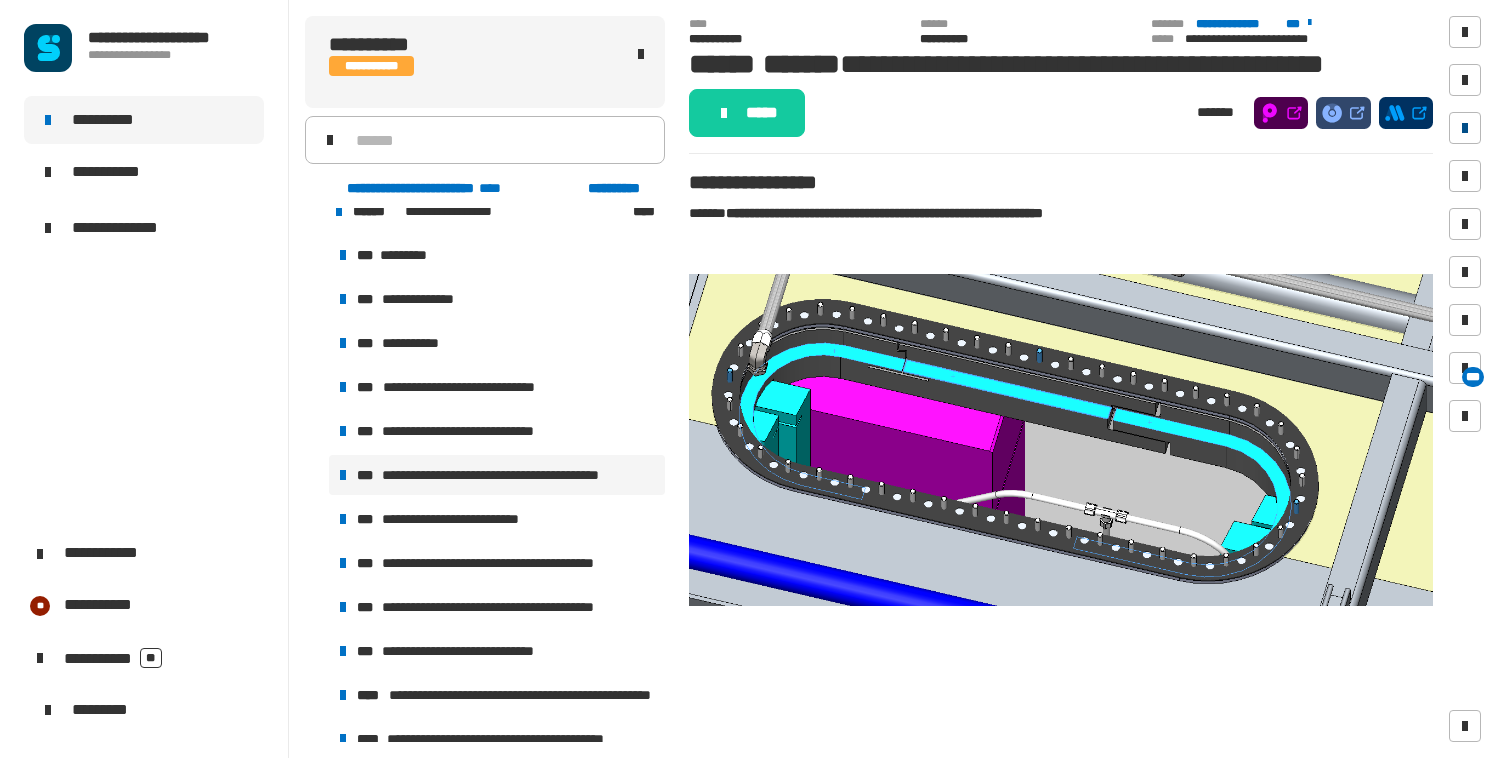 click at bounding box center [1465, 128] 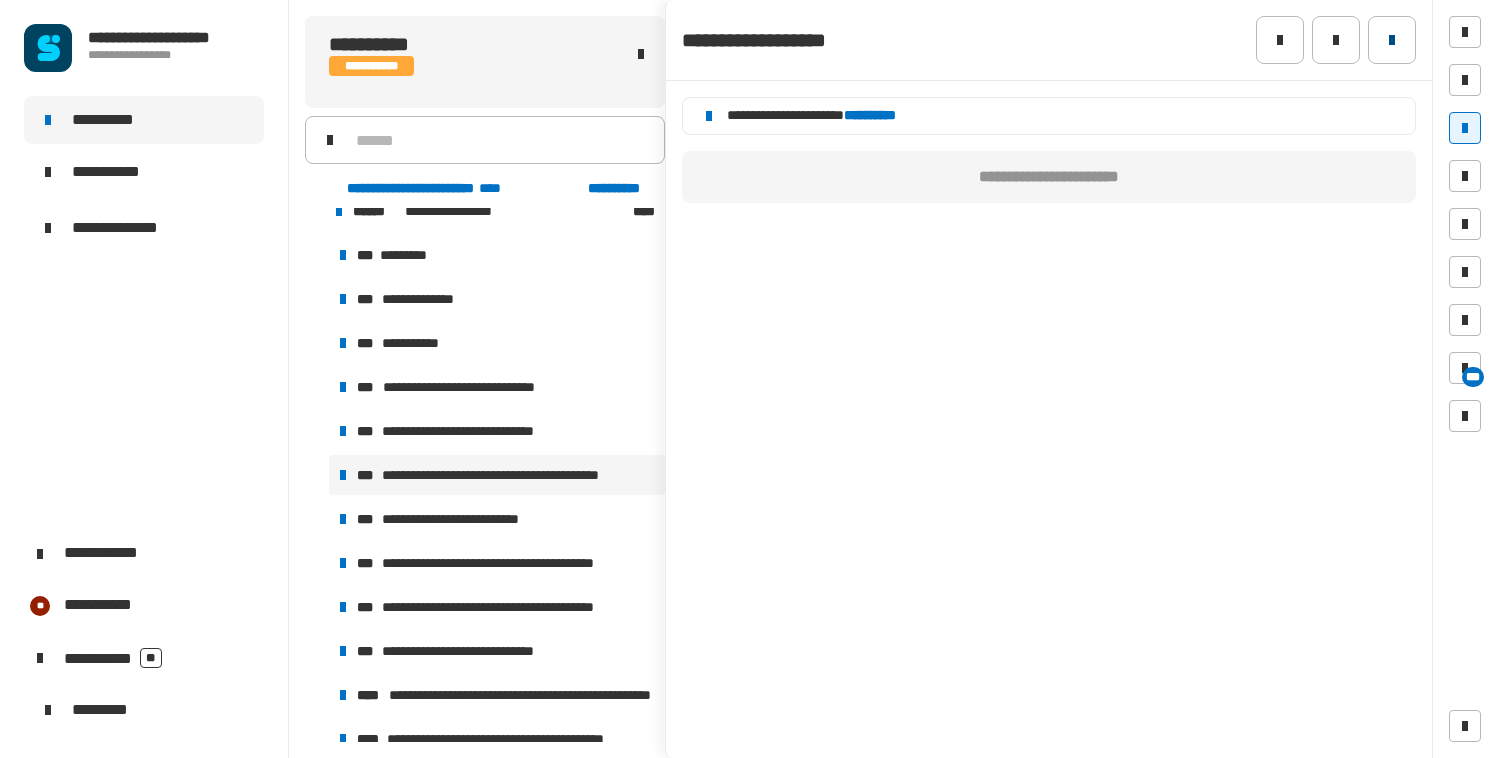 click 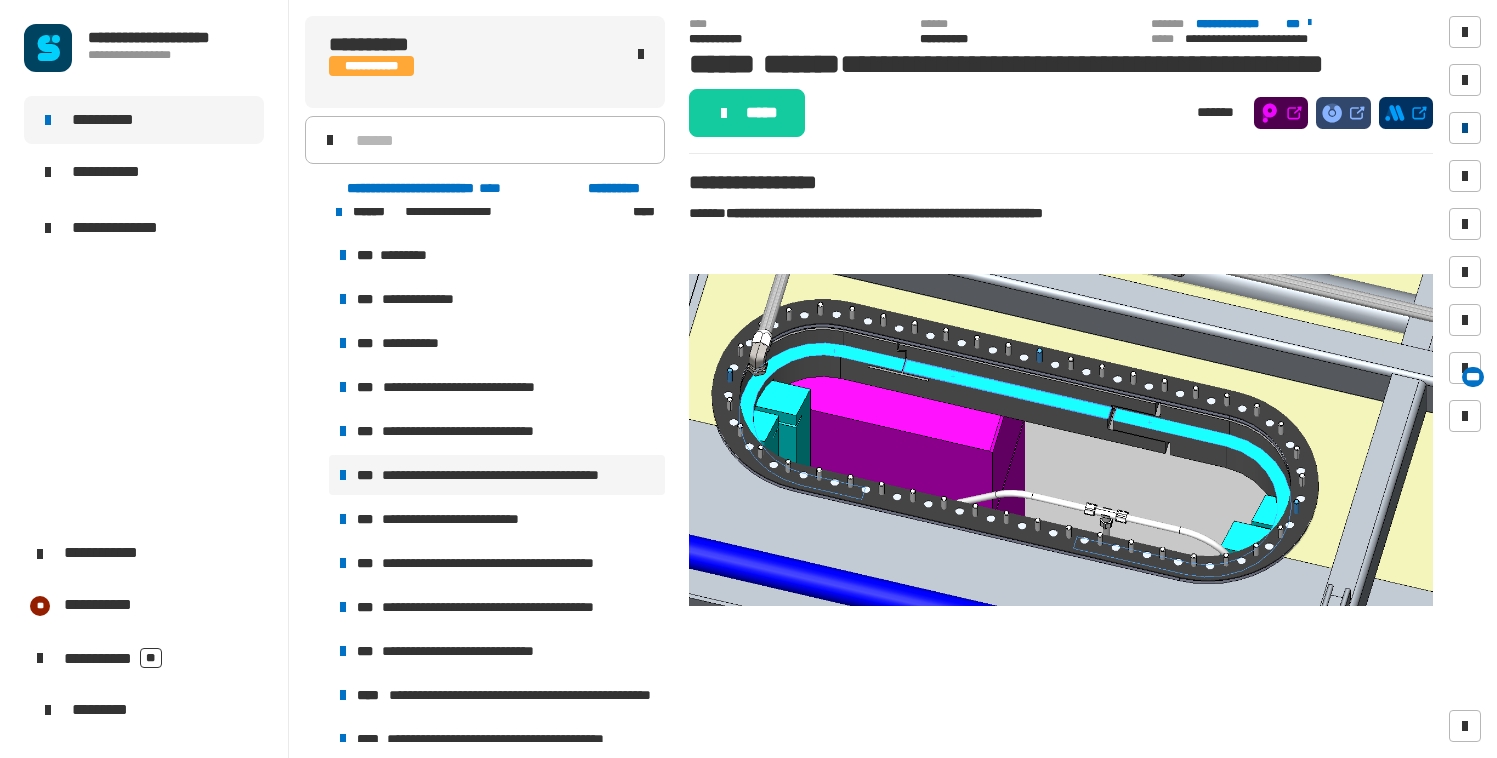click at bounding box center [1465, 128] 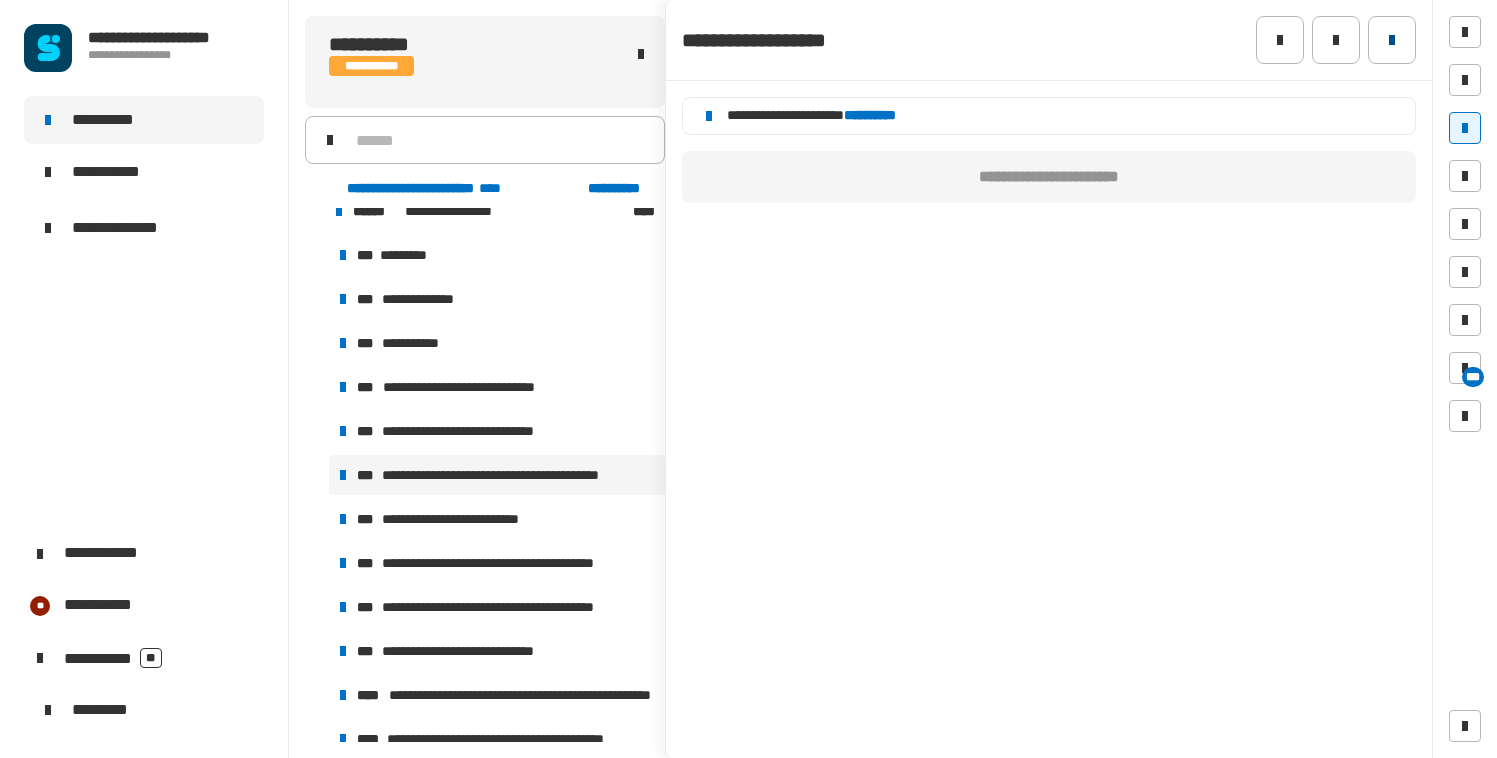 click 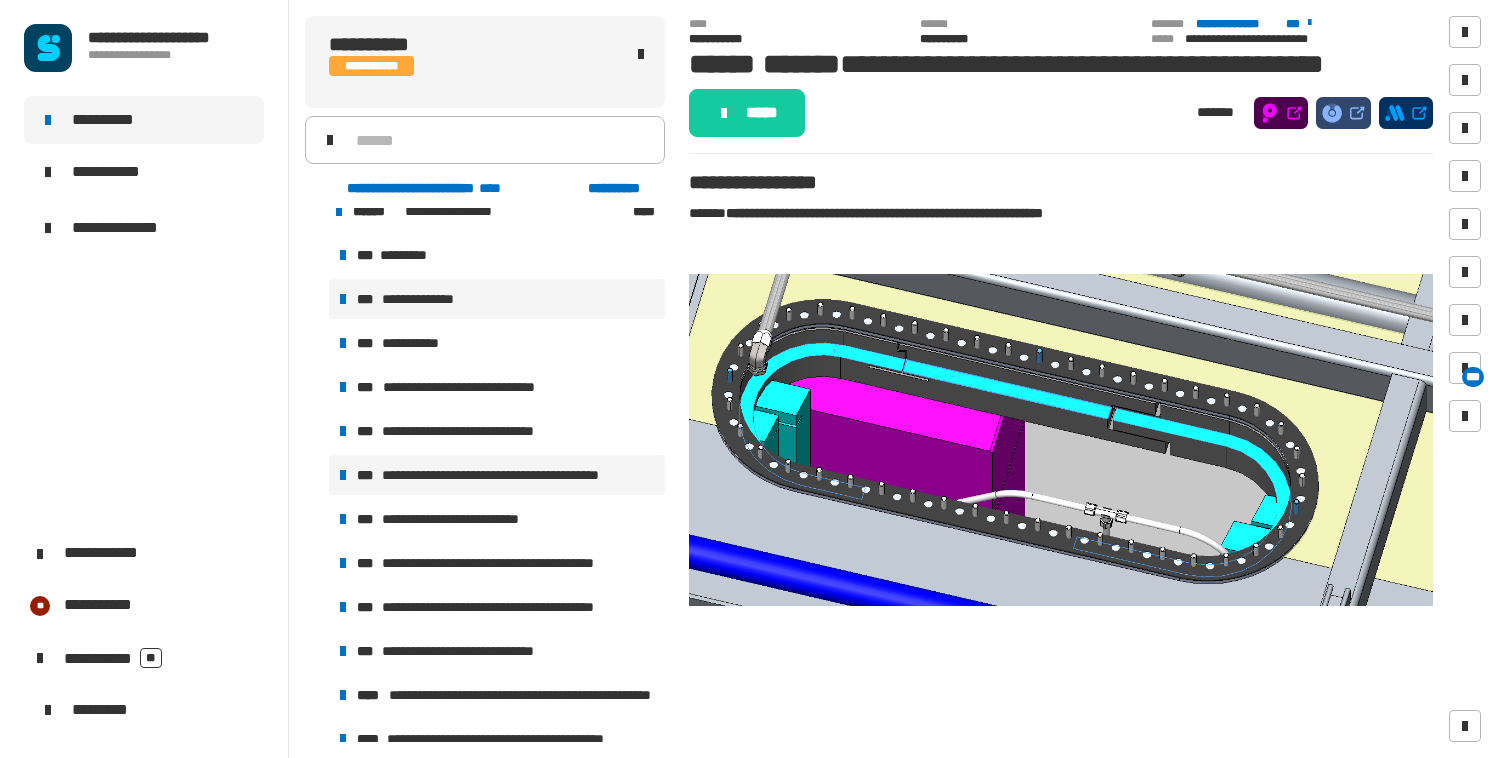 click on "**********" at bounding box center [497, 299] 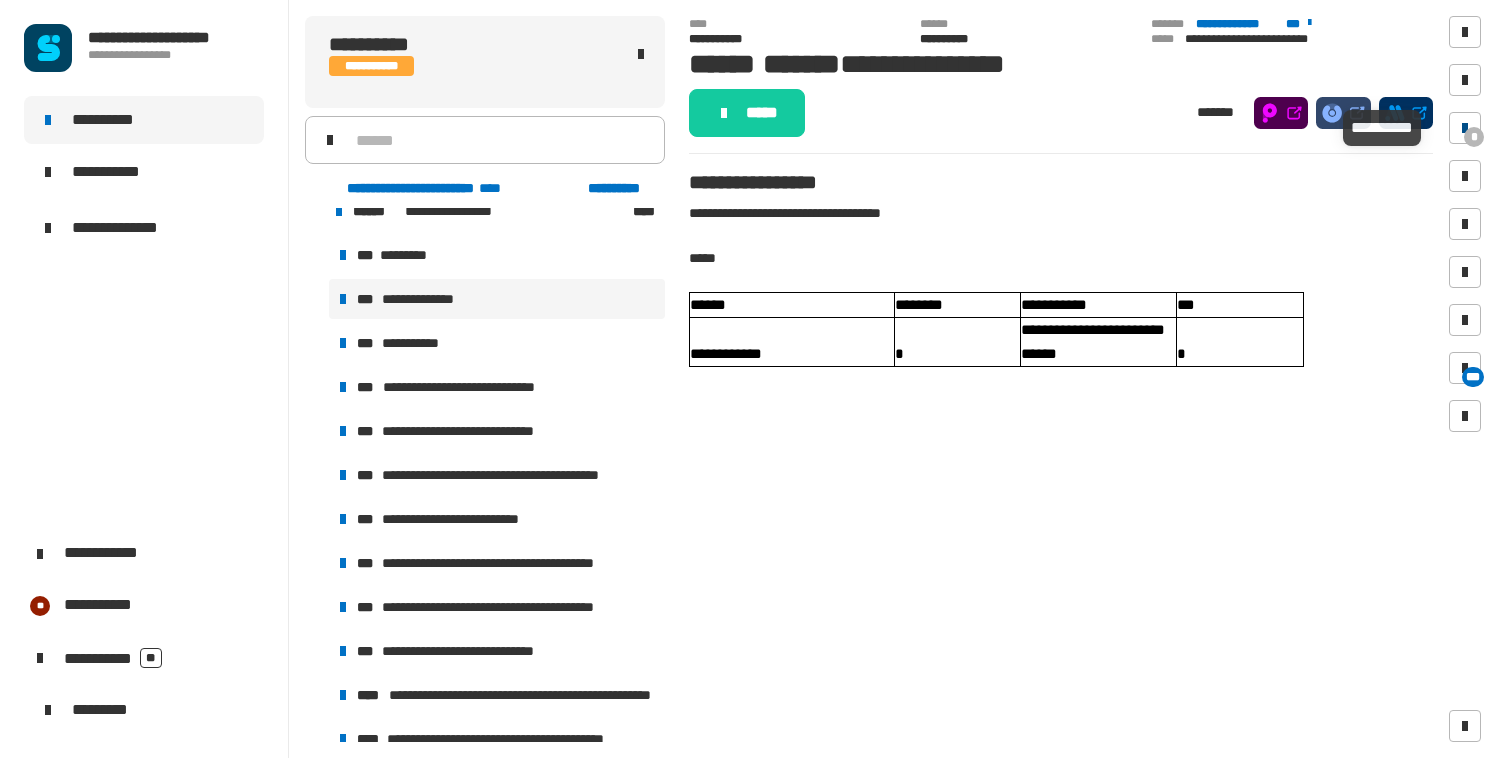 click on "*" at bounding box center (1474, 137) 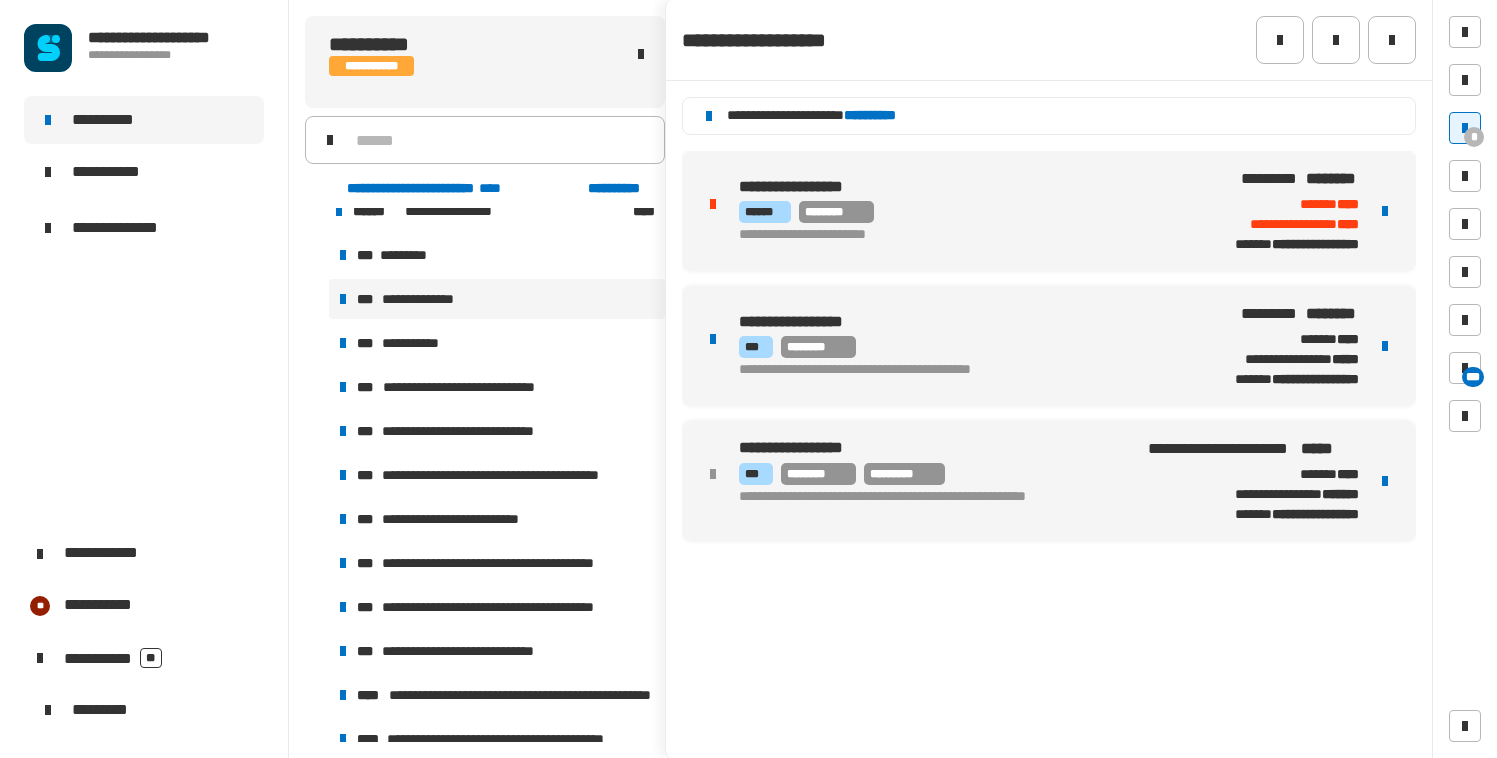 click at bounding box center [1385, 346] 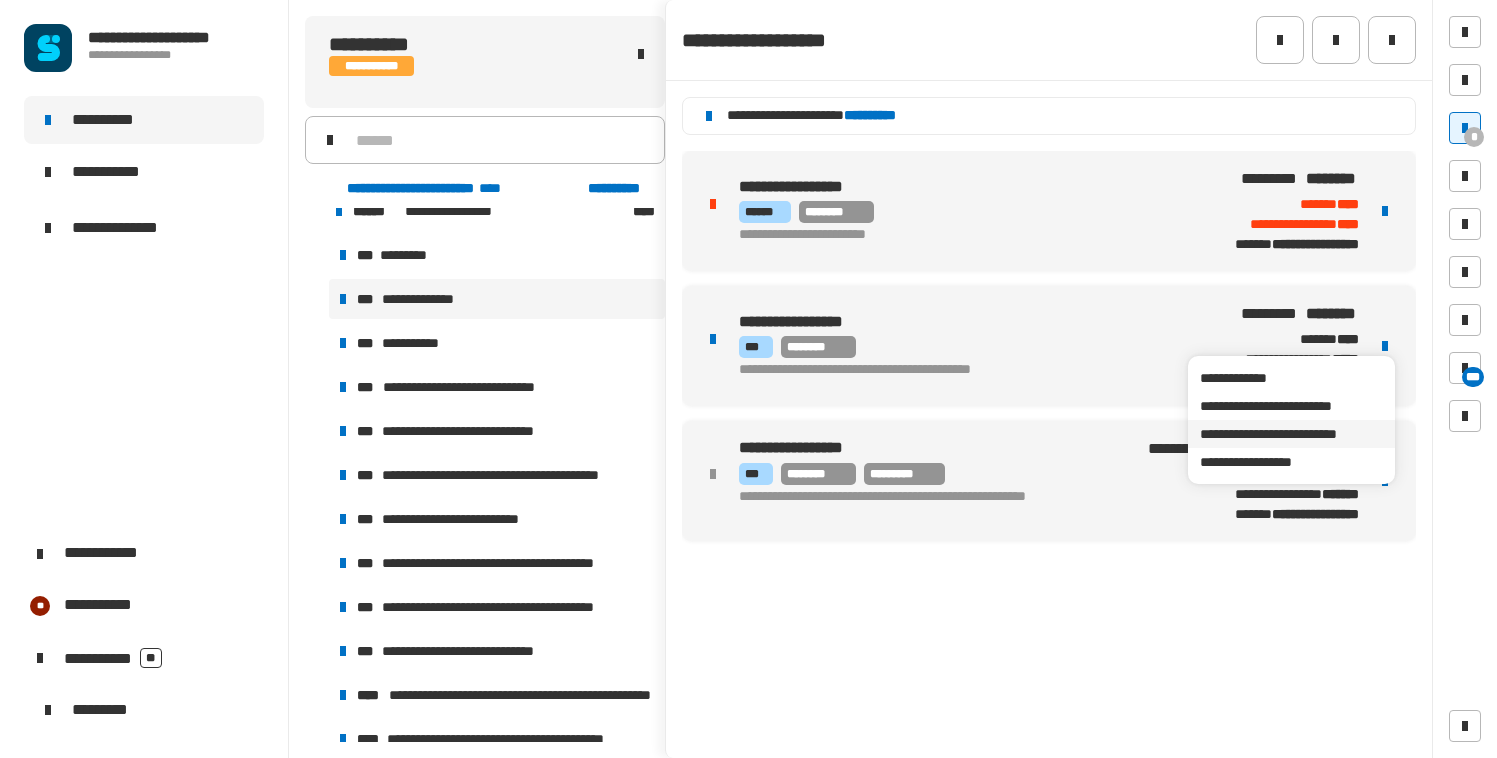click on "**********" at bounding box center [1291, 434] 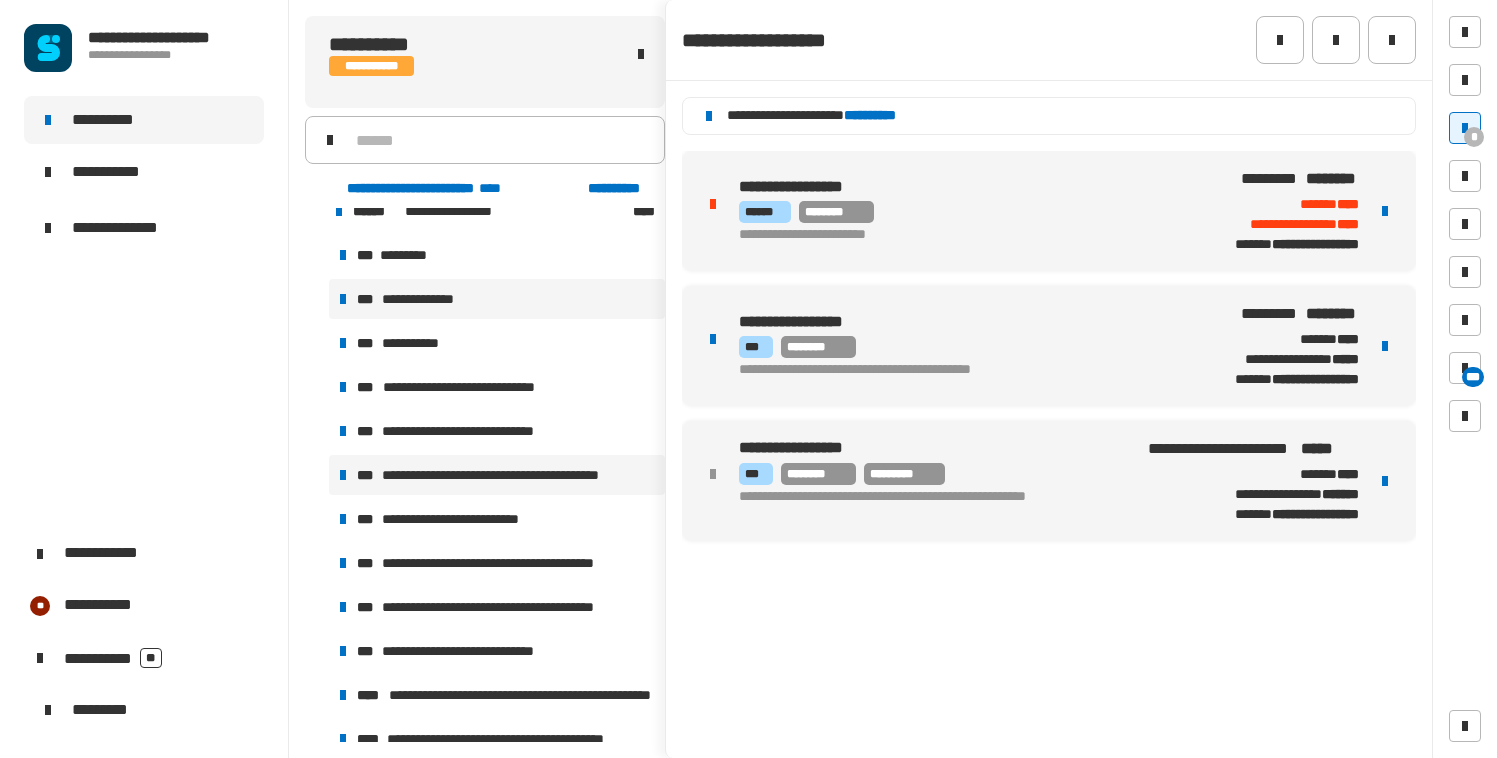 click on "**********" at bounding box center [515, 475] 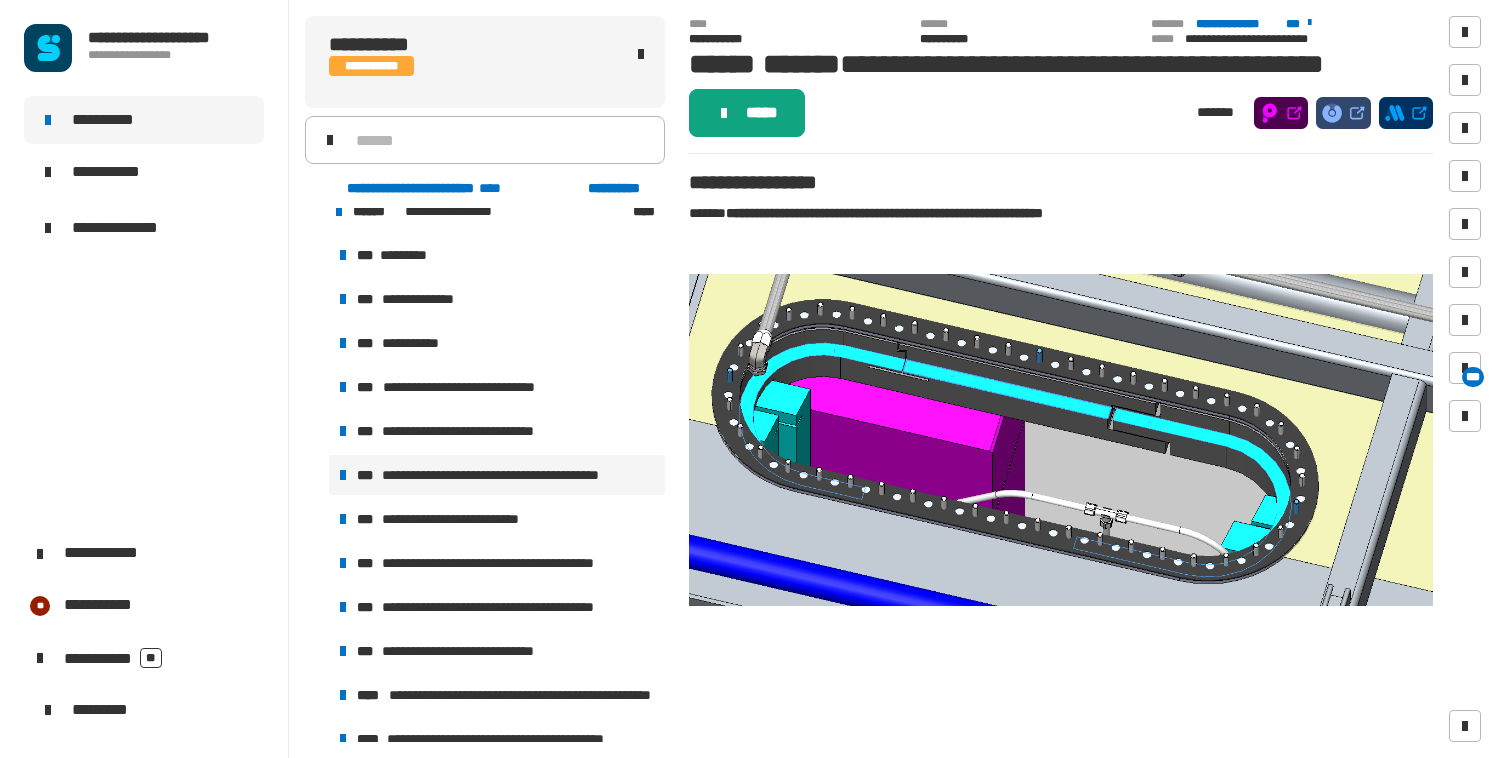 click on "*****" 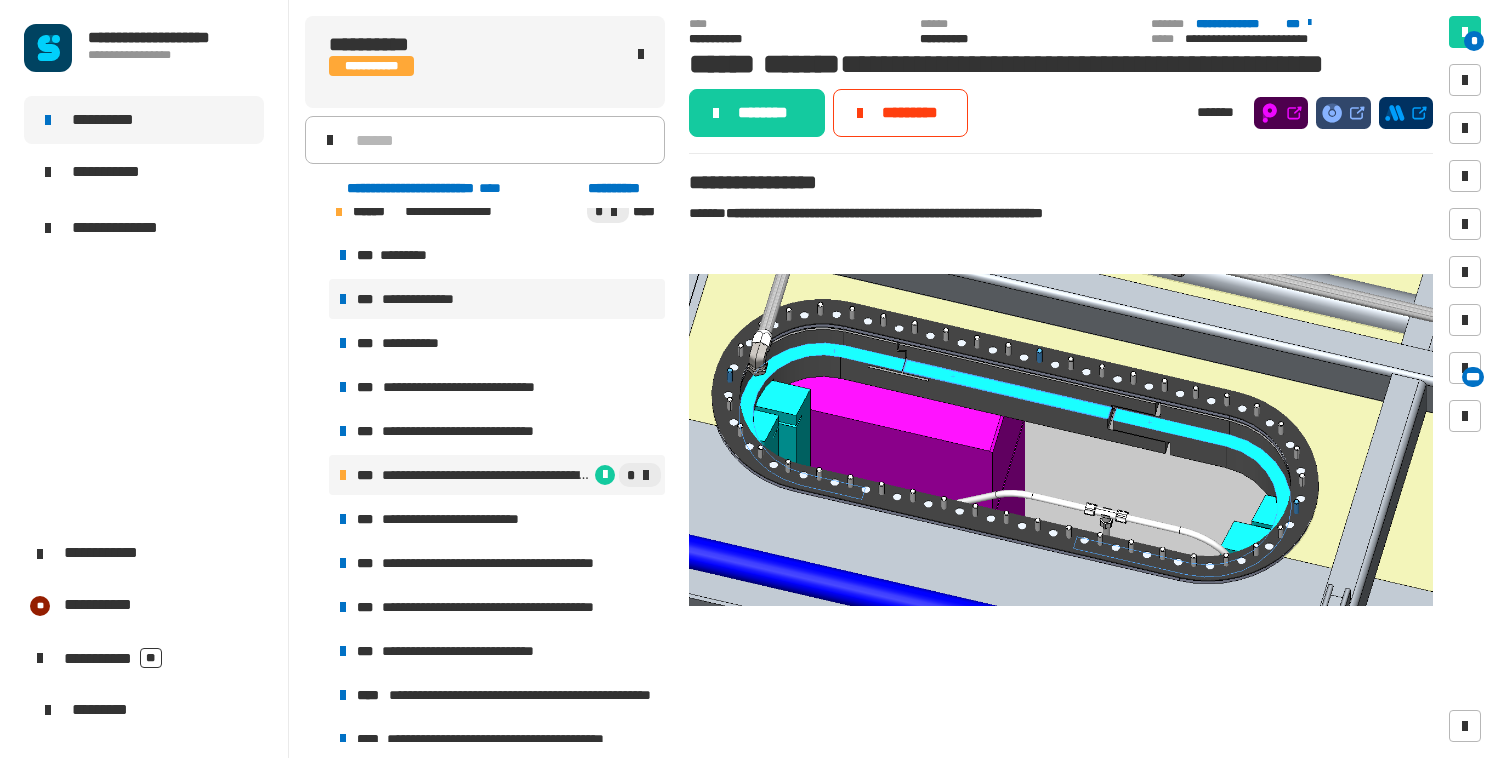 click on "**********" at bounding box center [427, 299] 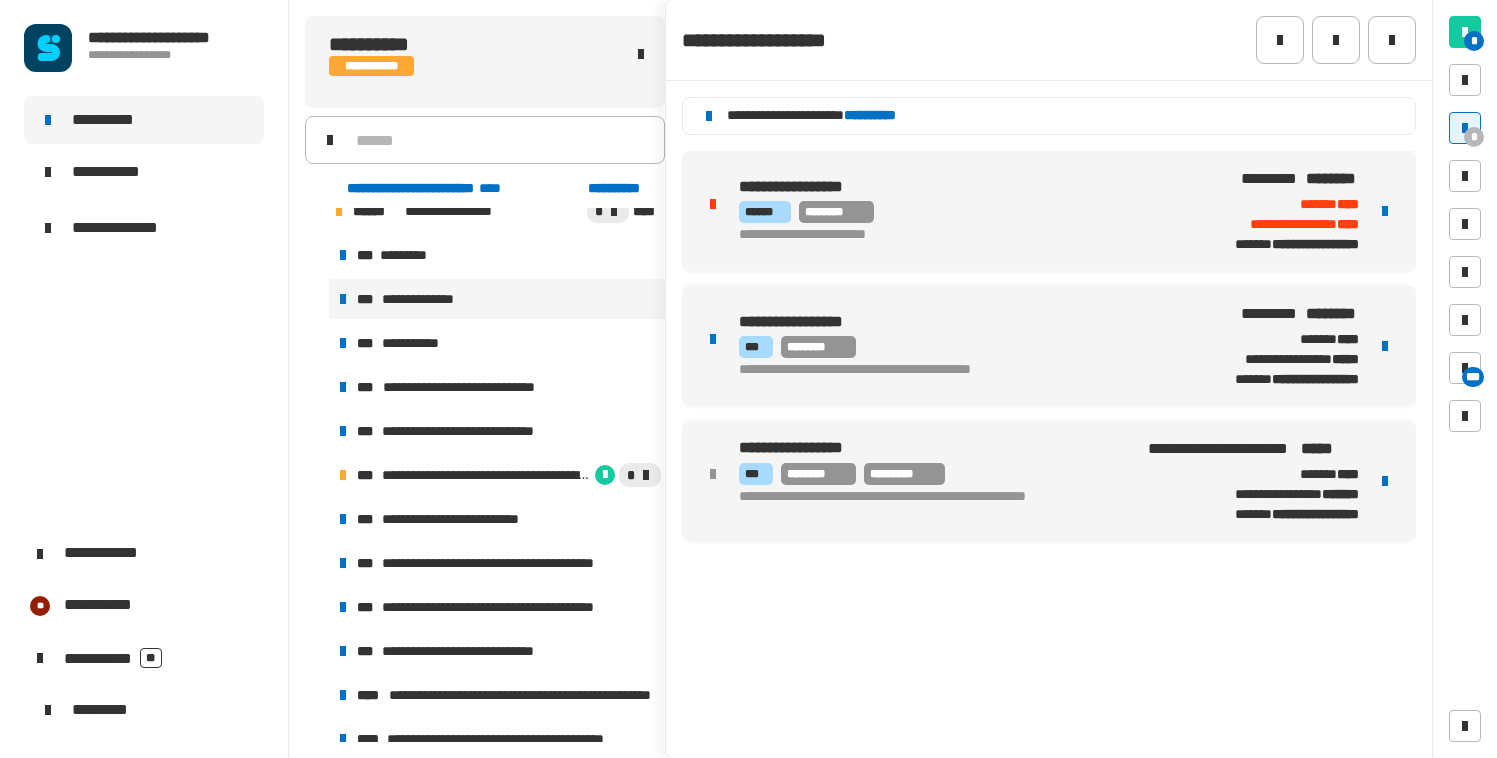 click on "**********" 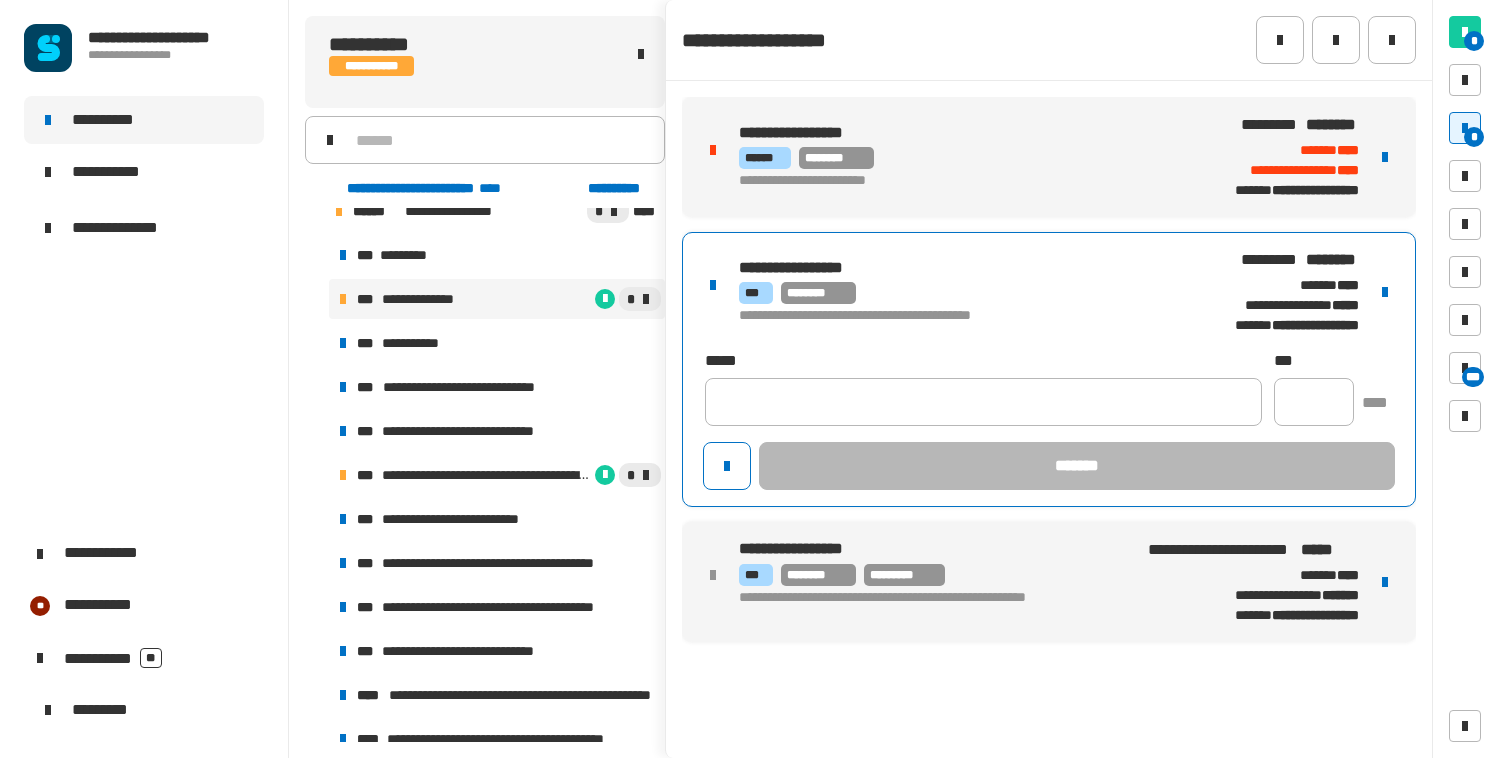 click on "**********" at bounding box center (959, 316) 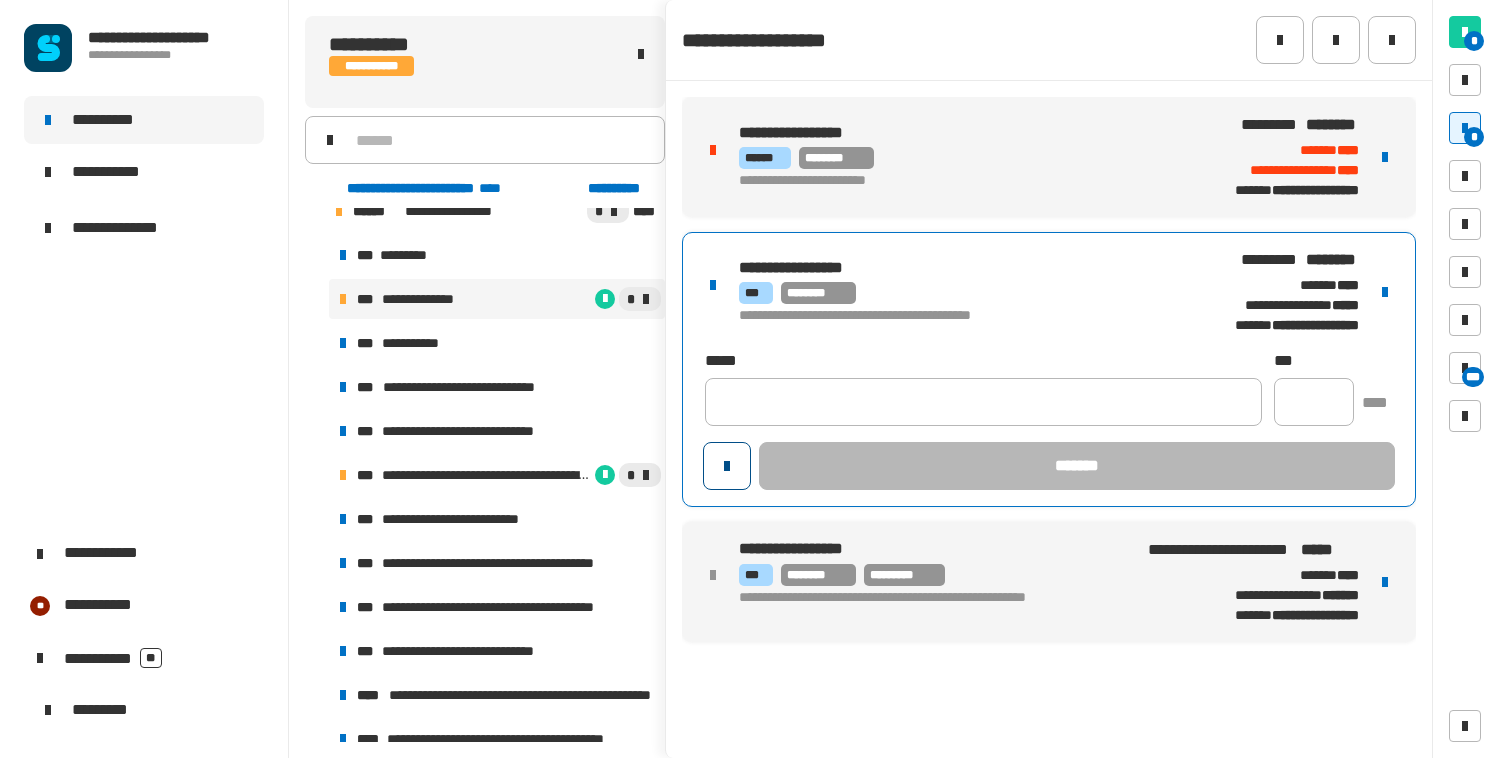 click 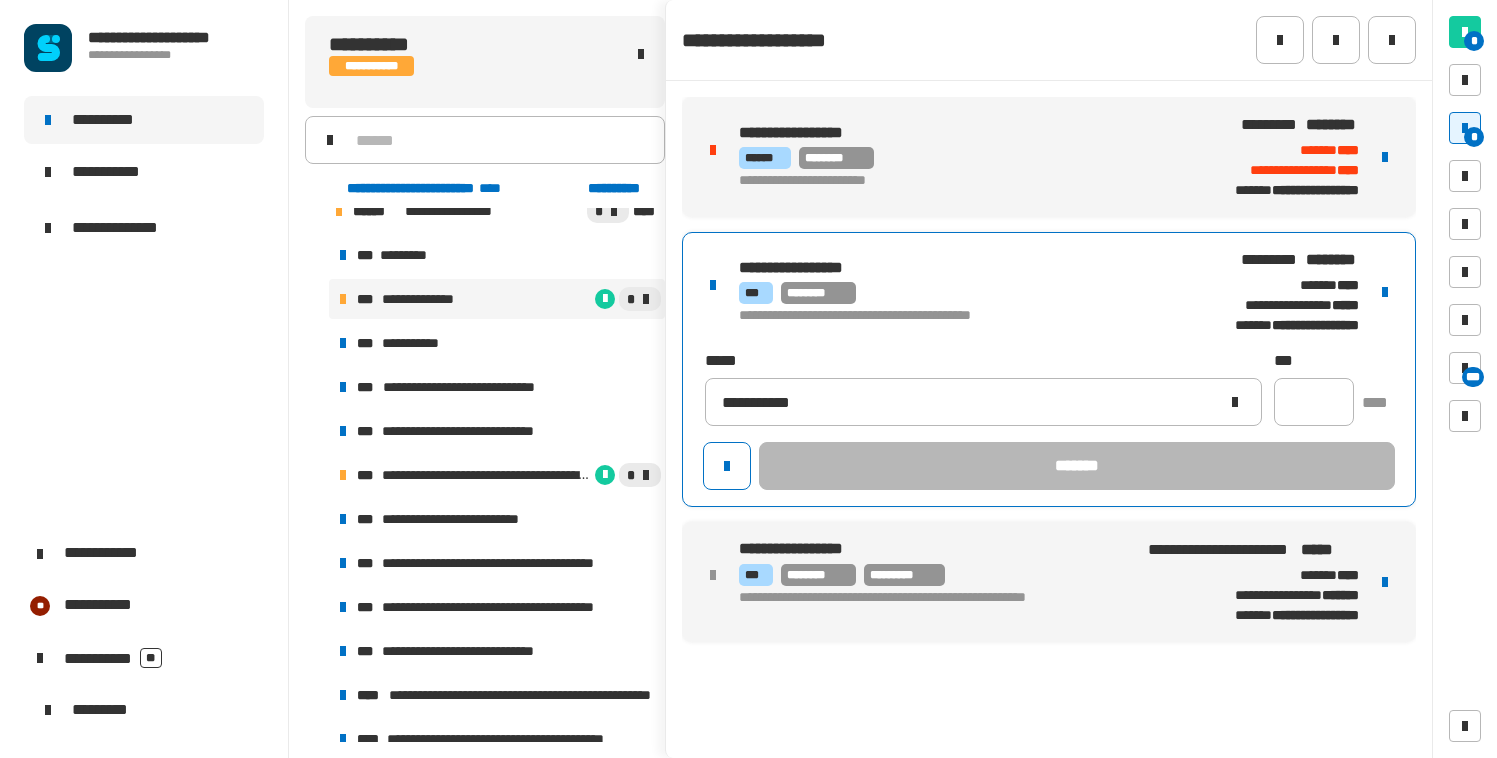 type on "**********" 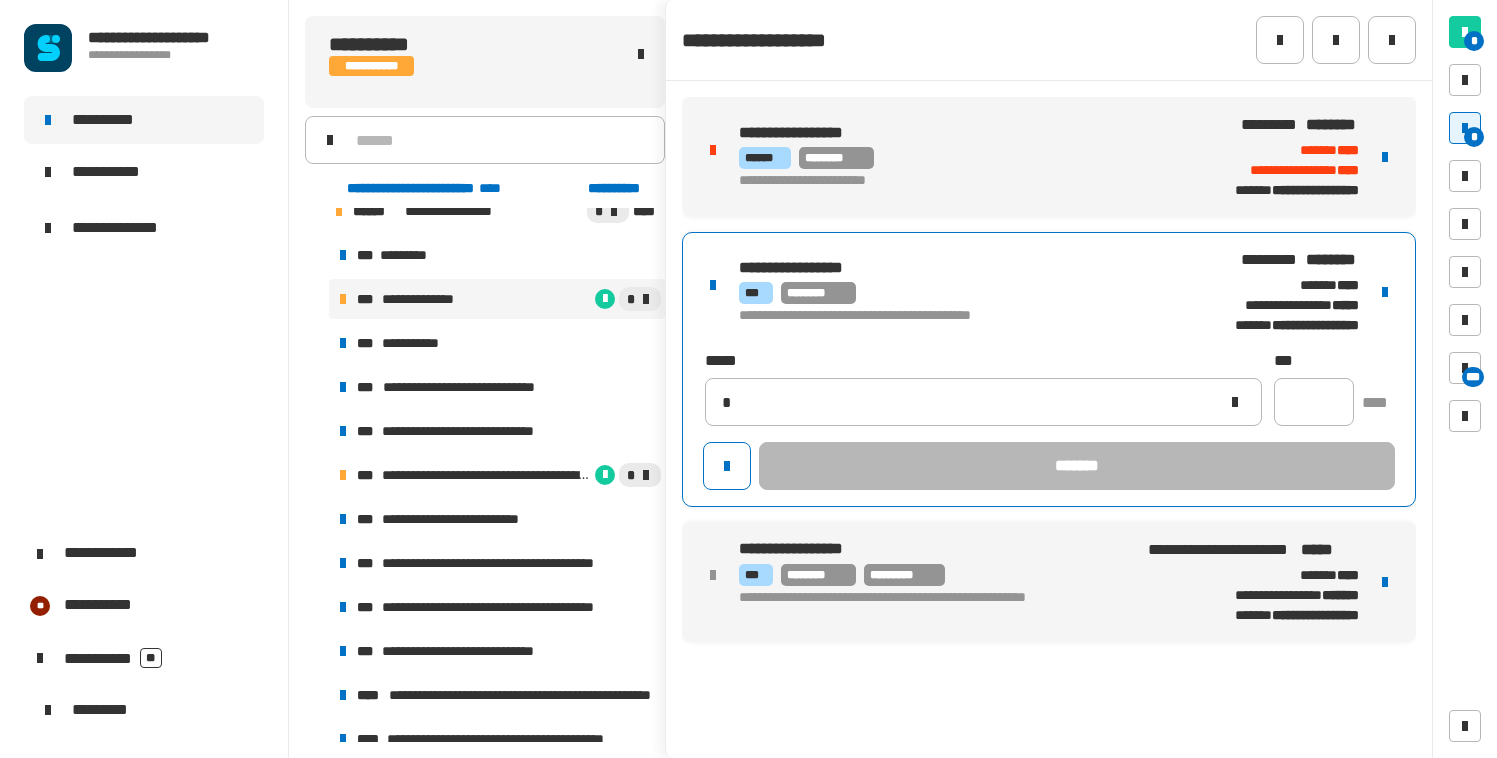 type 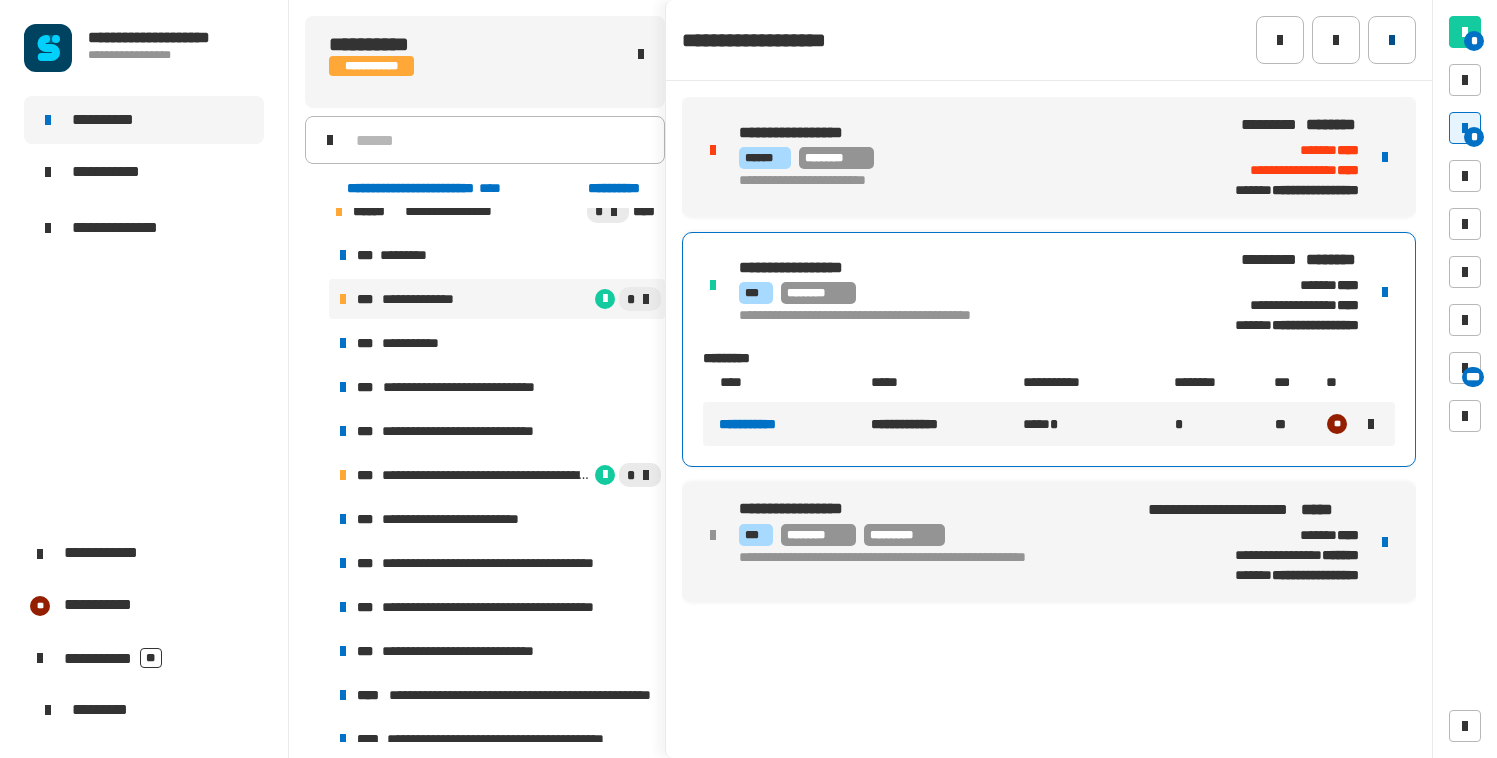 click 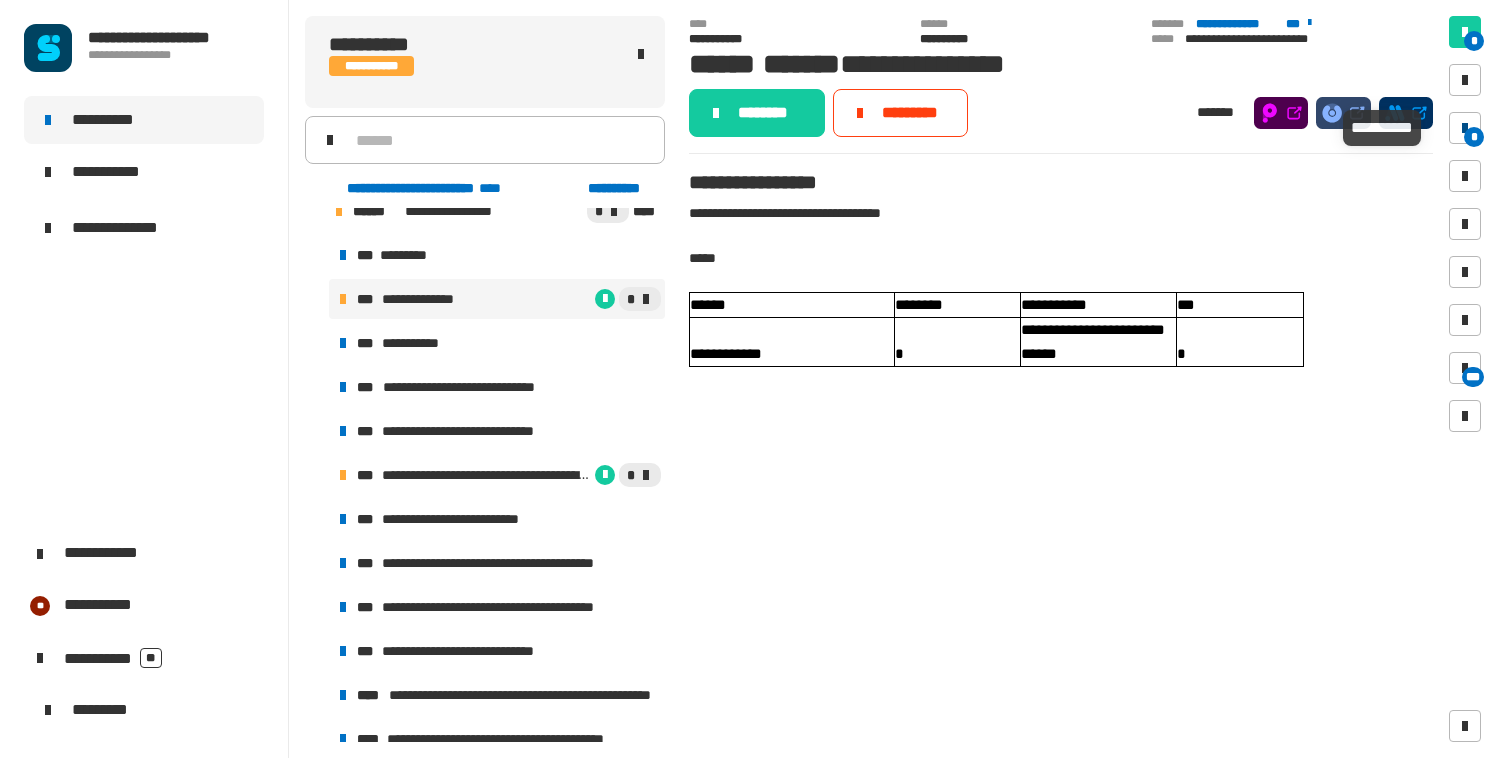 click at bounding box center (1465, 128) 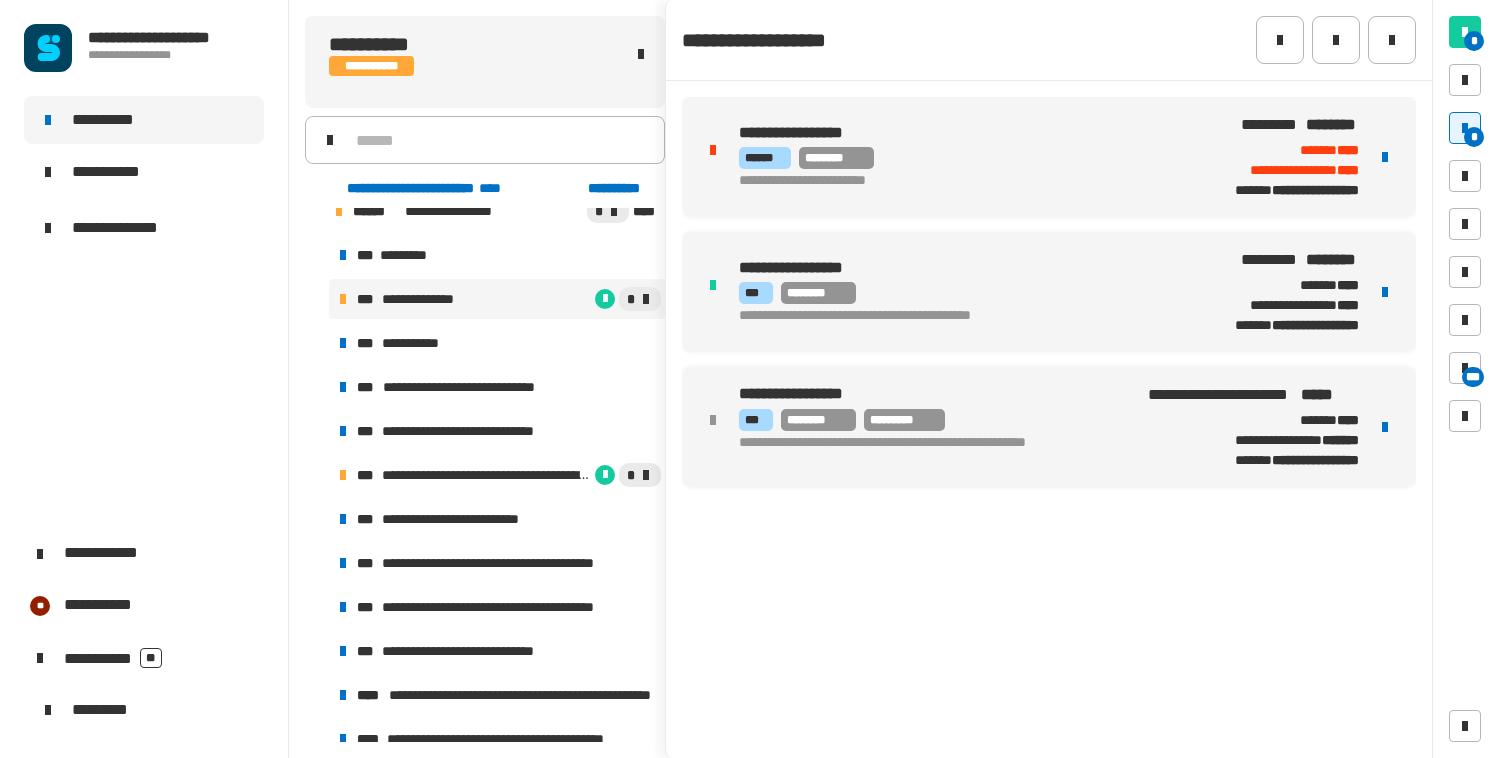 click on "**********" at bounding box center (960, 134) 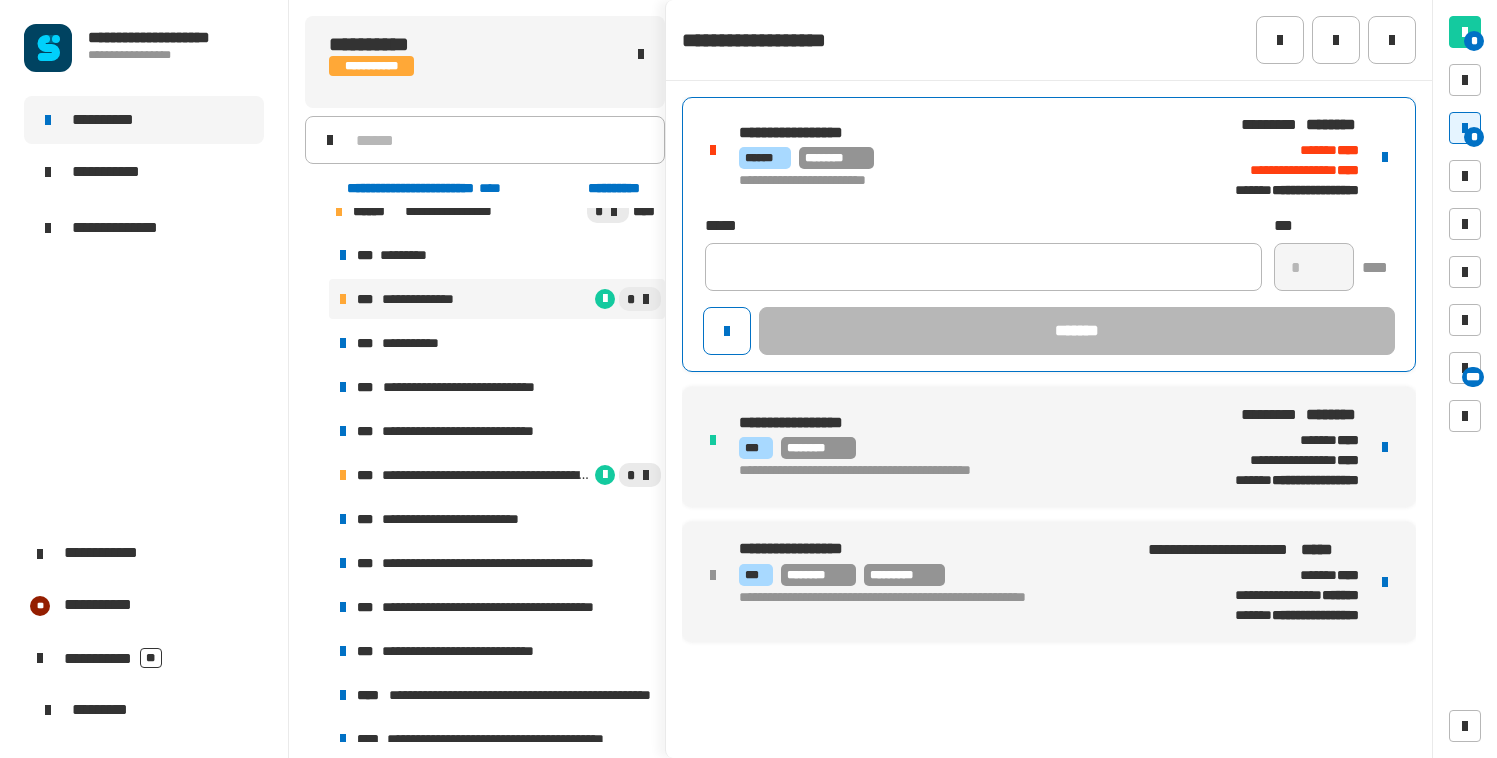 click at bounding box center [1385, 157] 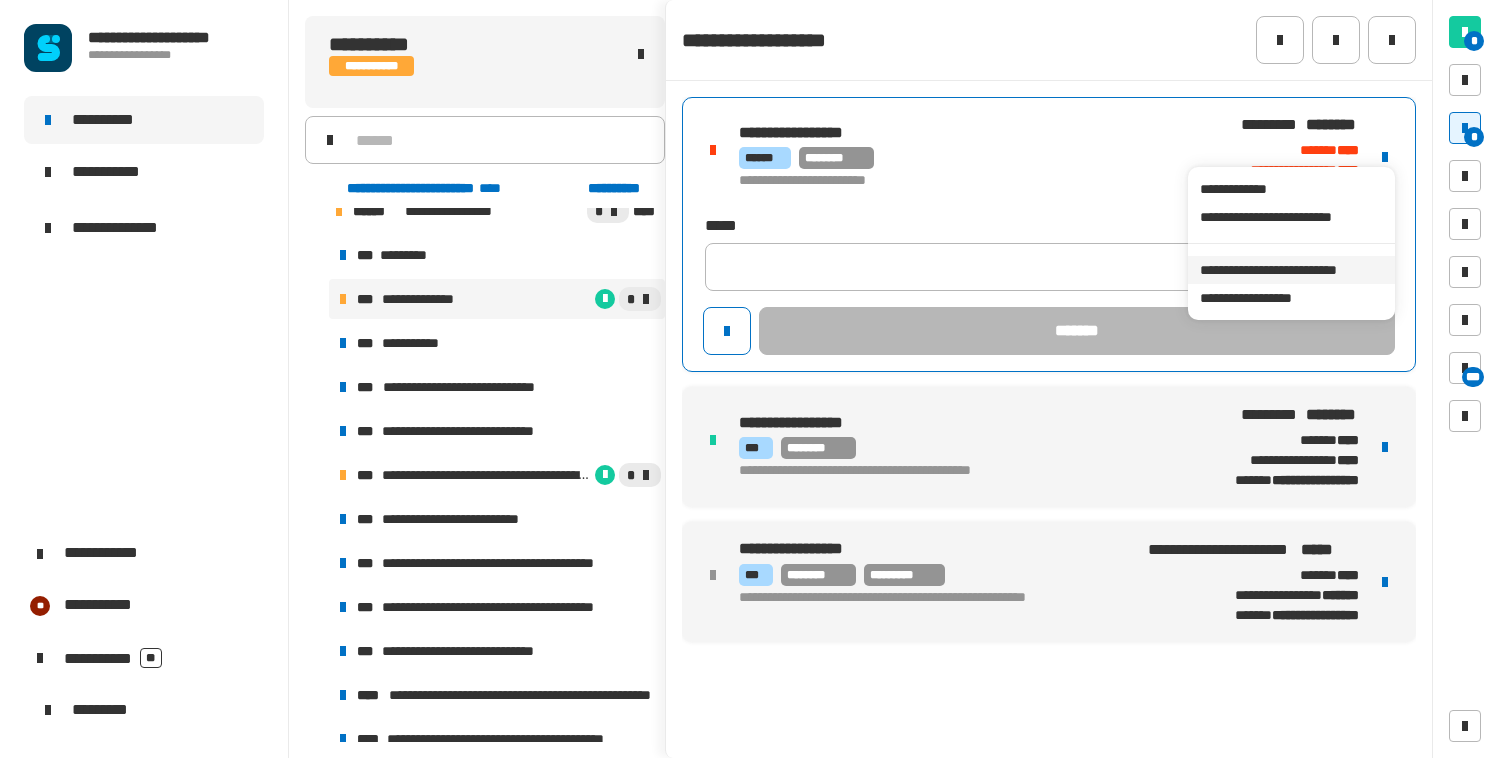 click on "**********" at bounding box center [1291, 270] 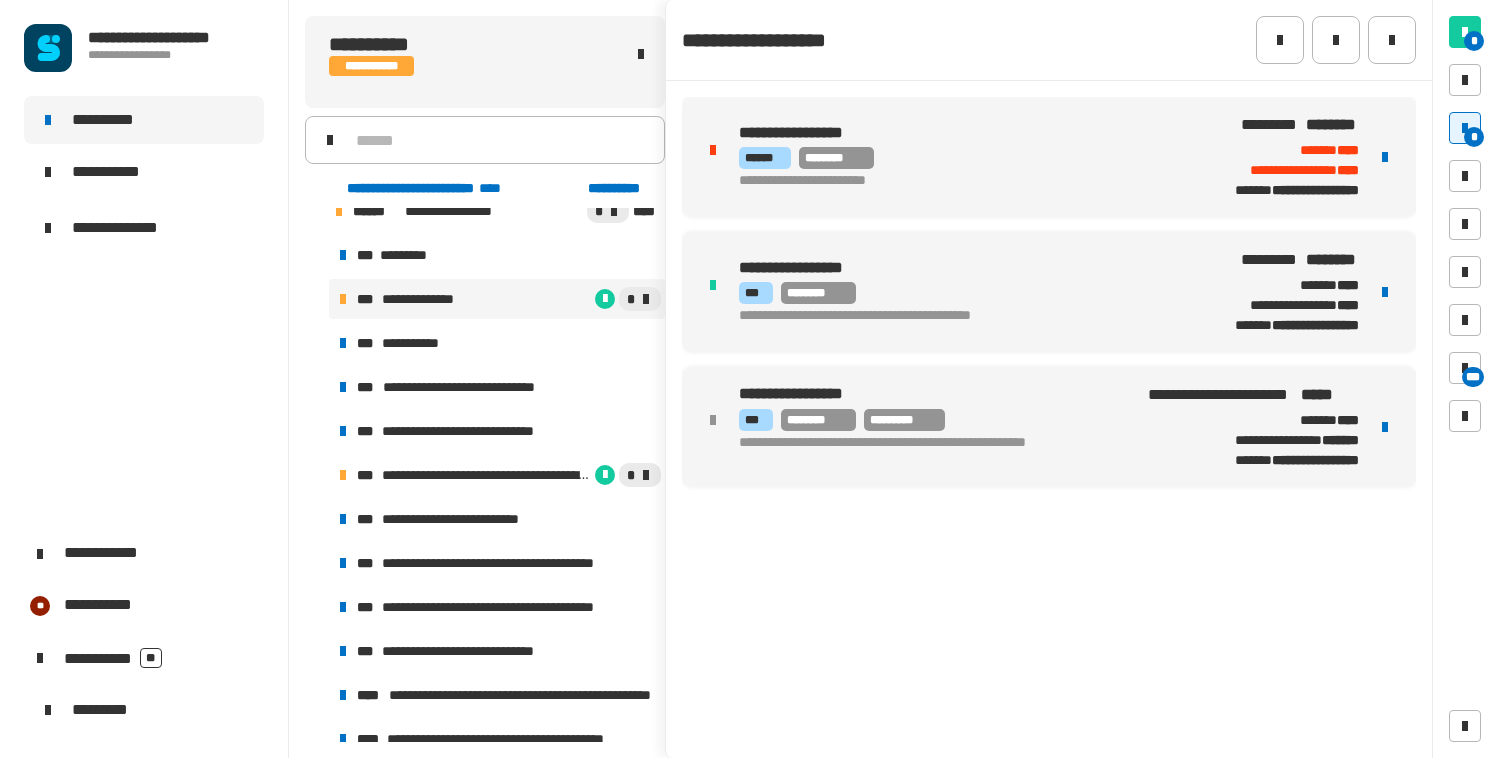 drag, startPoint x: 897, startPoint y: 187, endPoint x: 979, endPoint y: 164, distance: 85.16454 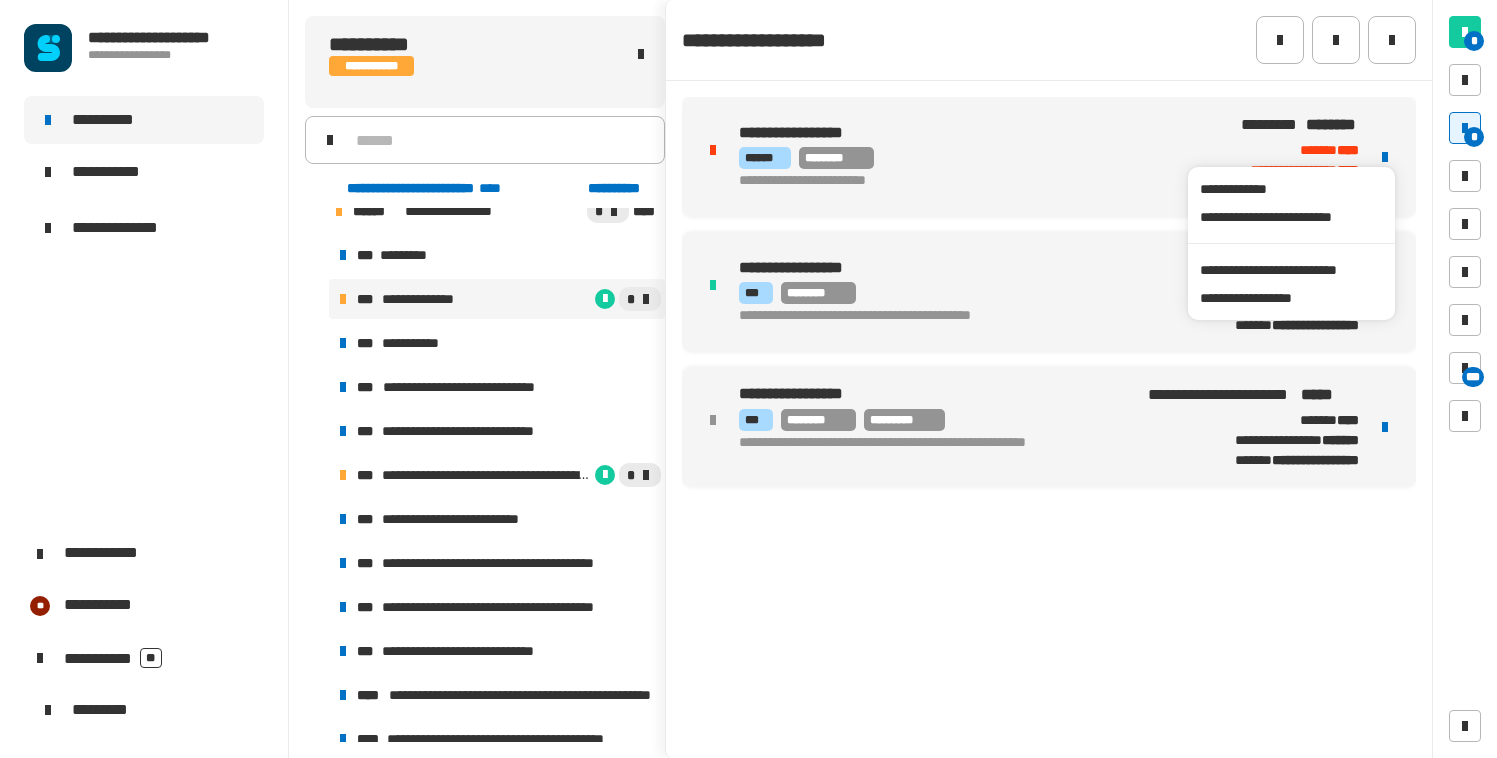 click on "**********" 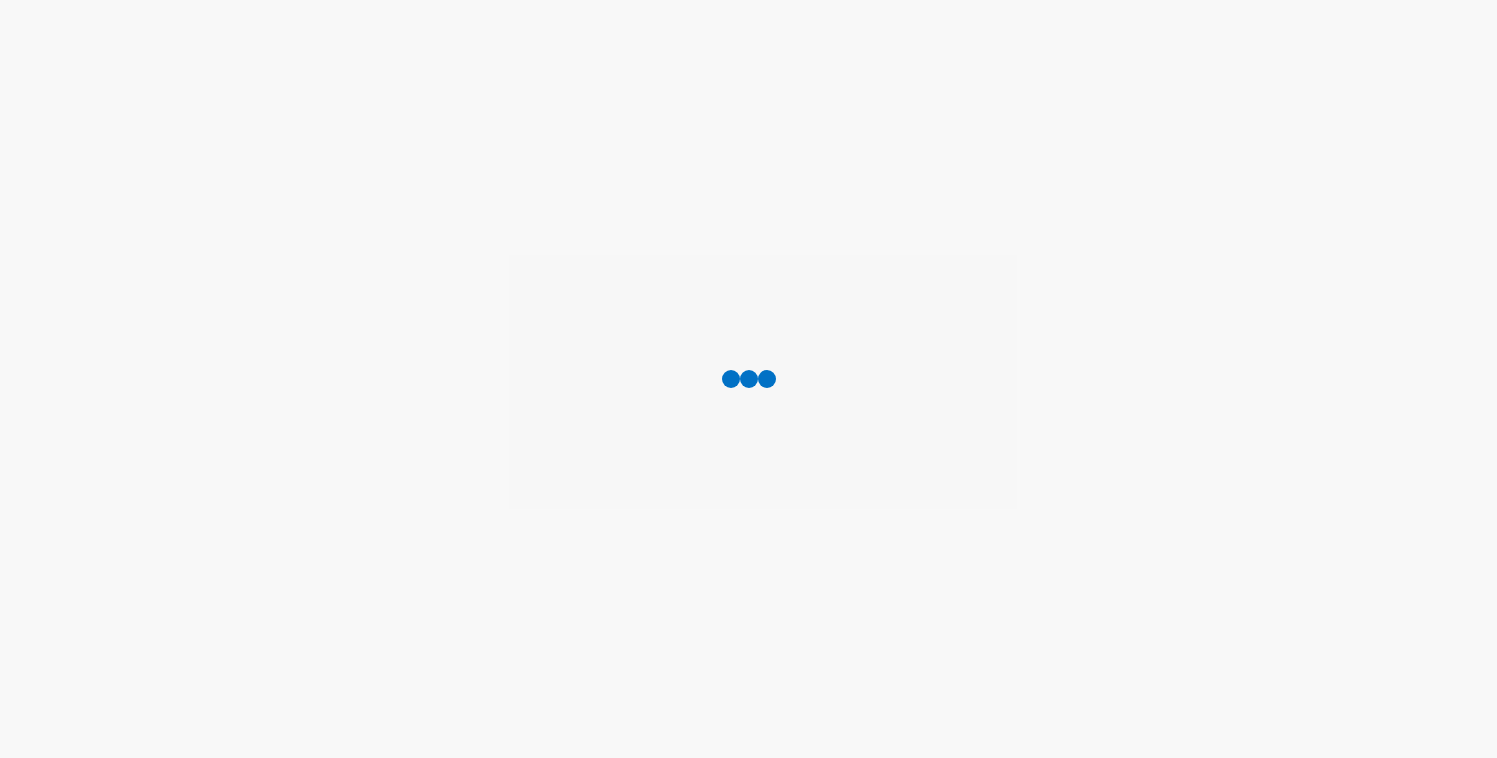 scroll, scrollTop: 0, scrollLeft: 0, axis: both 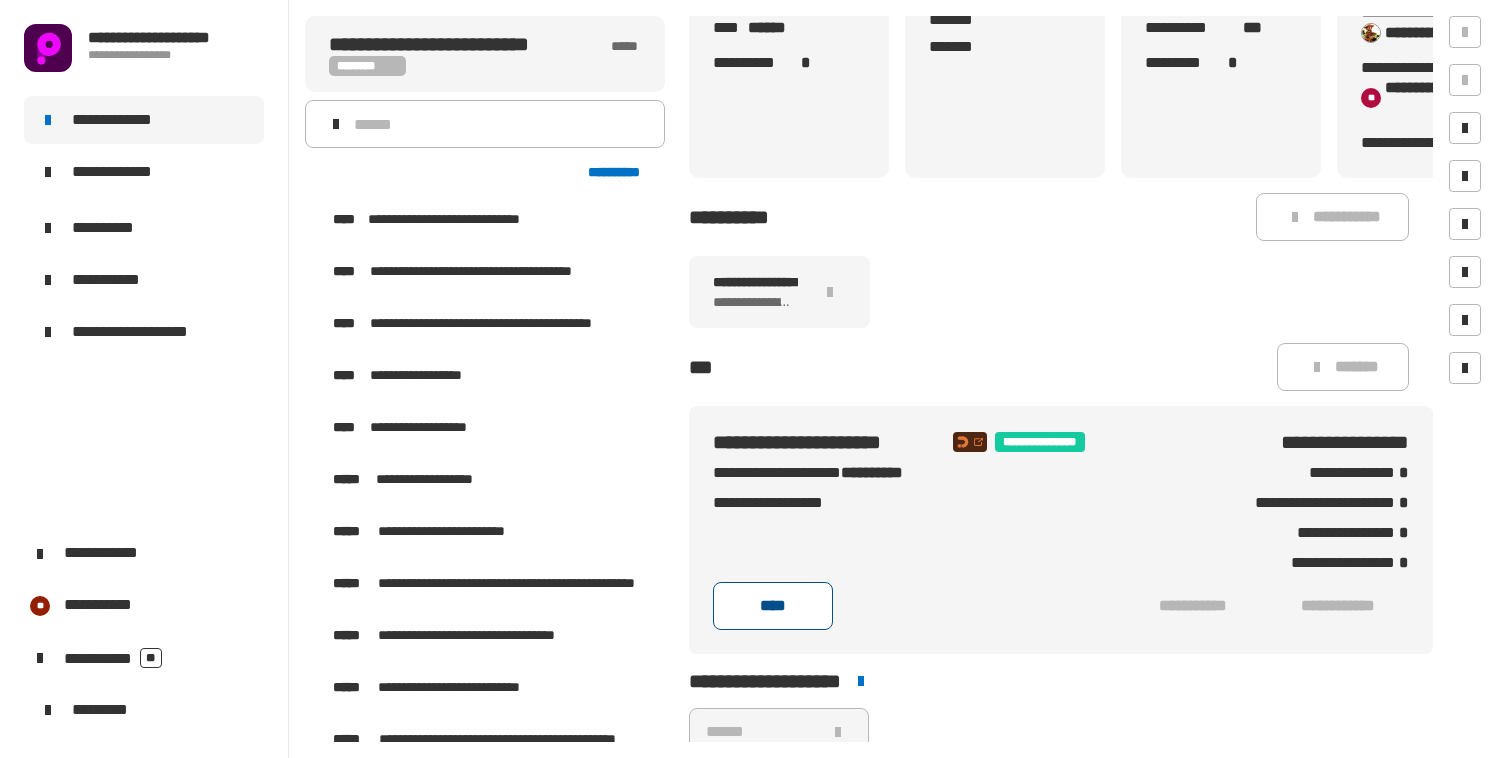 click on "****" 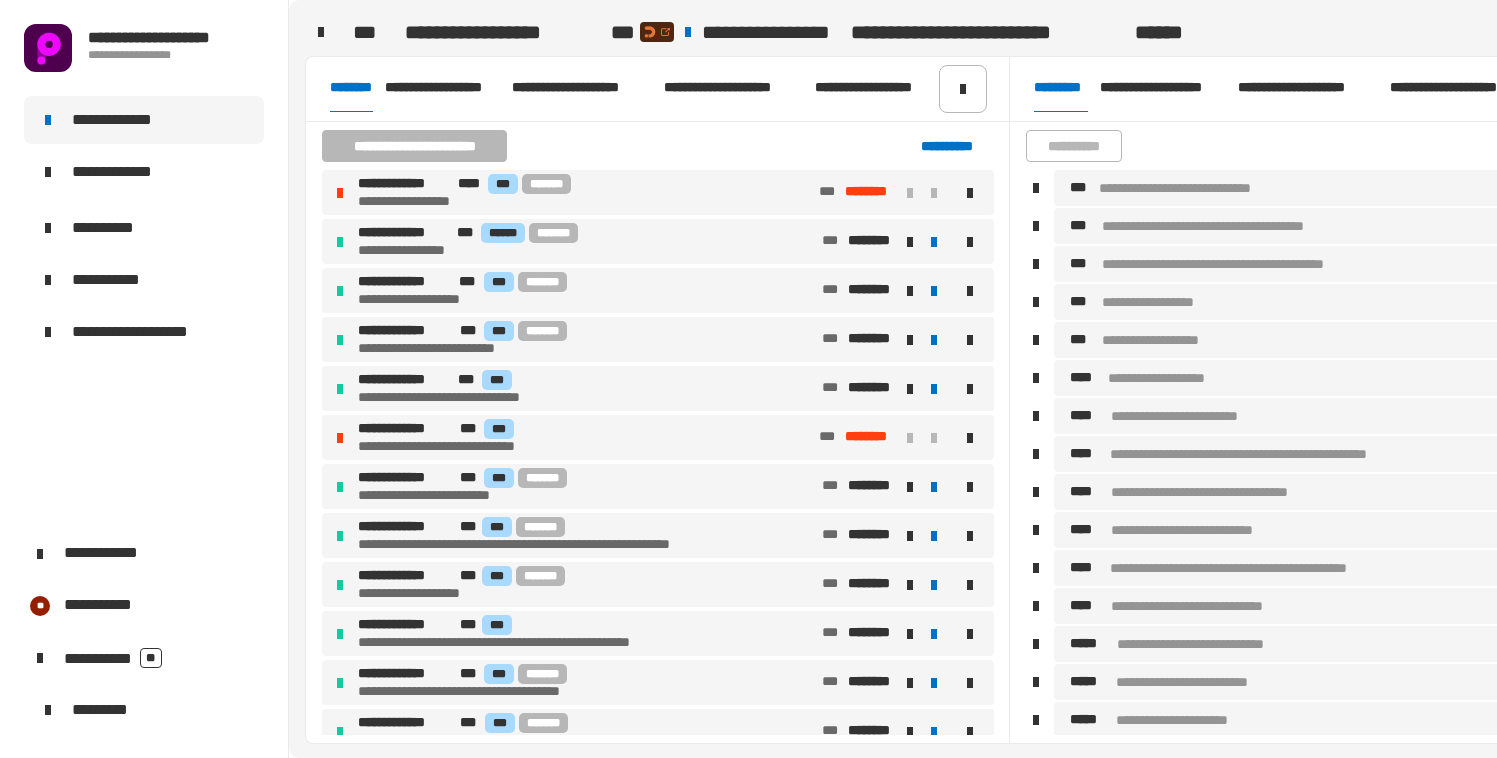 scroll, scrollTop: 0, scrollLeft: 232, axis: horizontal 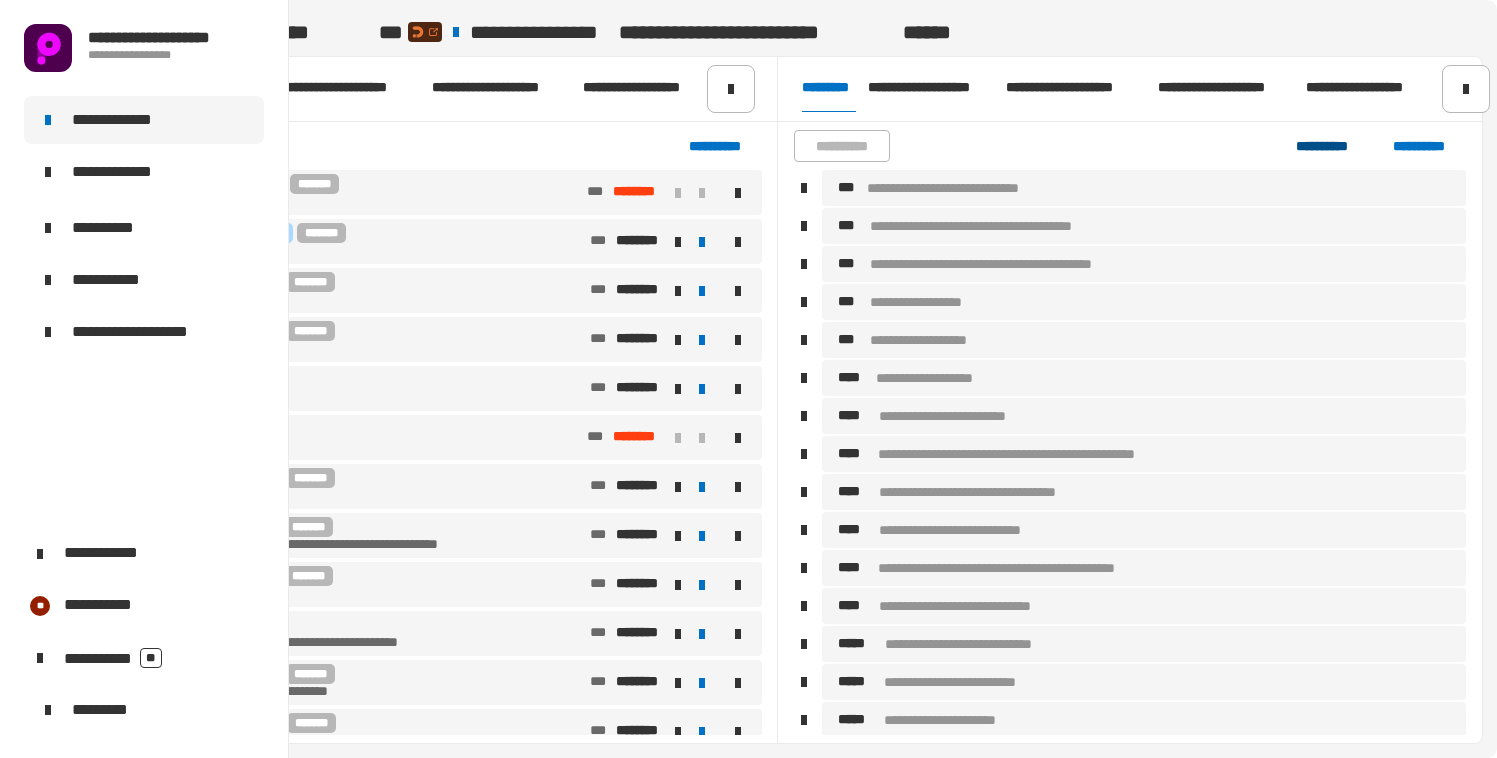 click on "**********" 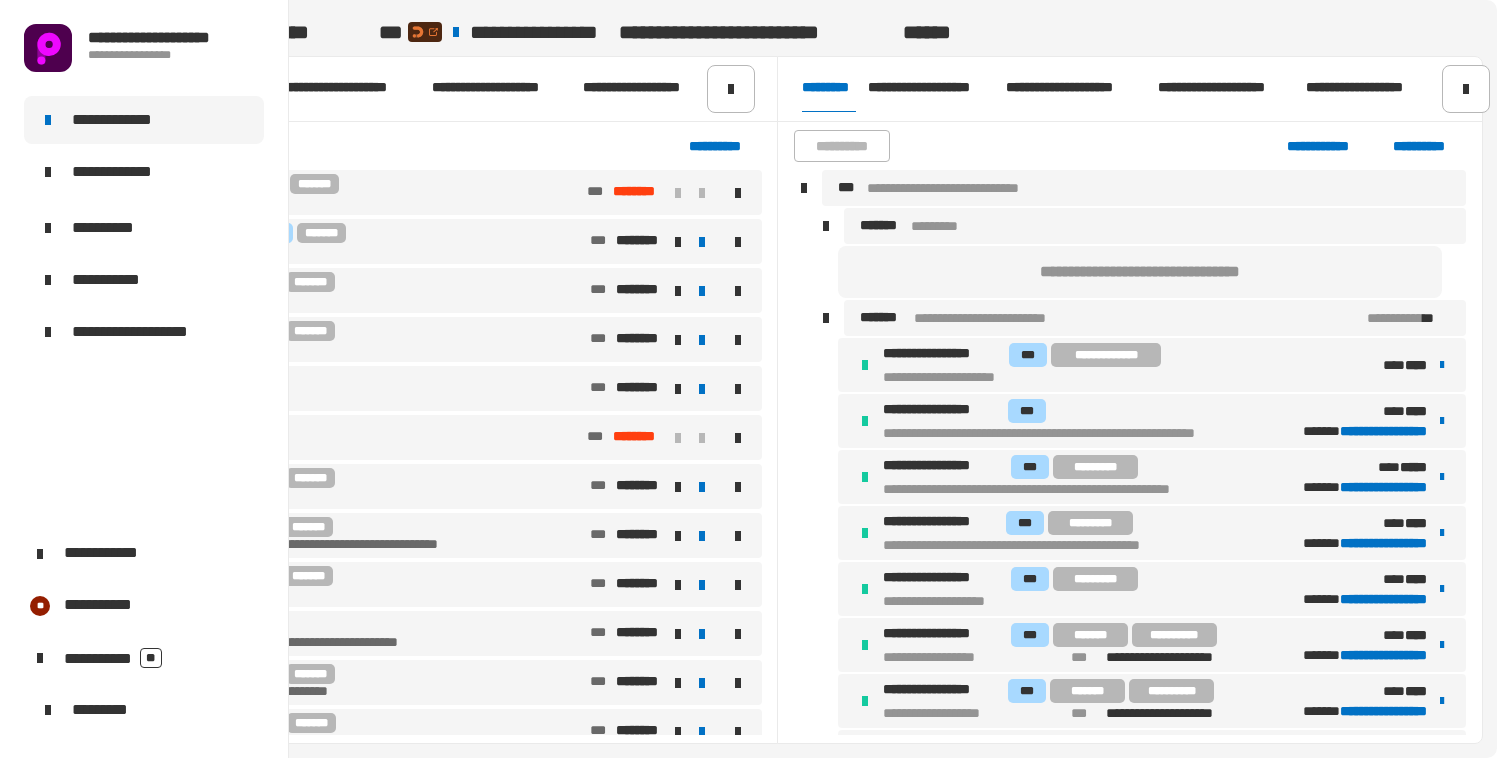 type 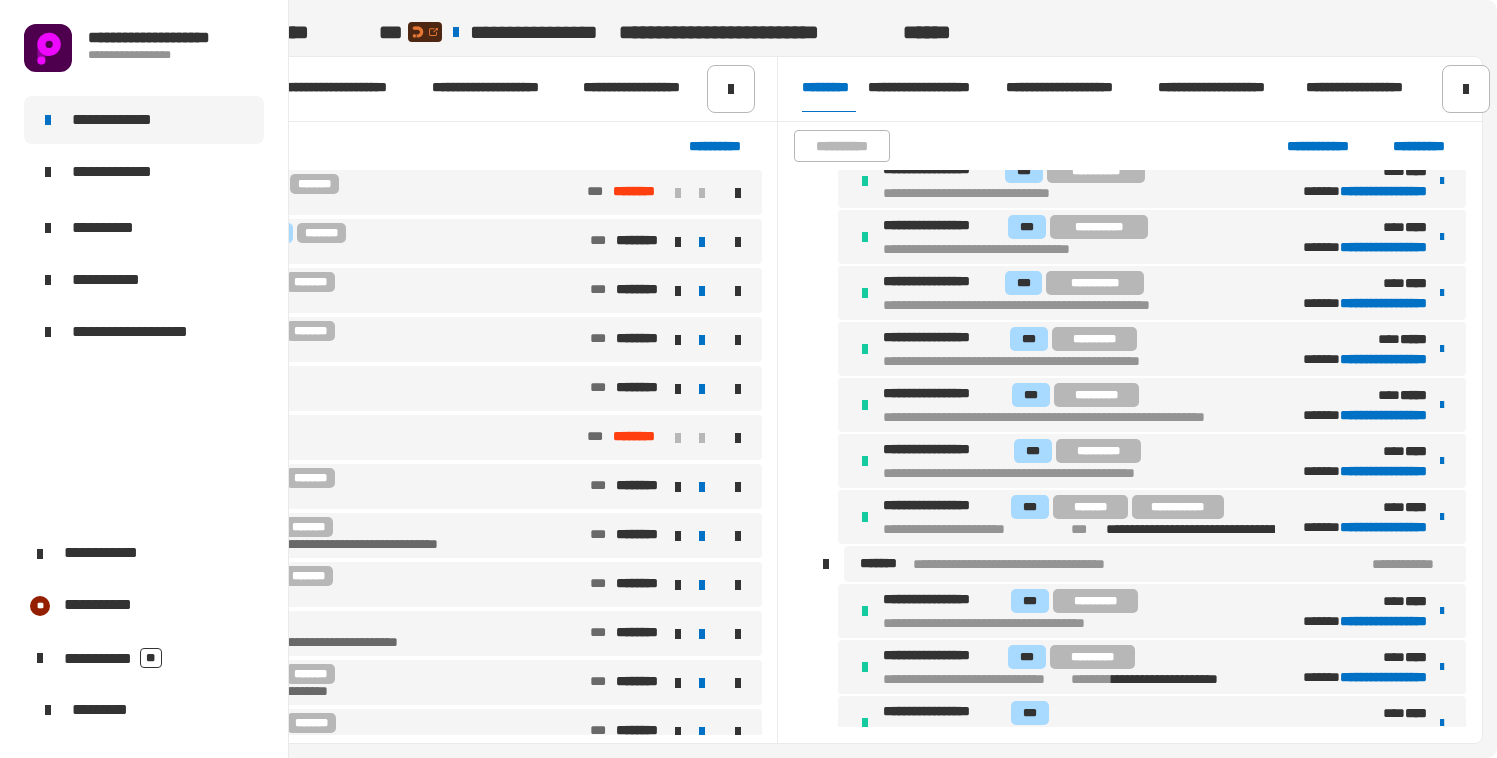 scroll, scrollTop: 0, scrollLeft: 208, axis: horizontal 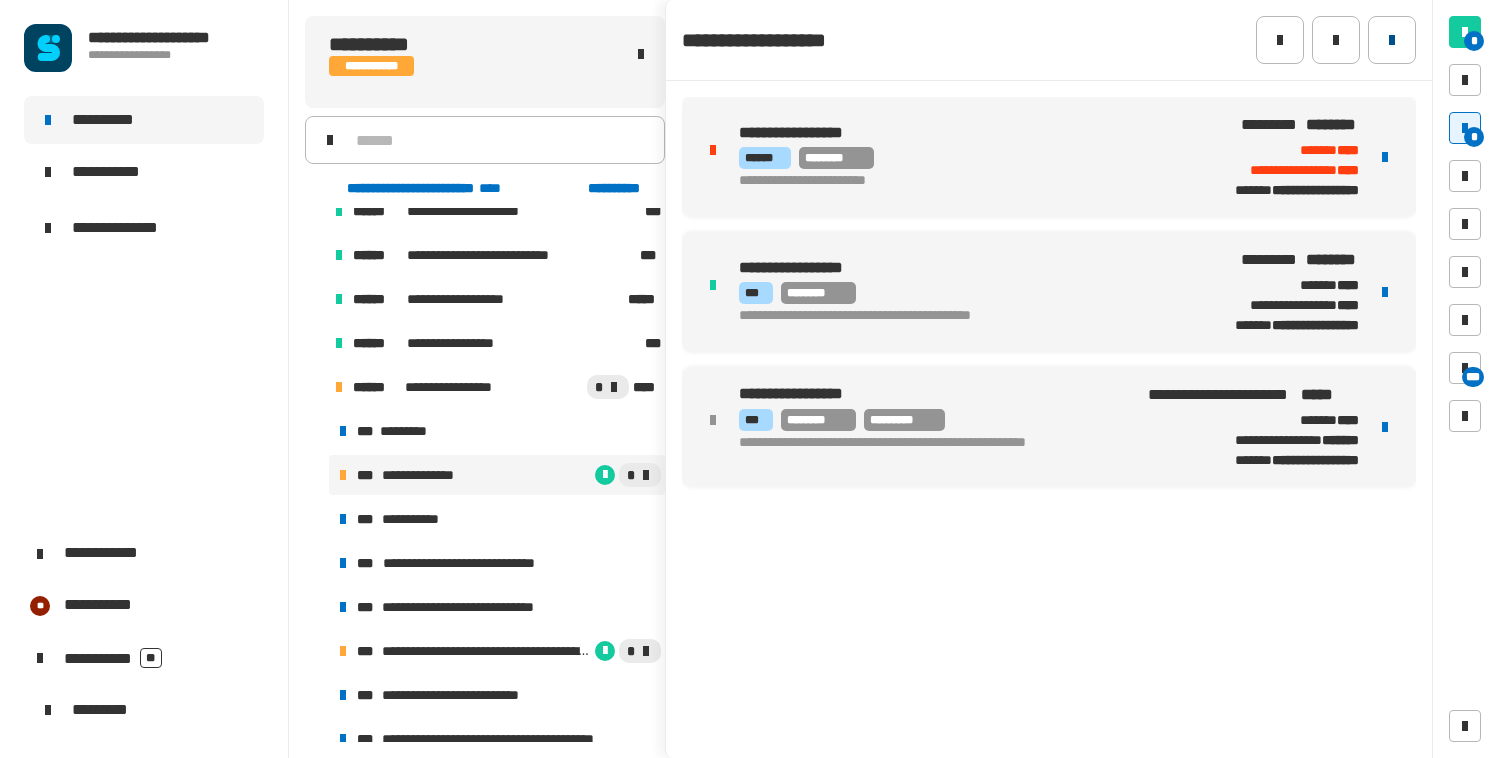 click 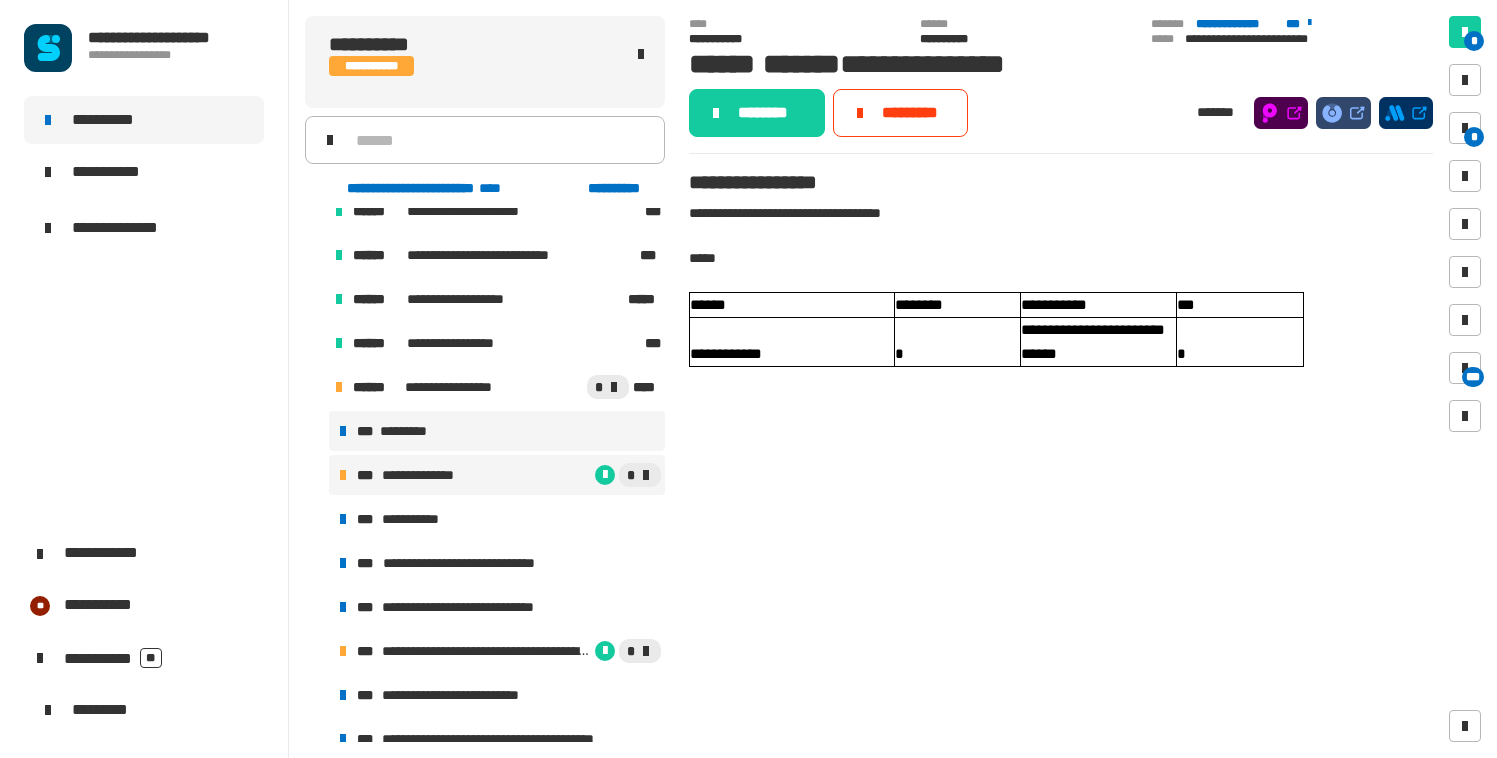 click on "*** *********" at bounding box center [497, 431] 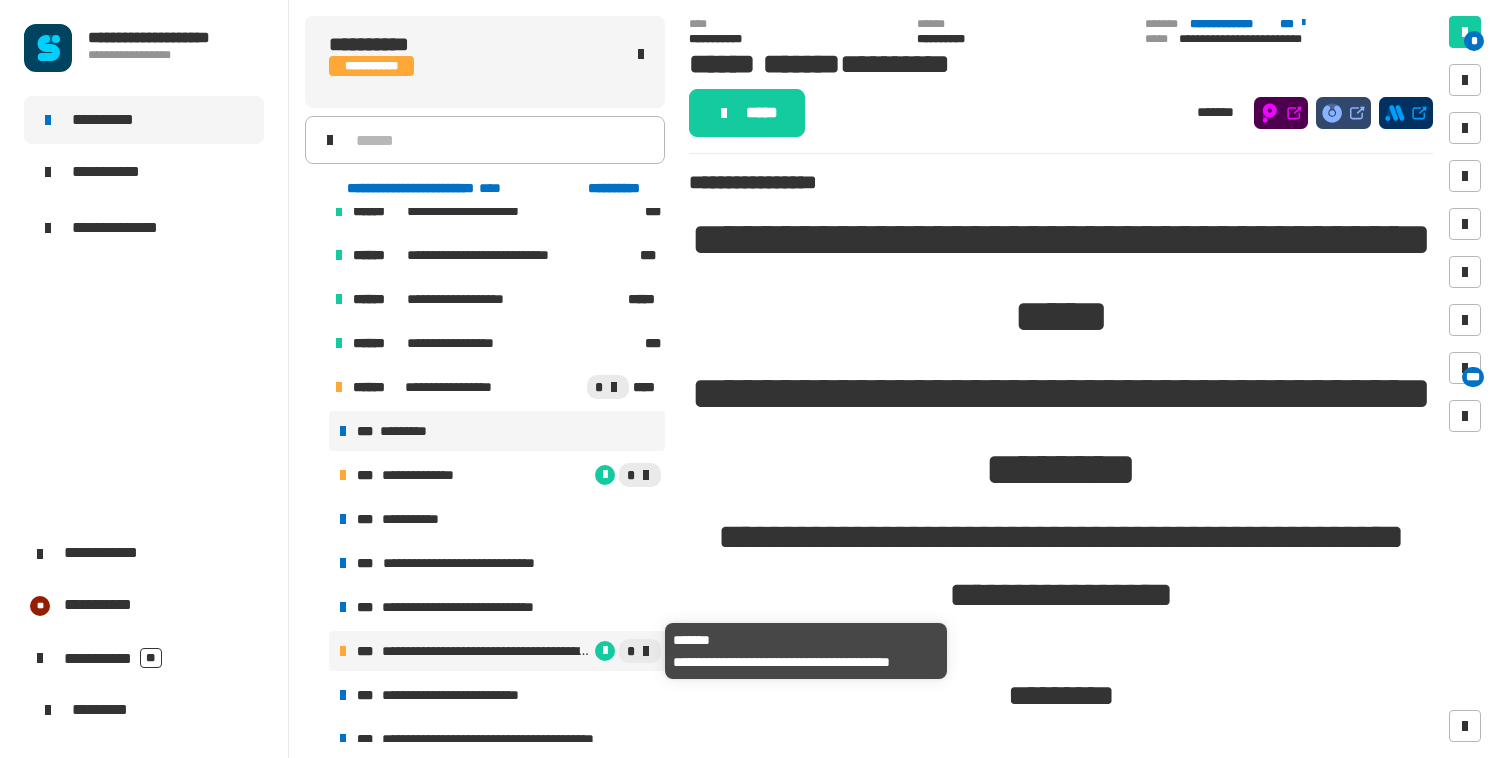 click on "**********" at bounding box center (486, 651) 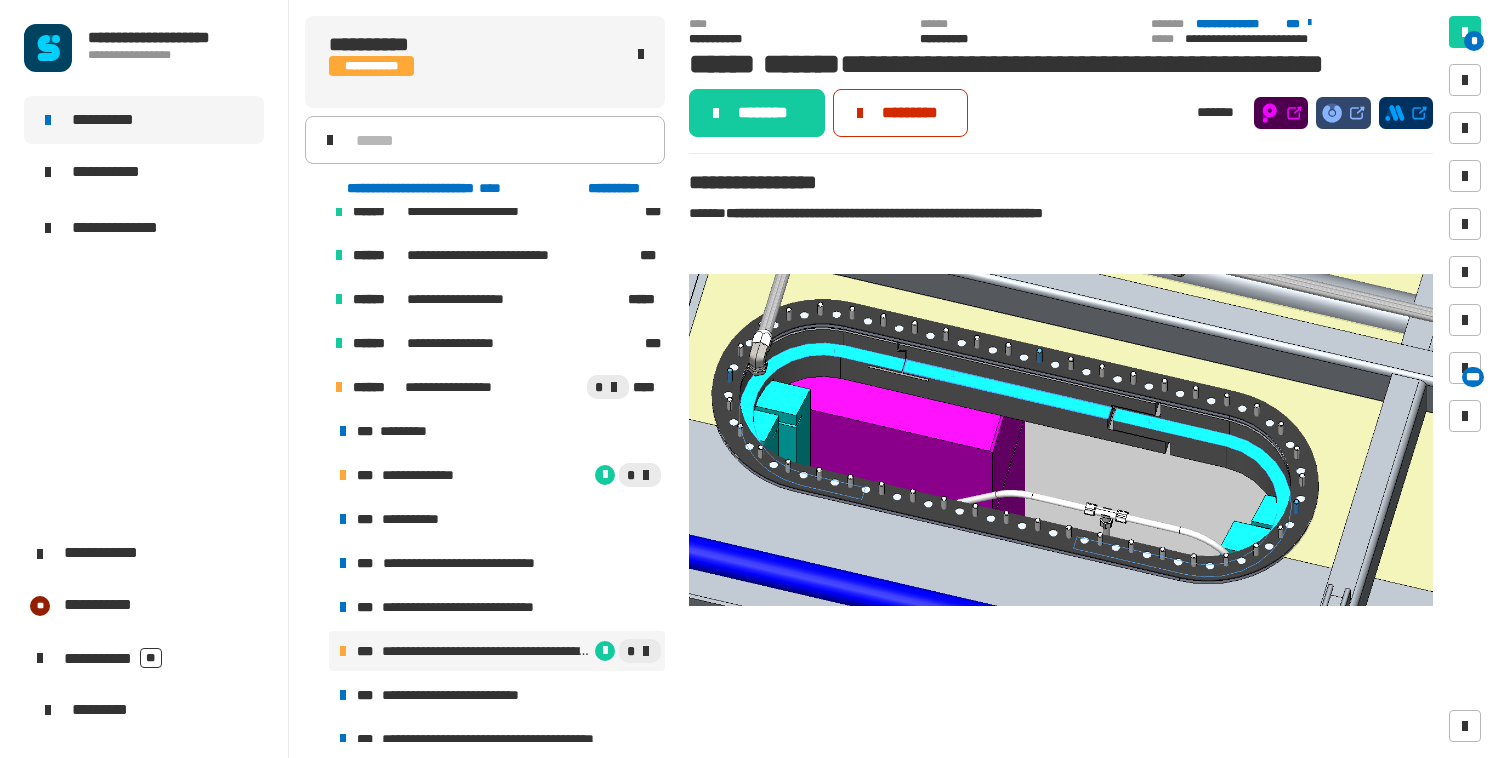 click on "*********" 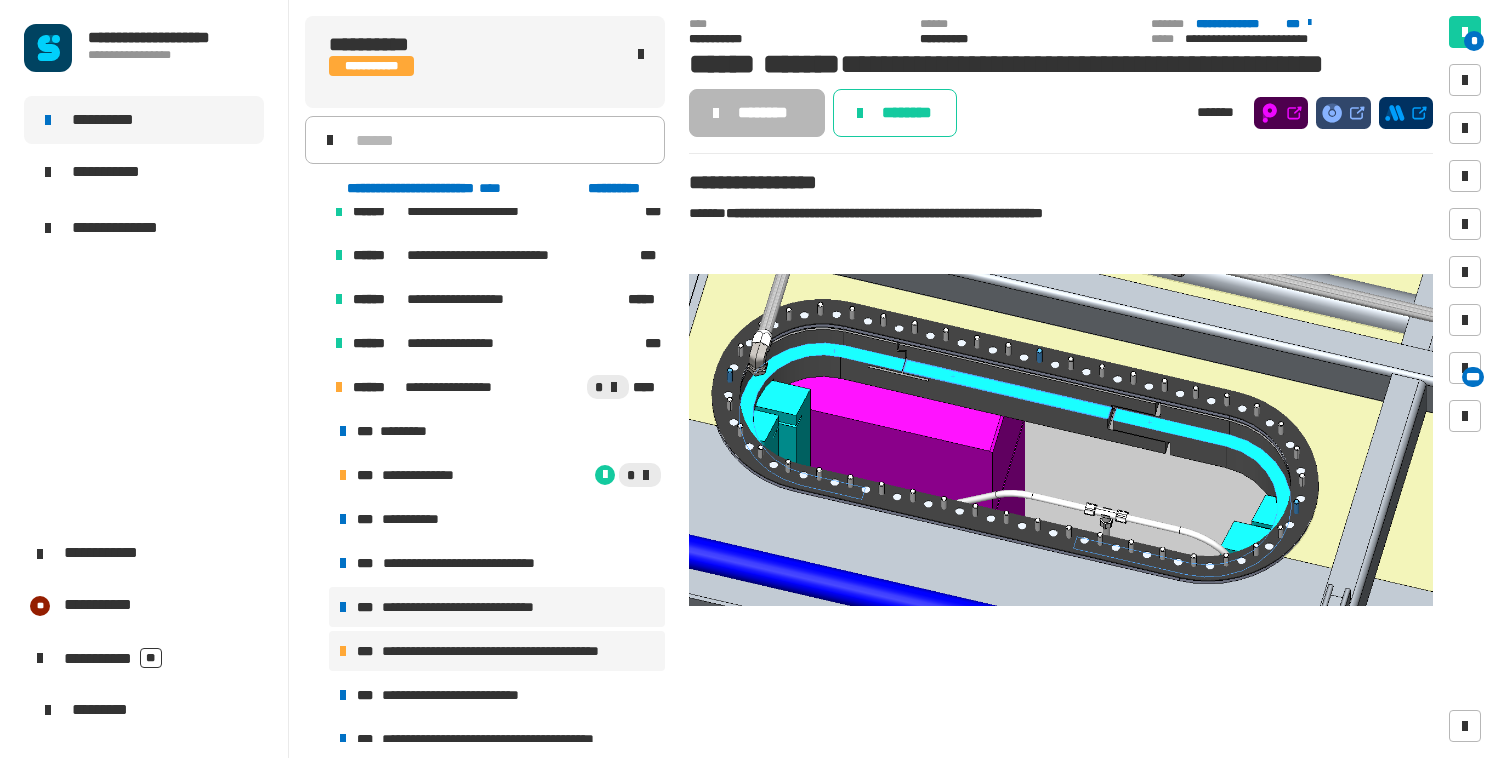 click on "**********" at bounding box center (474, 607) 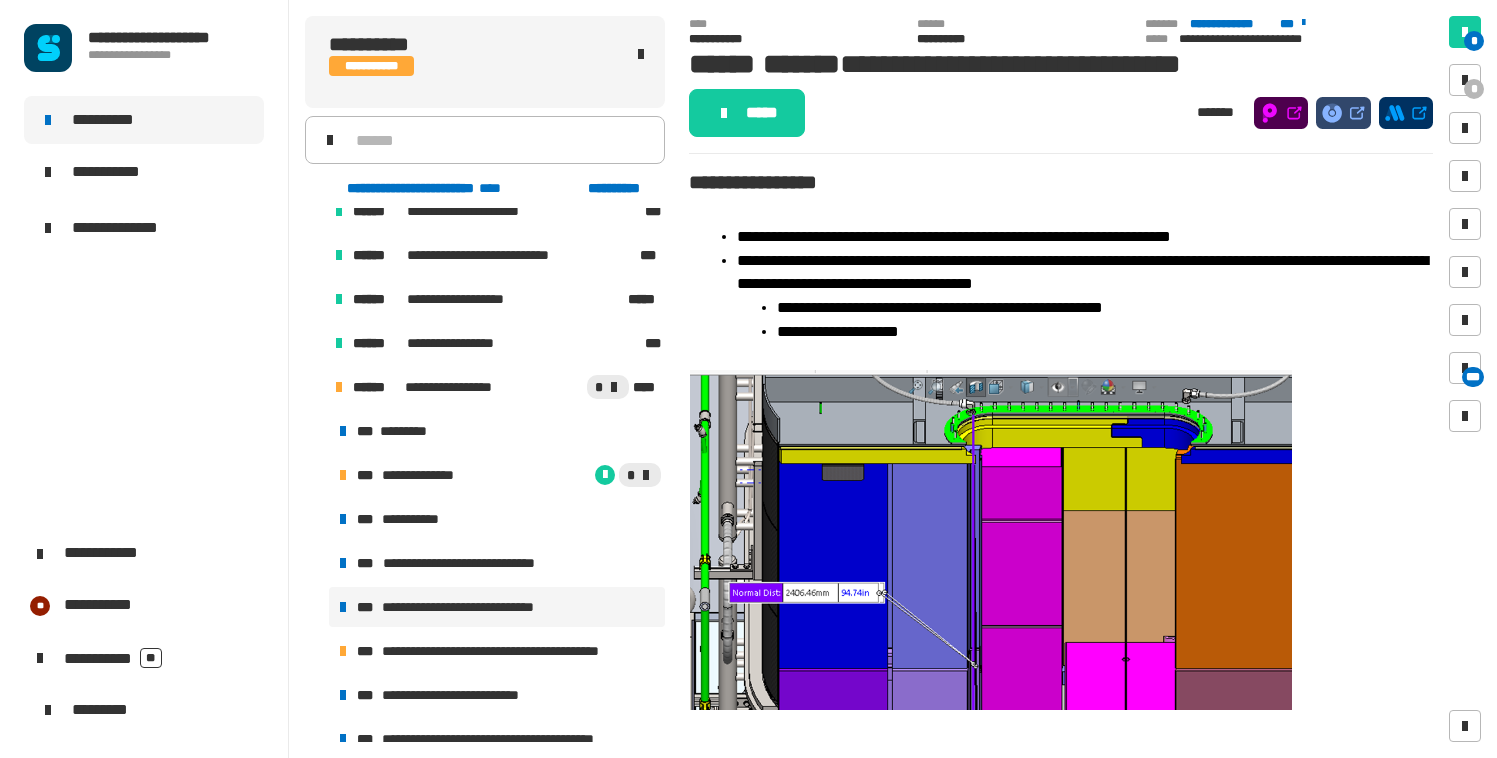click on "**********" at bounding box center (474, 607) 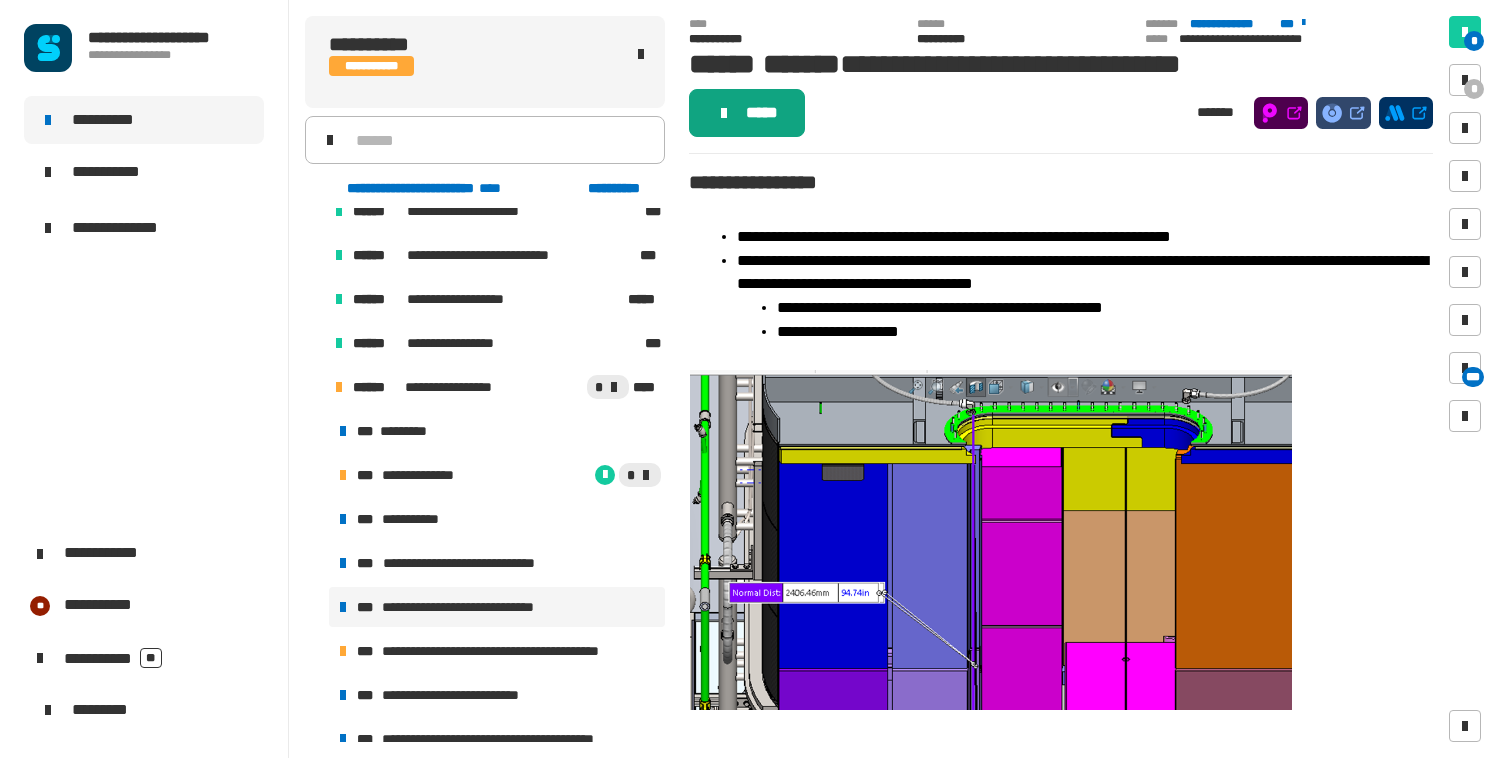 click on "*****" 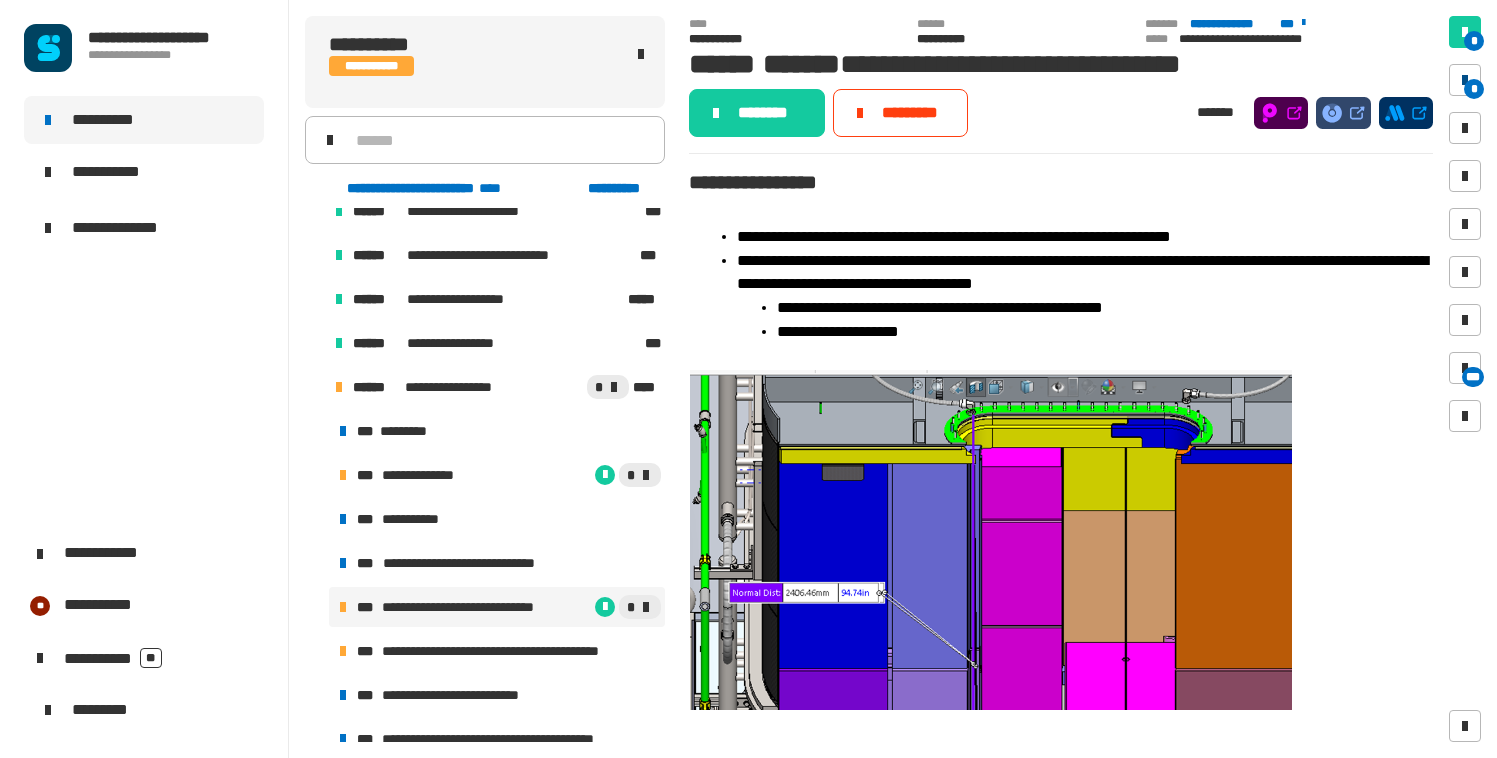 click at bounding box center [1465, 80] 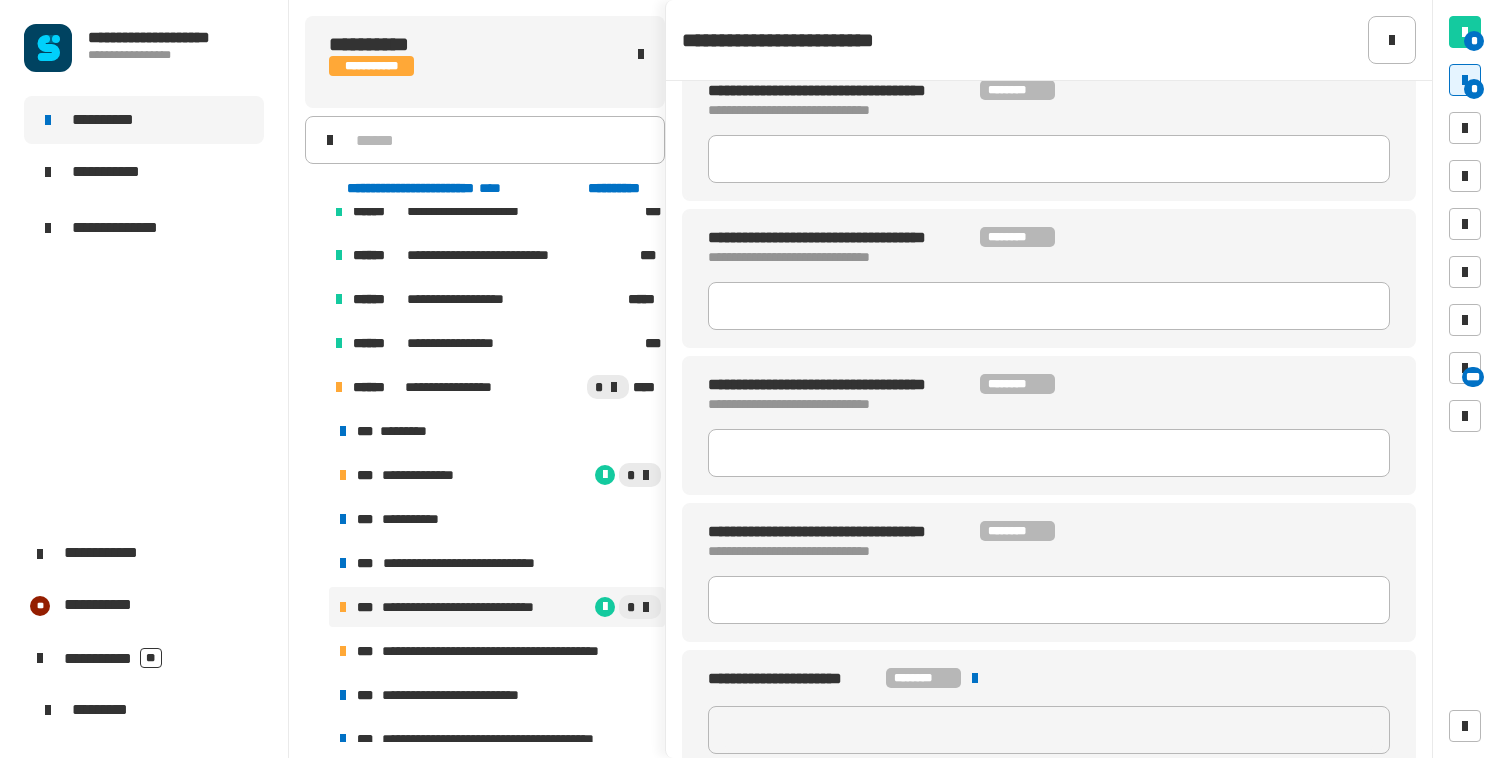 scroll, scrollTop: 0, scrollLeft: 0, axis: both 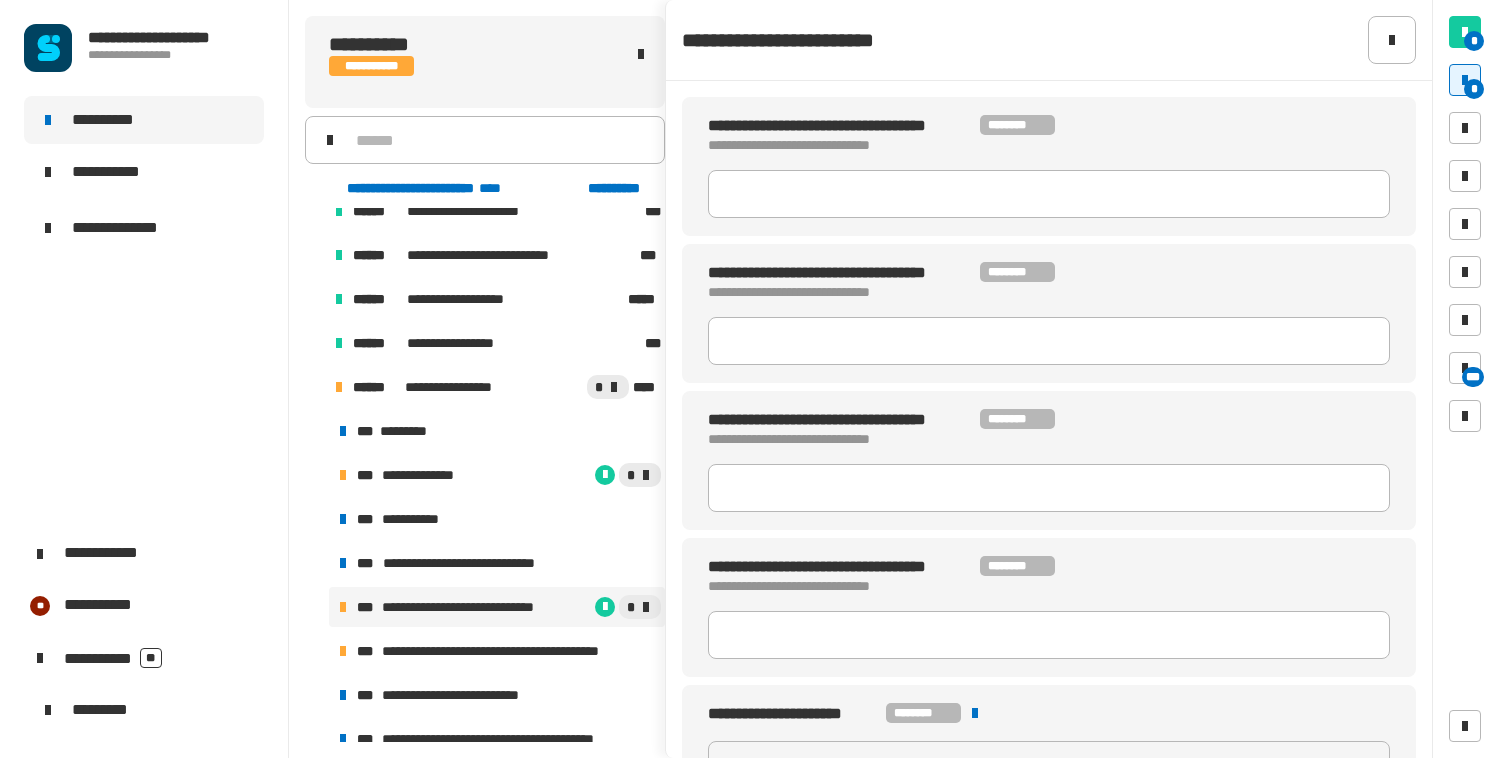 click on "**********" 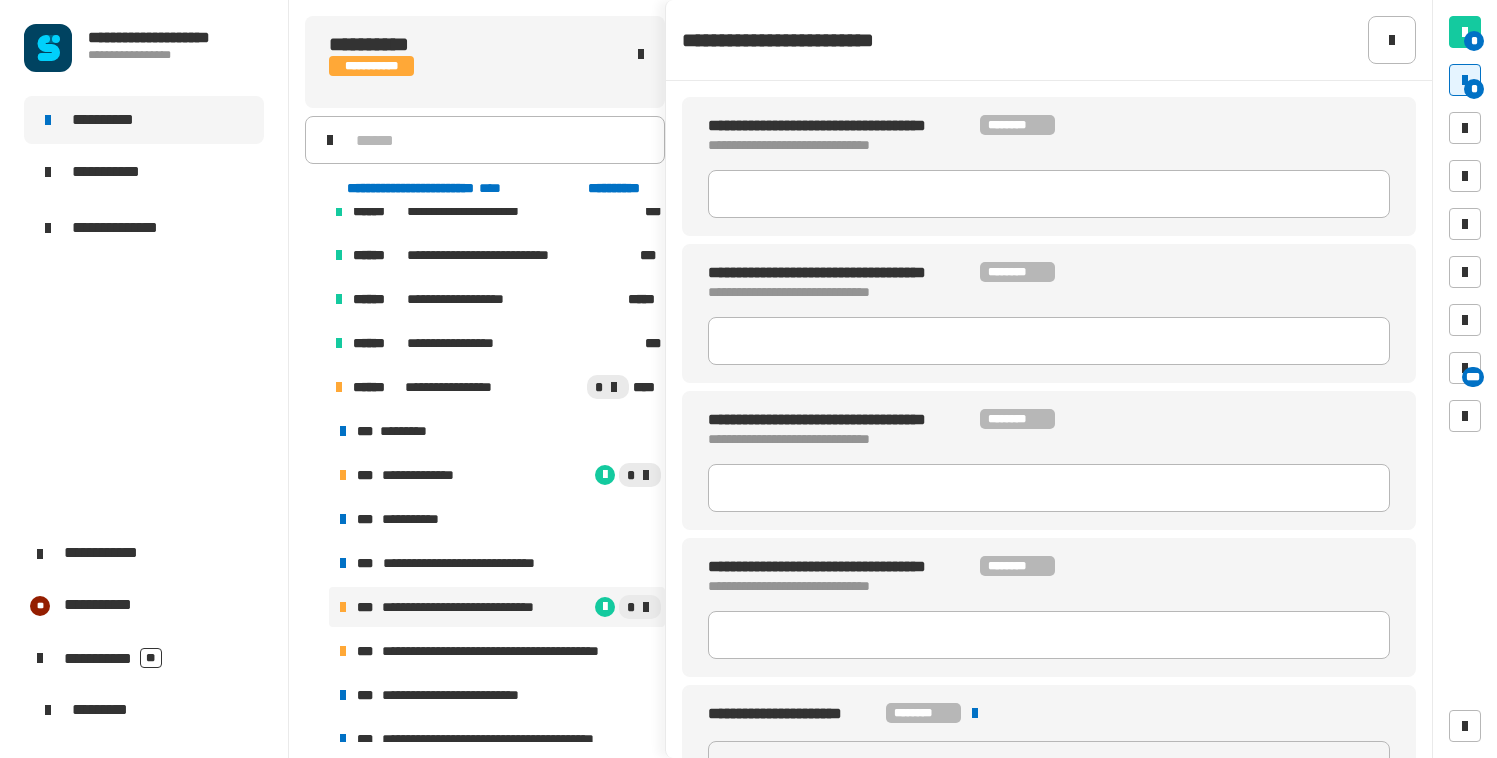 click on "**********" 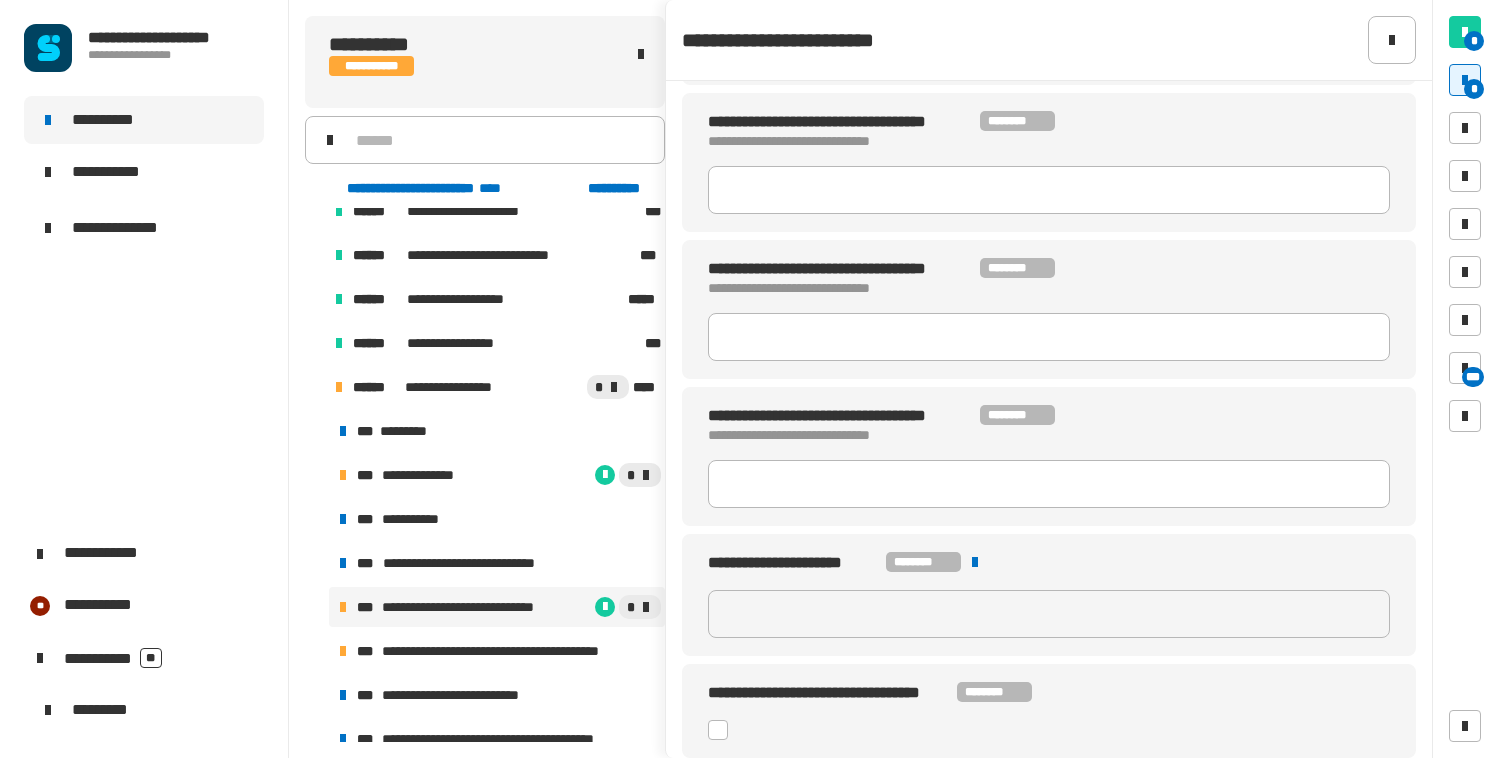 scroll, scrollTop: 0, scrollLeft: 0, axis: both 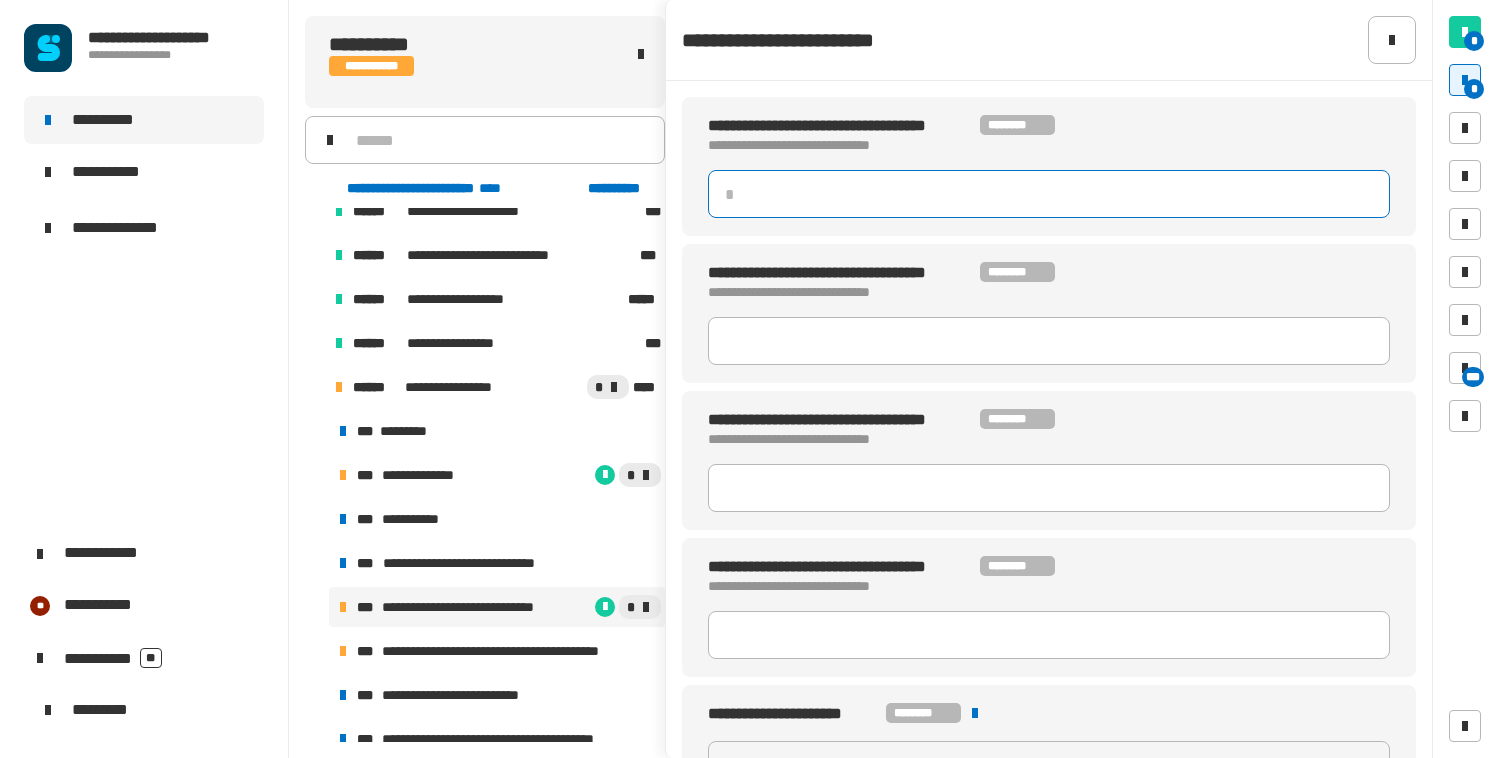 click 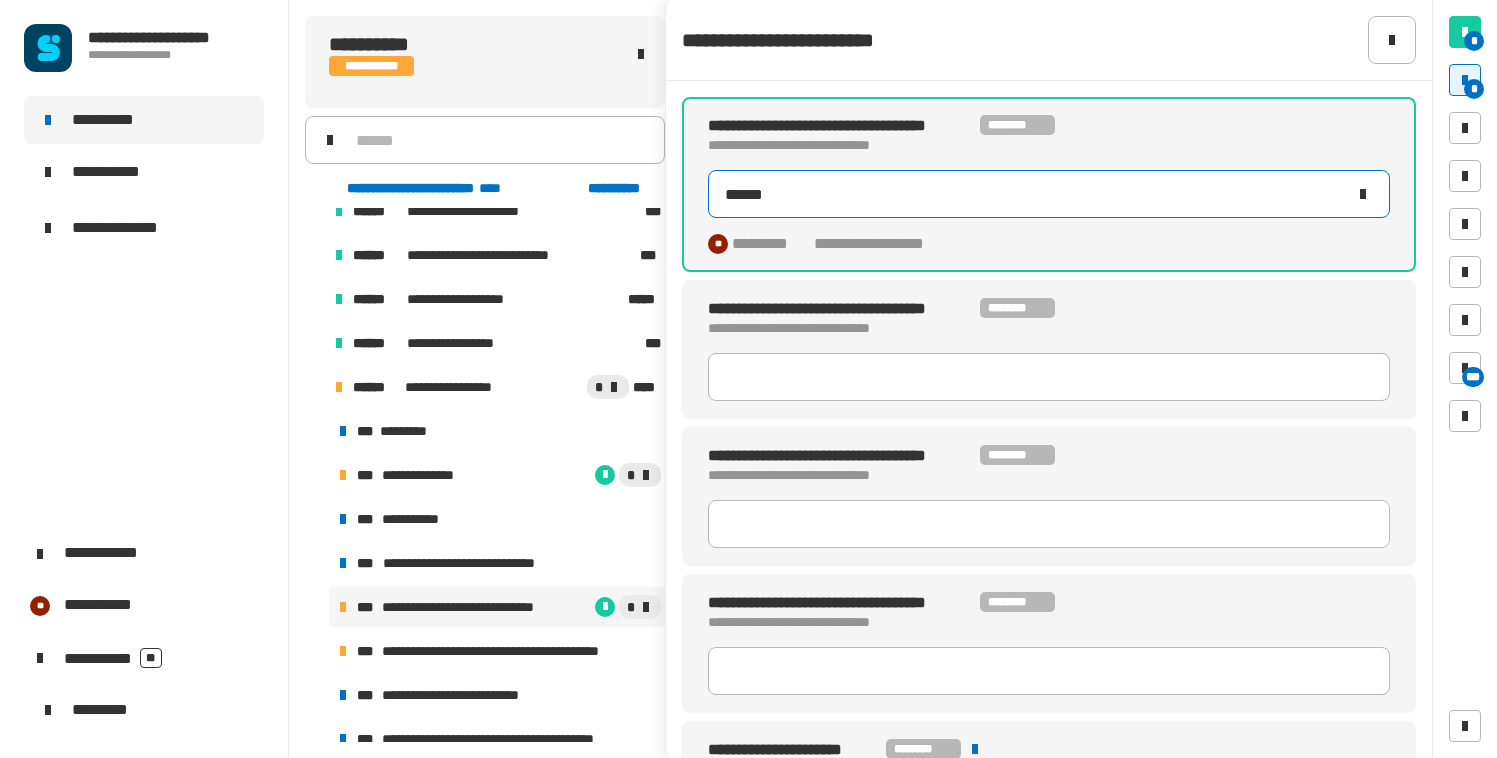 type on "******" 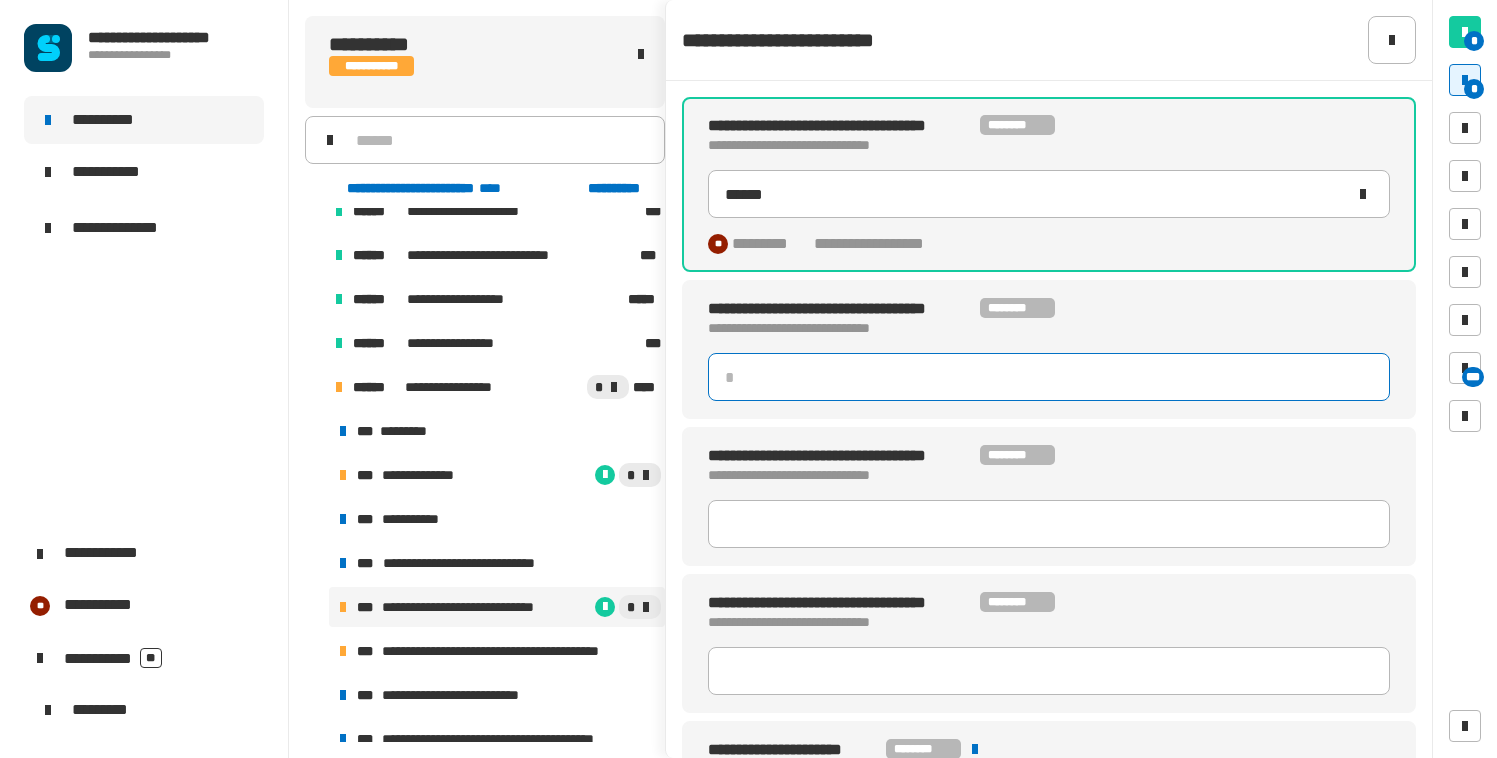 click 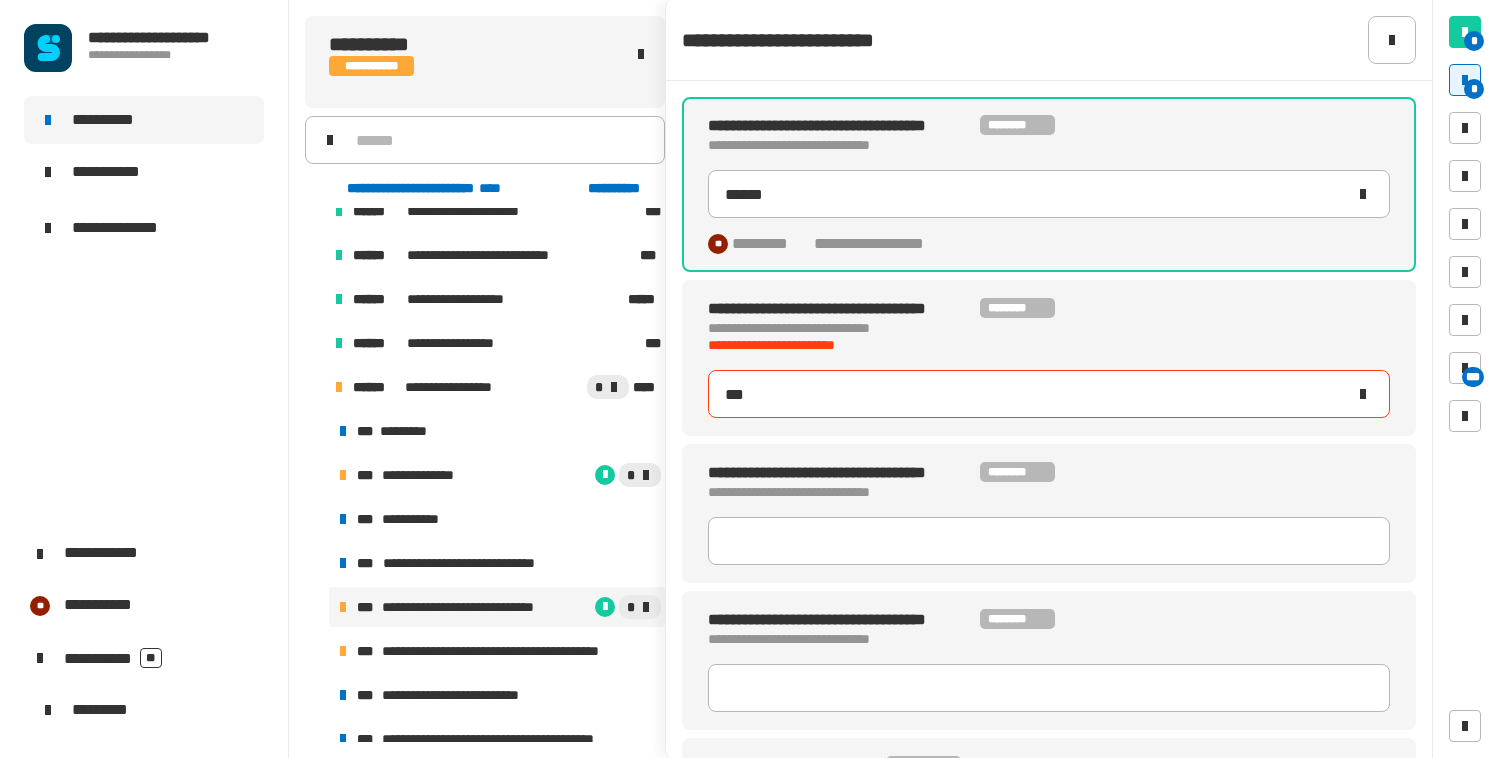 type on "****" 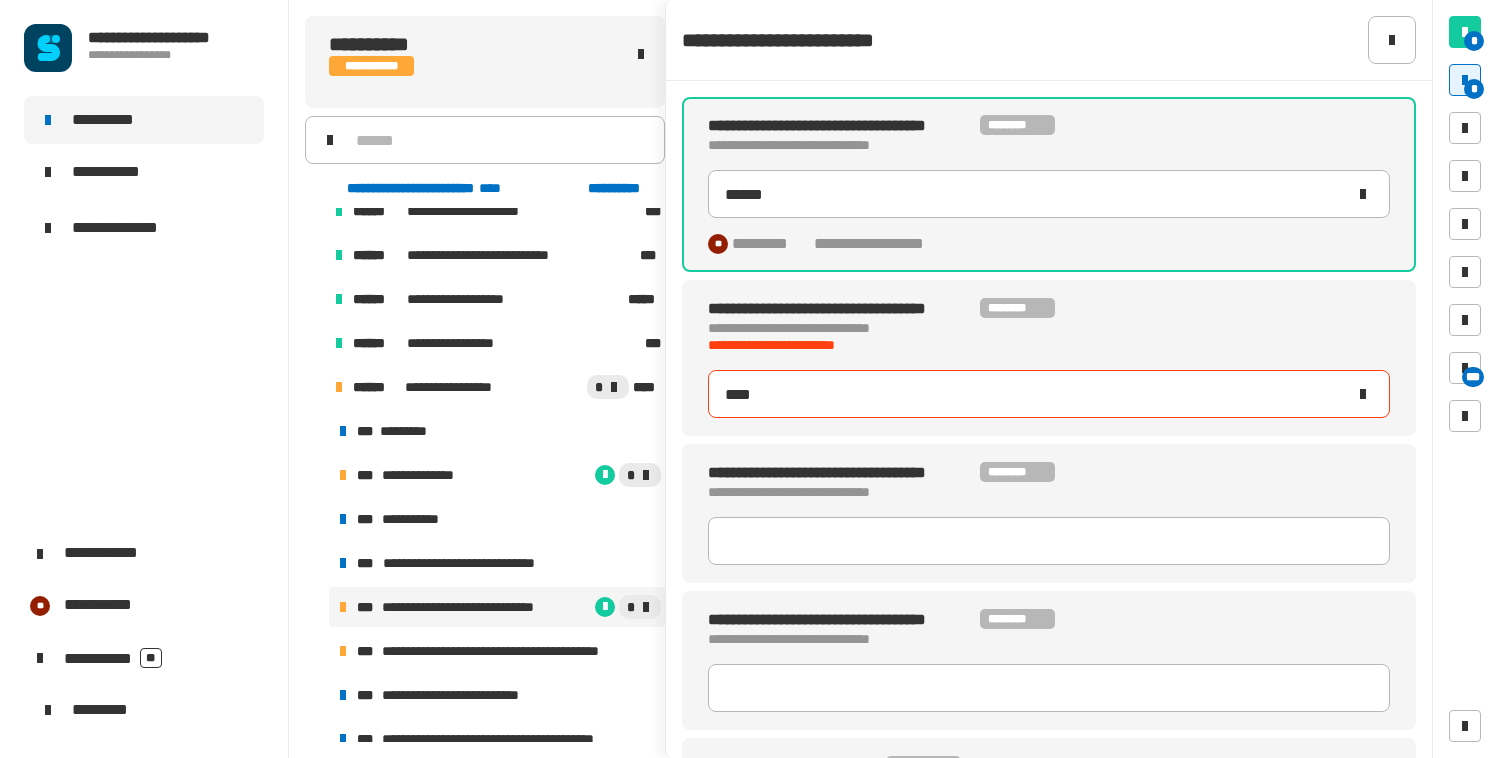 type on "******" 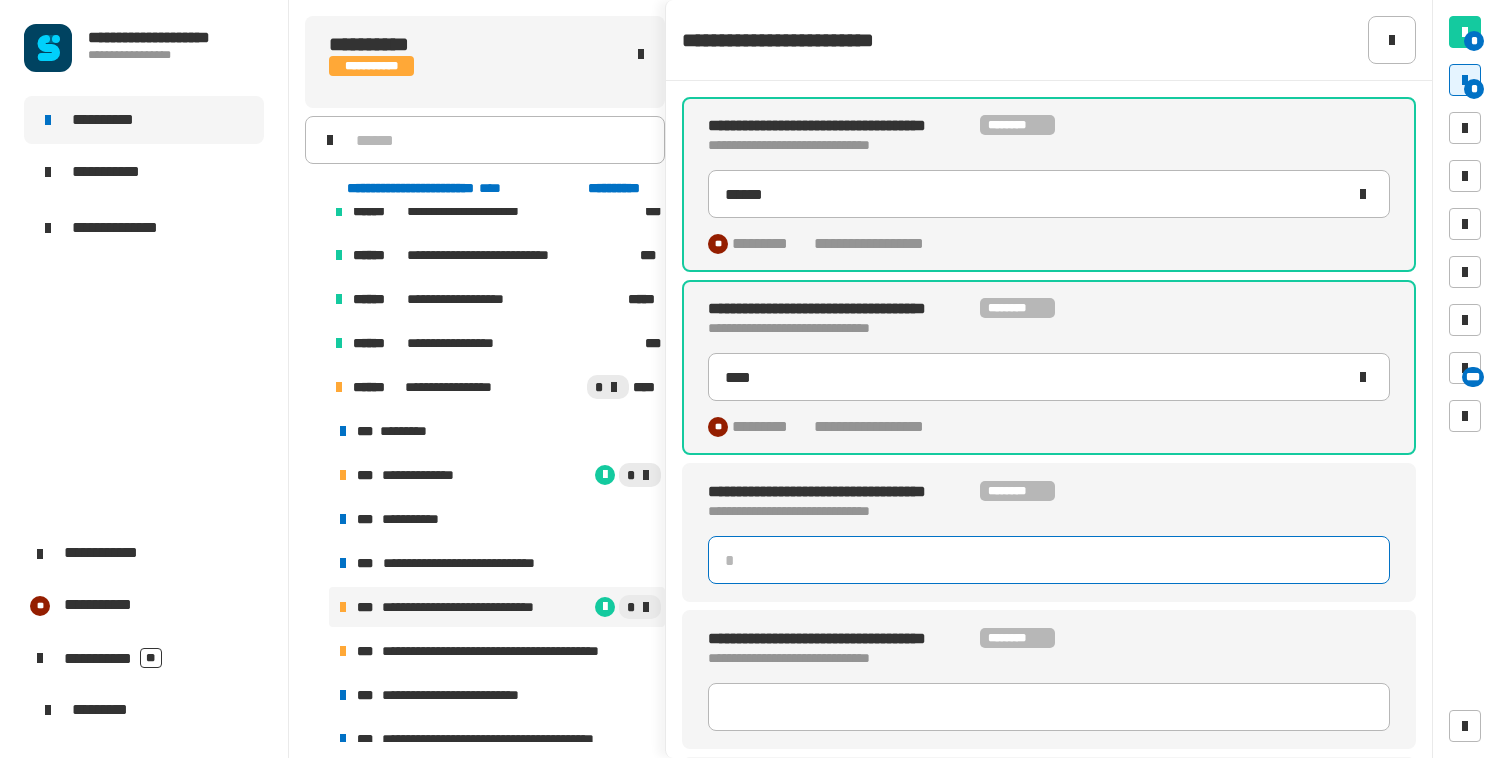 click 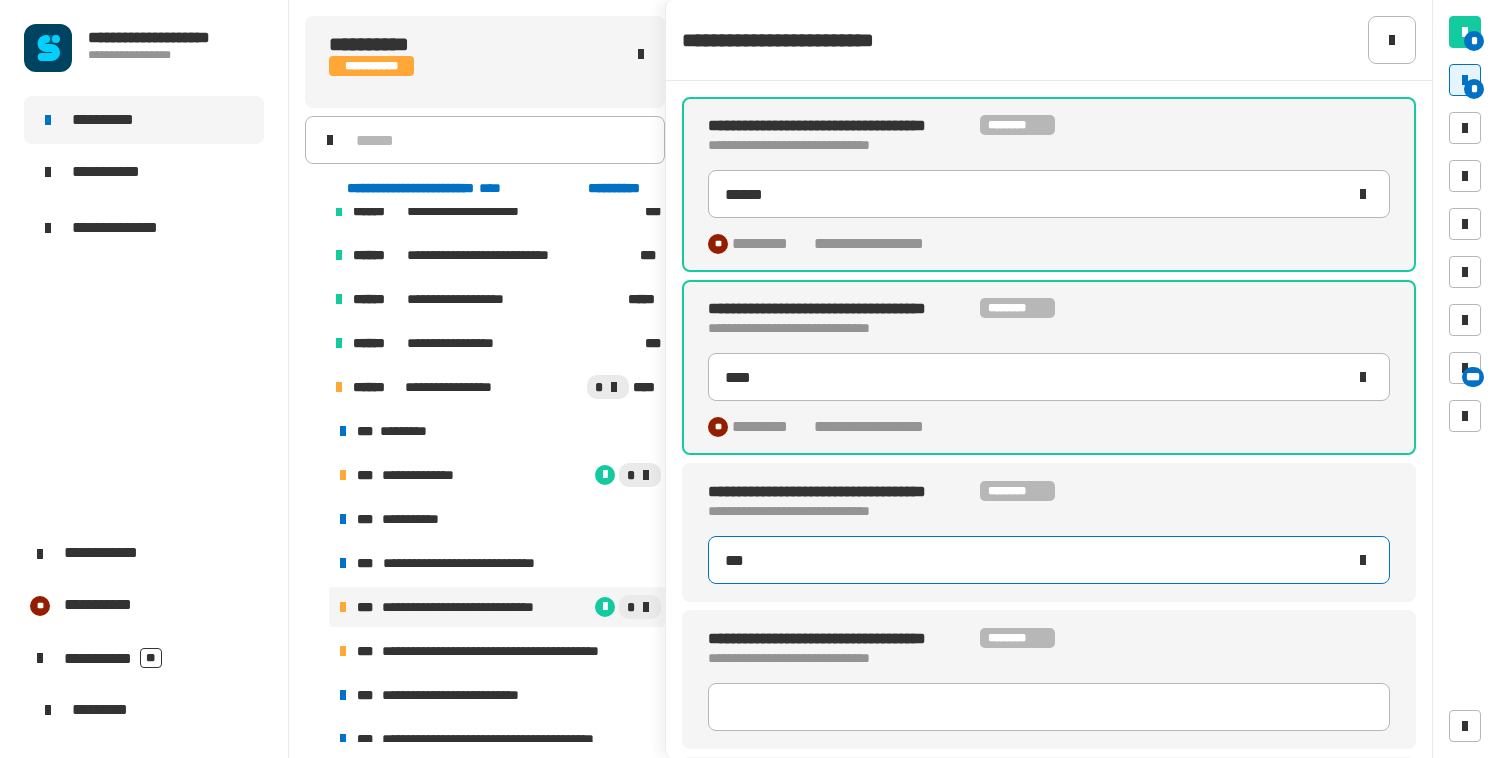 type on "****" 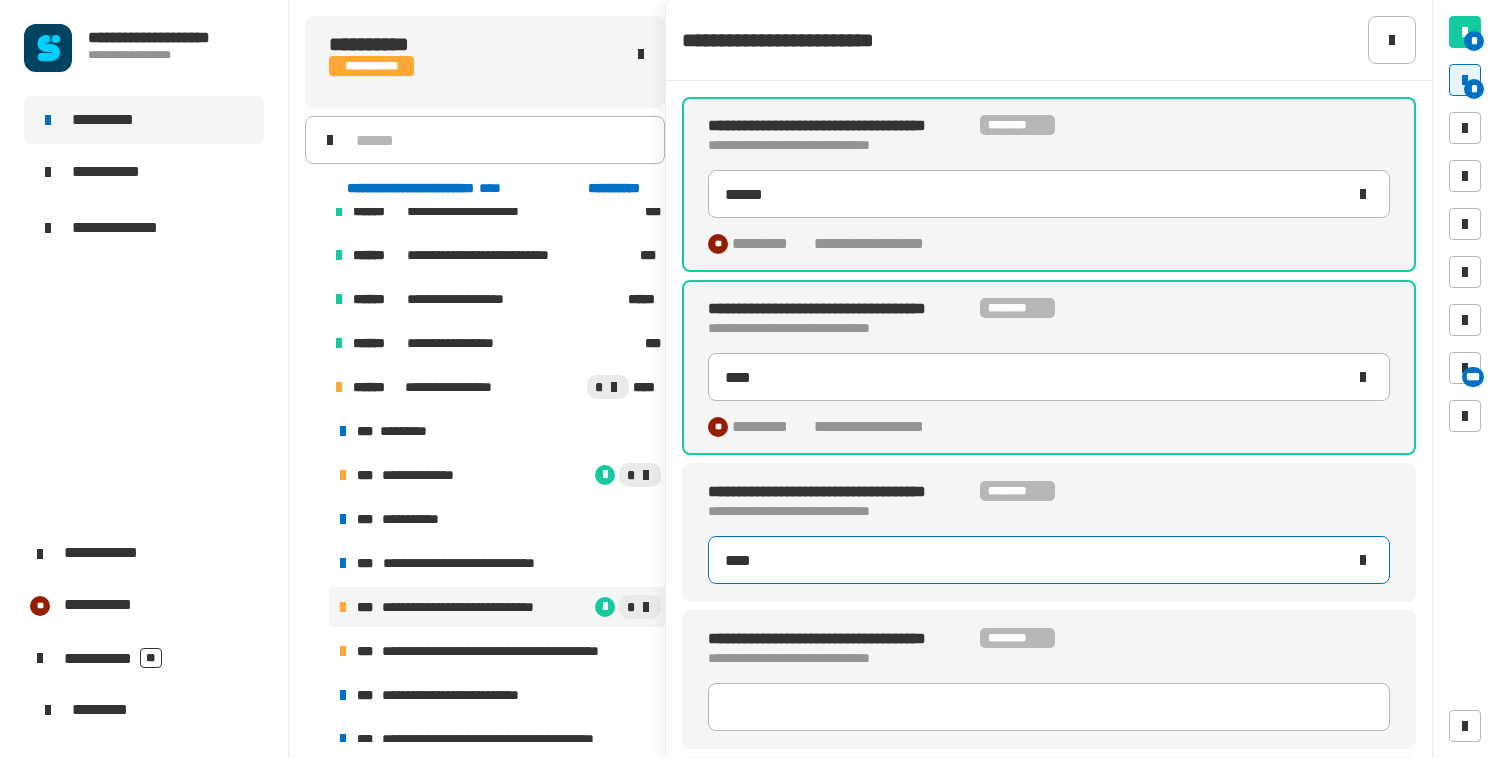 type on "****" 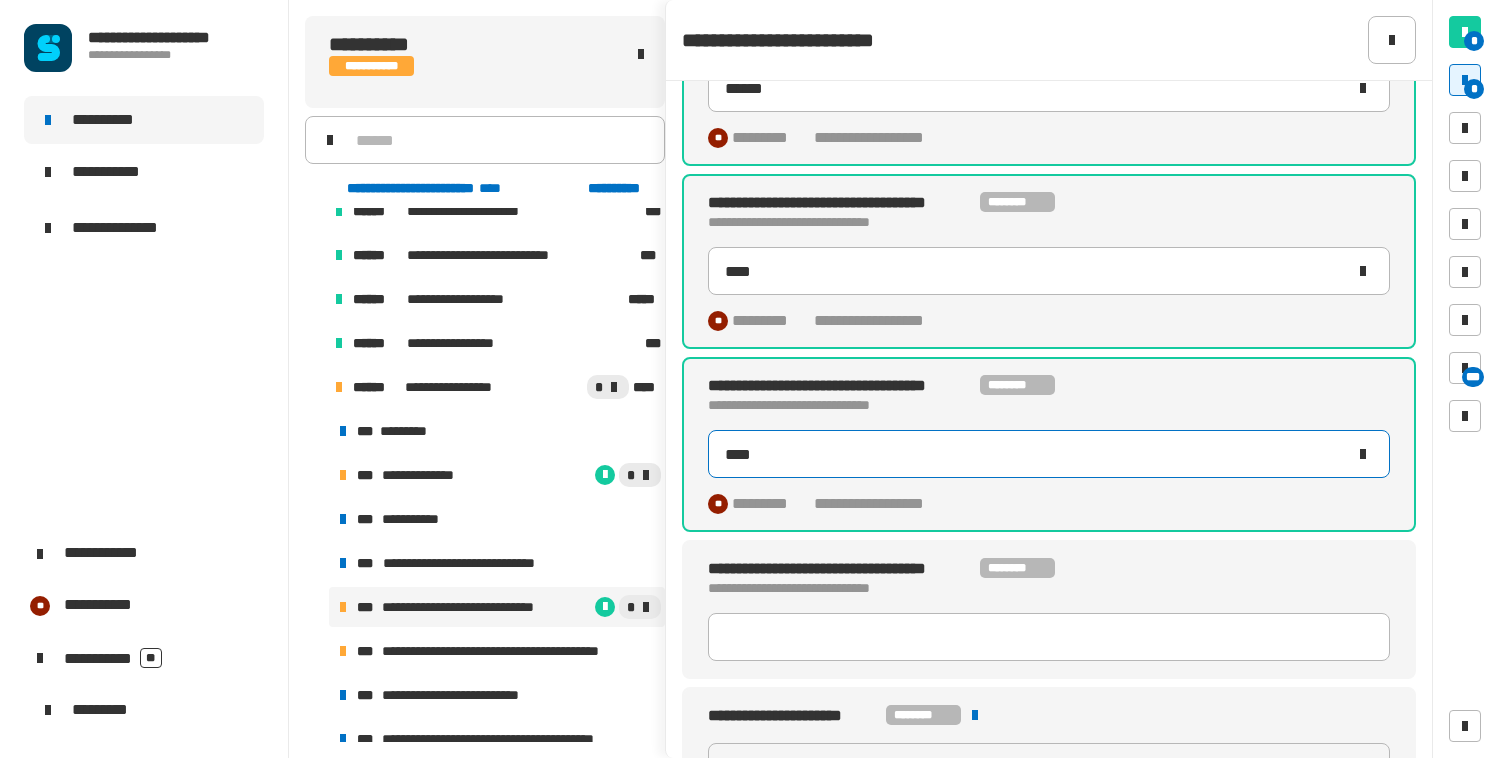 scroll, scrollTop: 109, scrollLeft: 0, axis: vertical 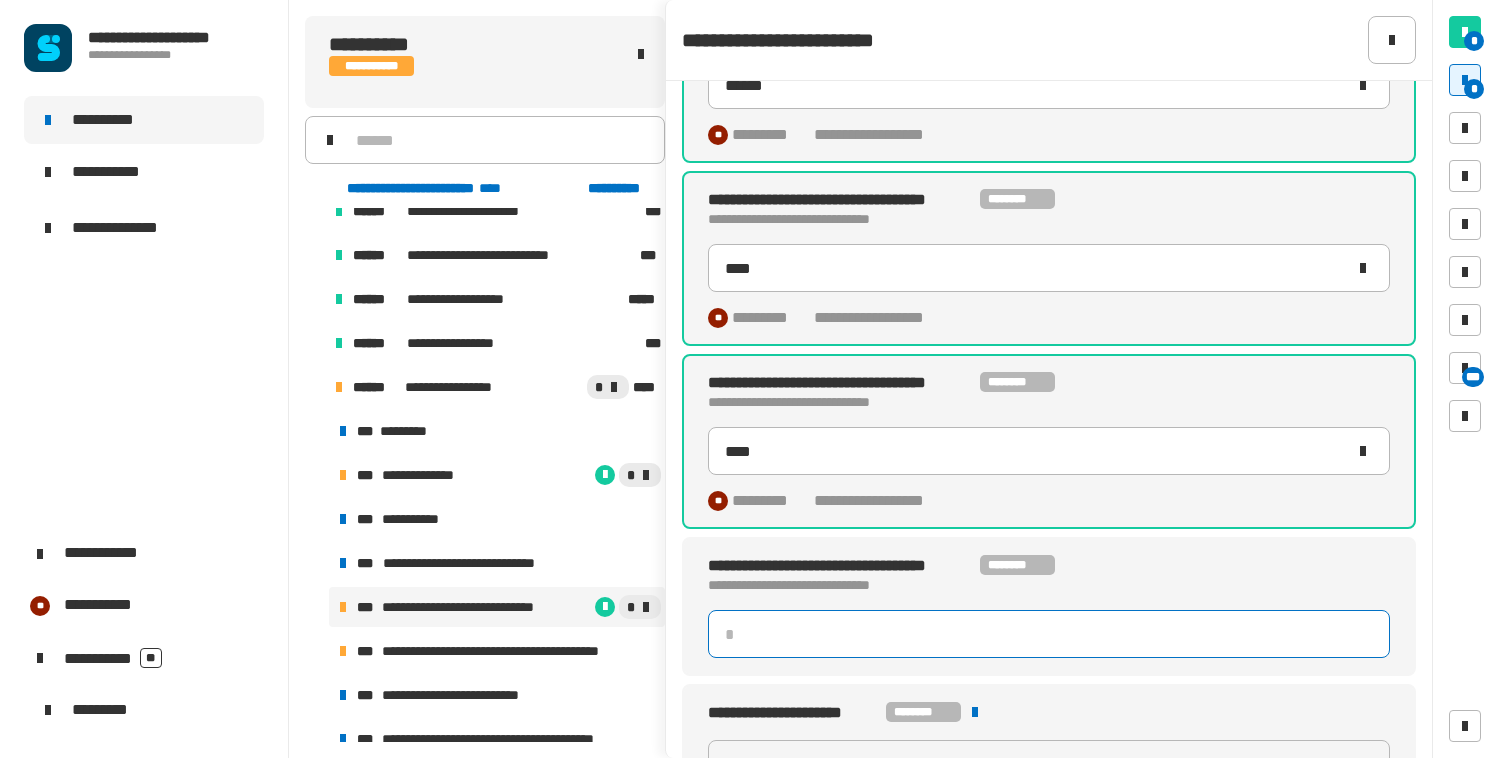 click 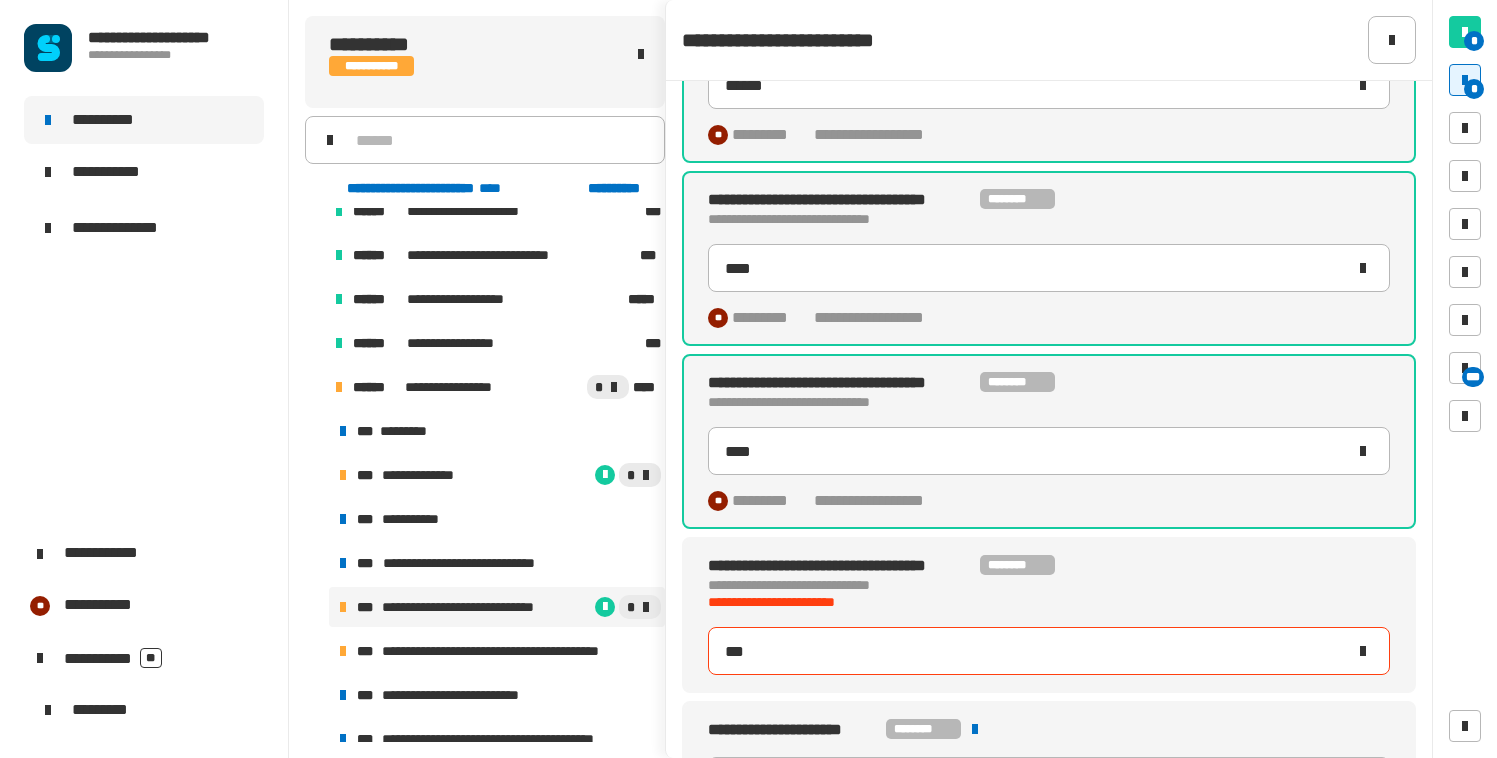 type on "****" 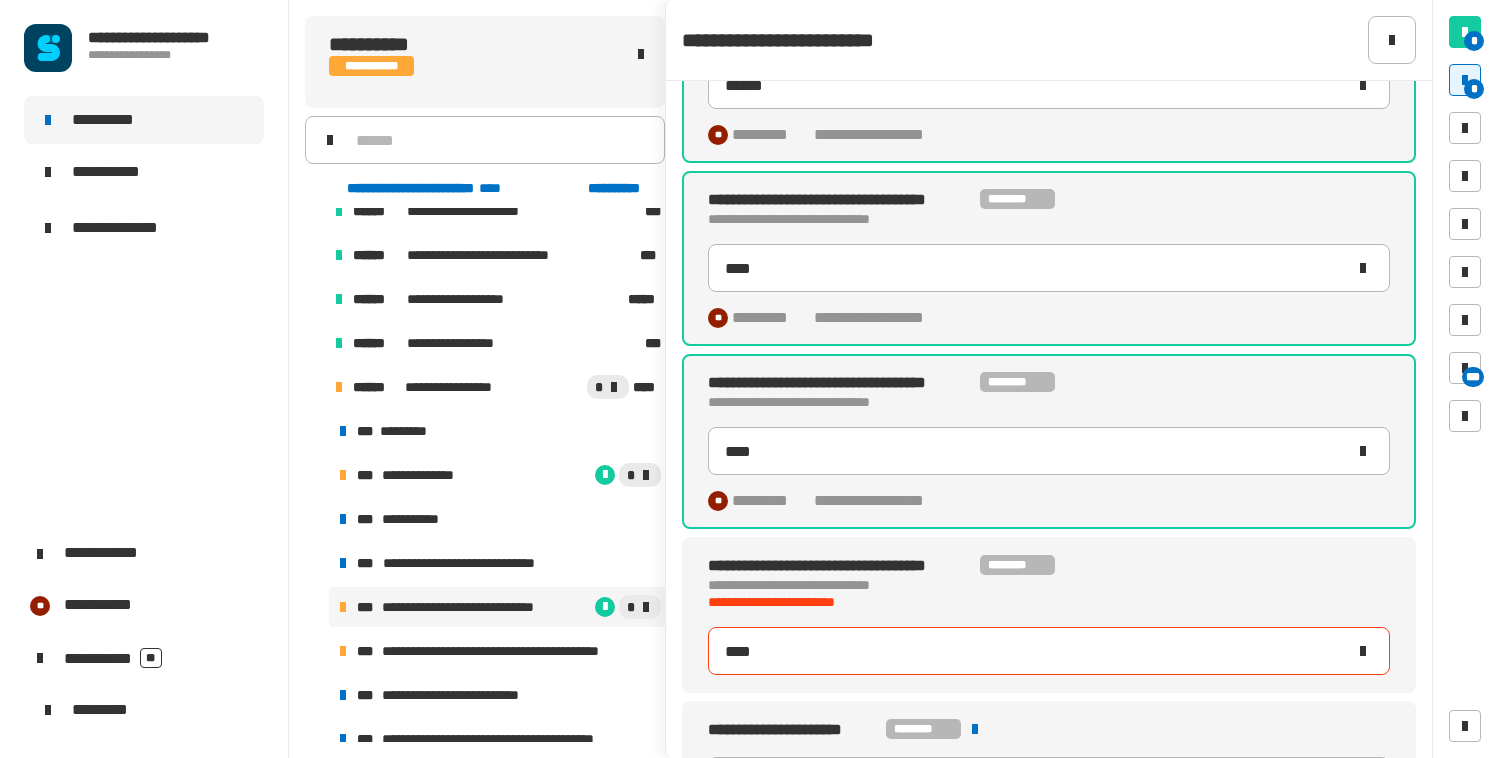 type on "****" 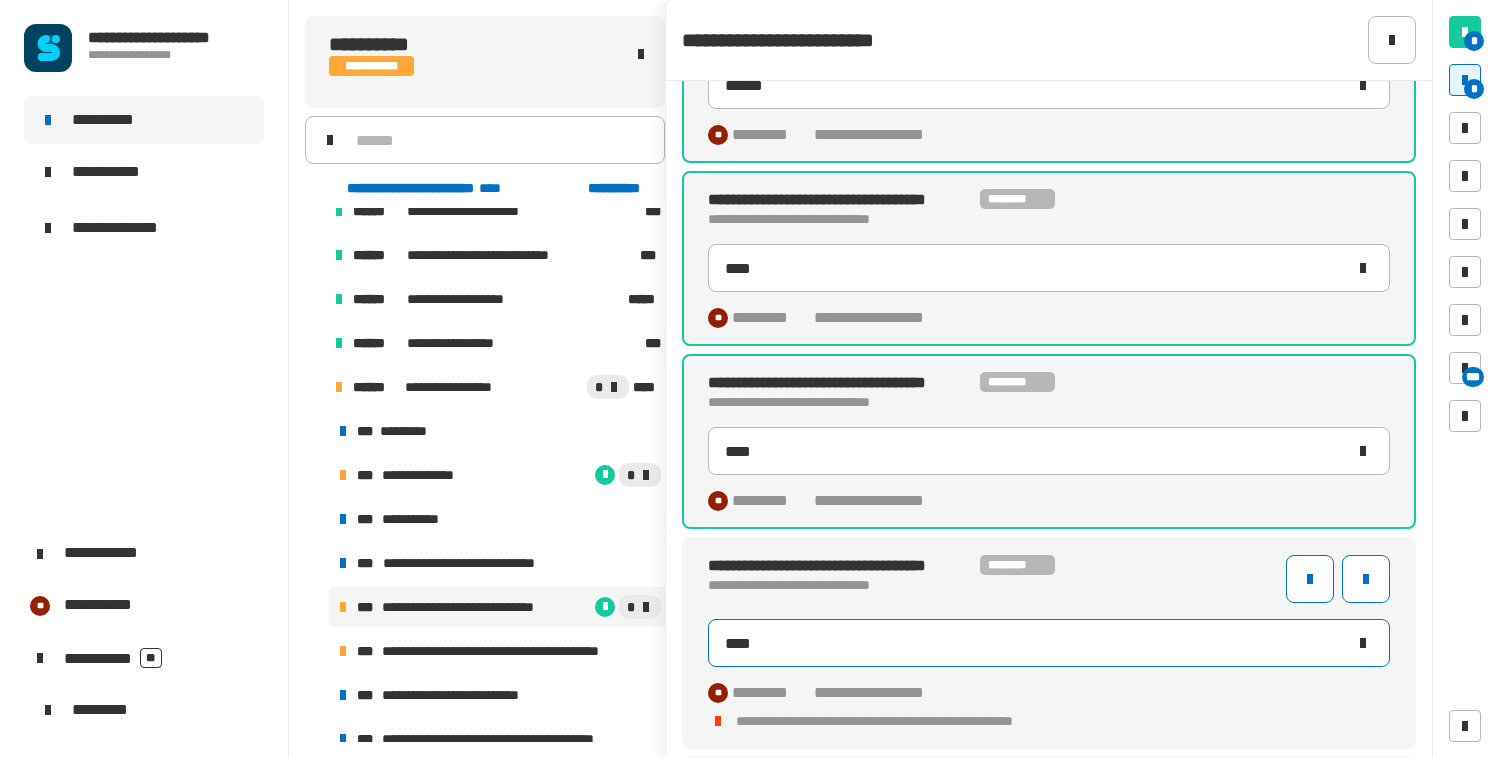 type on "**********" 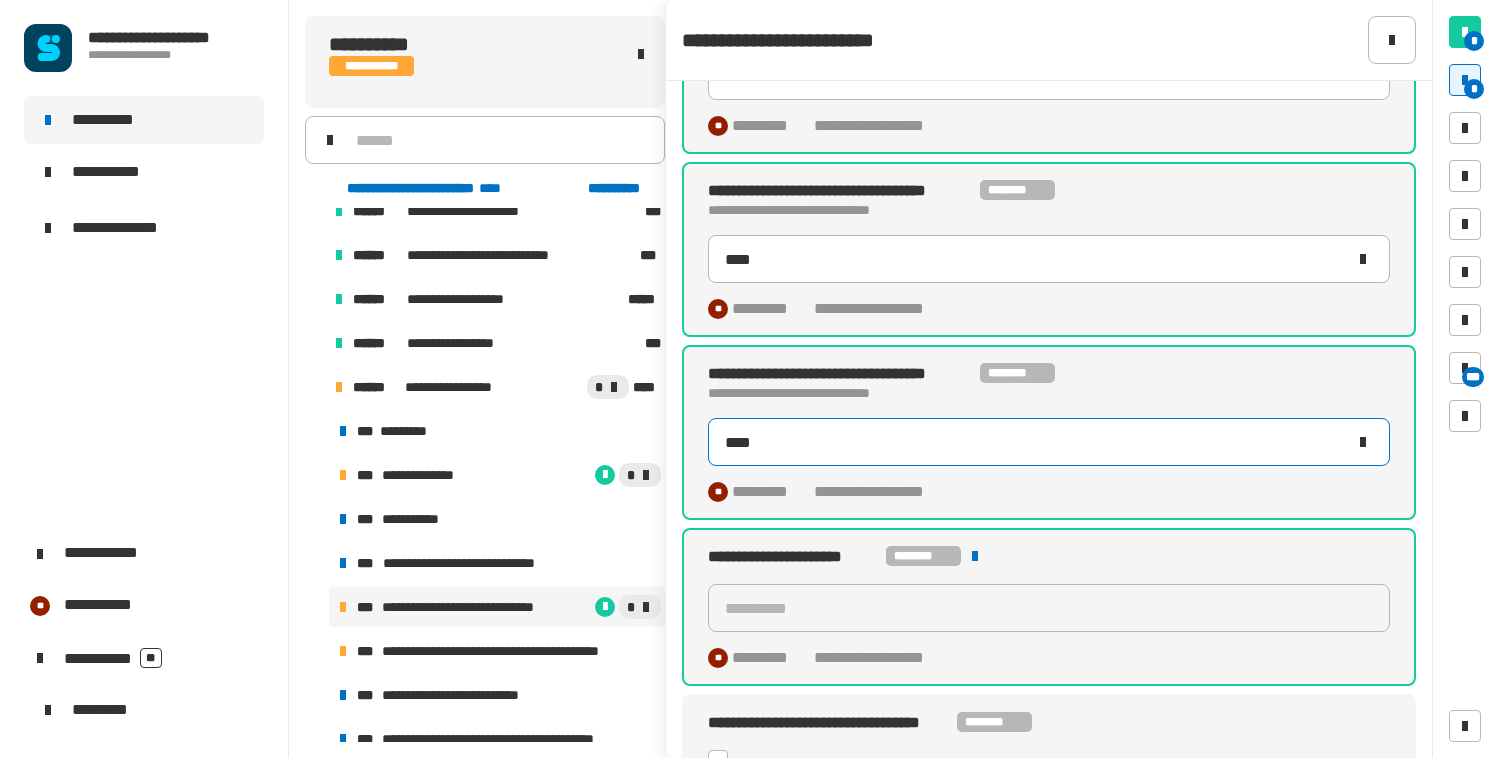 scroll, scrollTop: 331, scrollLeft: 0, axis: vertical 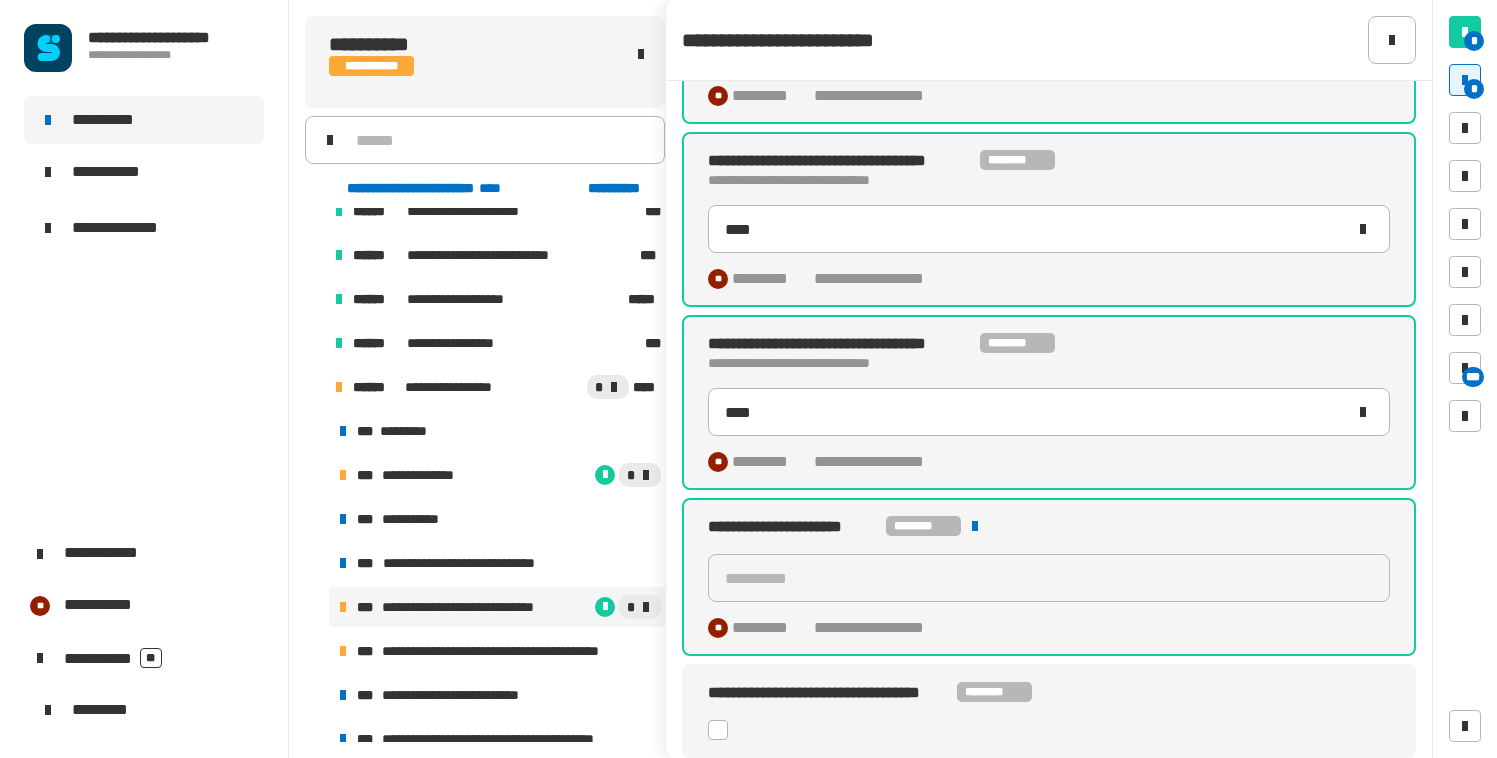 click 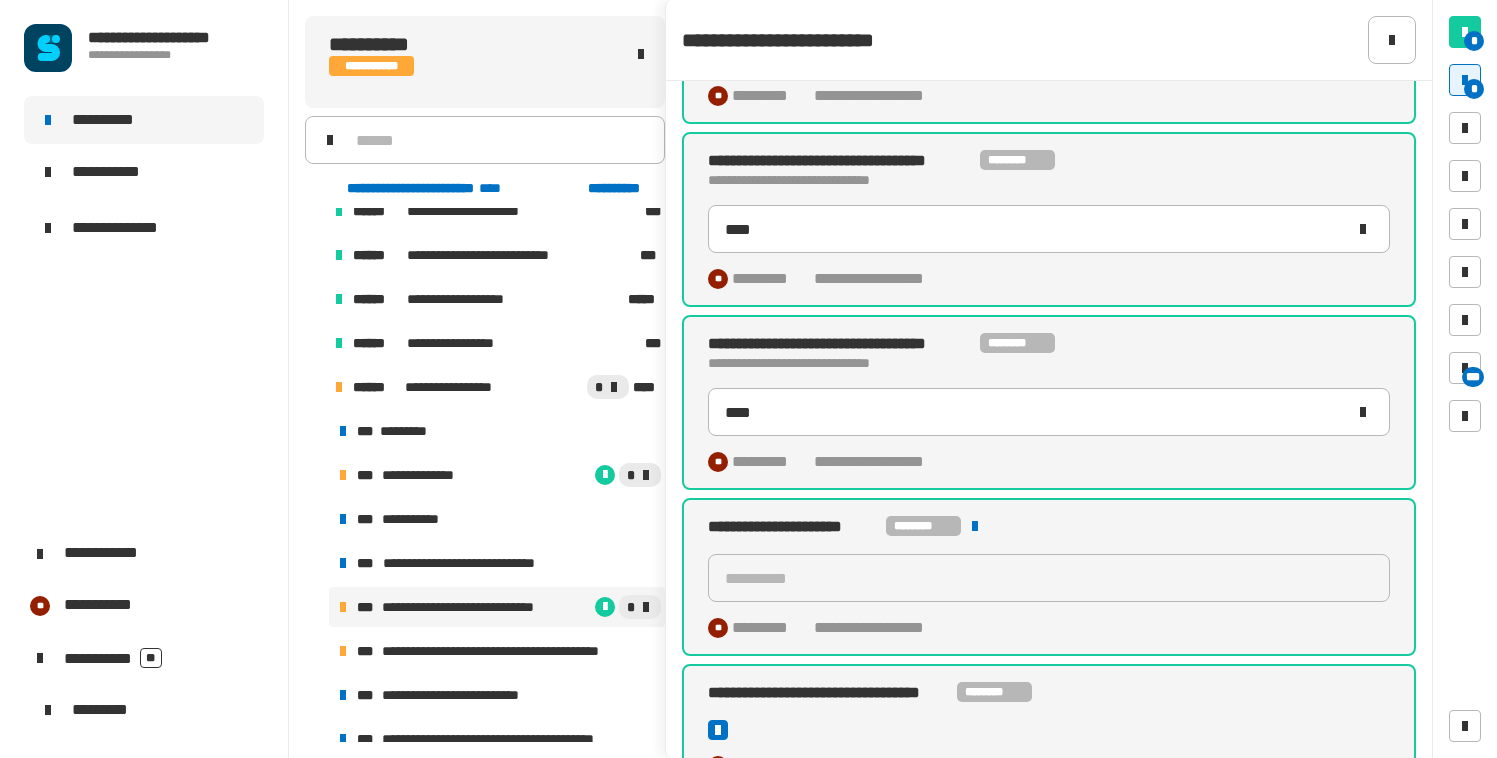 scroll, scrollTop: 367, scrollLeft: 0, axis: vertical 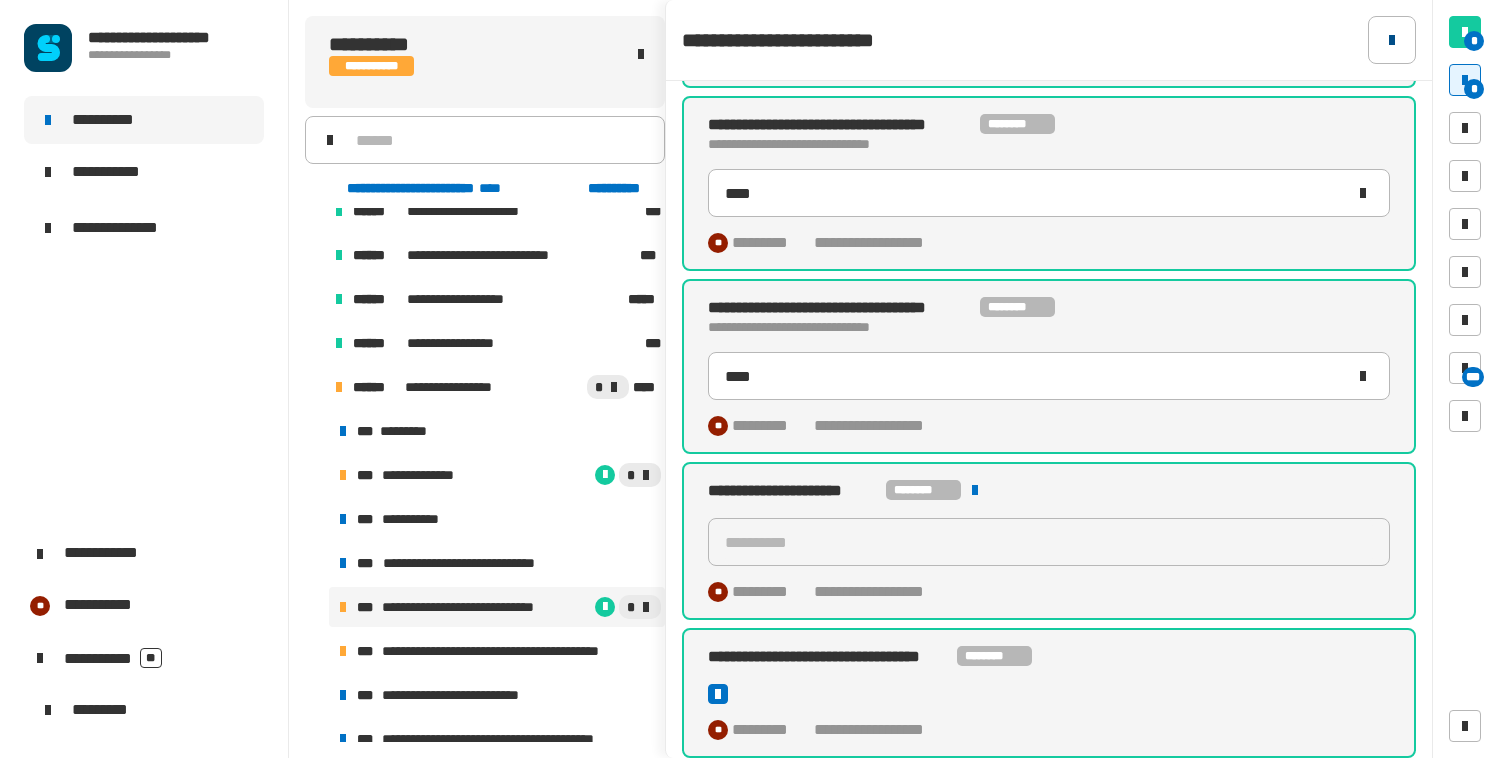 click 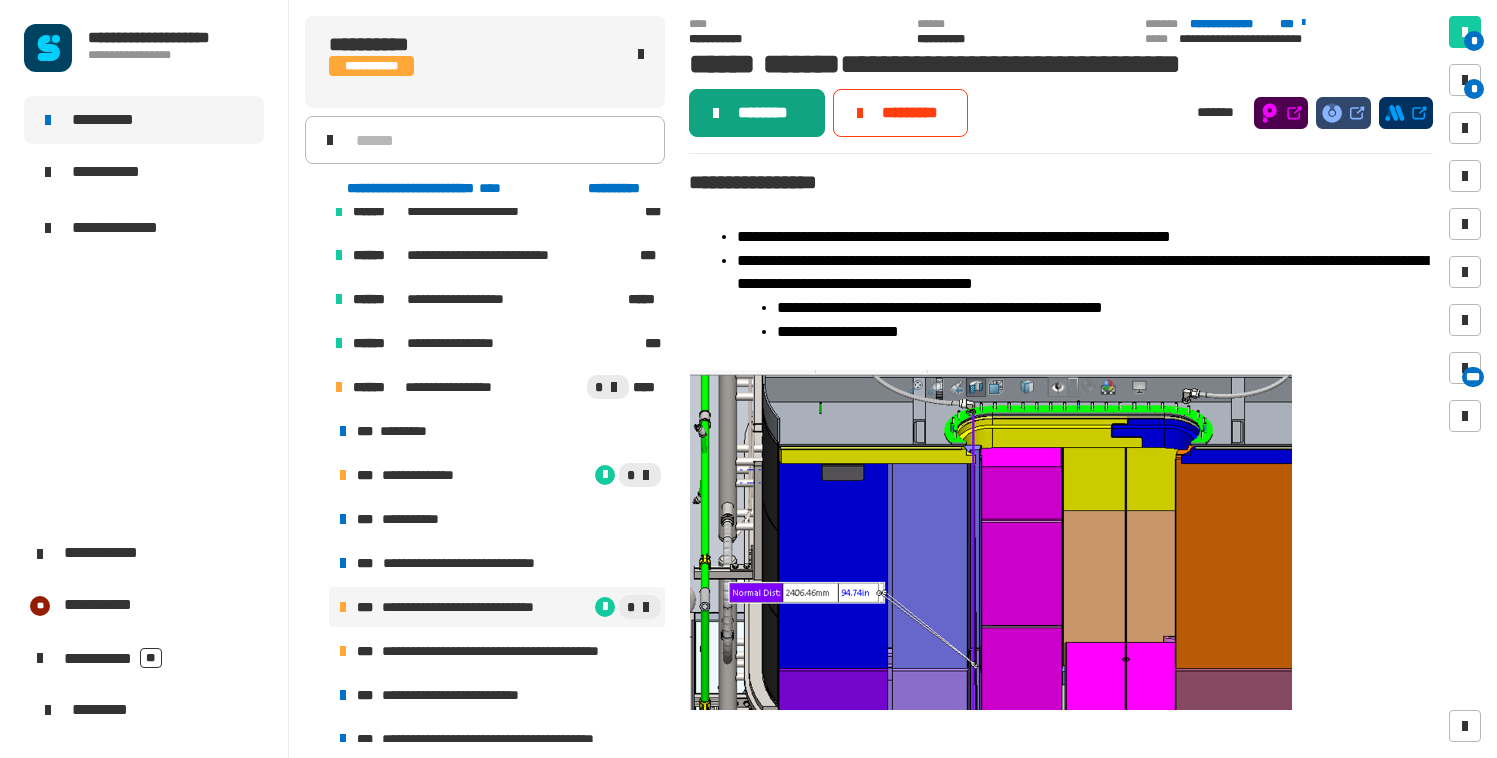 click on "********" 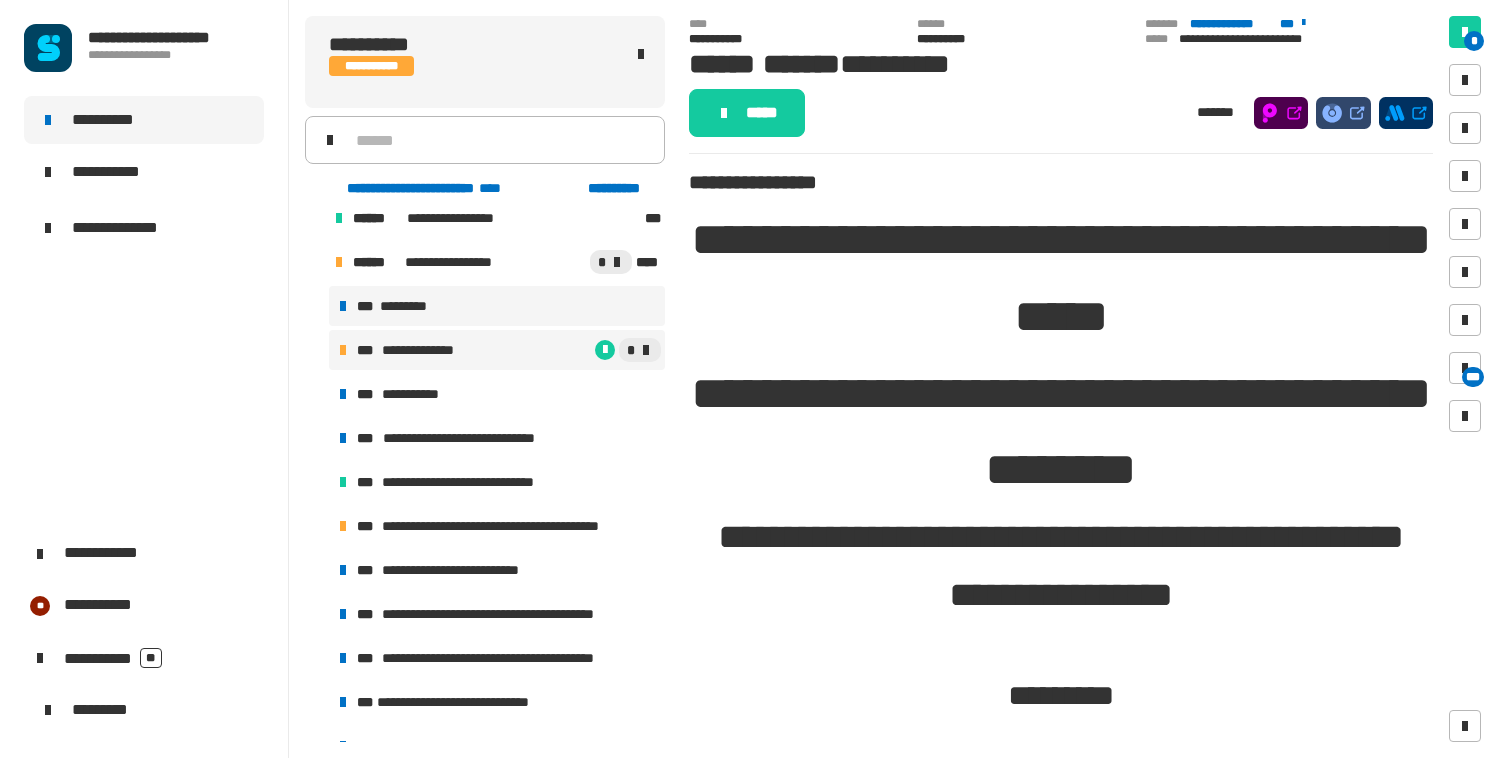 scroll, scrollTop: 989, scrollLeft: 0, axis: vertical 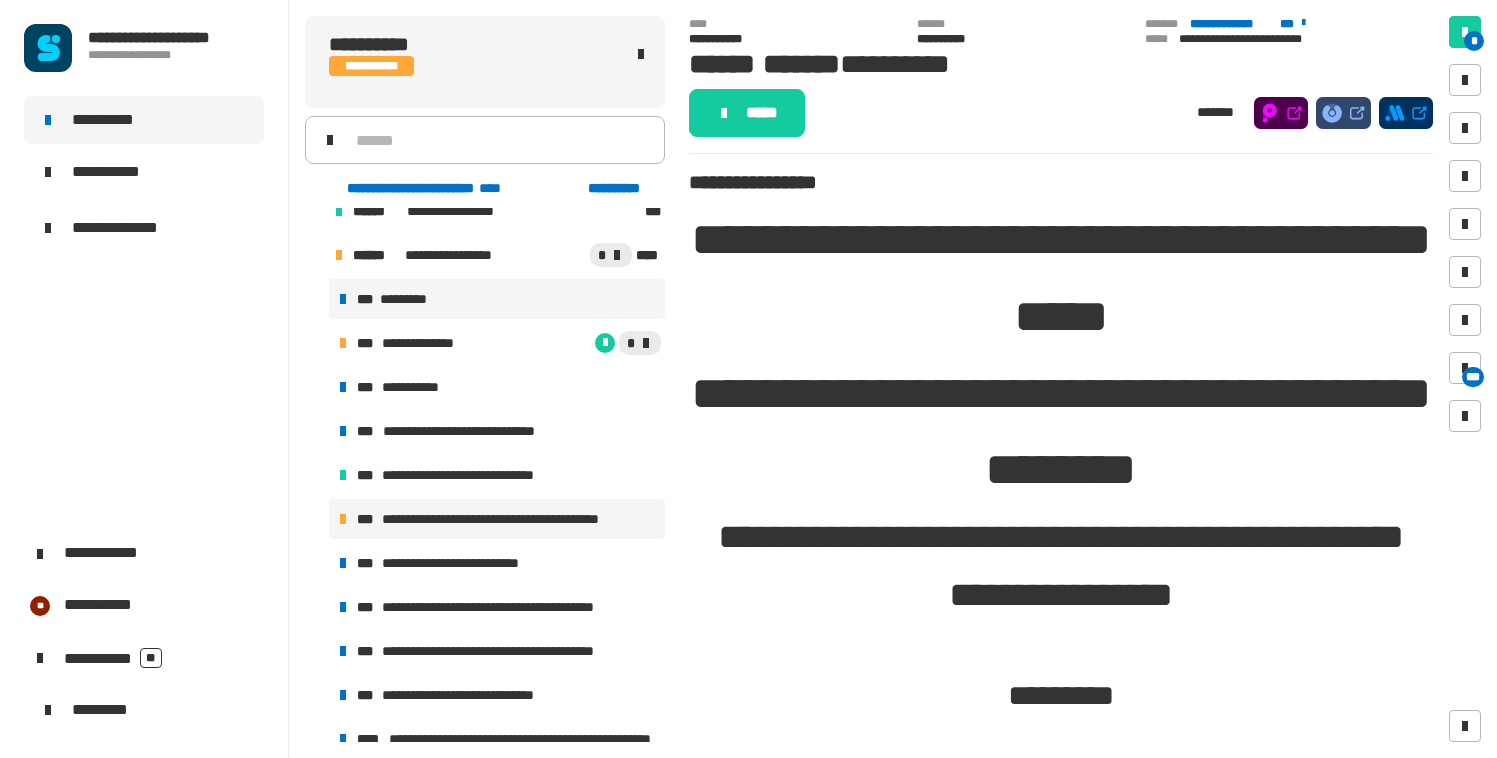 click on "**********" at bounding box center [515, 519] 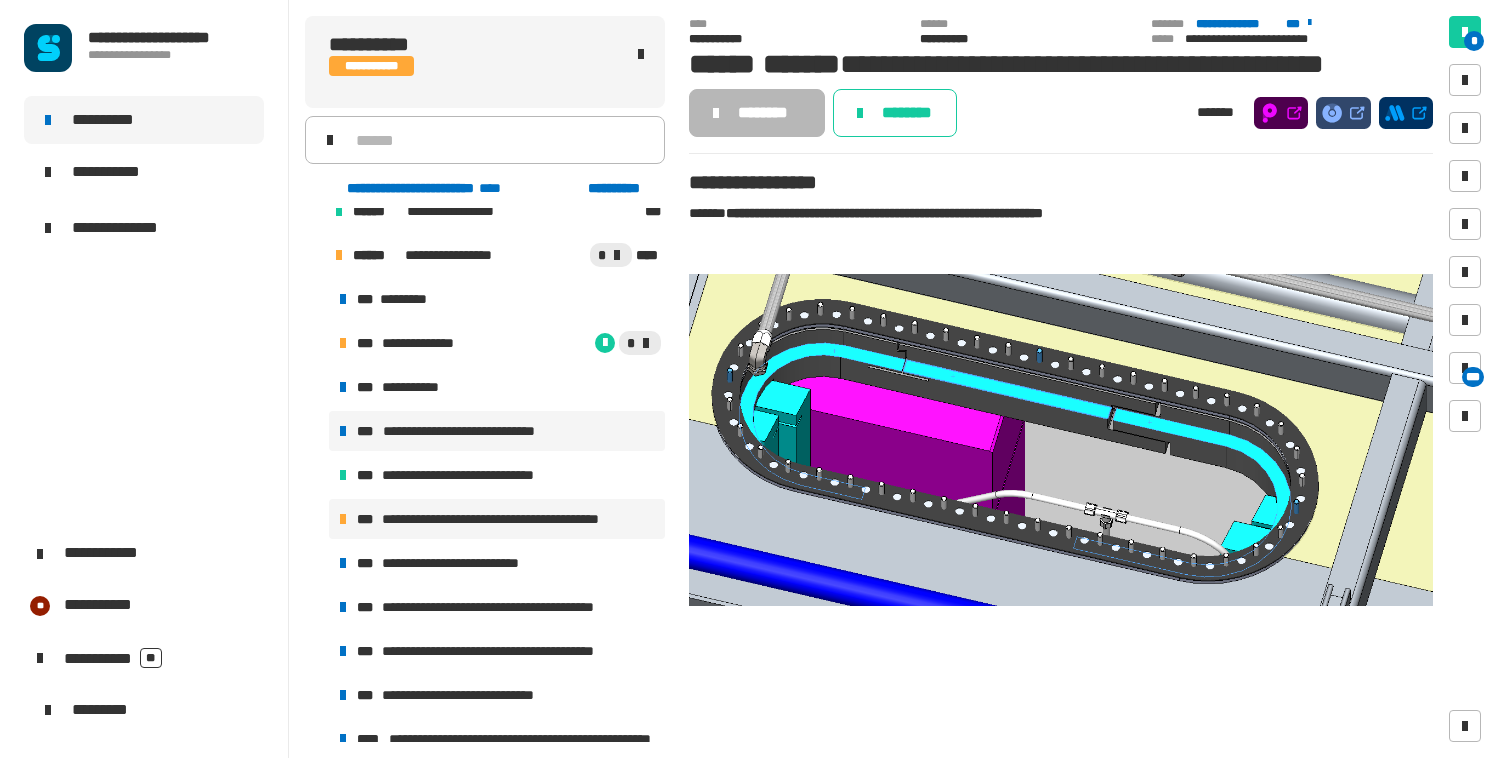 click on "**********" at bounding box center (473, 431) 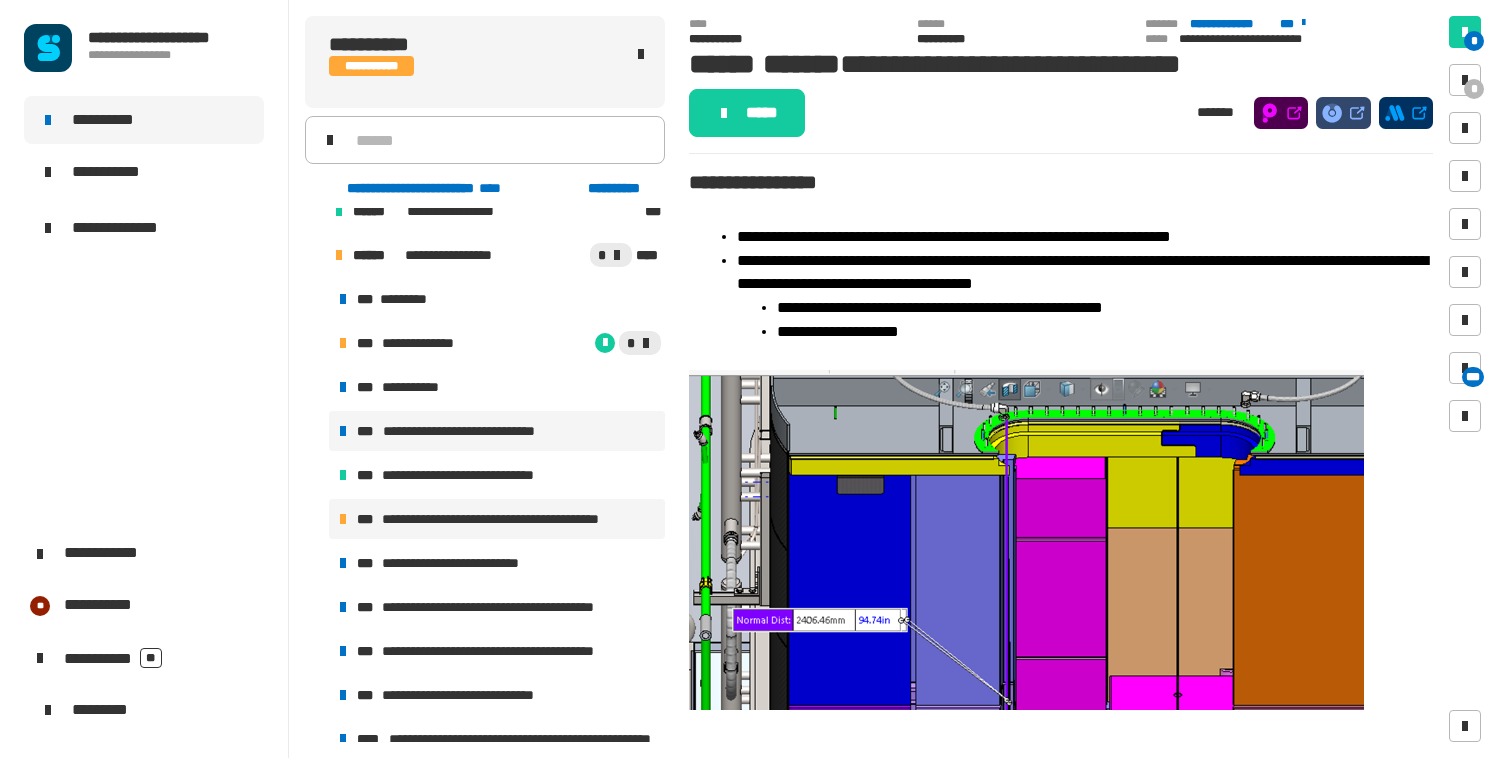 click on "**********" at bounding box center (515, 519) 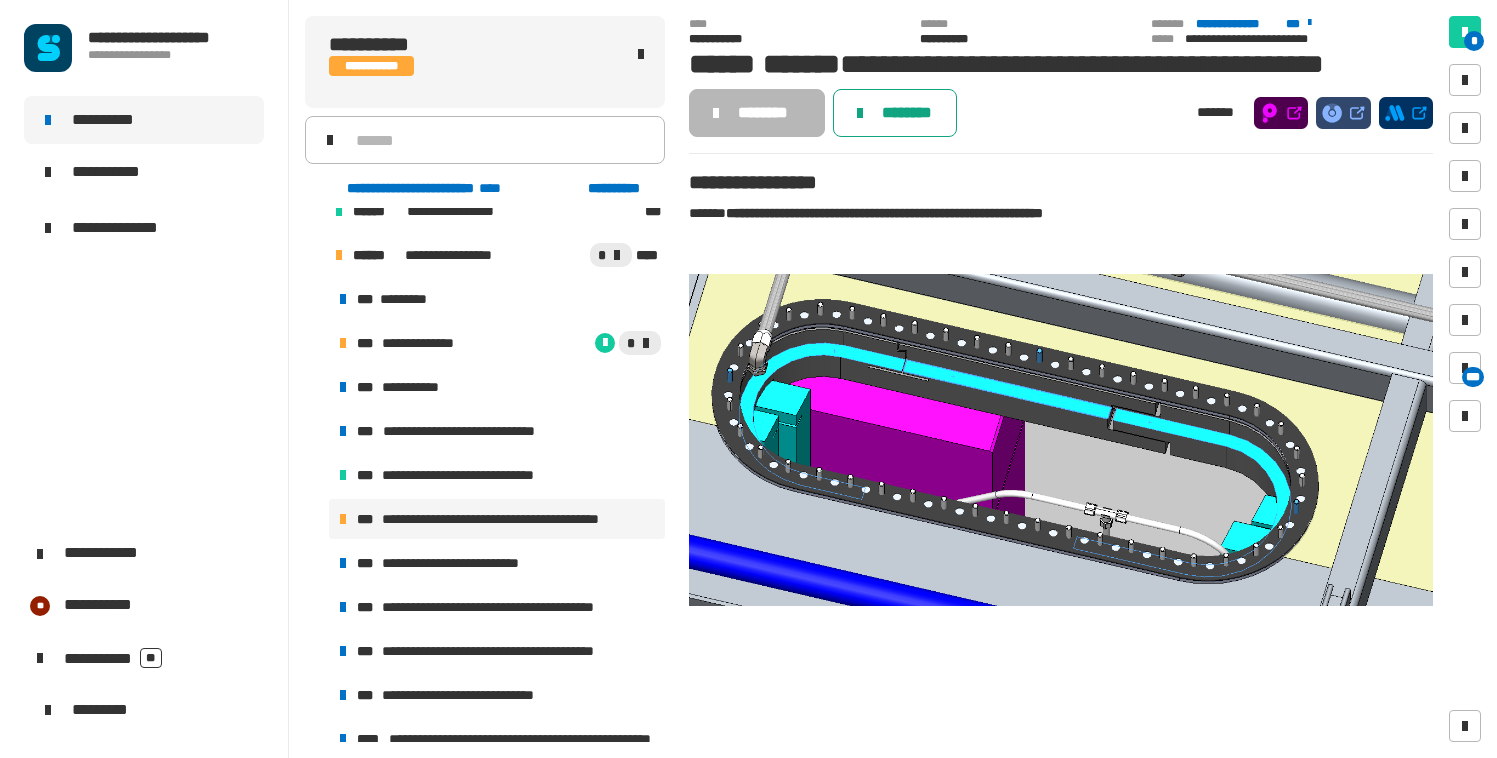 click on "********" 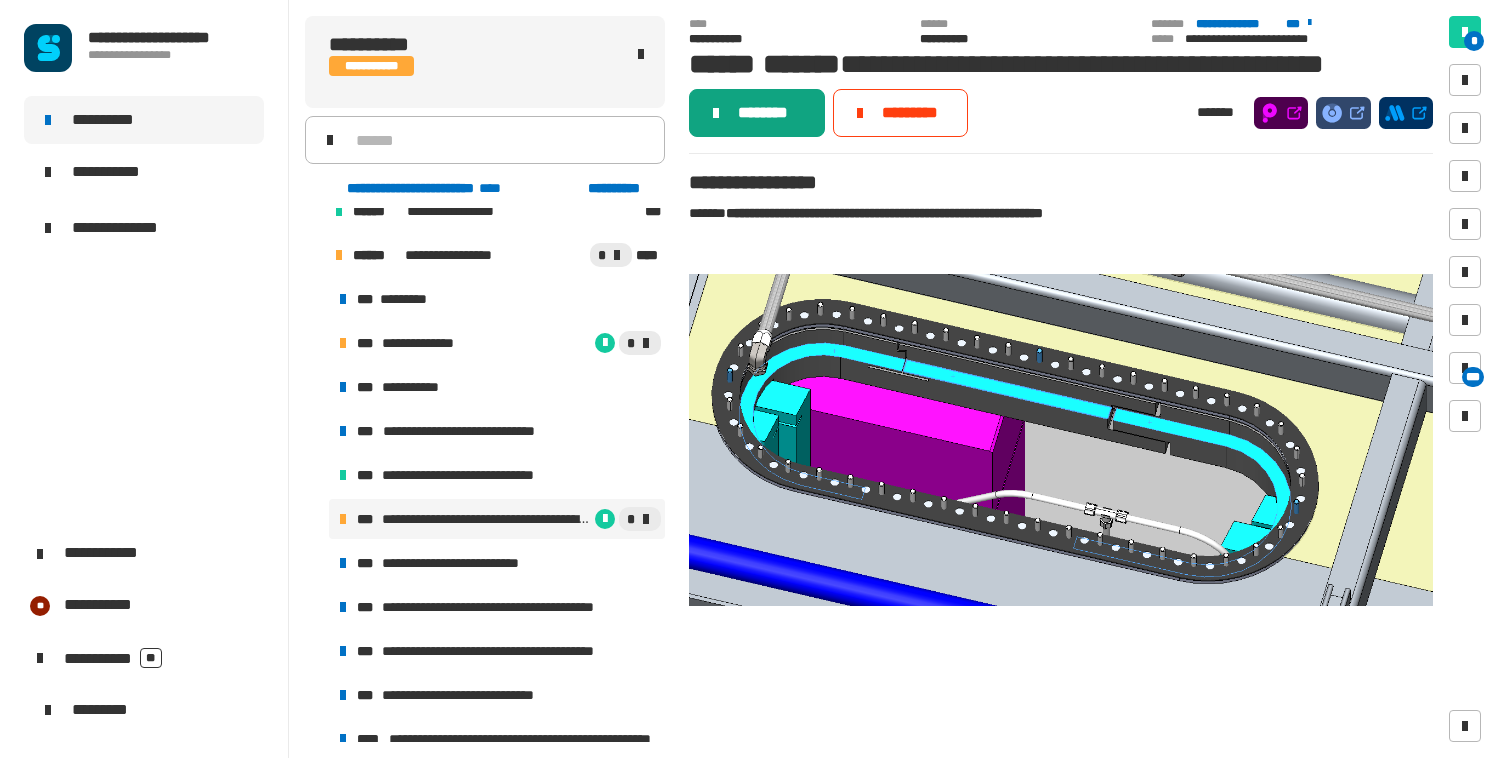 click on "********" 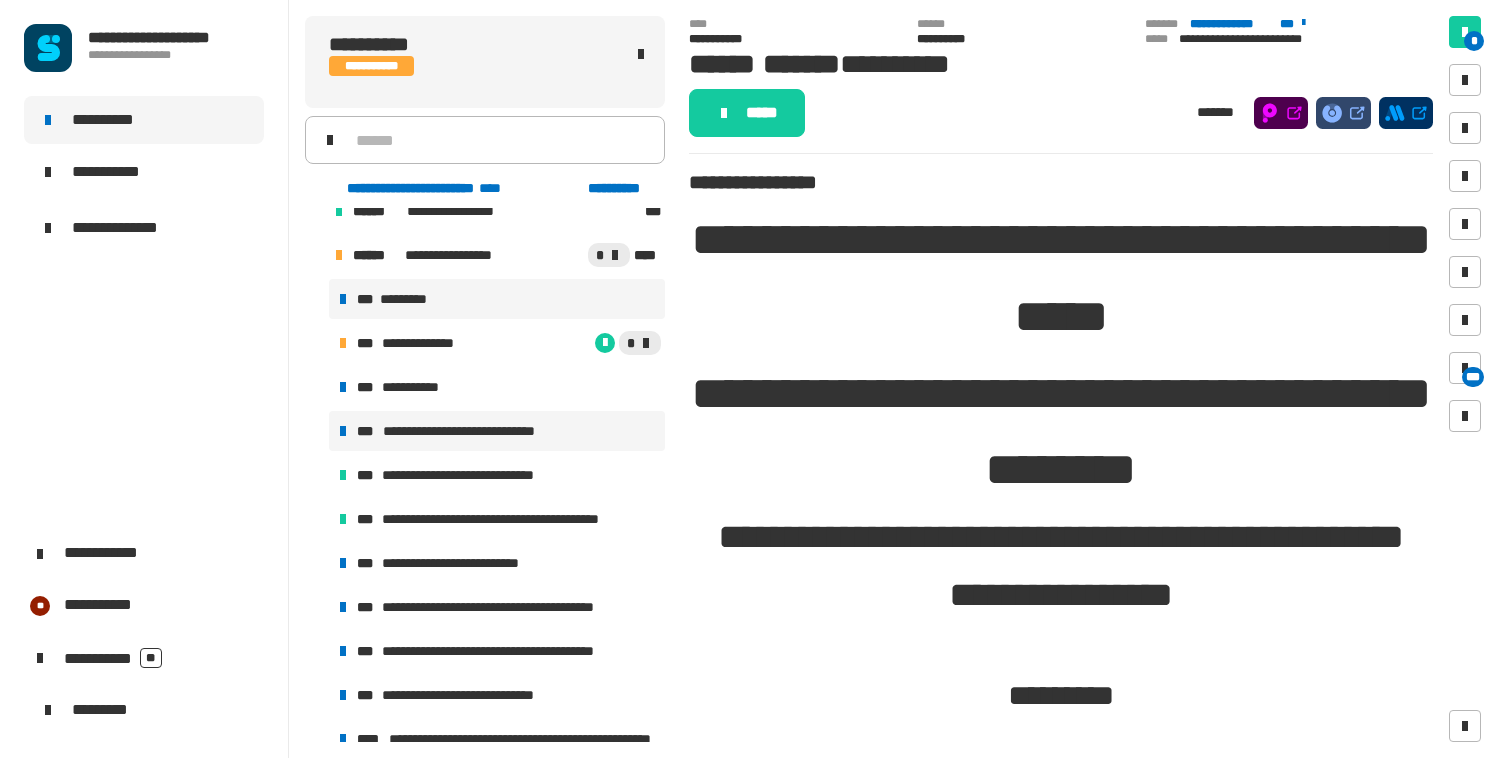 click on "**********" at bounding box center (473, 431) 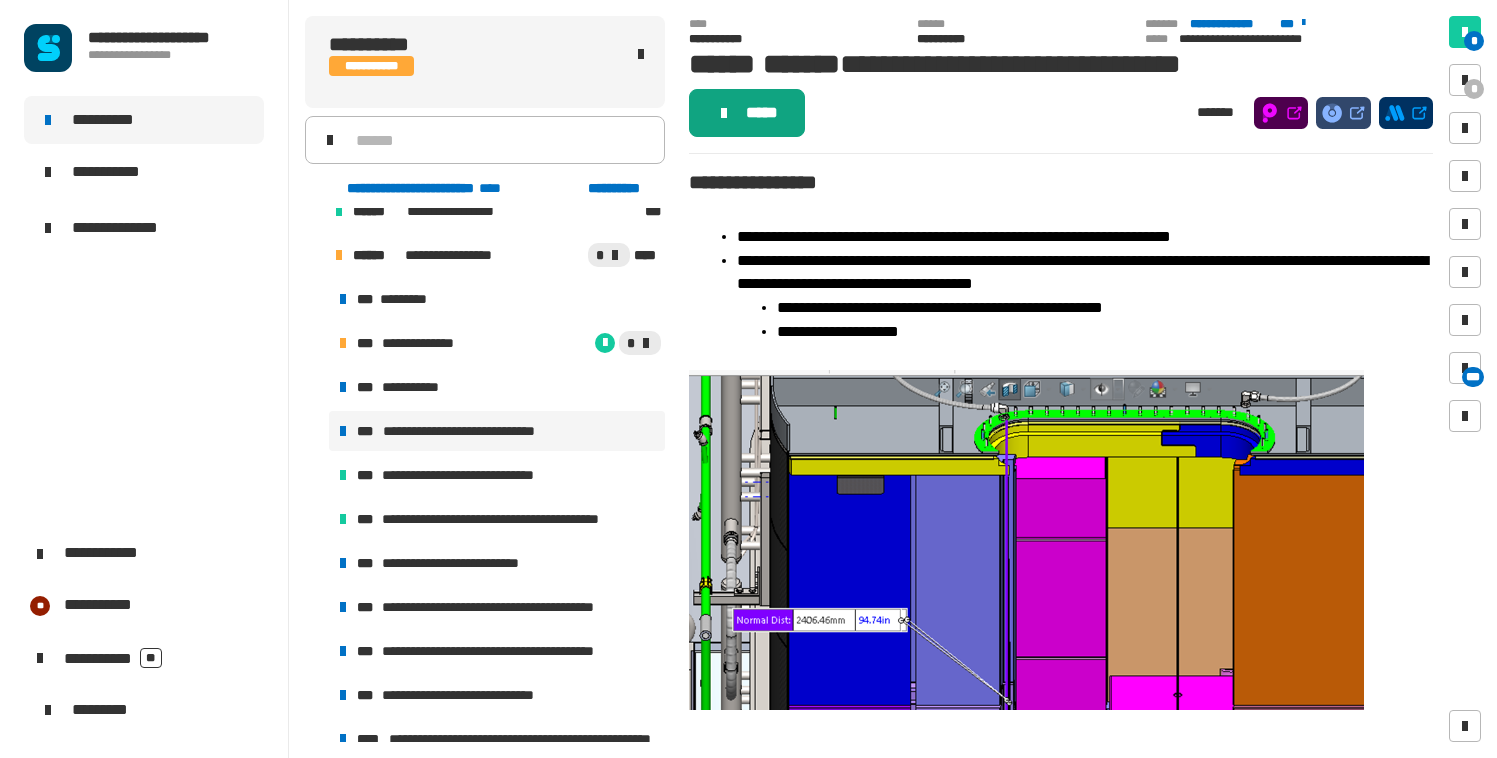 click on "*****" 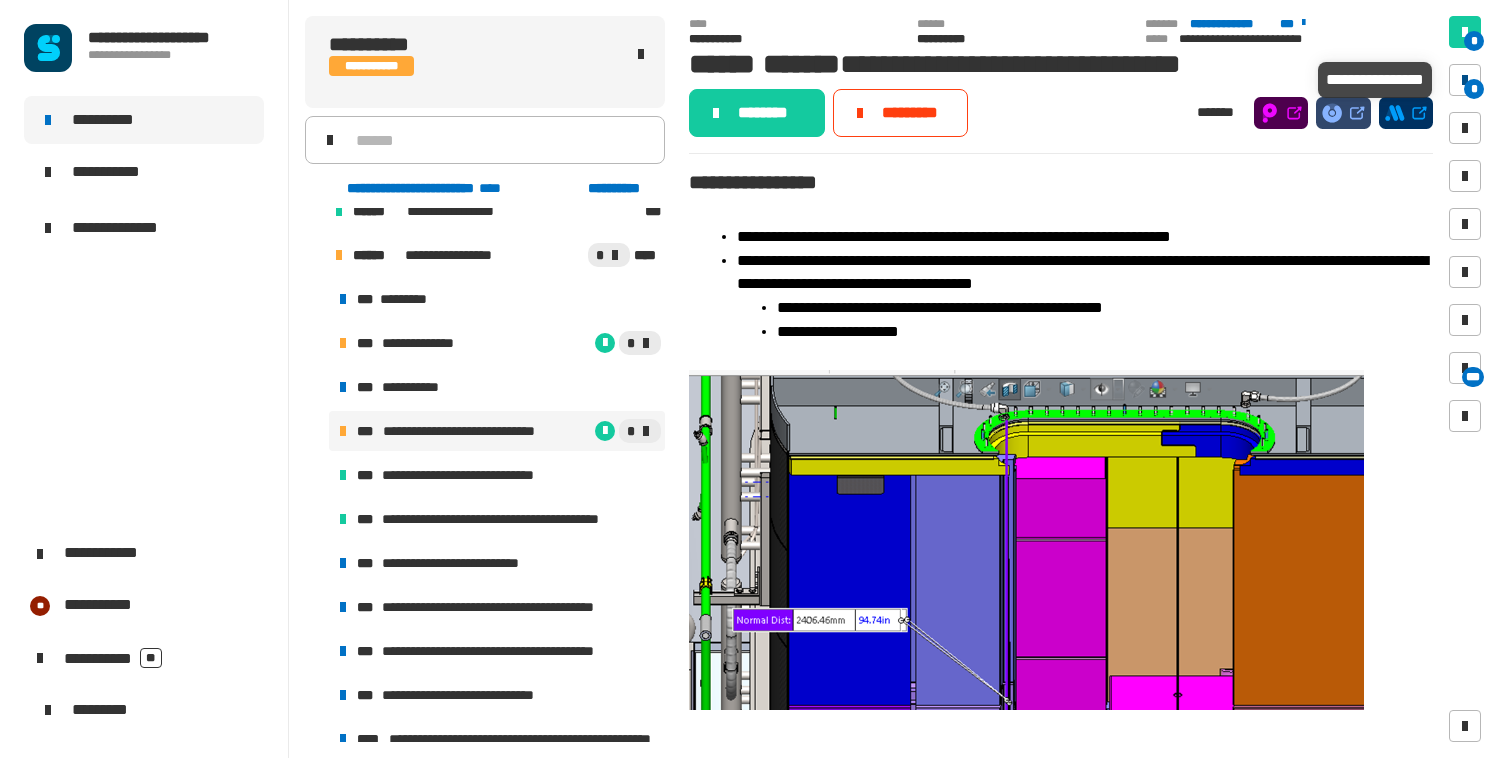 click at bounding box center (1465, 80) 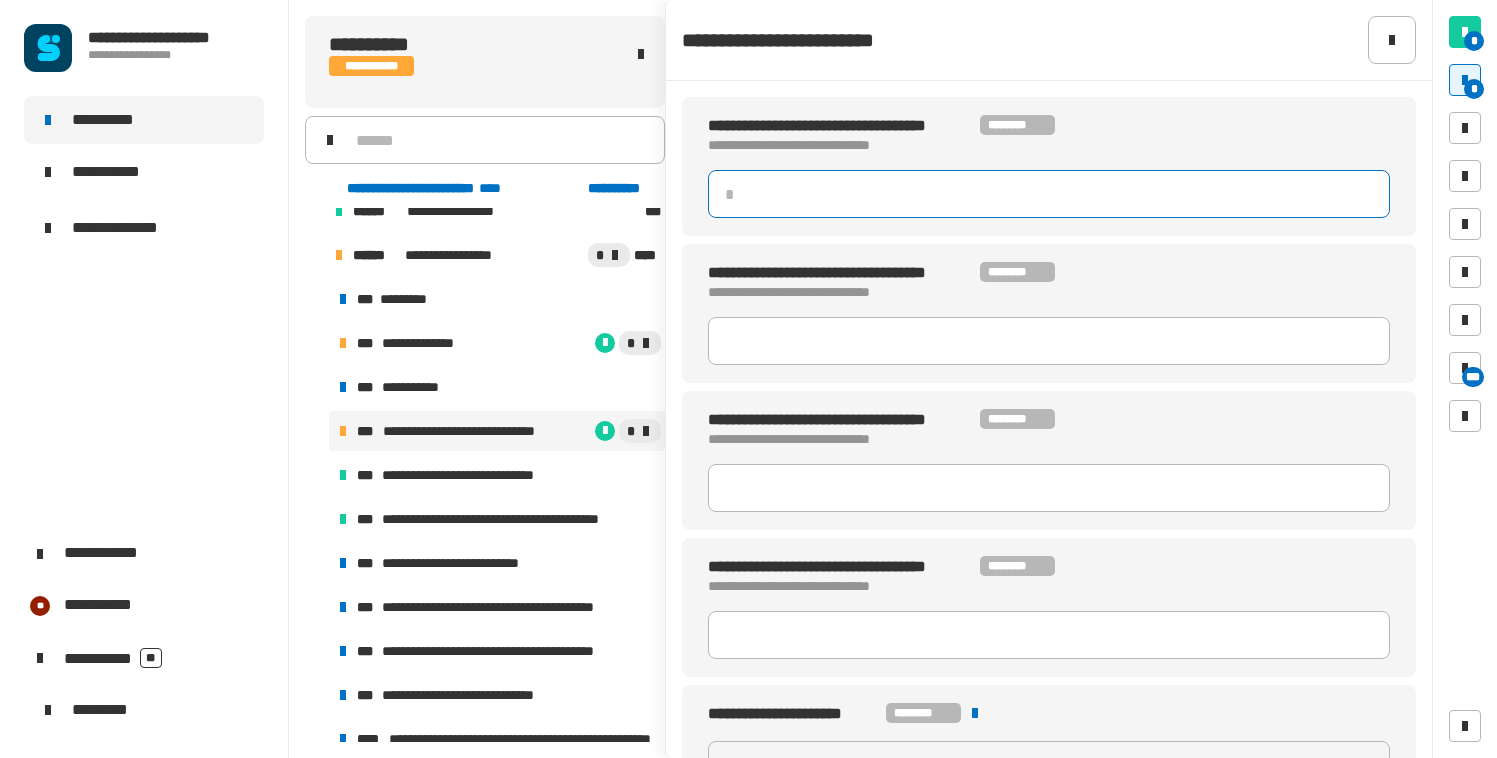 click 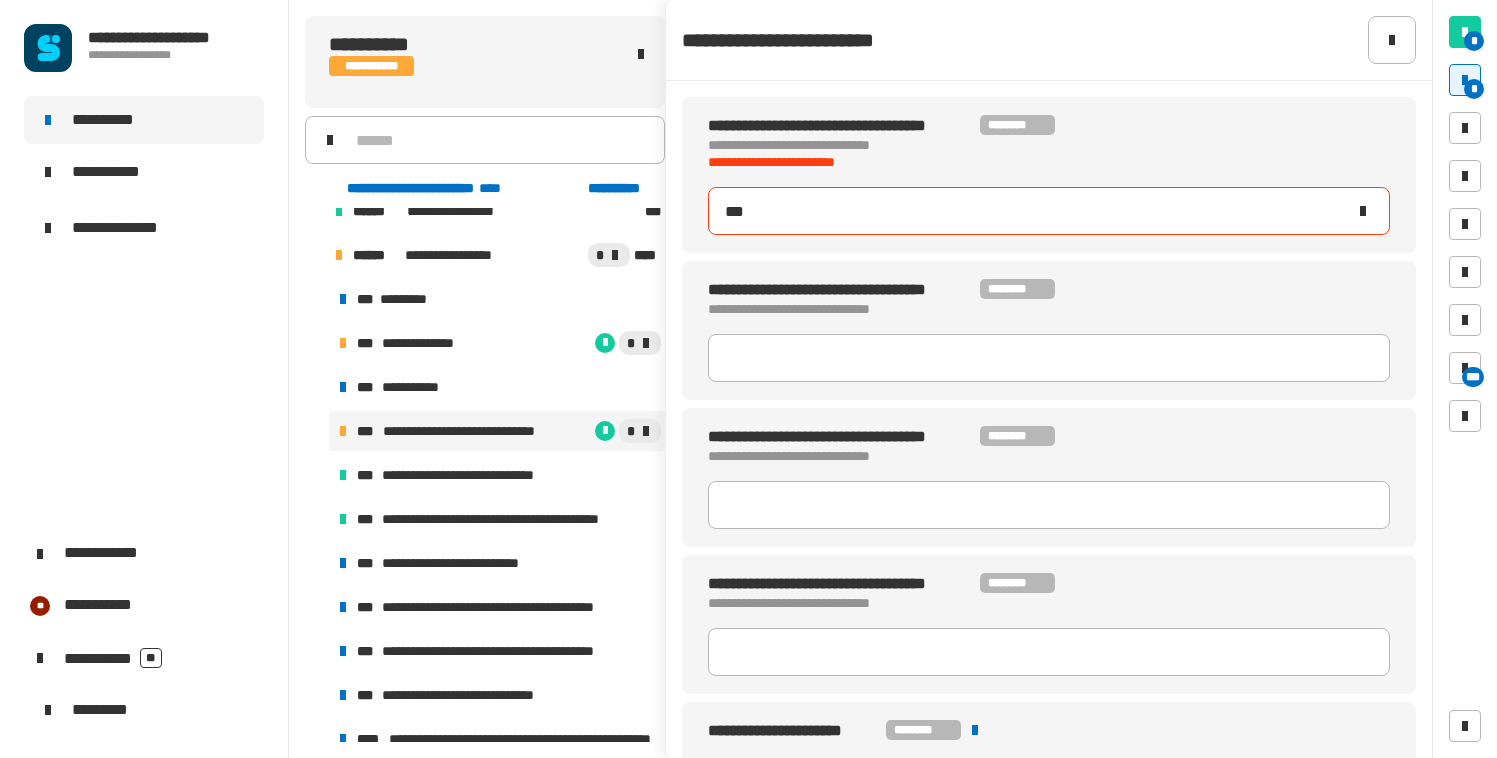 type on "****" 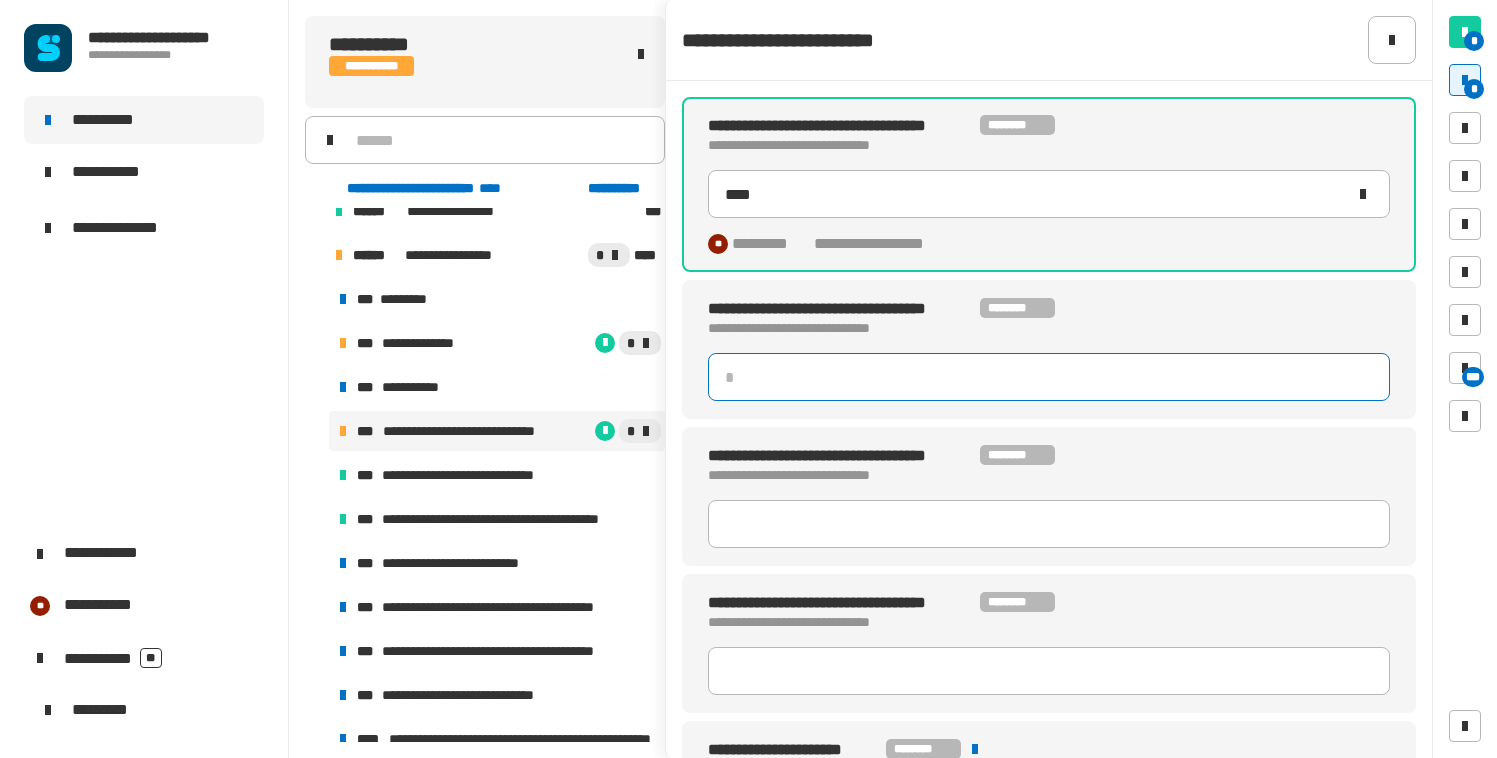 click 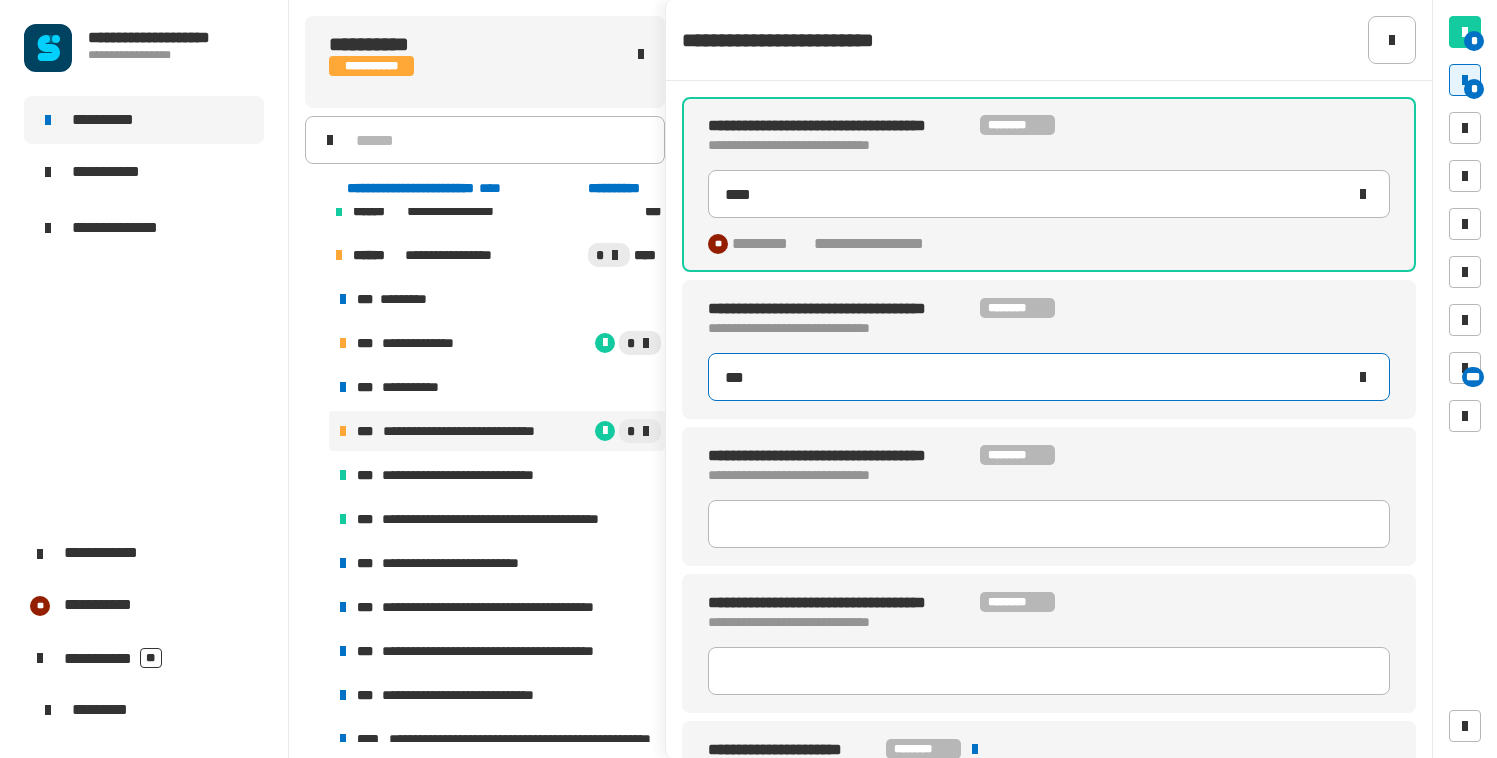 type on "****" 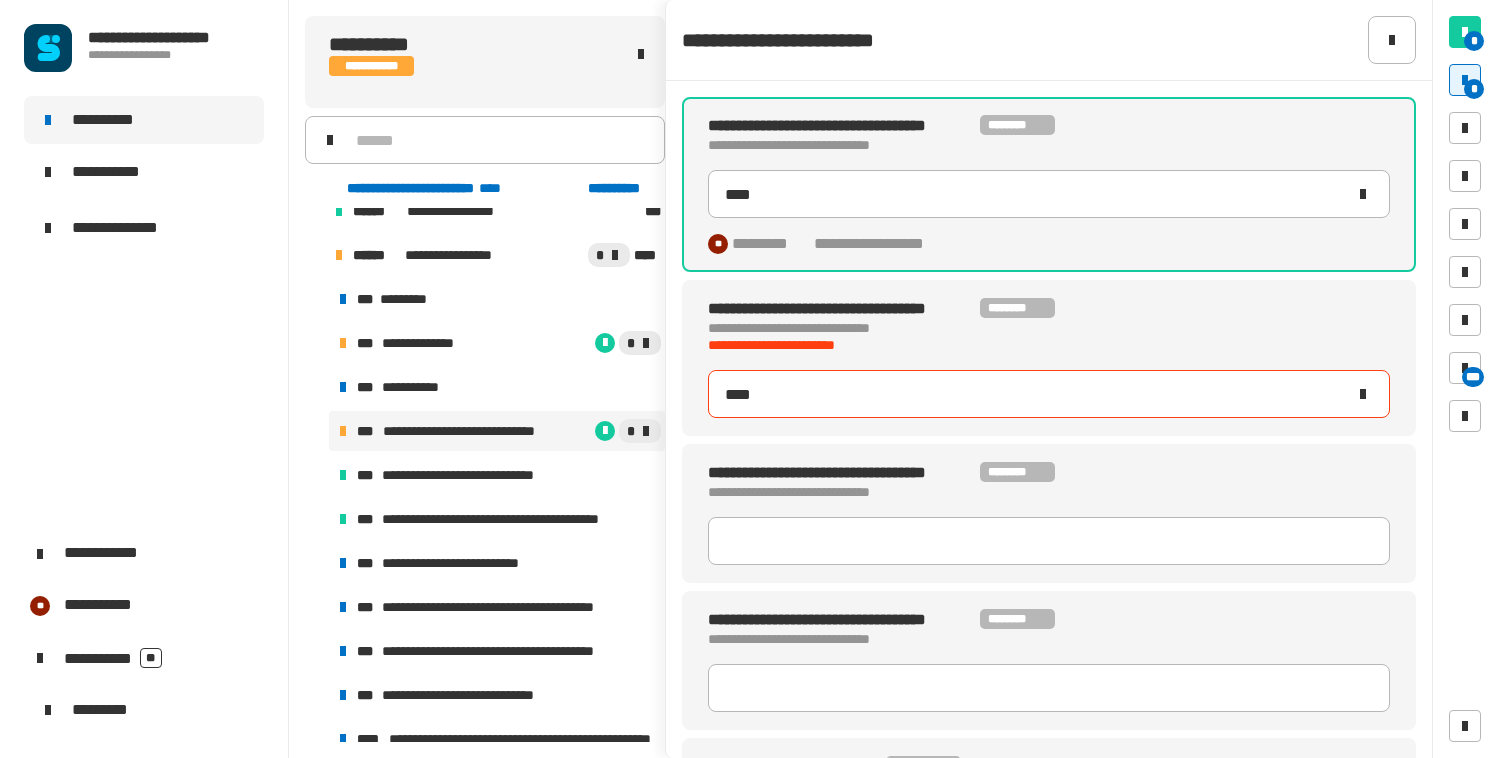 type on "****" 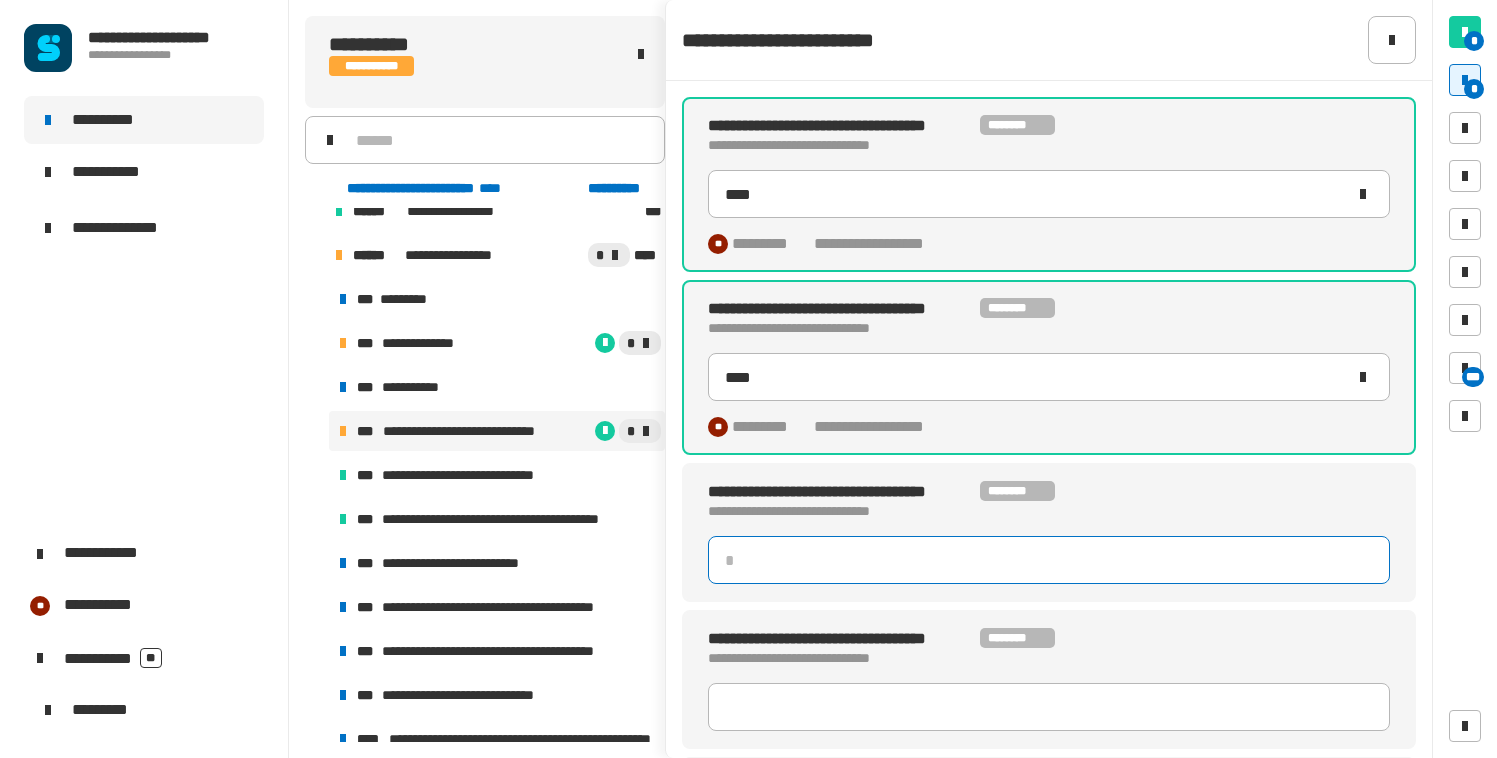 click 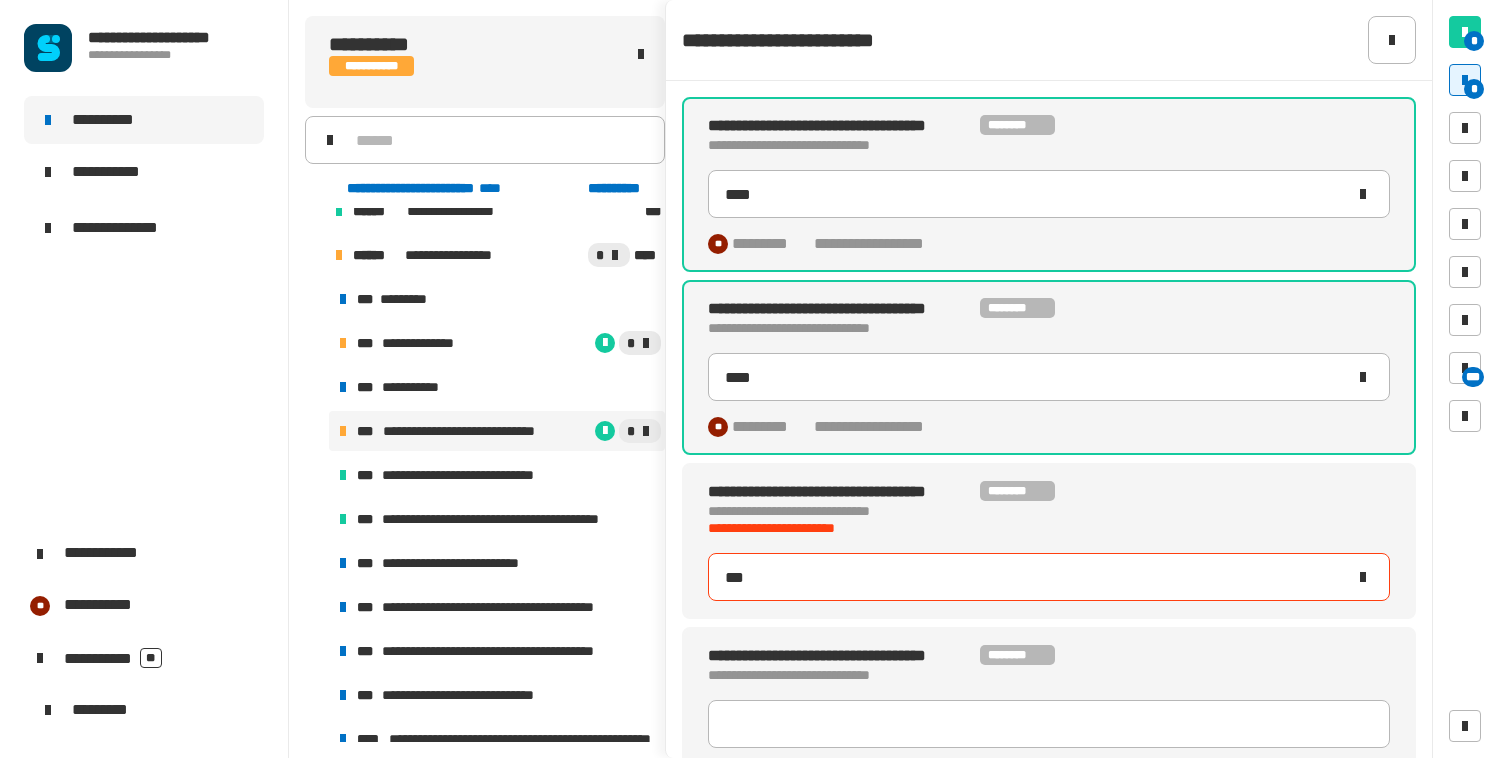 type on "****" 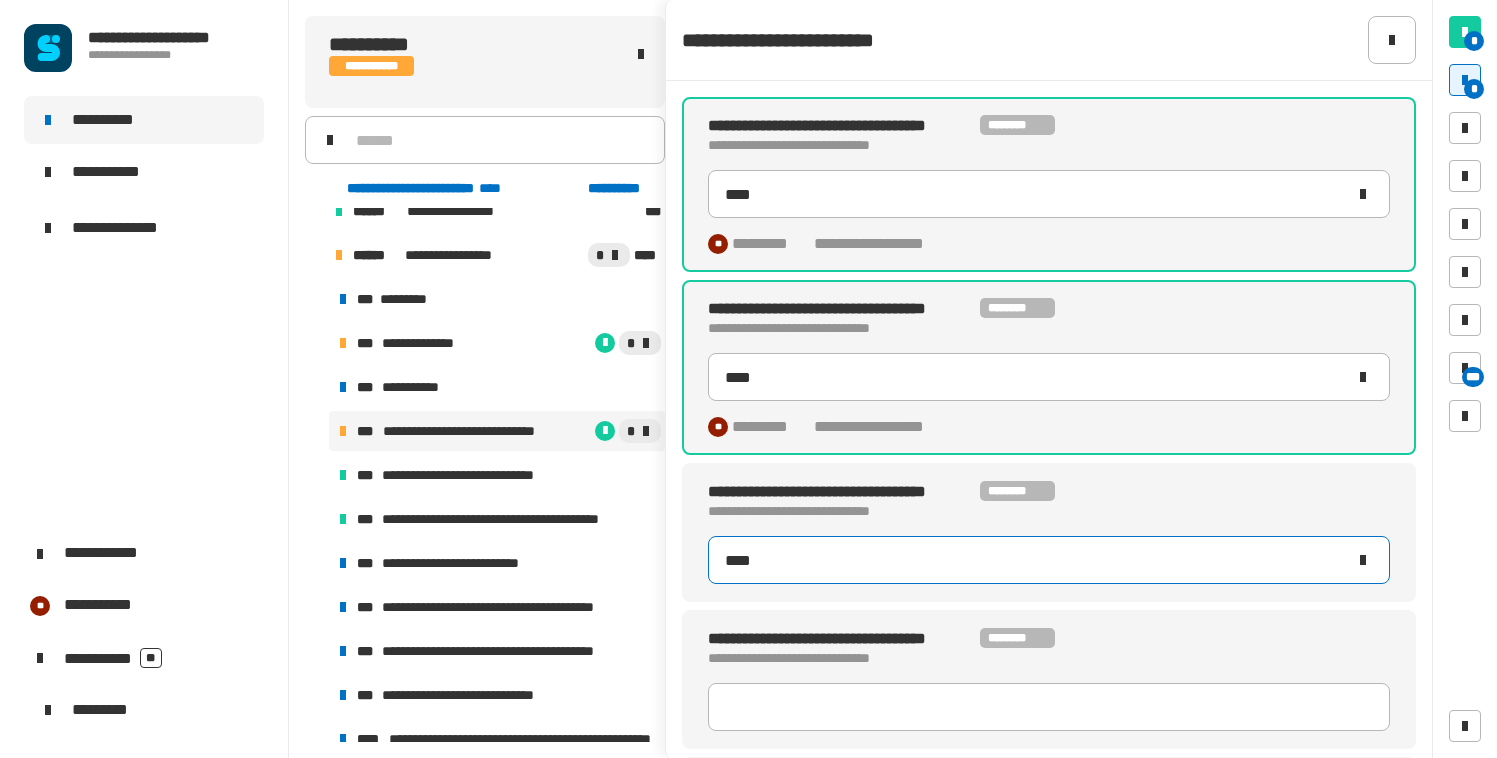 type on "****" 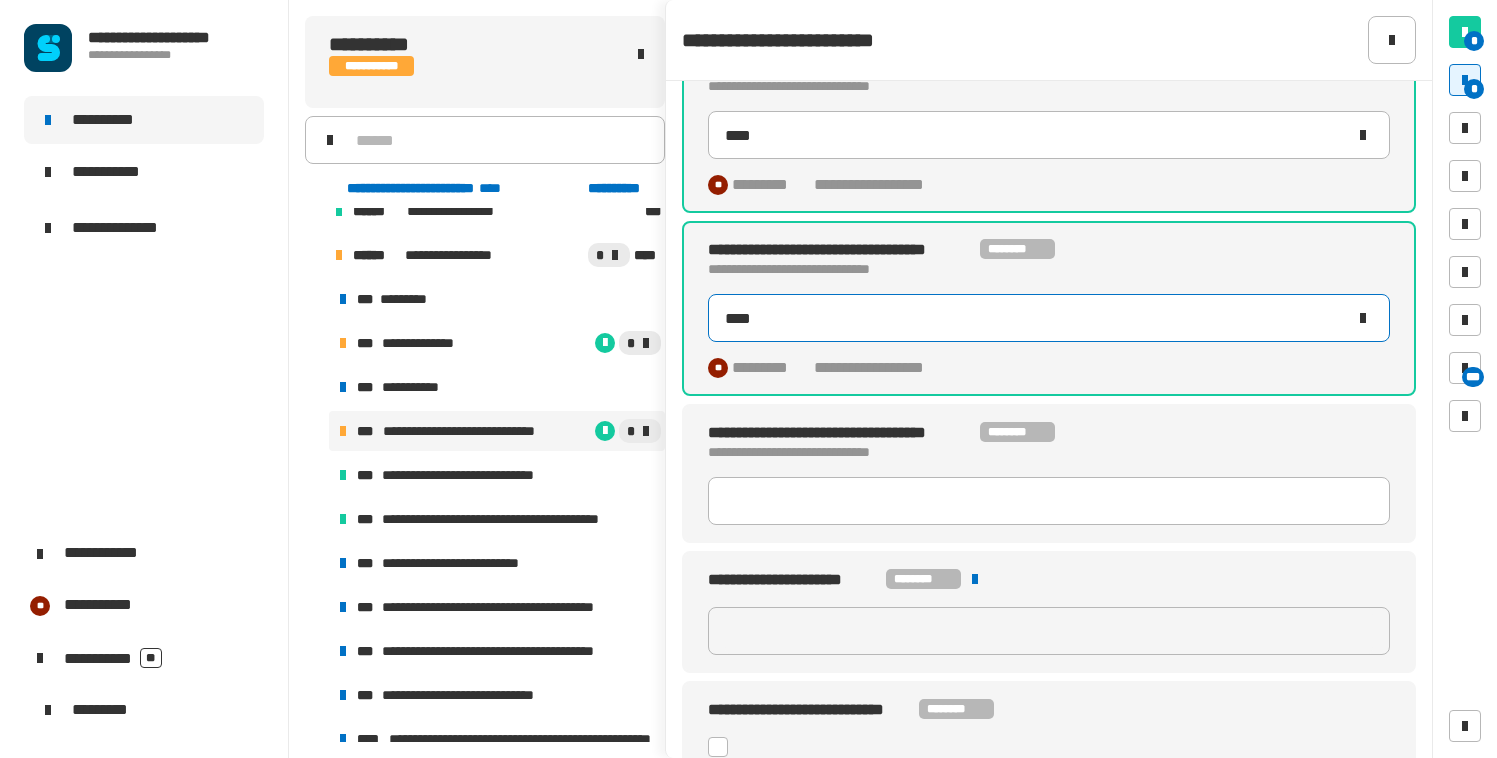 scroll, scrollTop: 259, scrollLeft: 0, axis: vertical 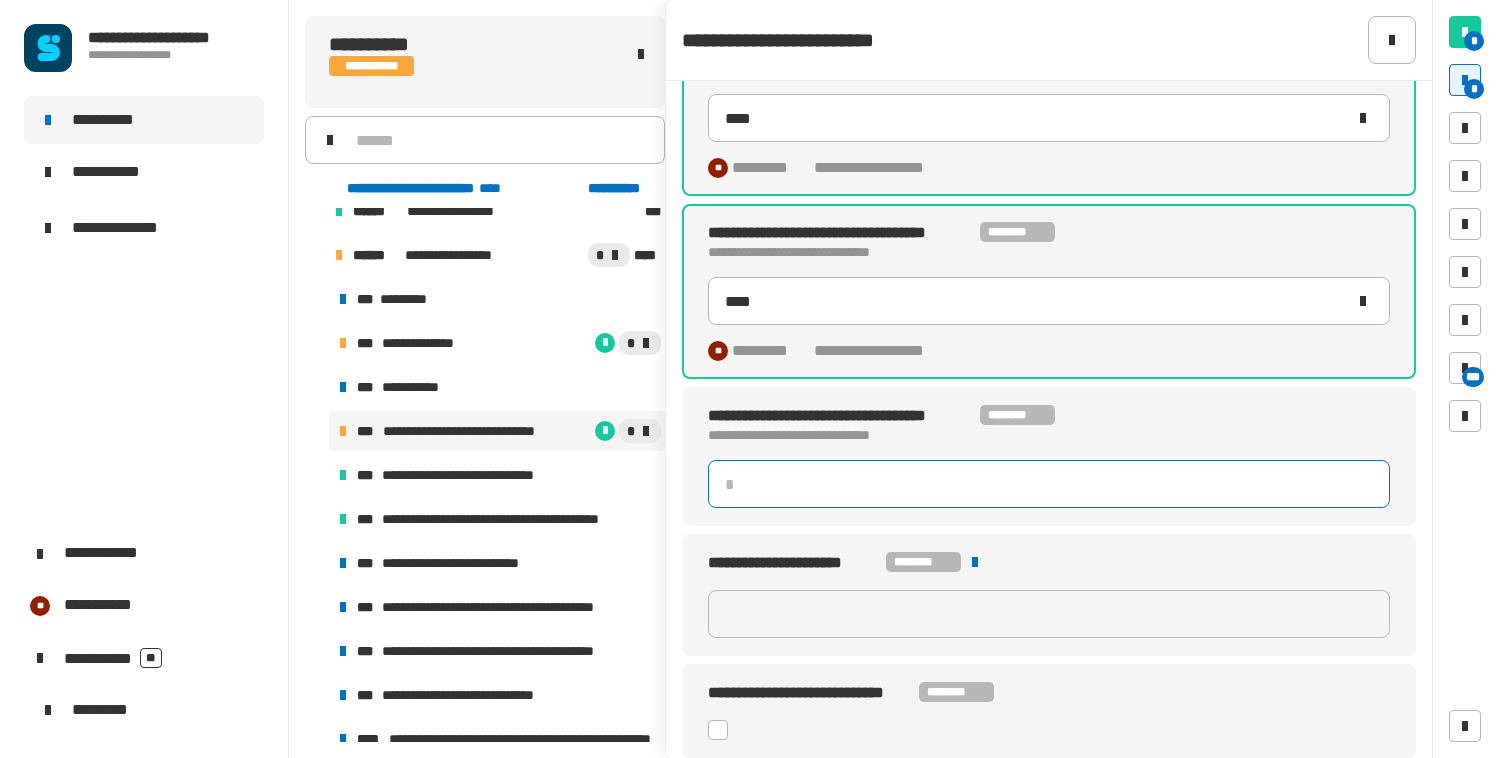 click 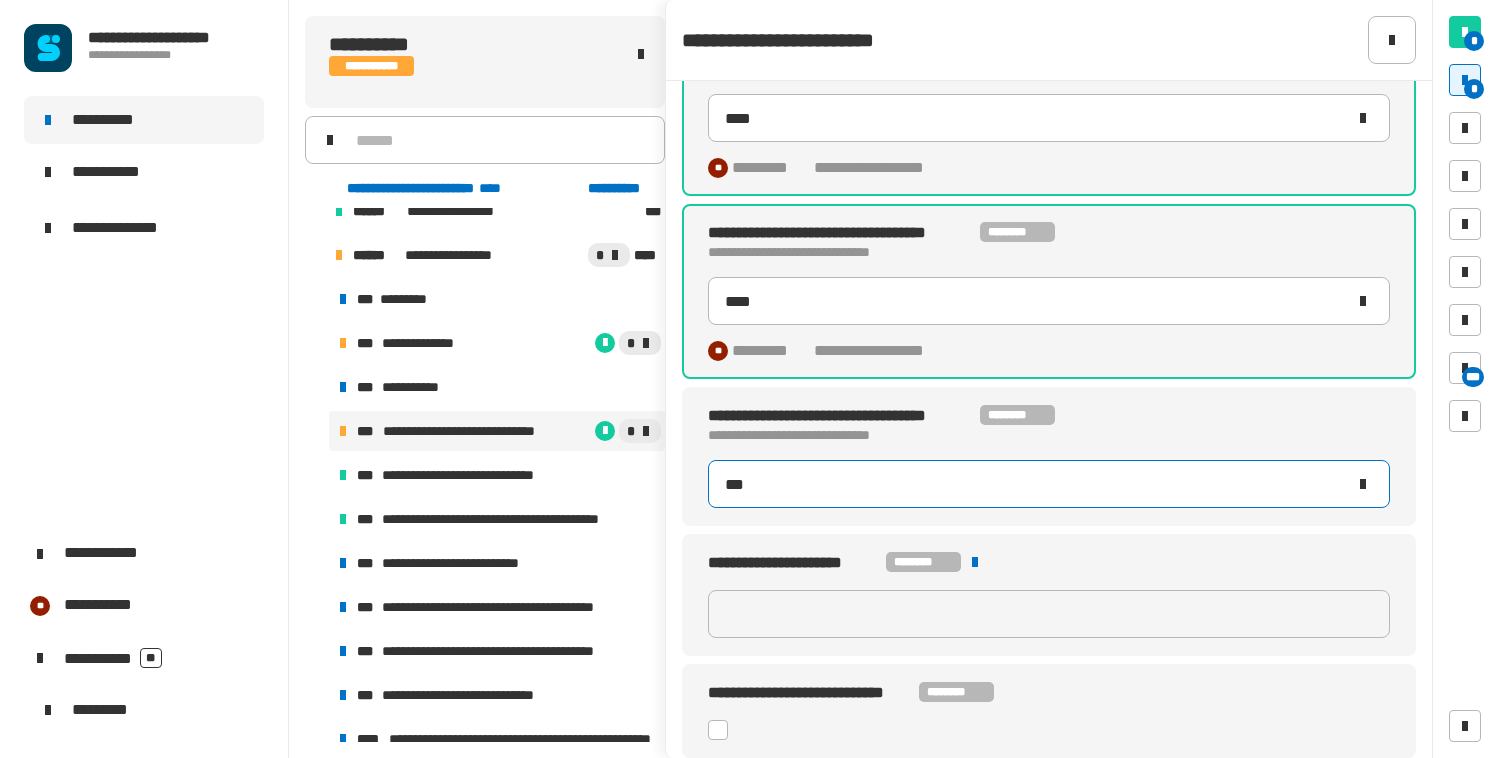 type on "****" 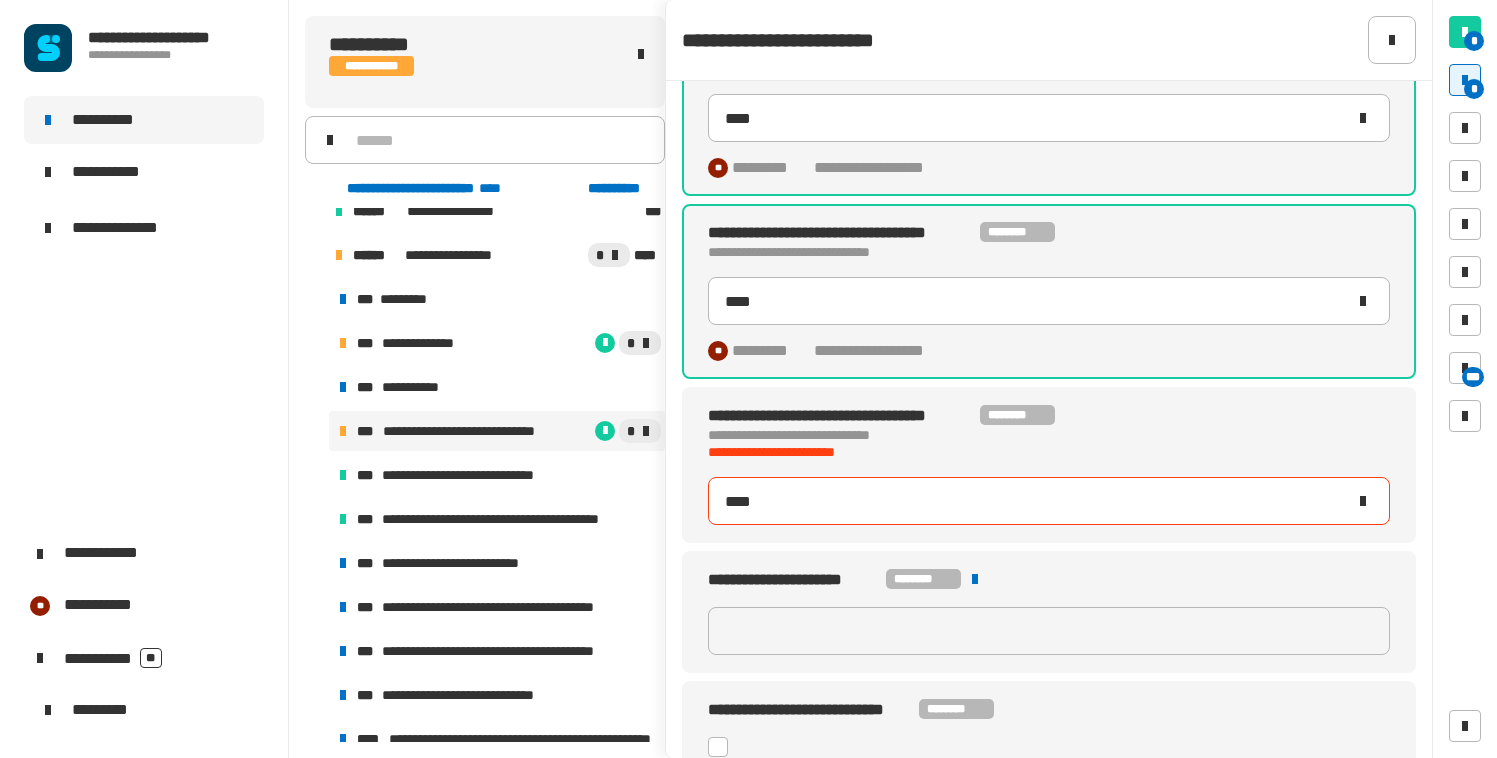 type on "****" 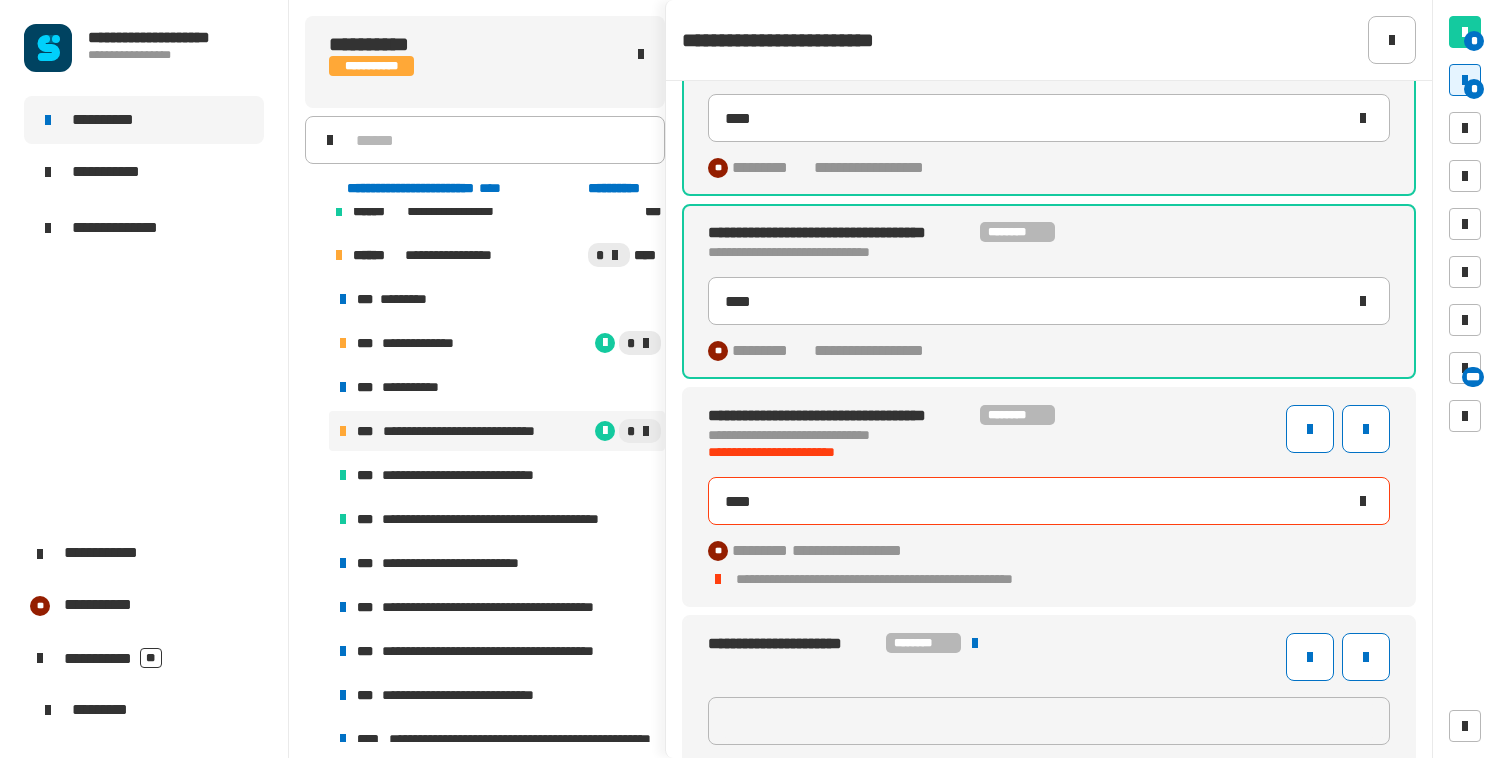 type on "**********" 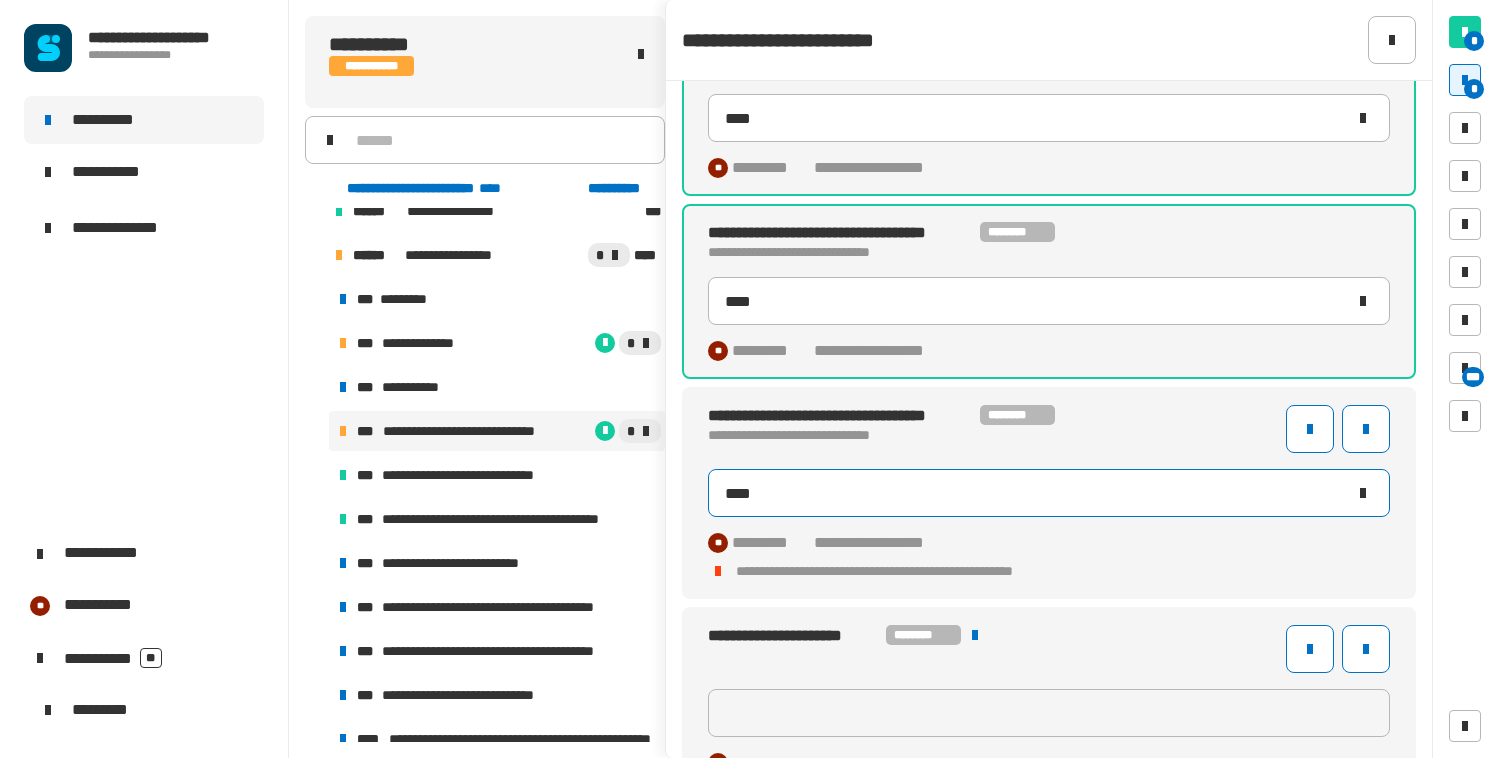 type on "**********" 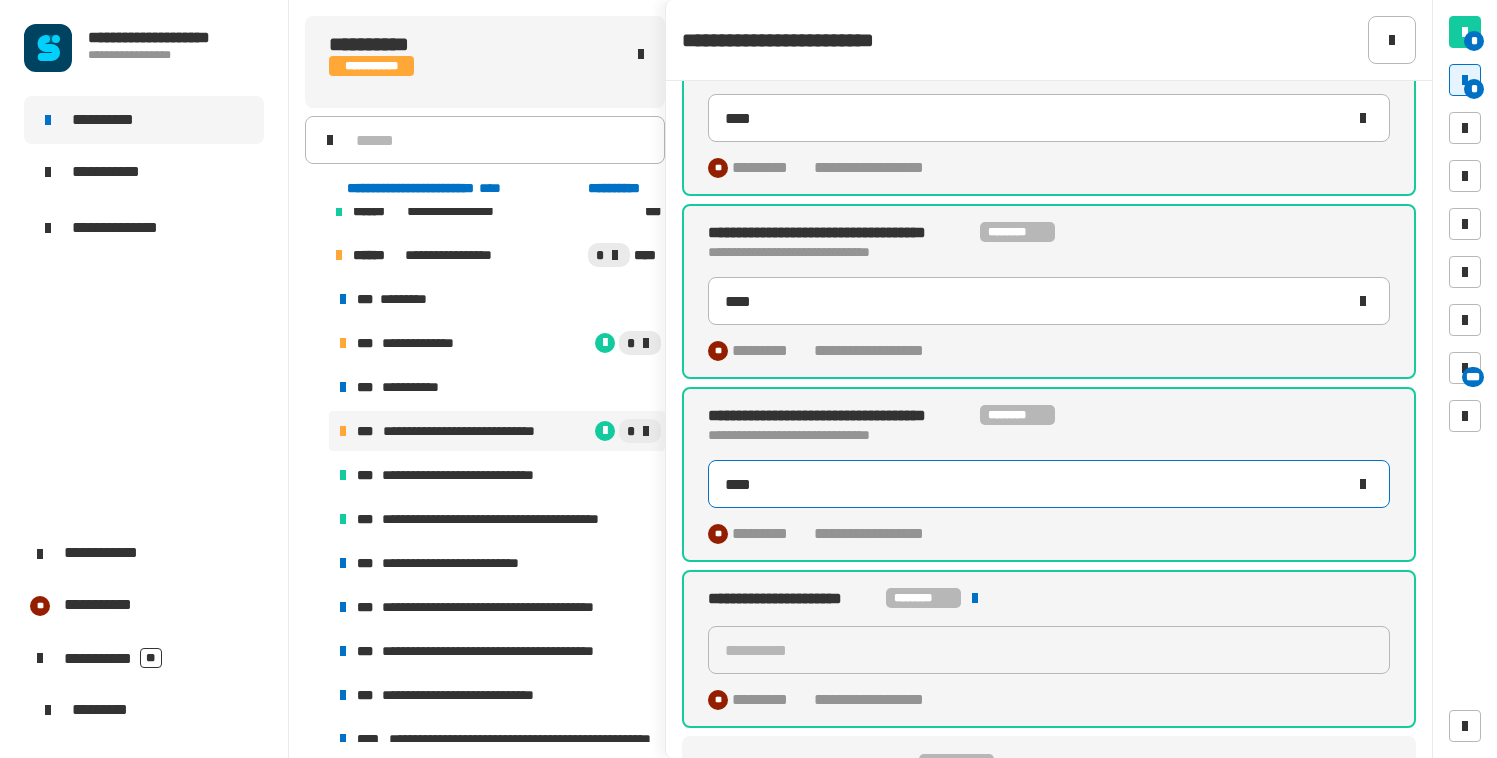 scroll, scrollTop: 331, scrollLeft: 0, axis: vertical 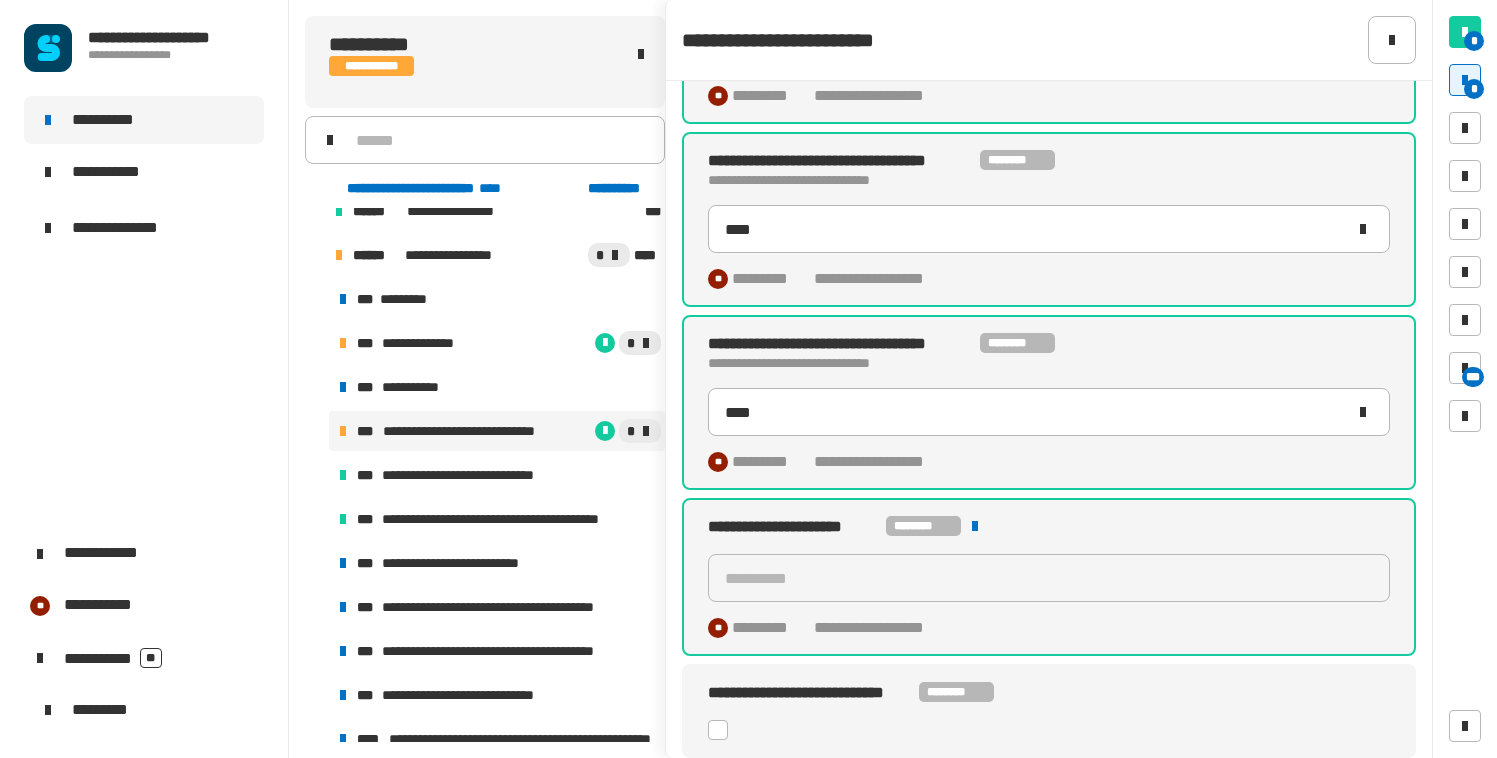 click 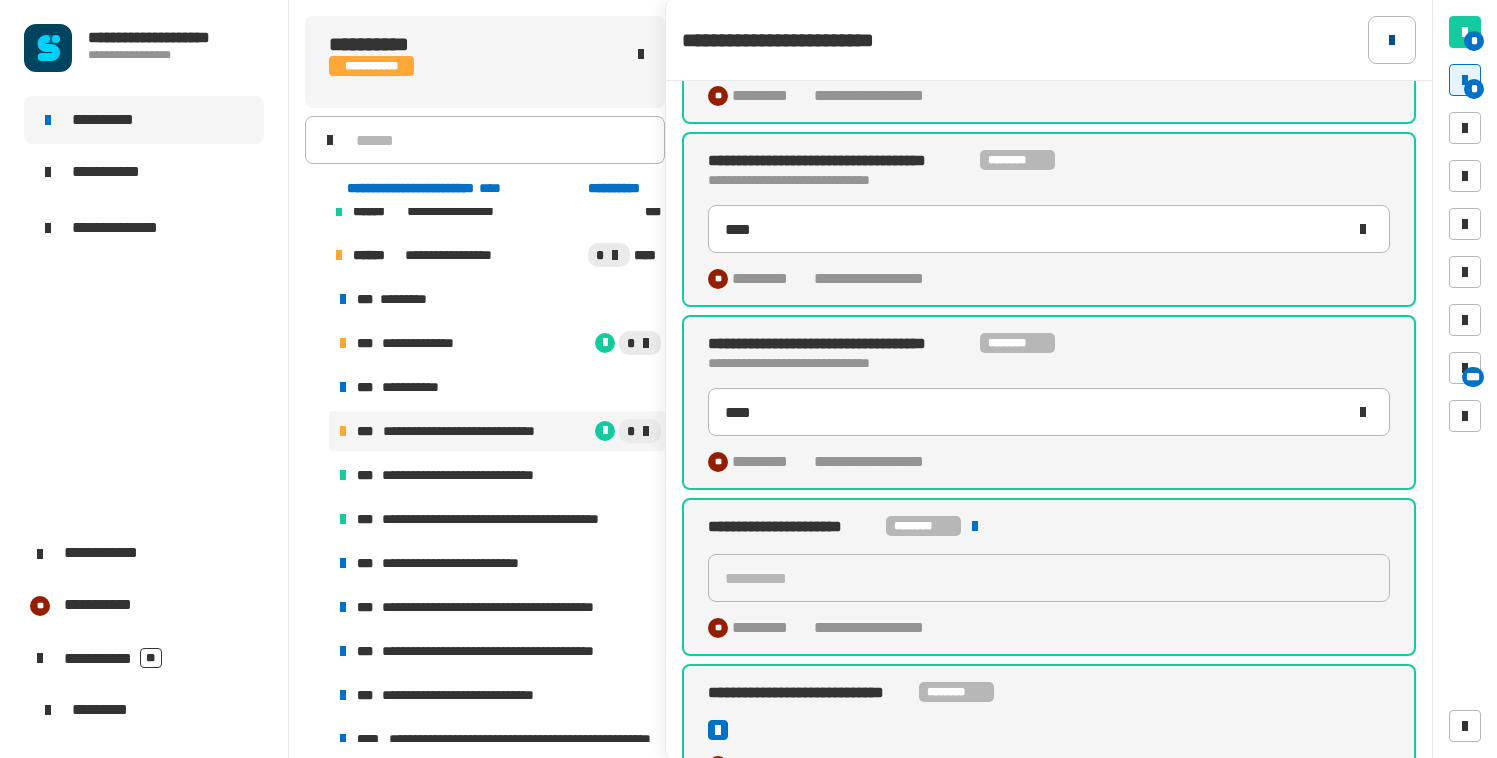 click 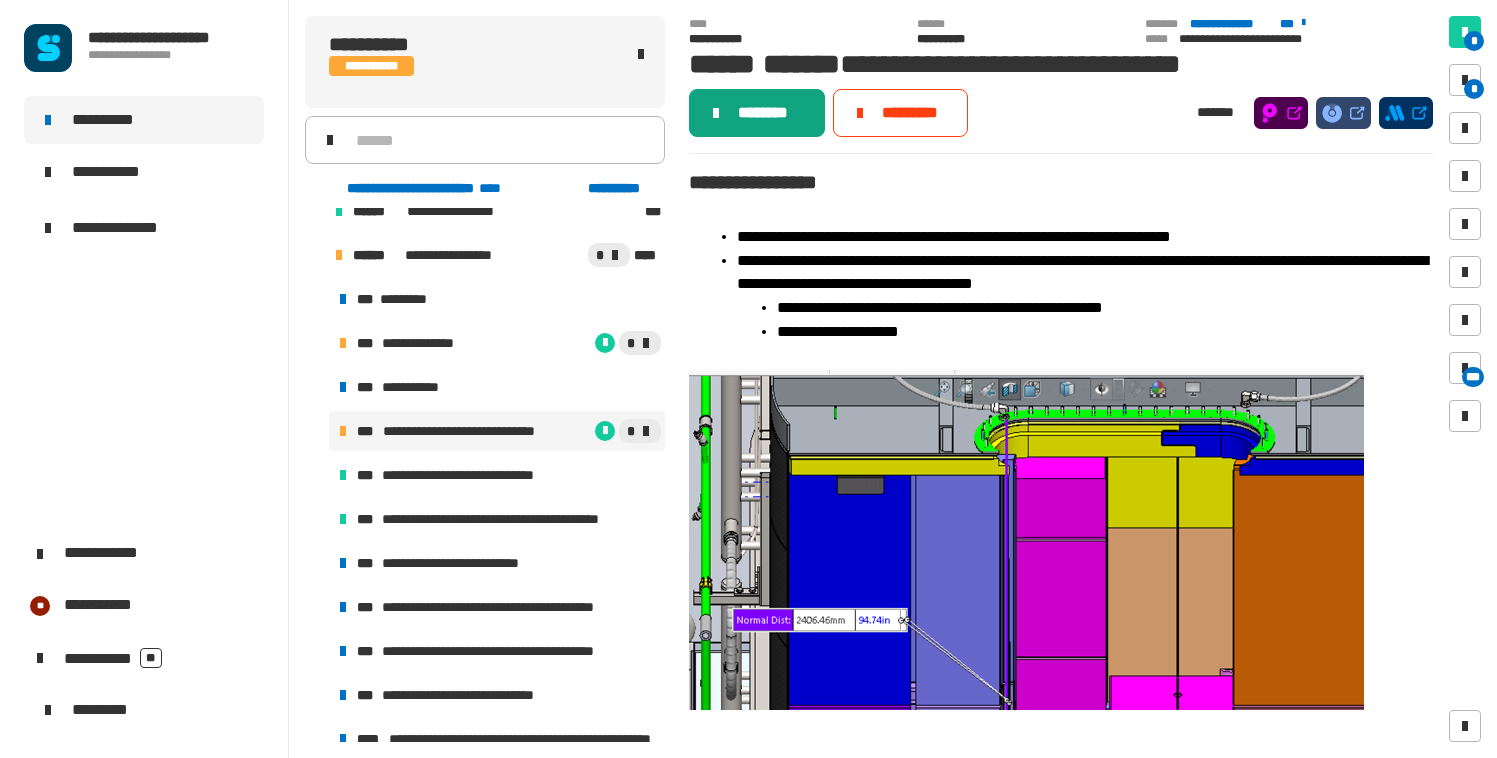 click on "********" 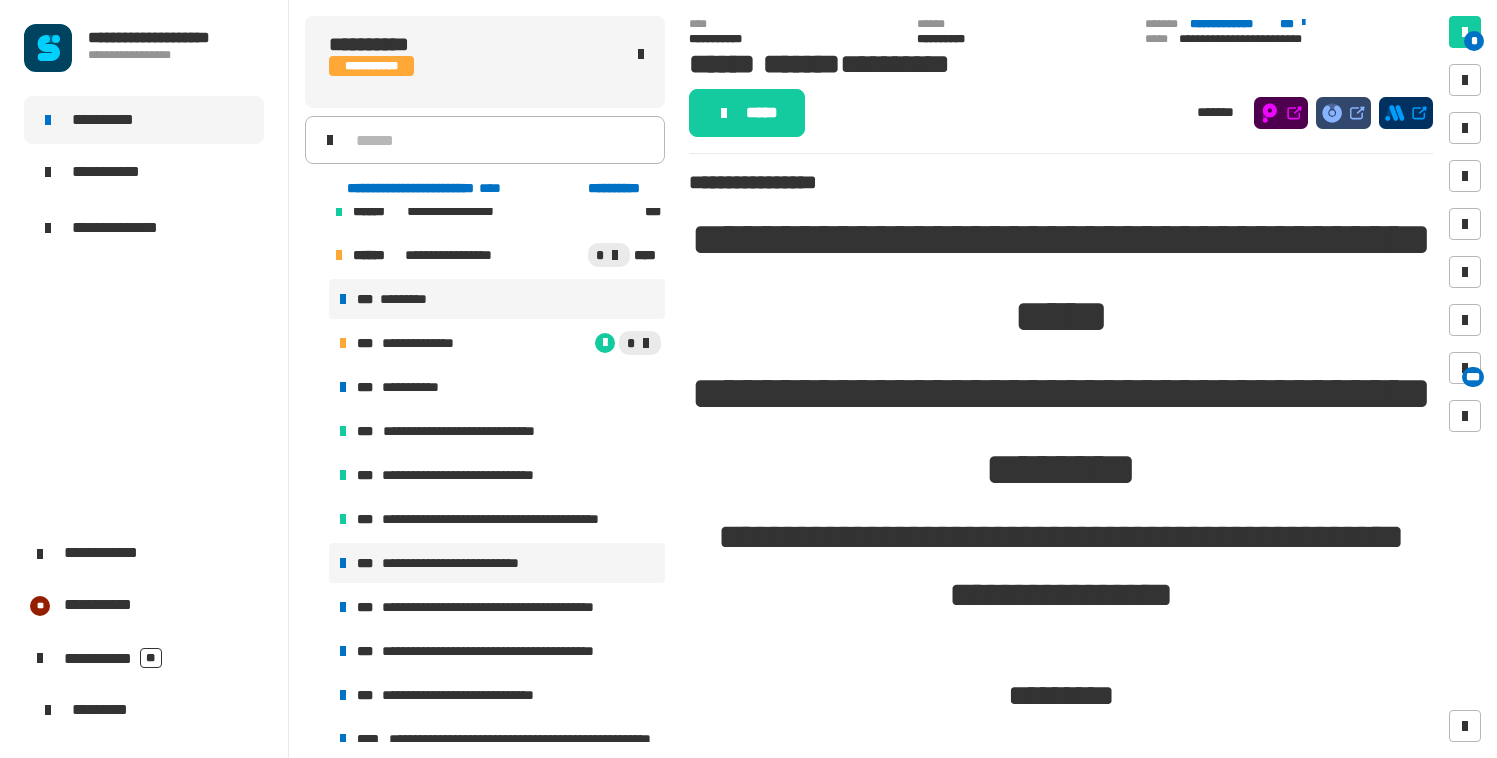 click on "**********" at bounding box center (463, 563) 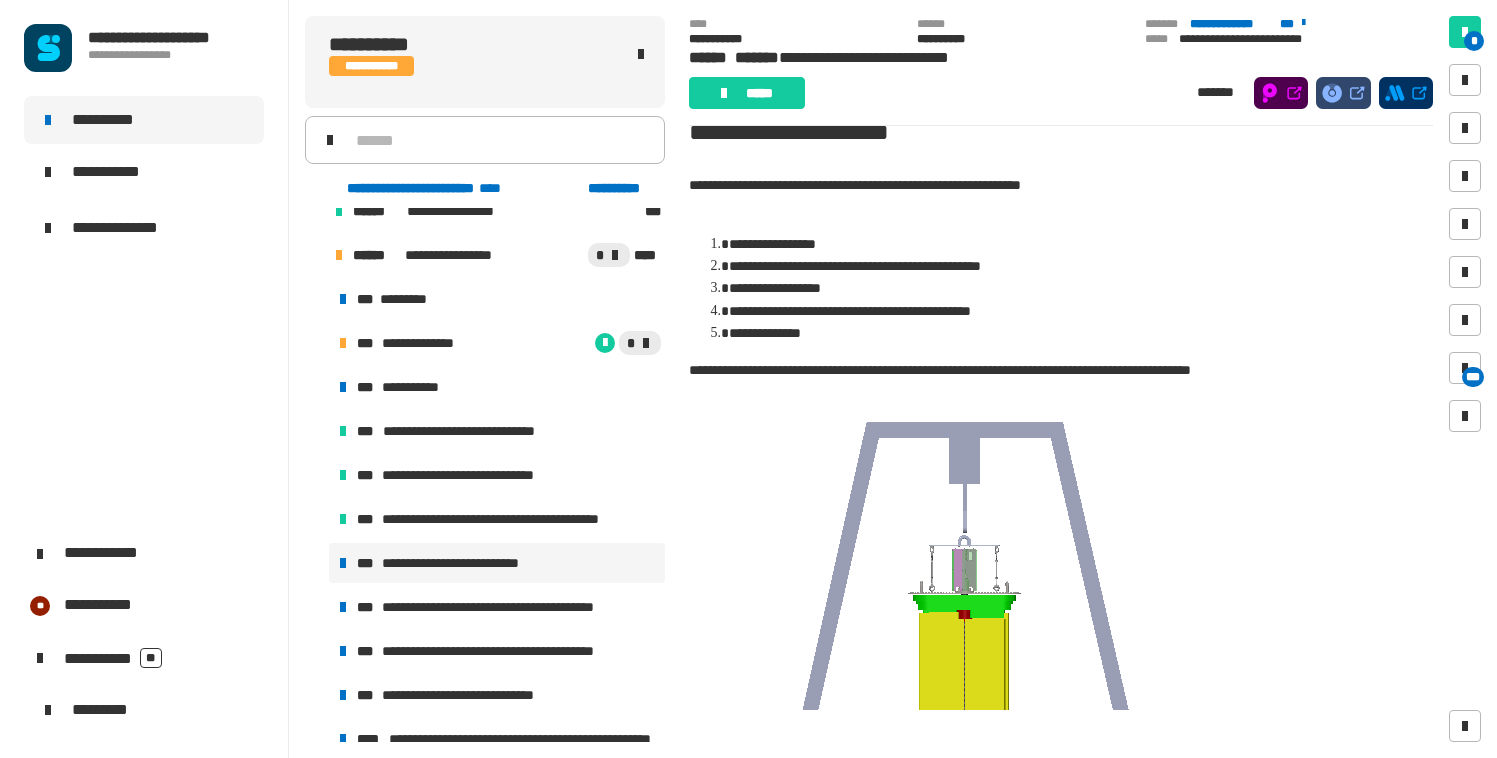 scroll, scrollTop: 58, scrollLeft: 0, axis: vertical 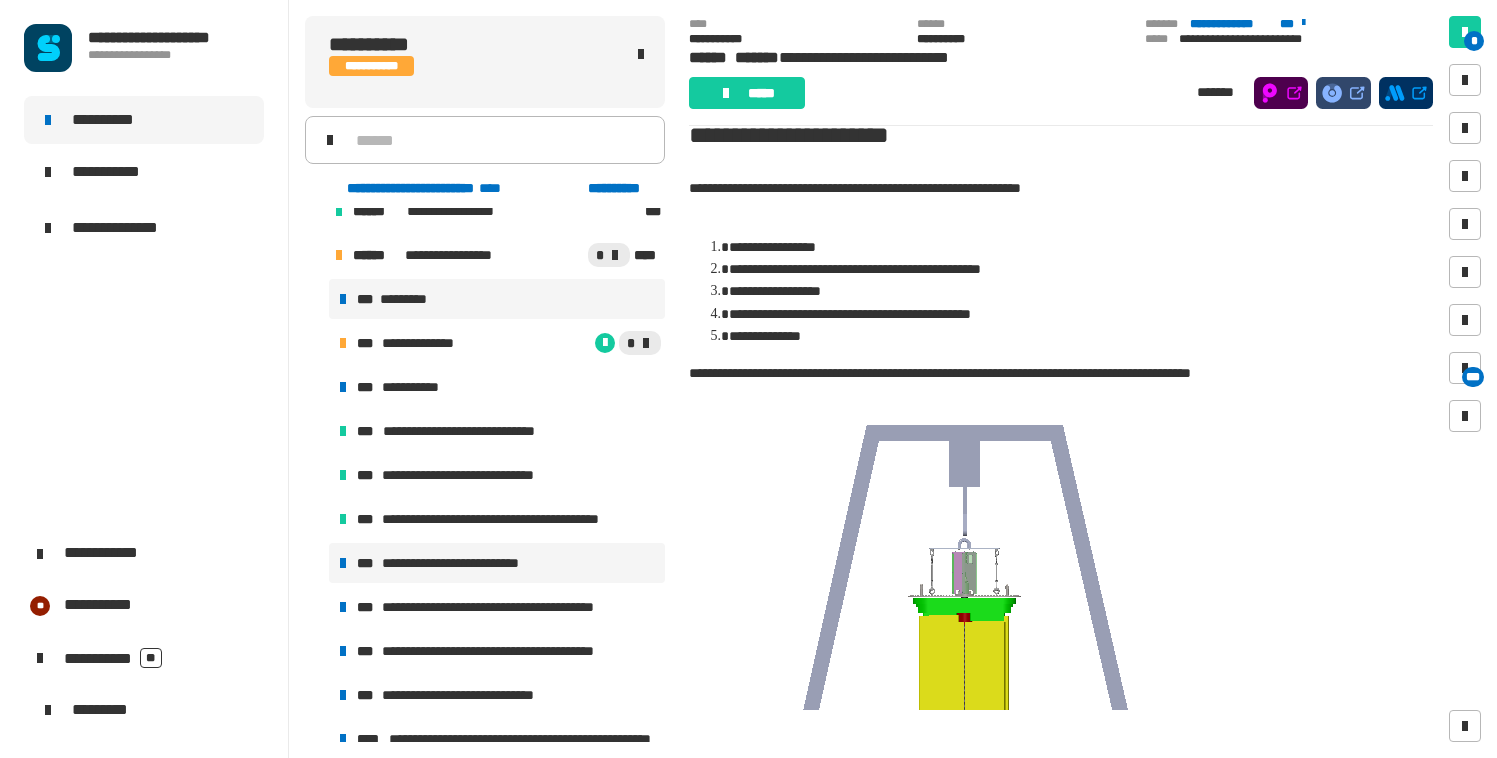 click on "*********" at bounding box center [409, 299] 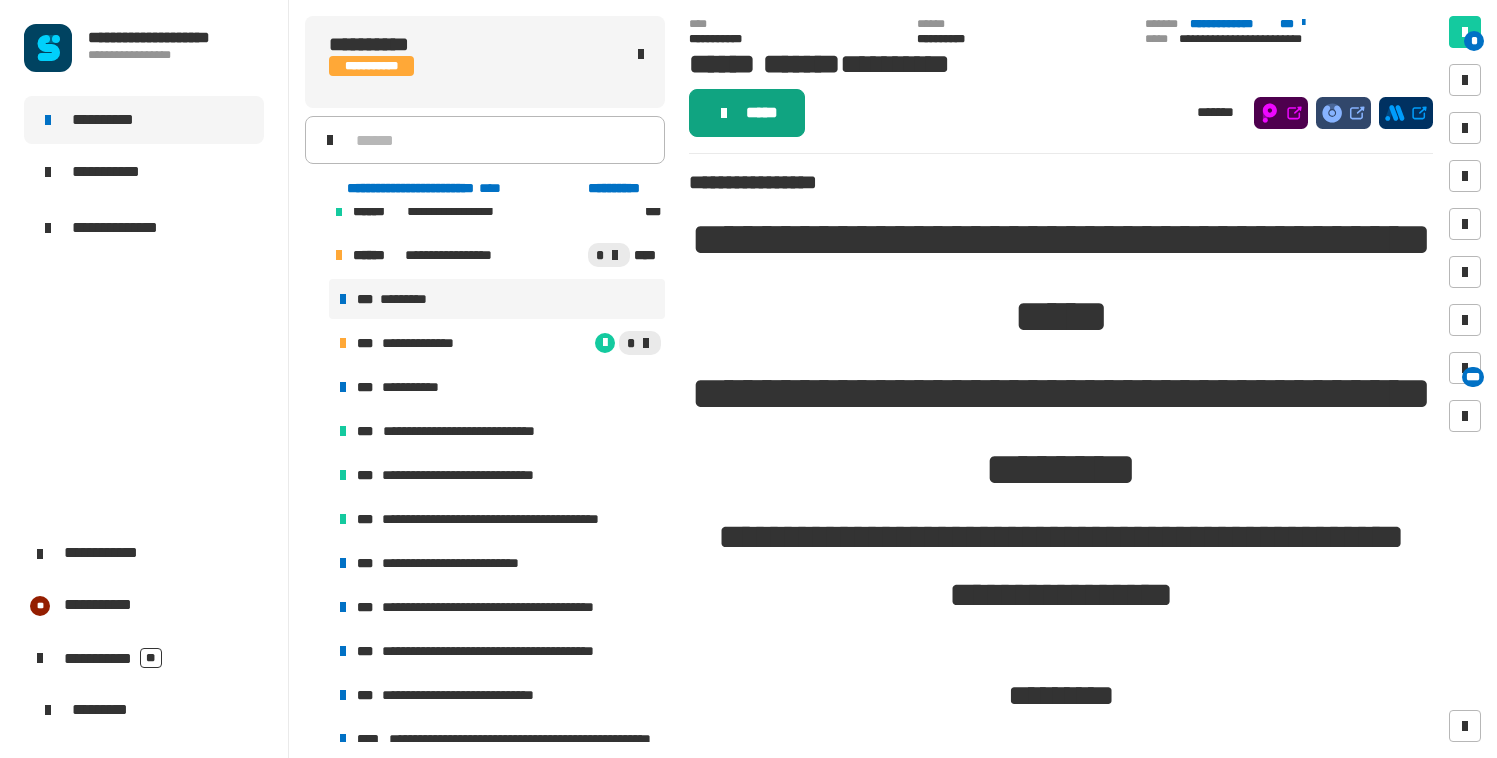 click on "*****" 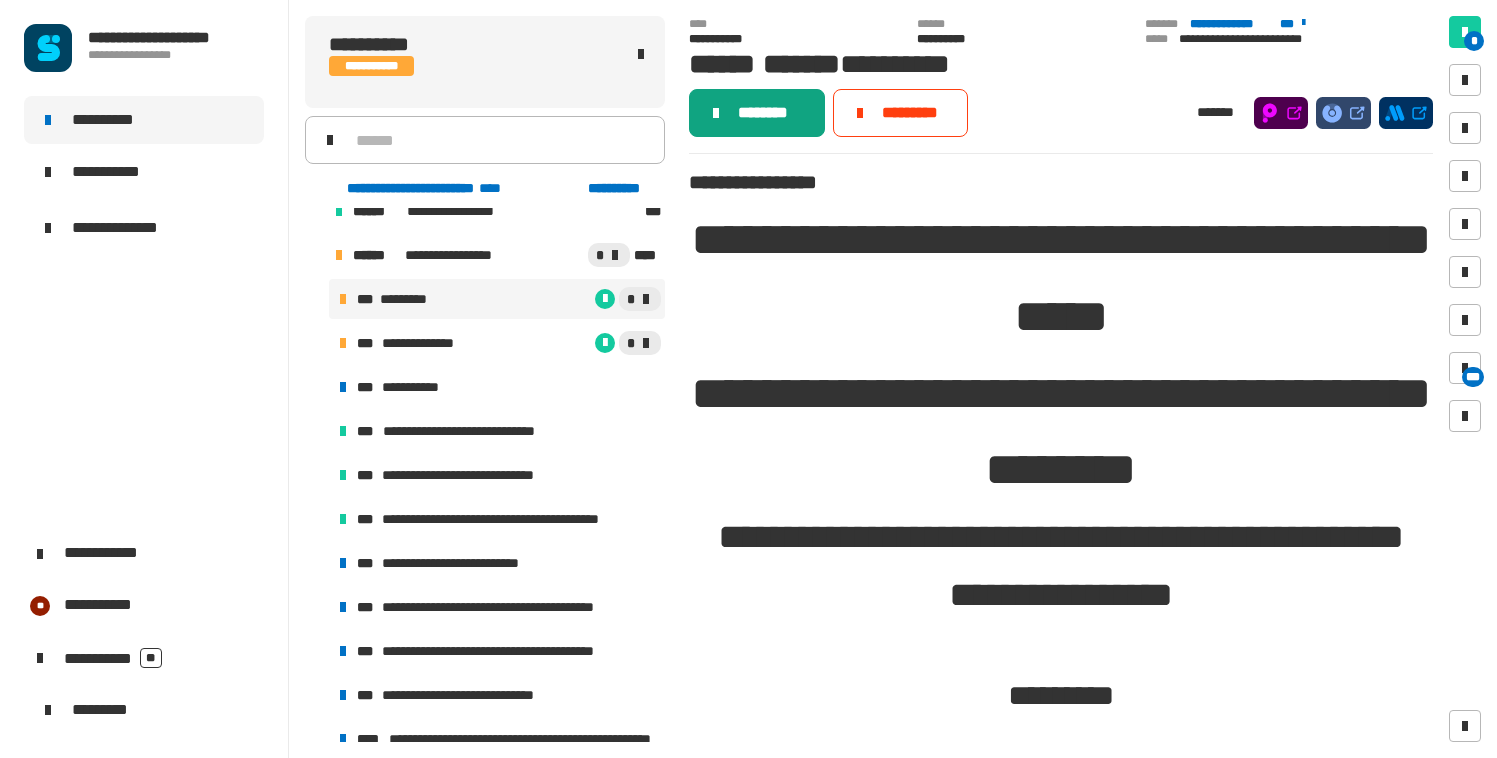 click on "********" 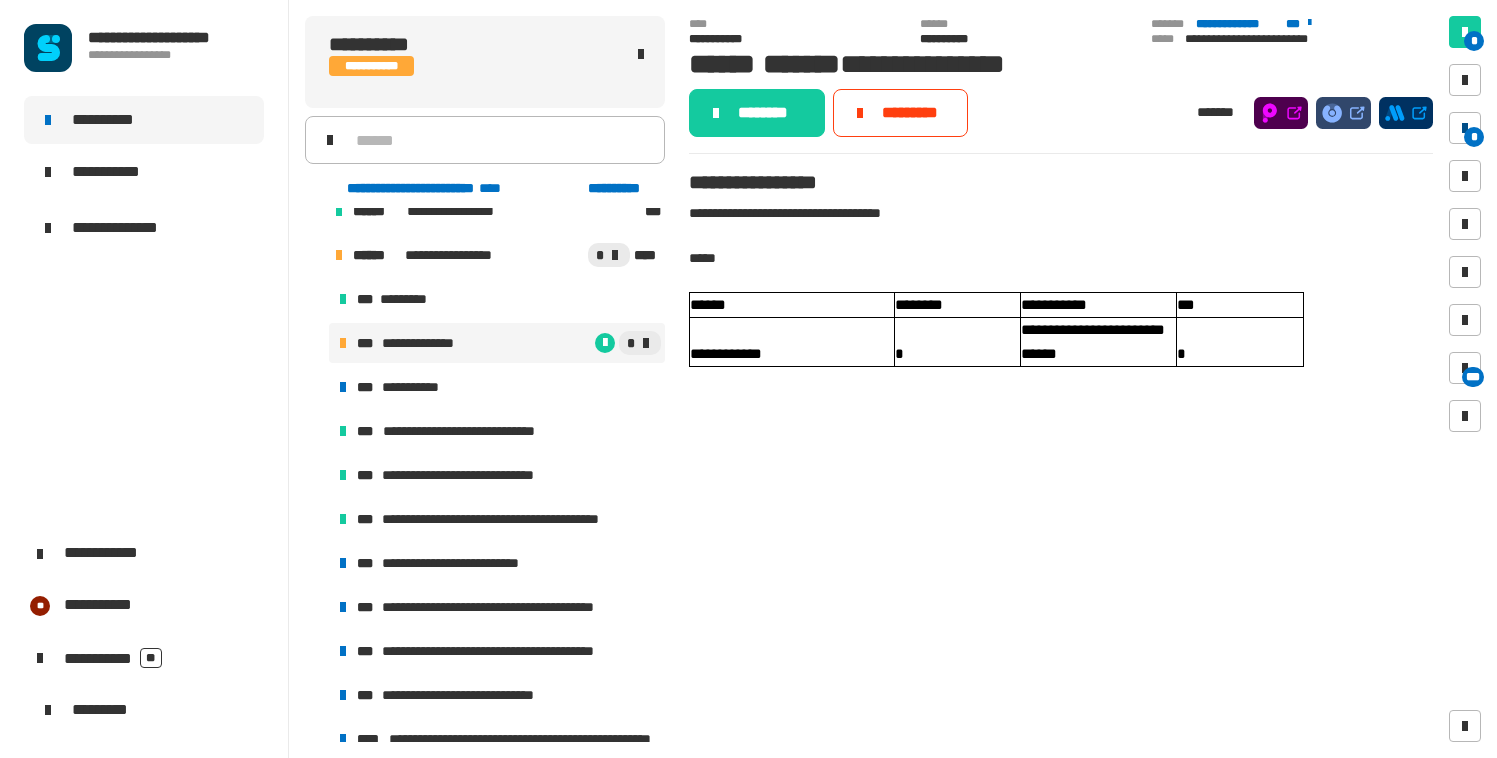 click on "*" at bounding box center [1474, 137] 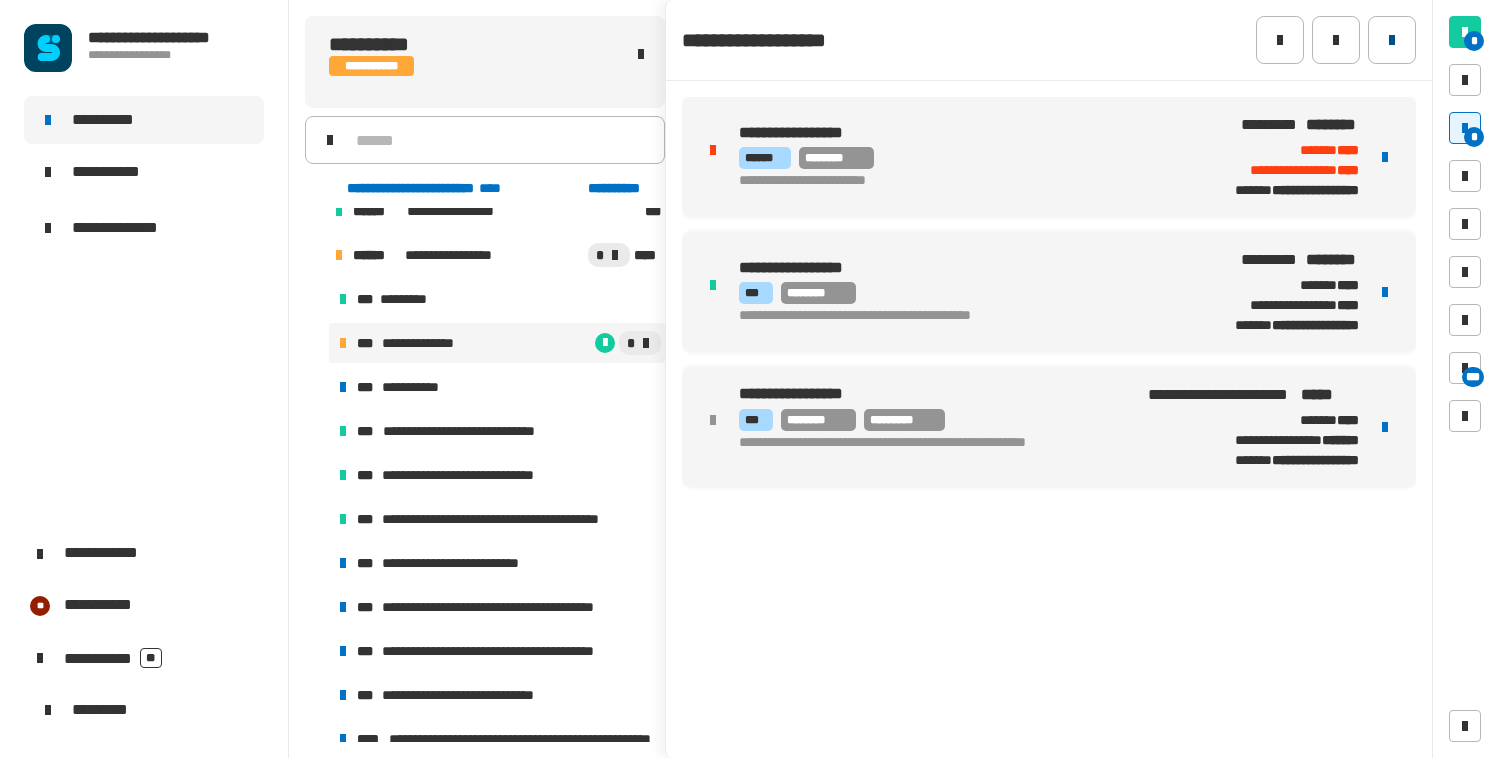 click 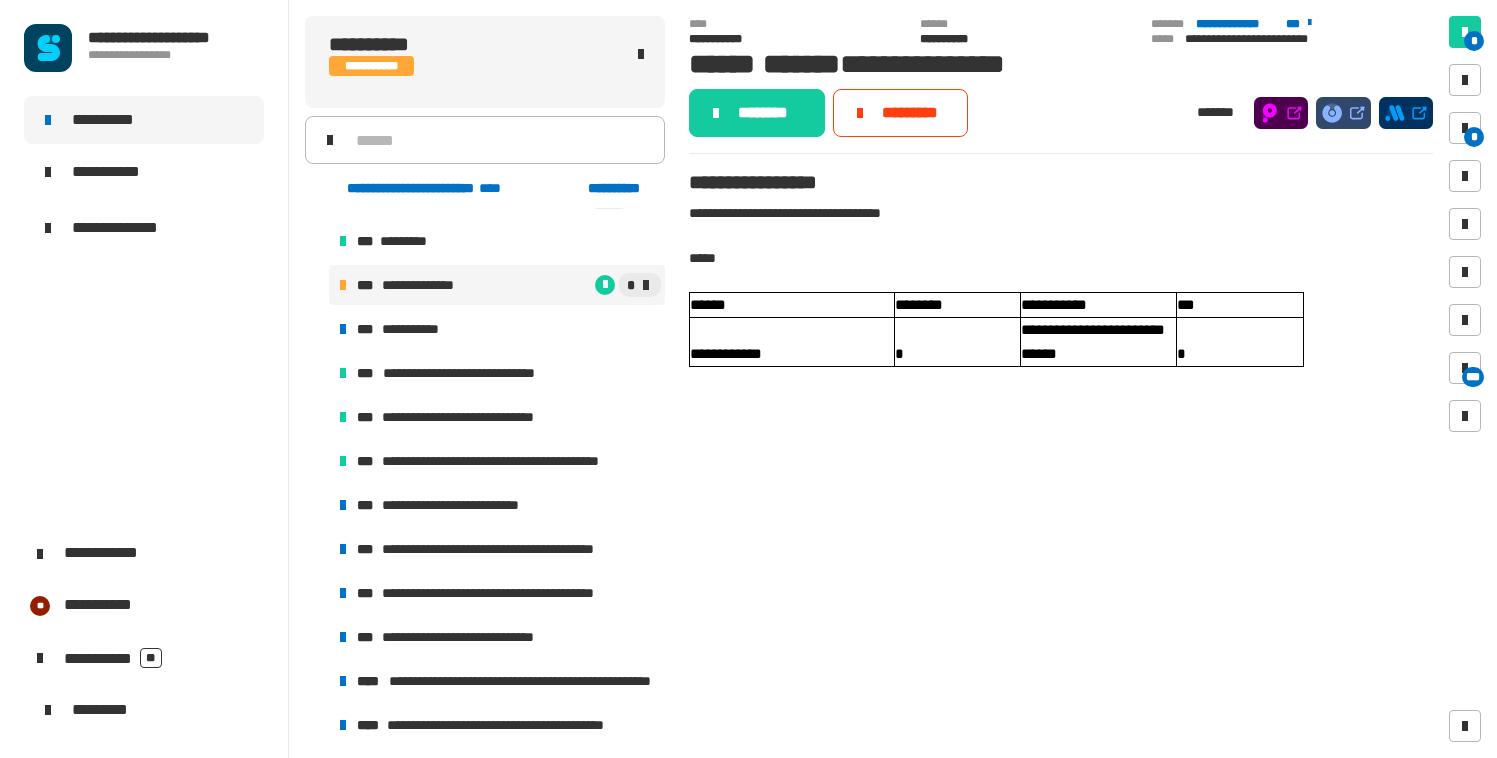 scroll, scrollTop: 1003, scrollLeft: 0, axis: vertical 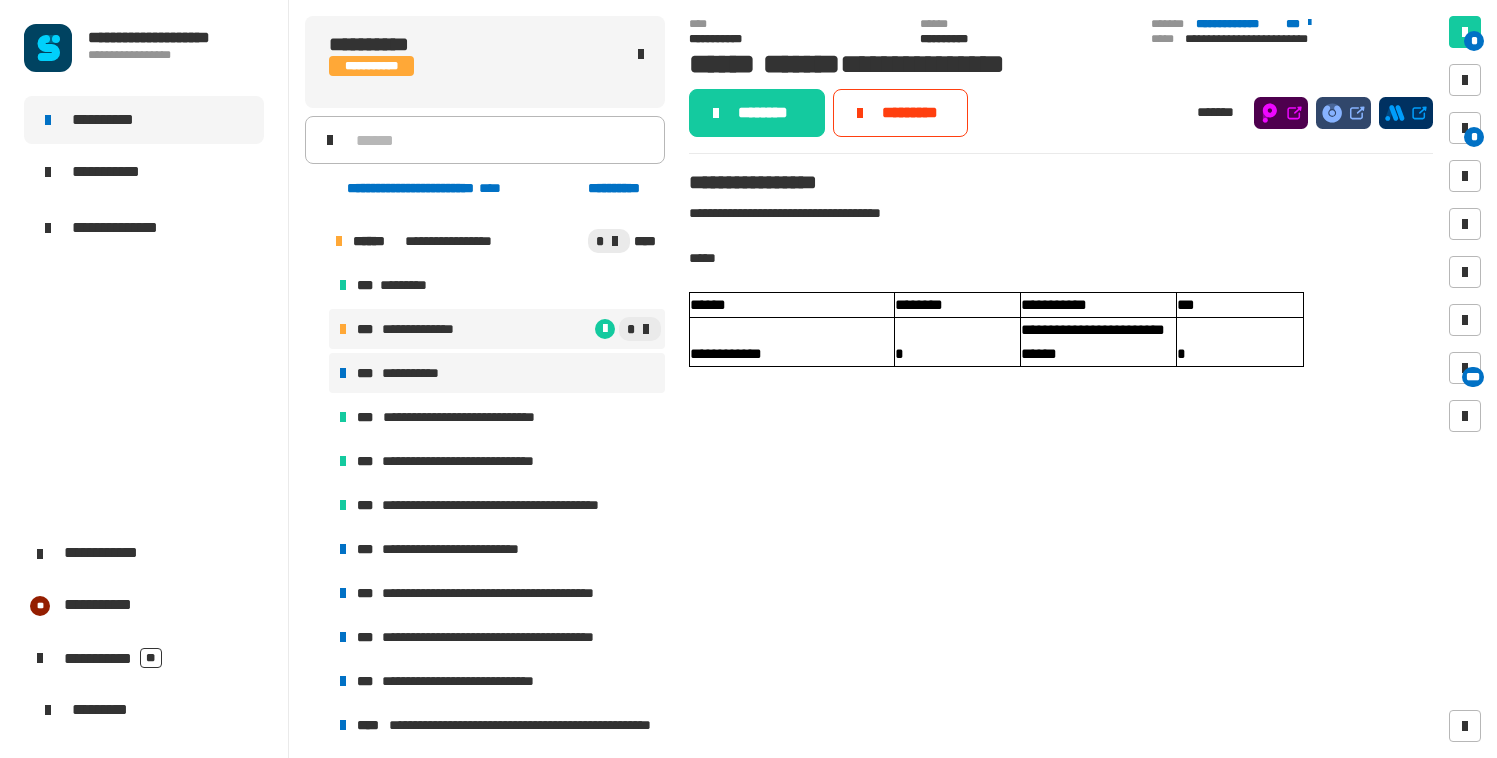 click on "**********" at bounding box center (417, 373) 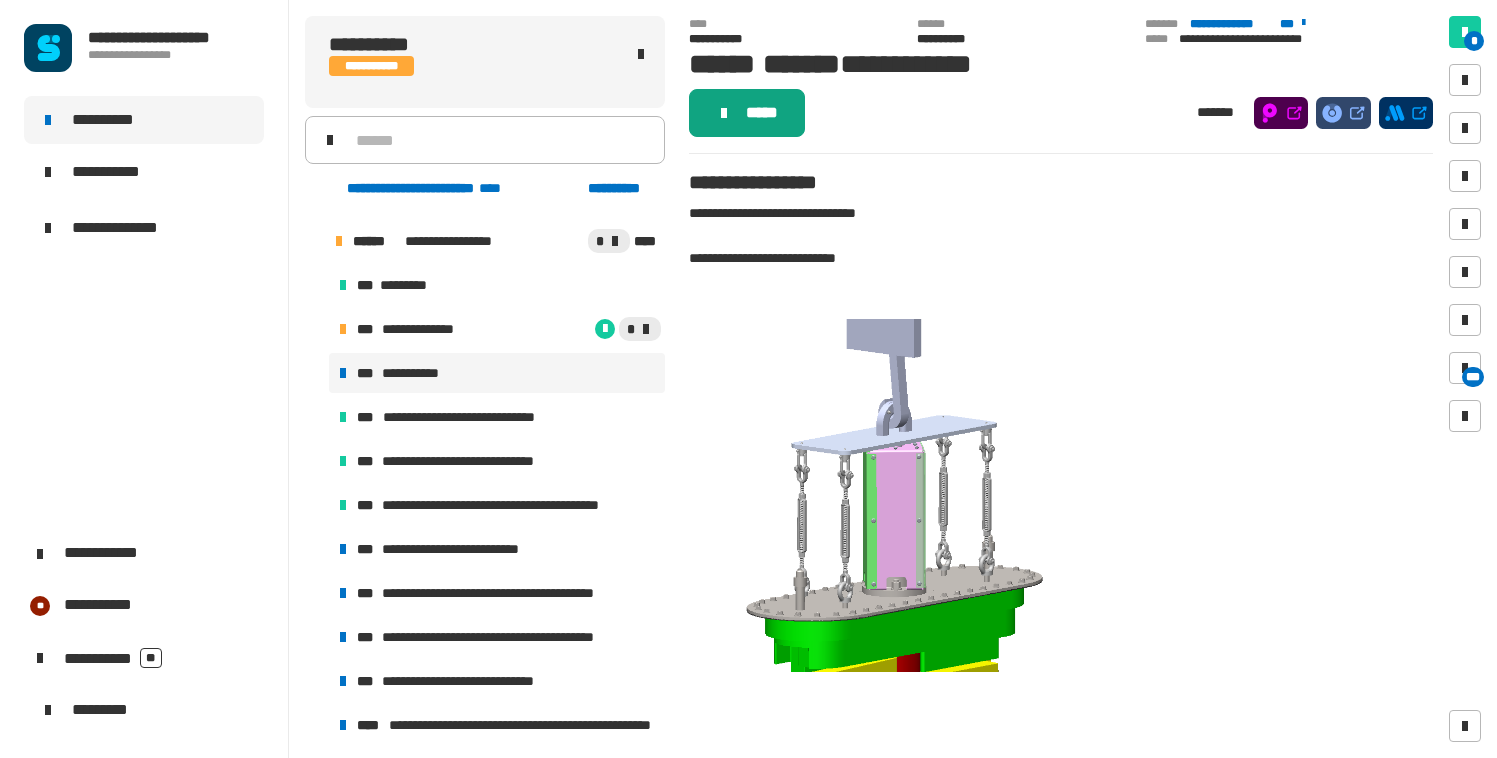click on "*****" 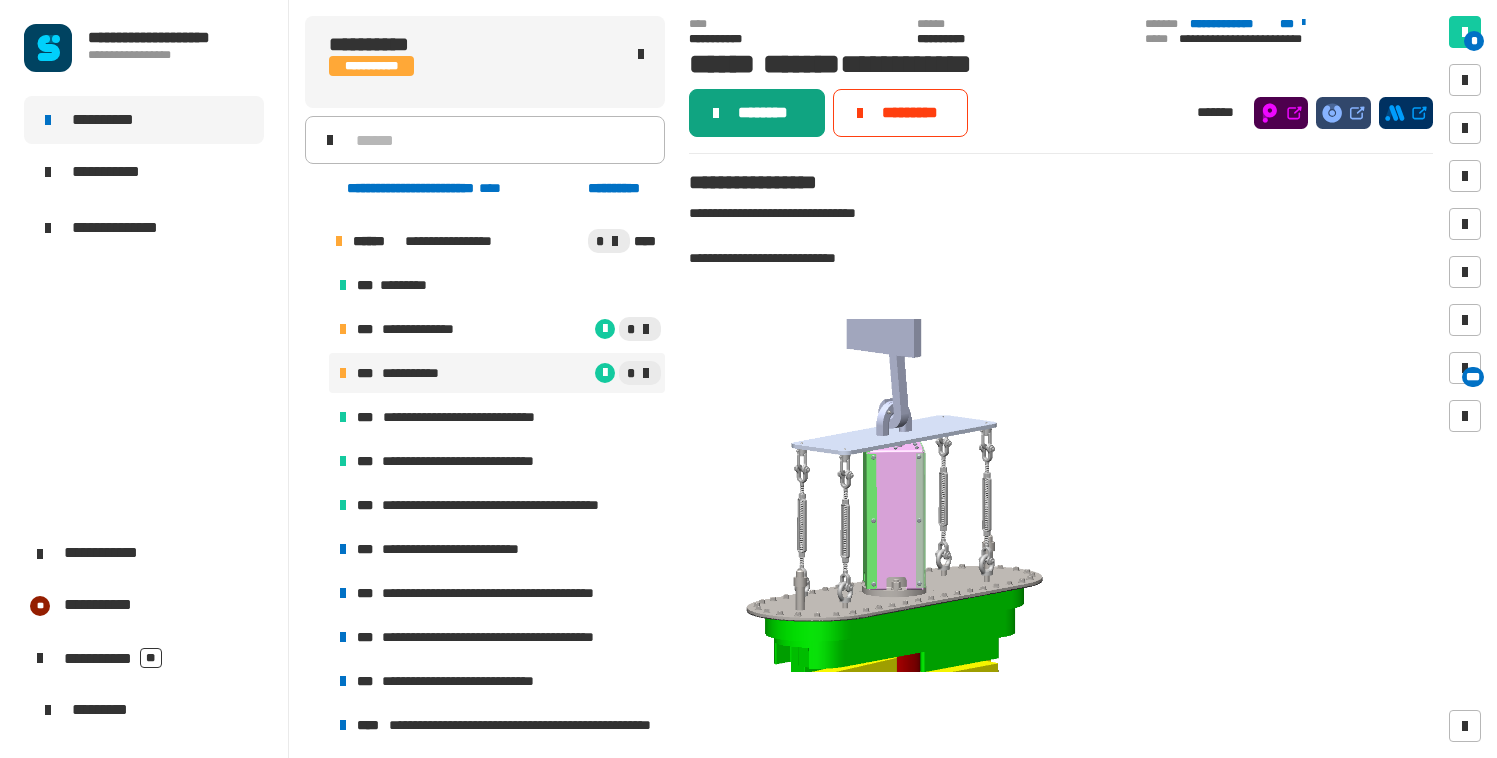 click on "********" 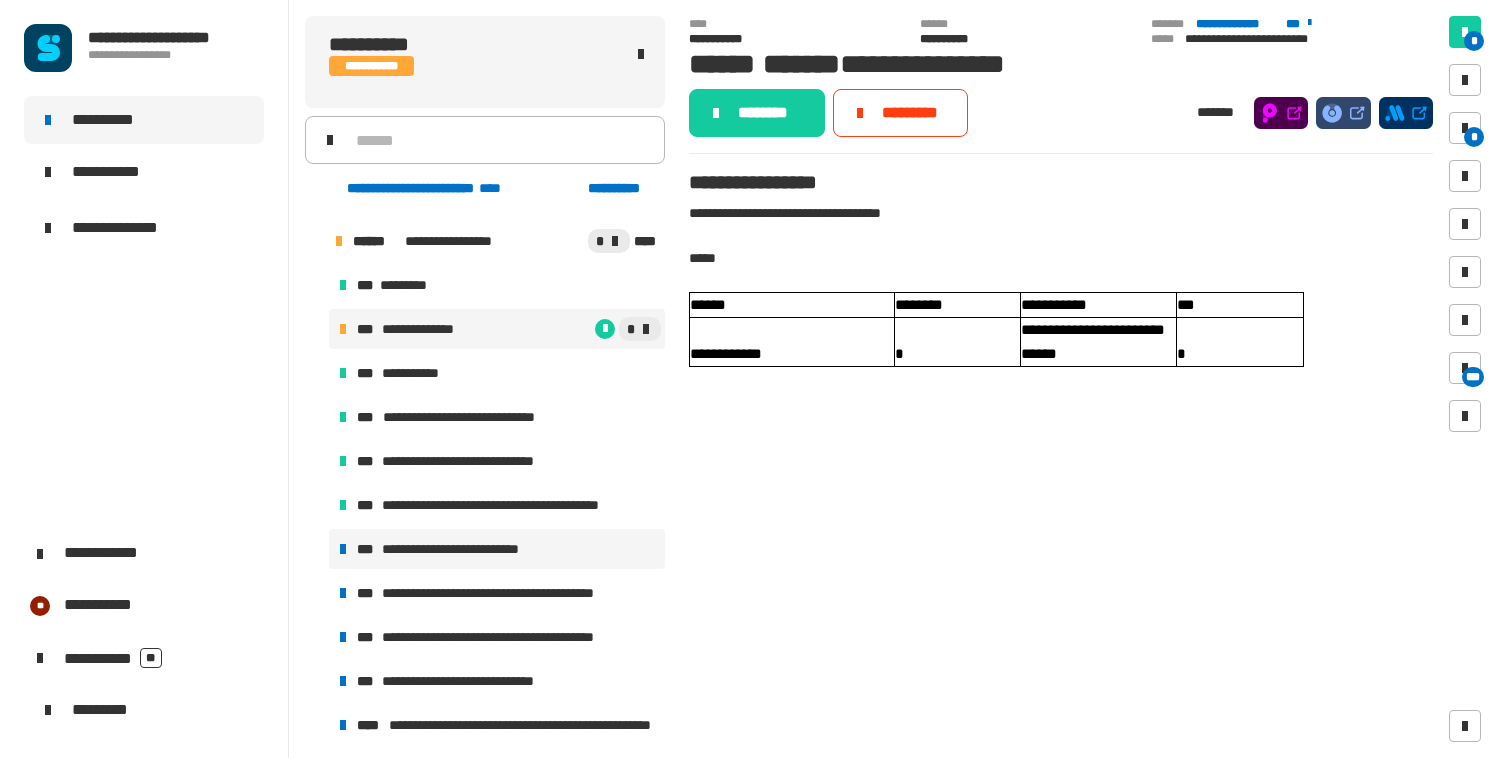 click on "**********" at bounding box center (463, 549) 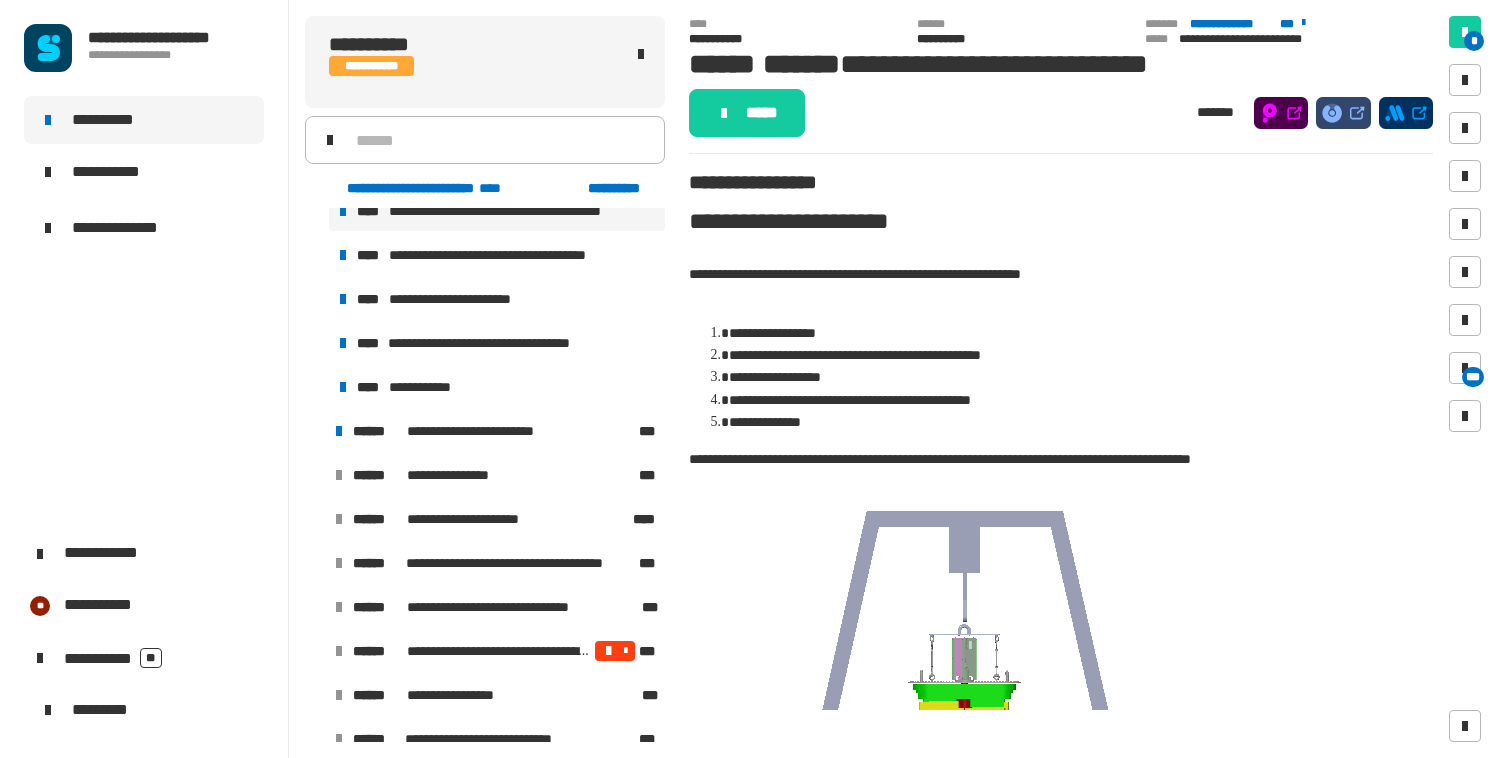 scroll, scrollTop: 1702, scrollLeft: 0, axis: vertical 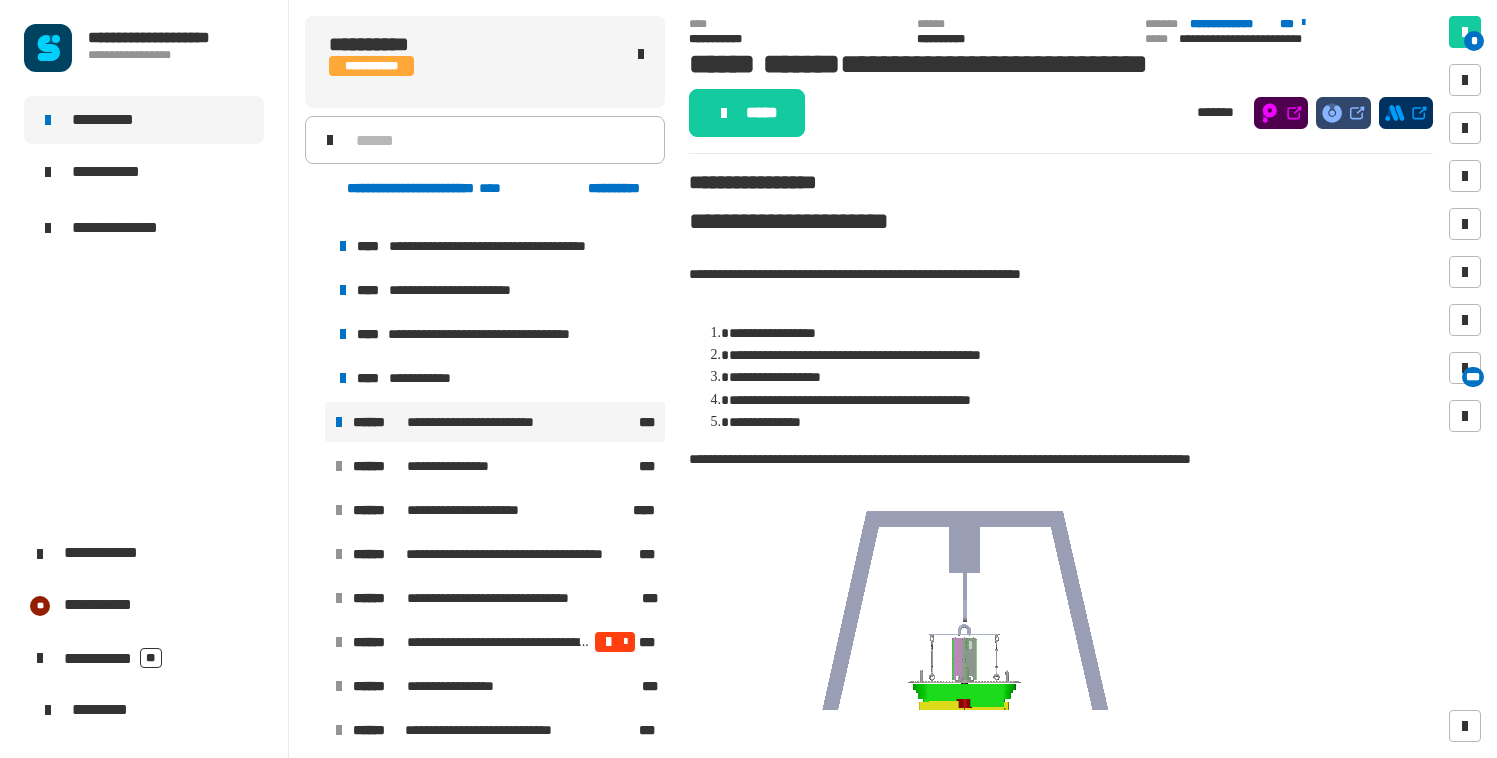 click on "**********" at bounding box center [493, 422] 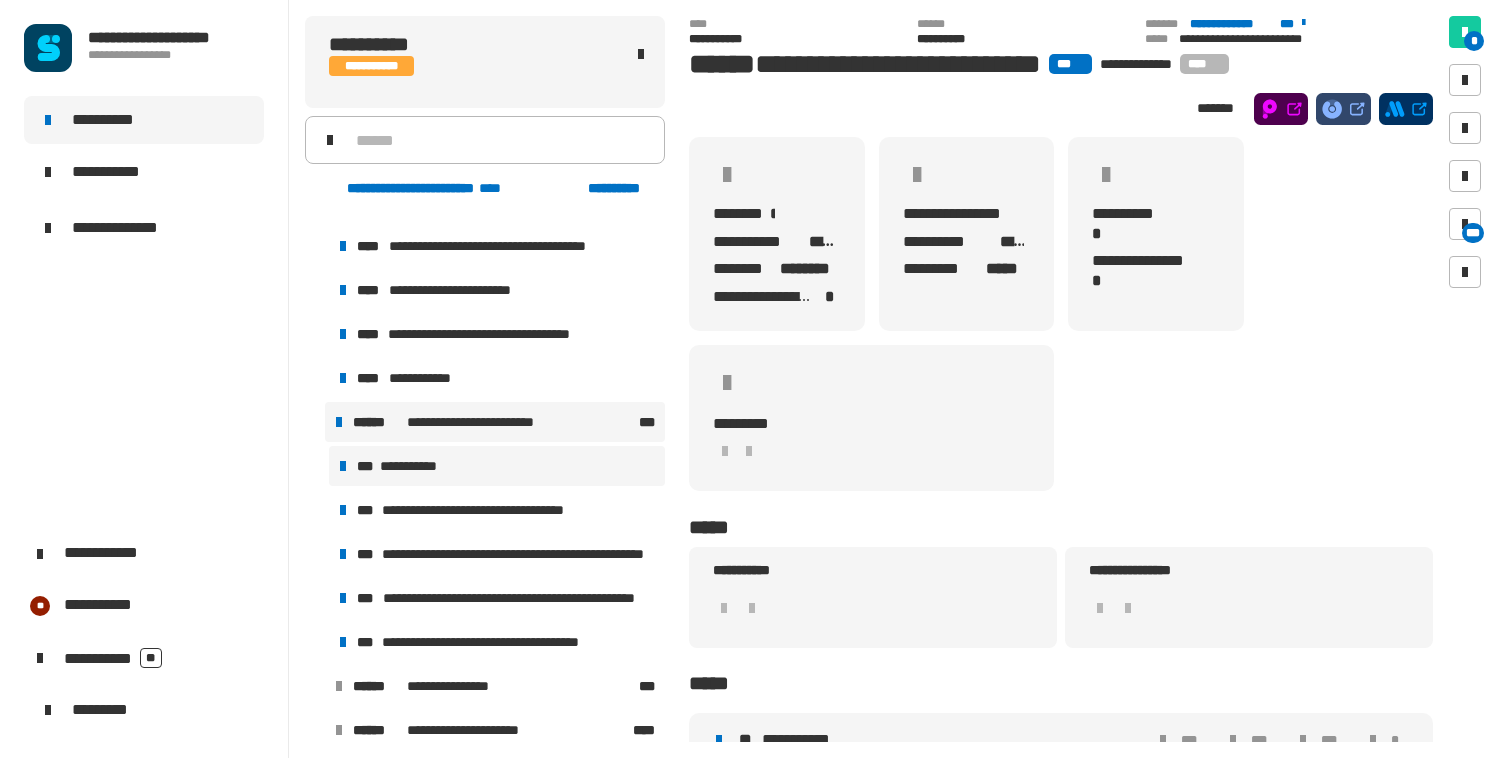 click on "**********" at bounding box center [497, 466] 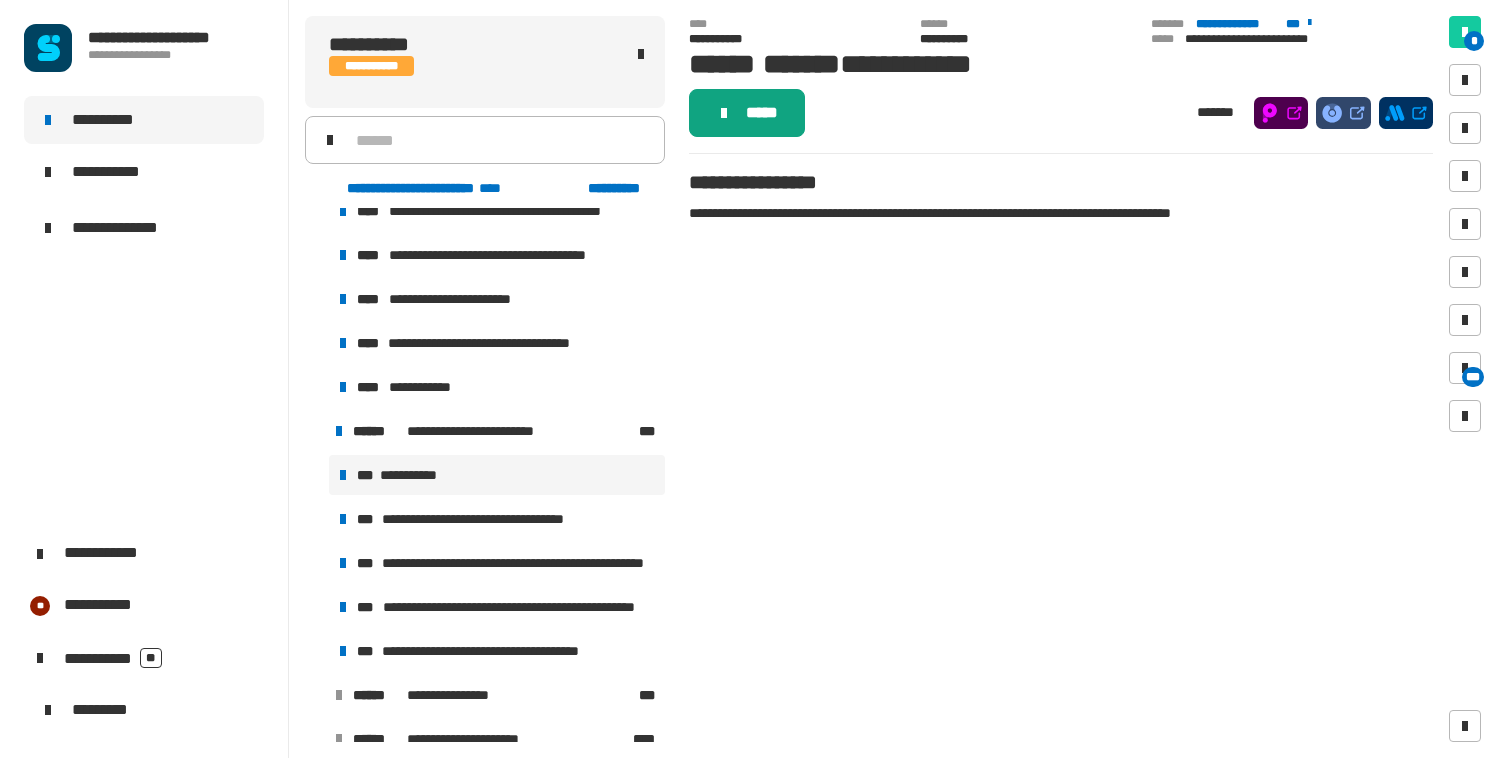 click on "*****" 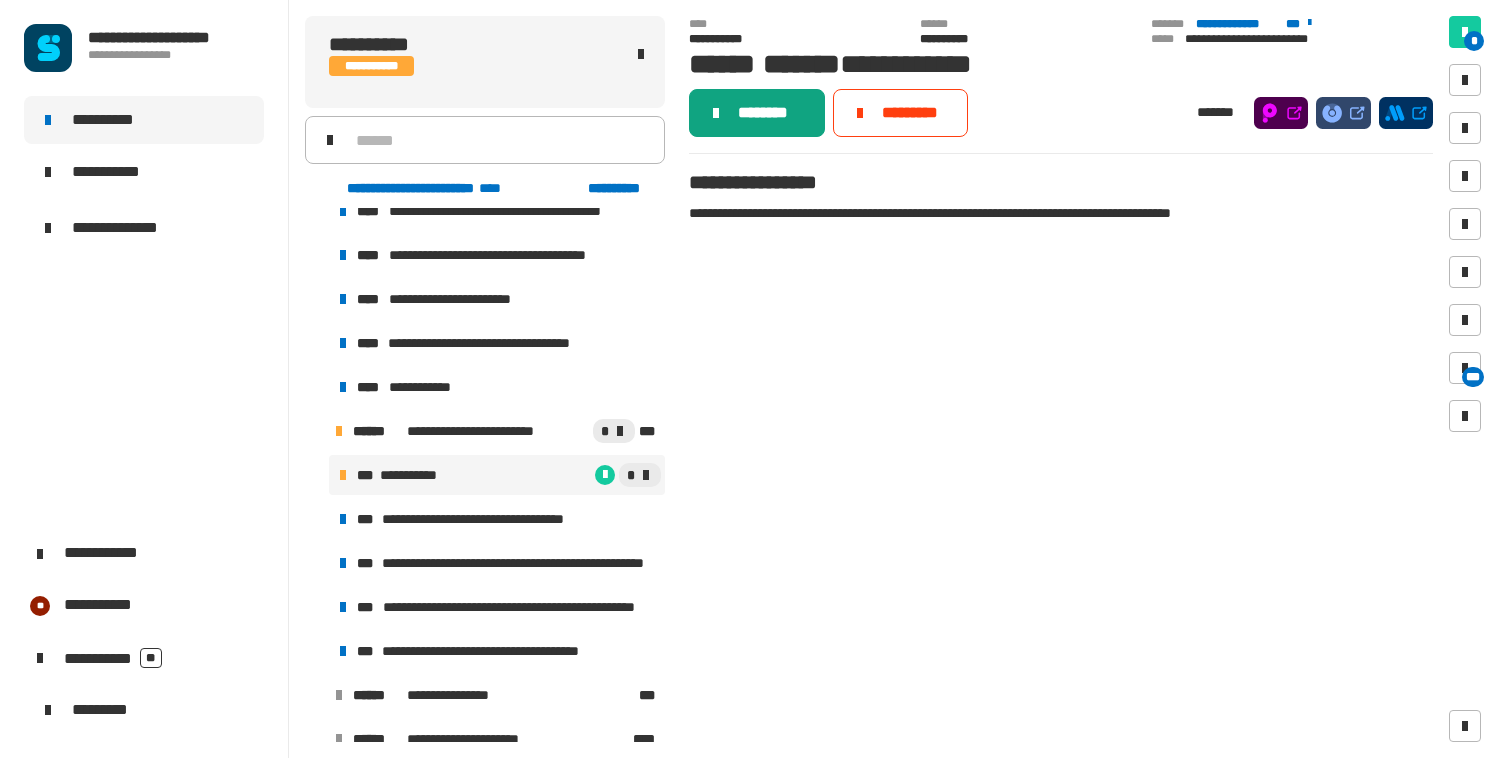 click on "********" 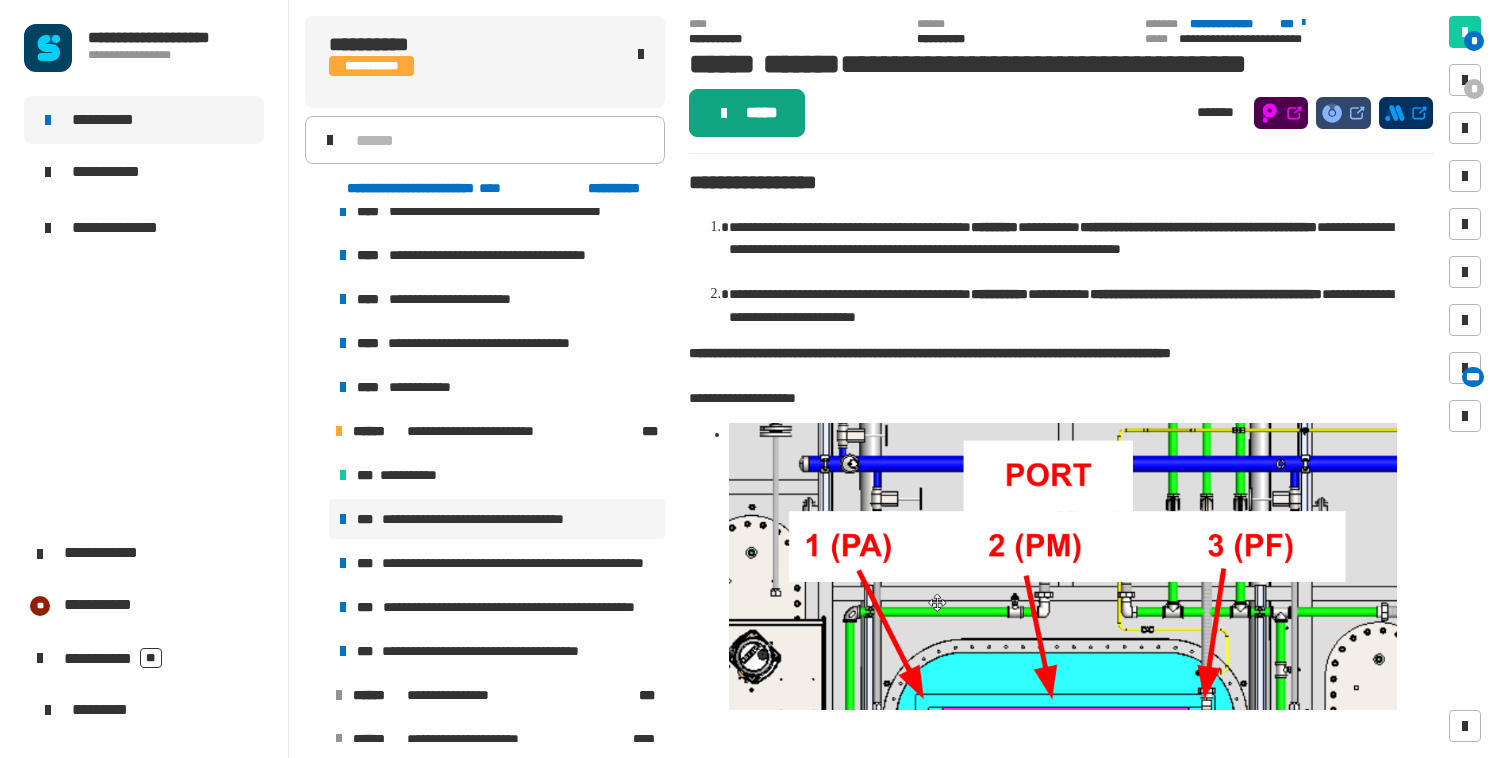 click on "*****" 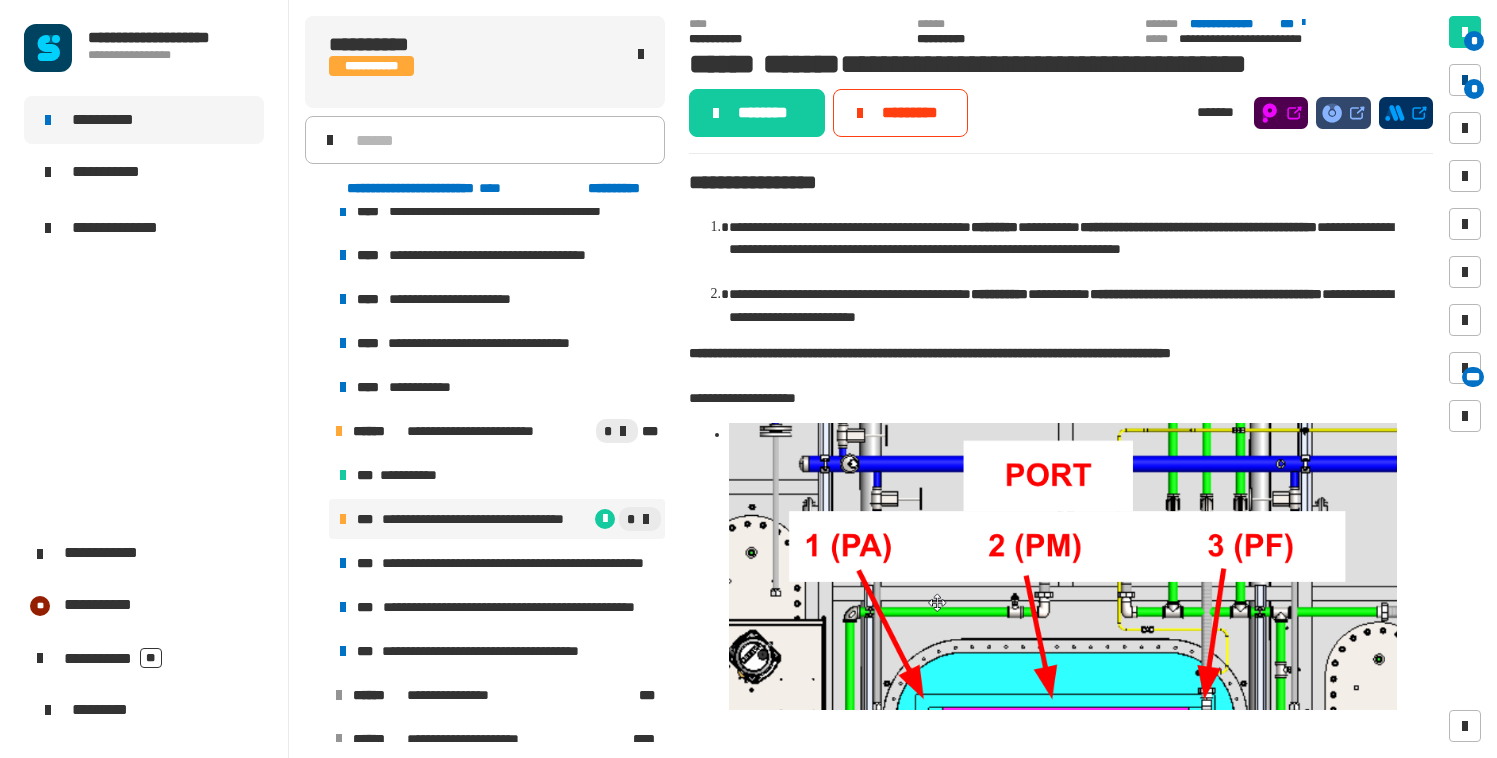 click at bounding box center (1465, 80) 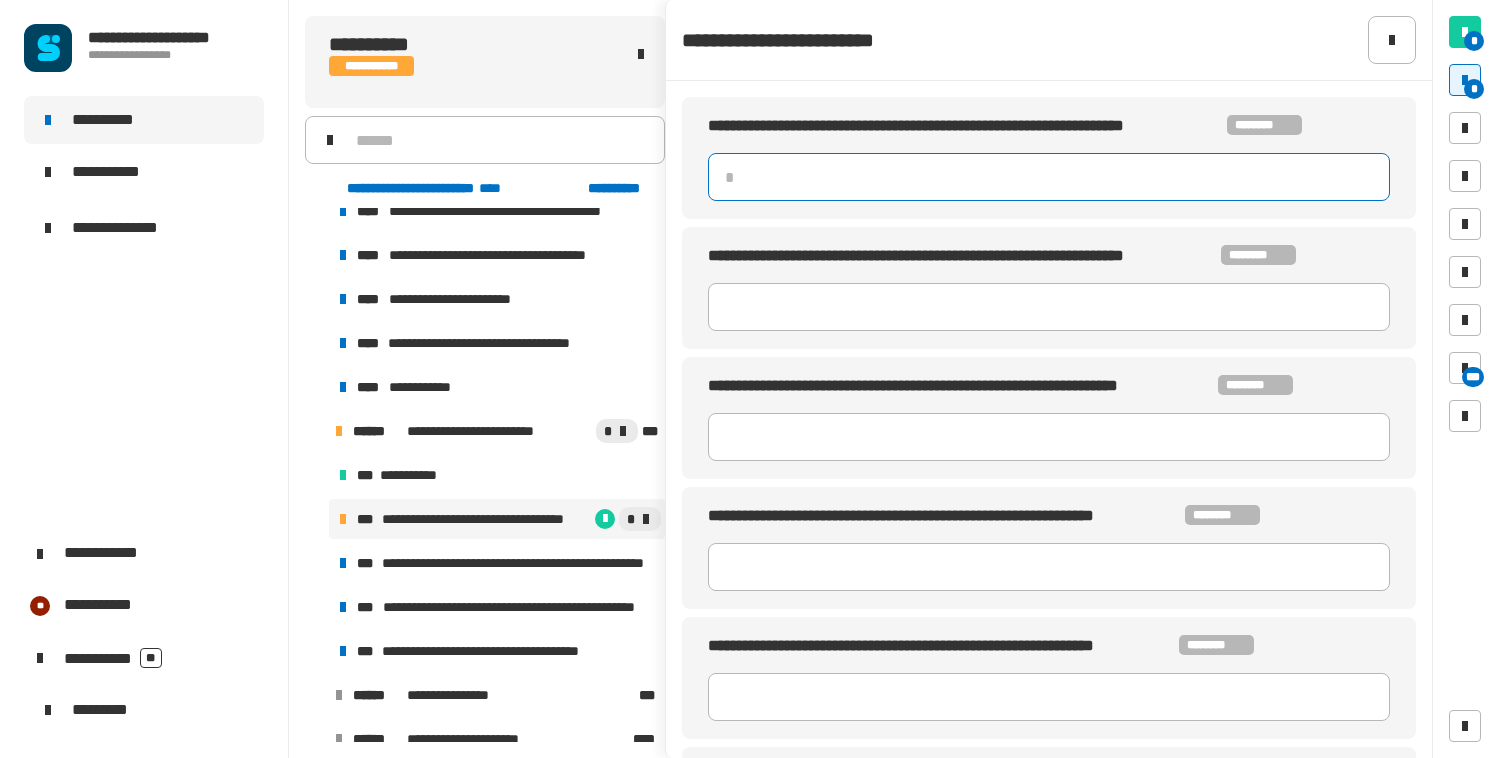click 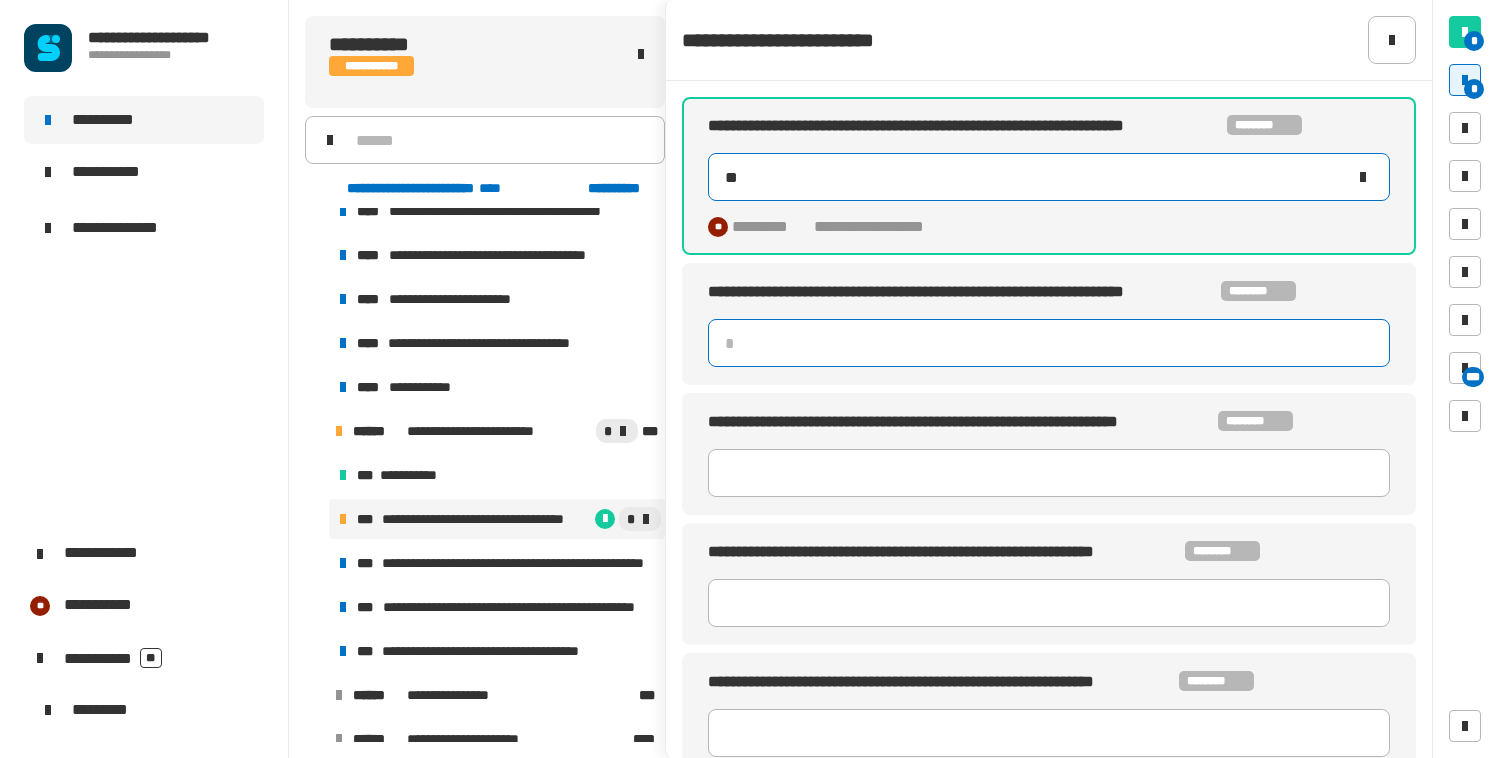 type on "*" 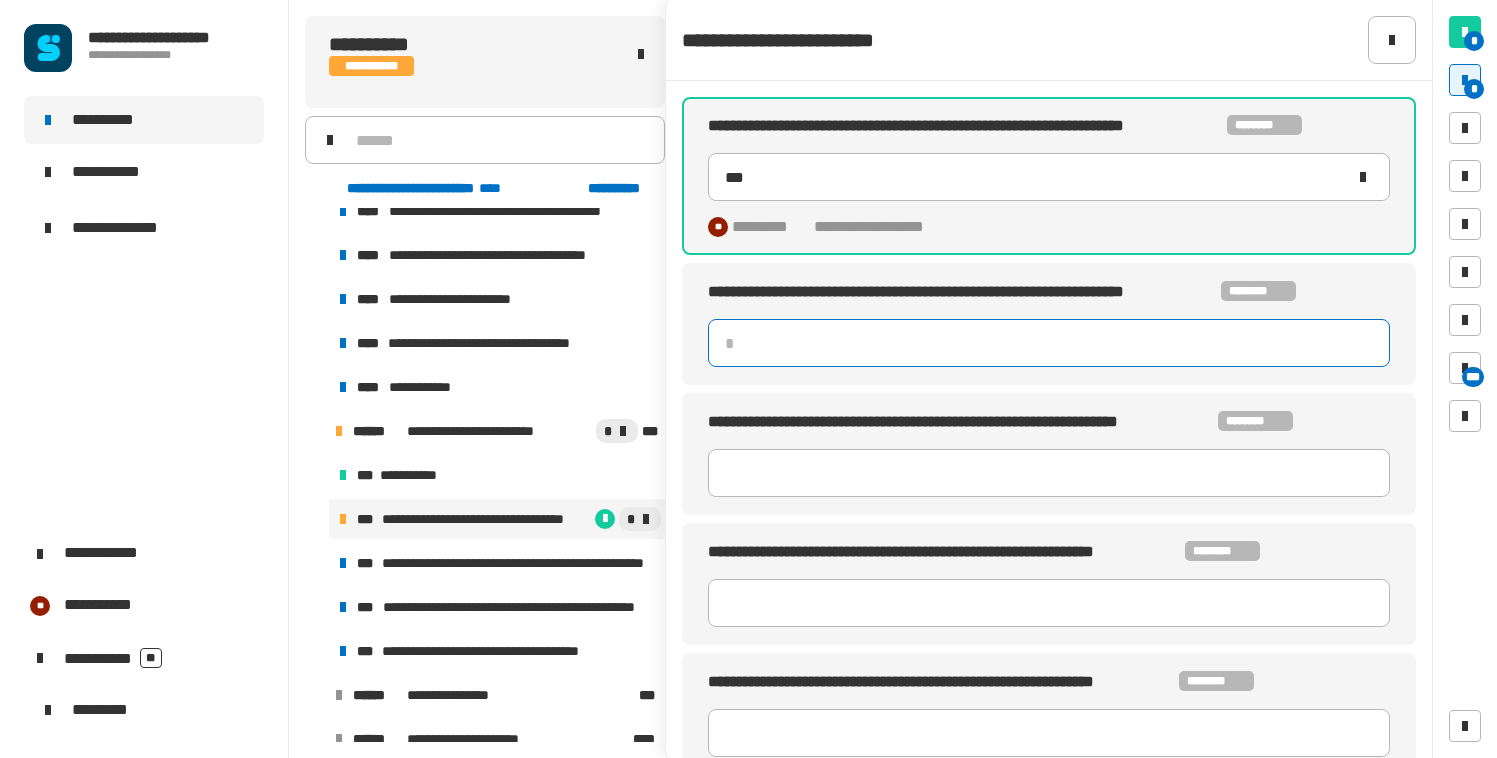 click 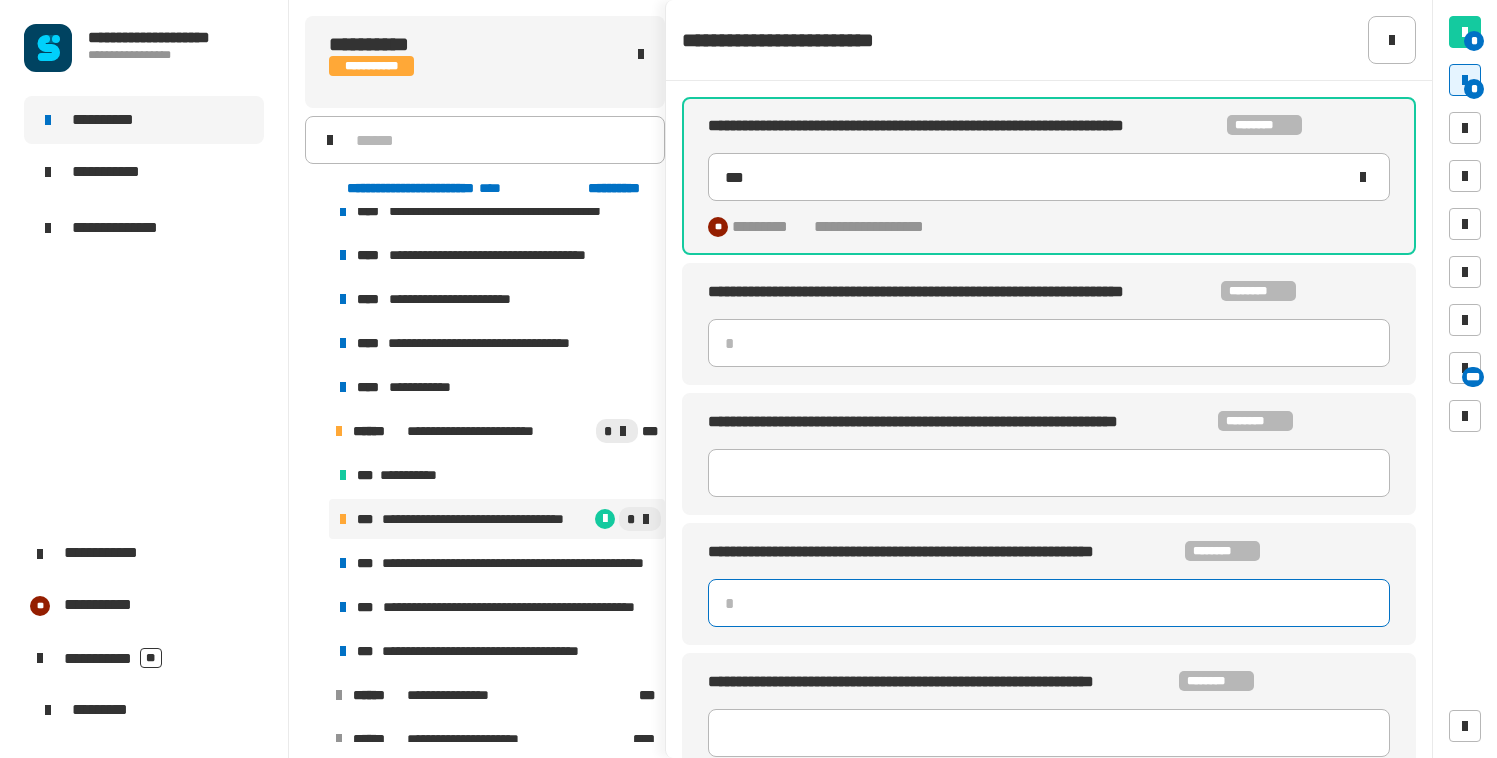 type 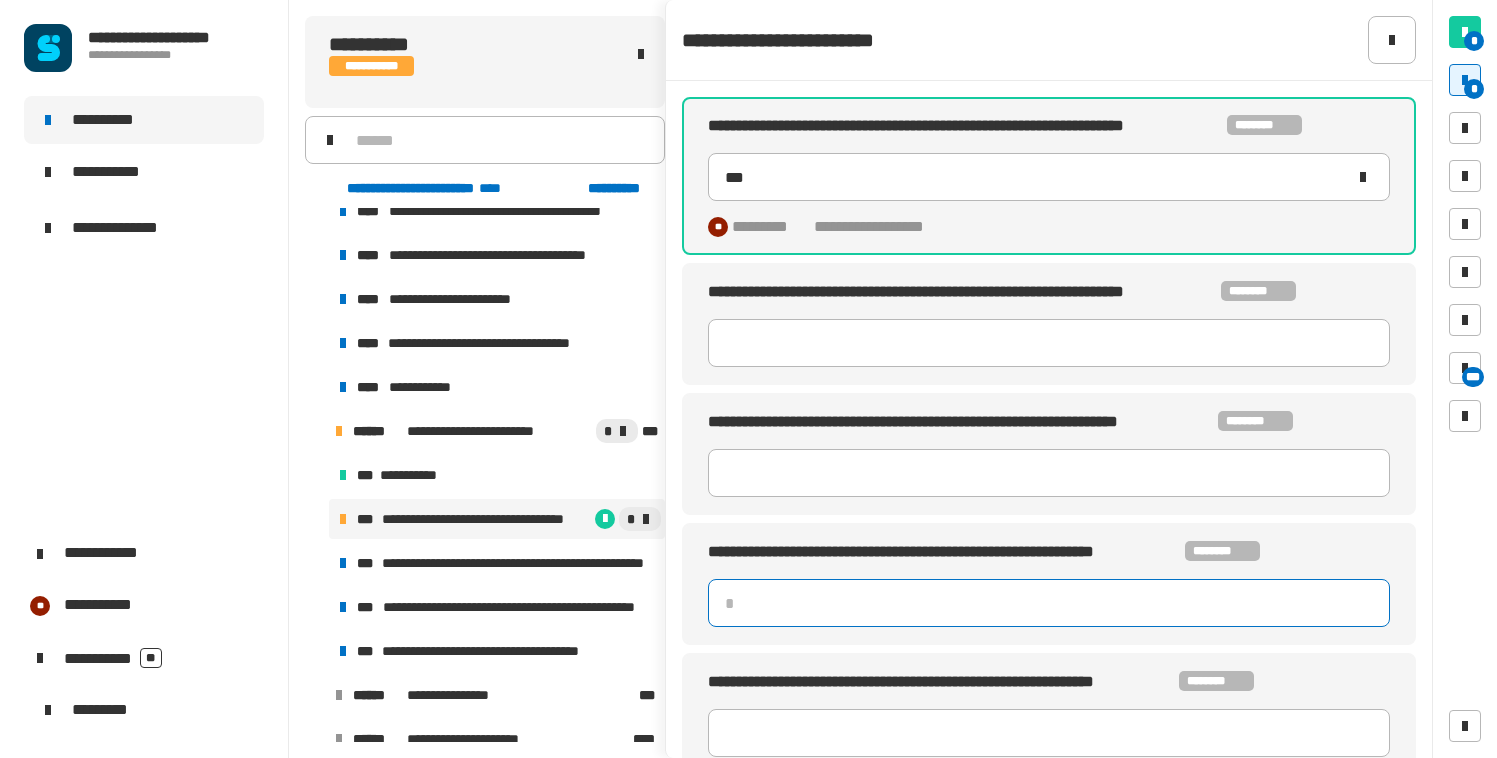 click 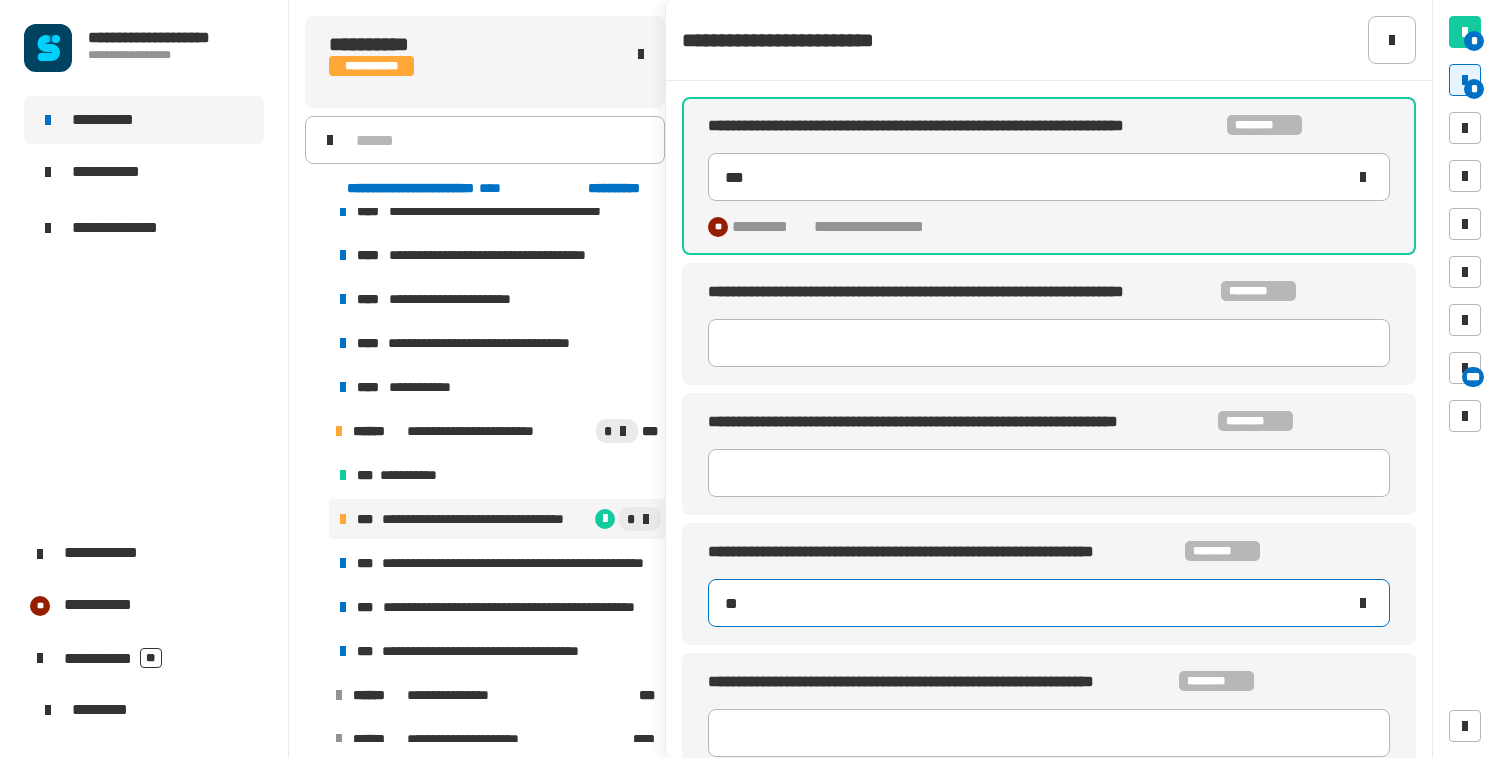type on "***" 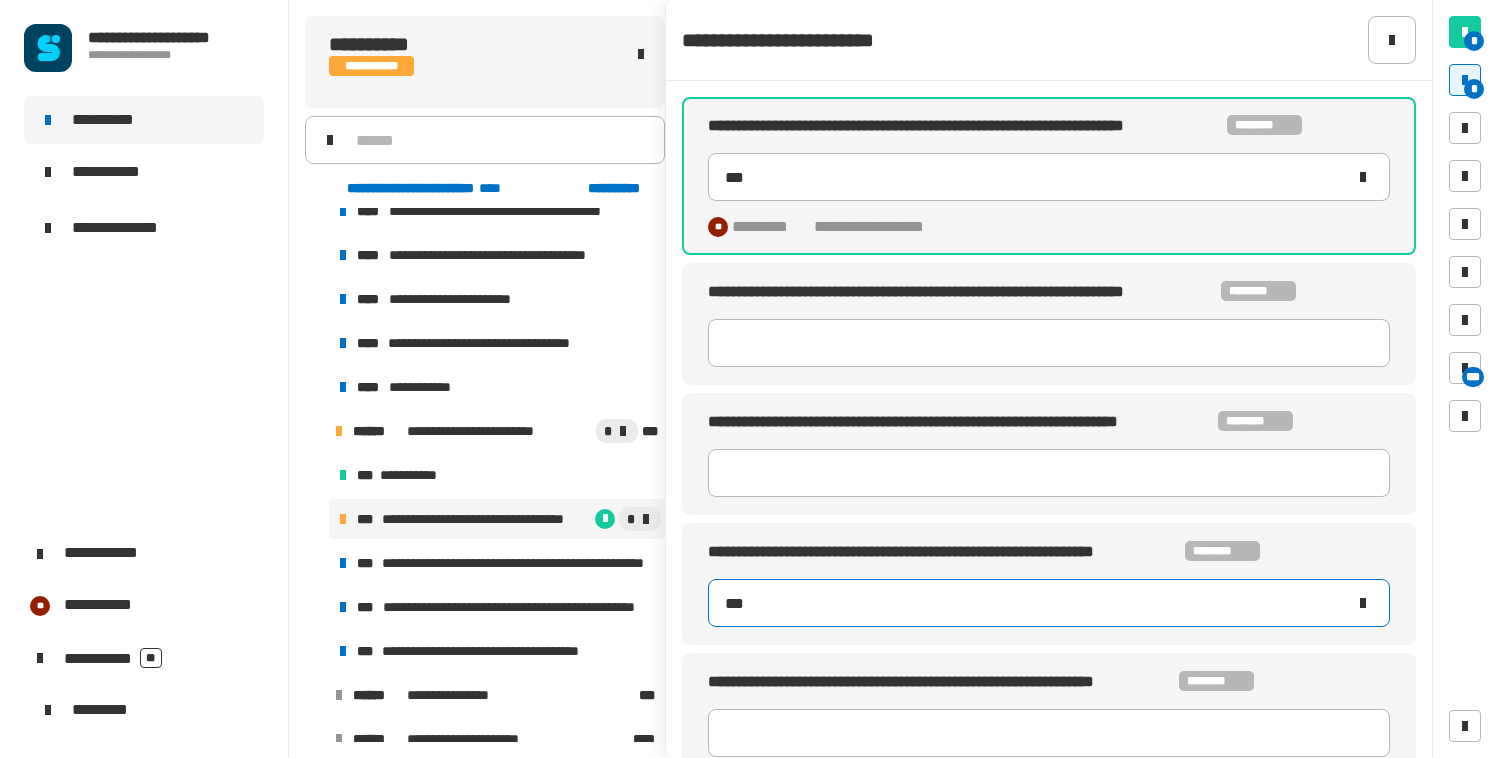 type on "***" 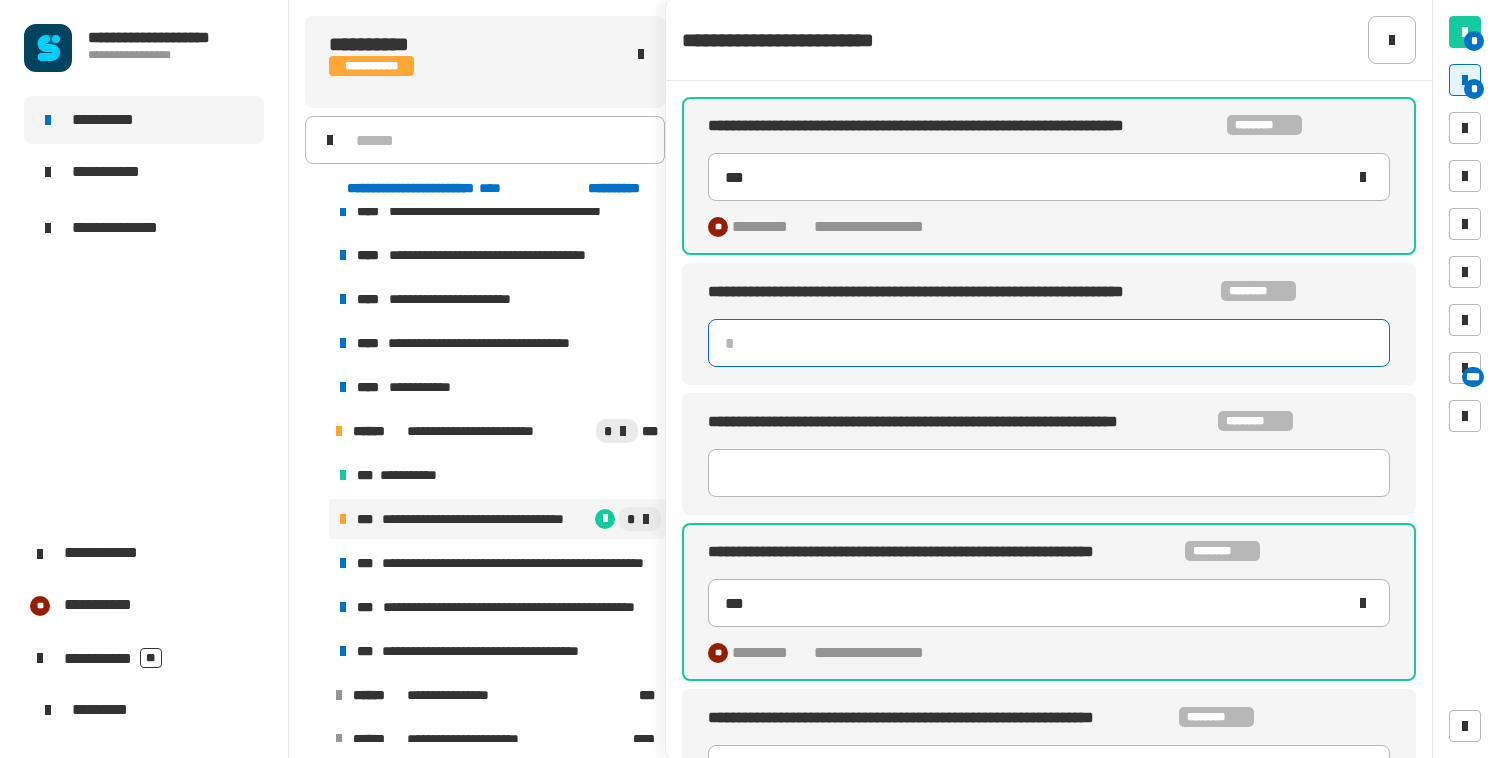 click 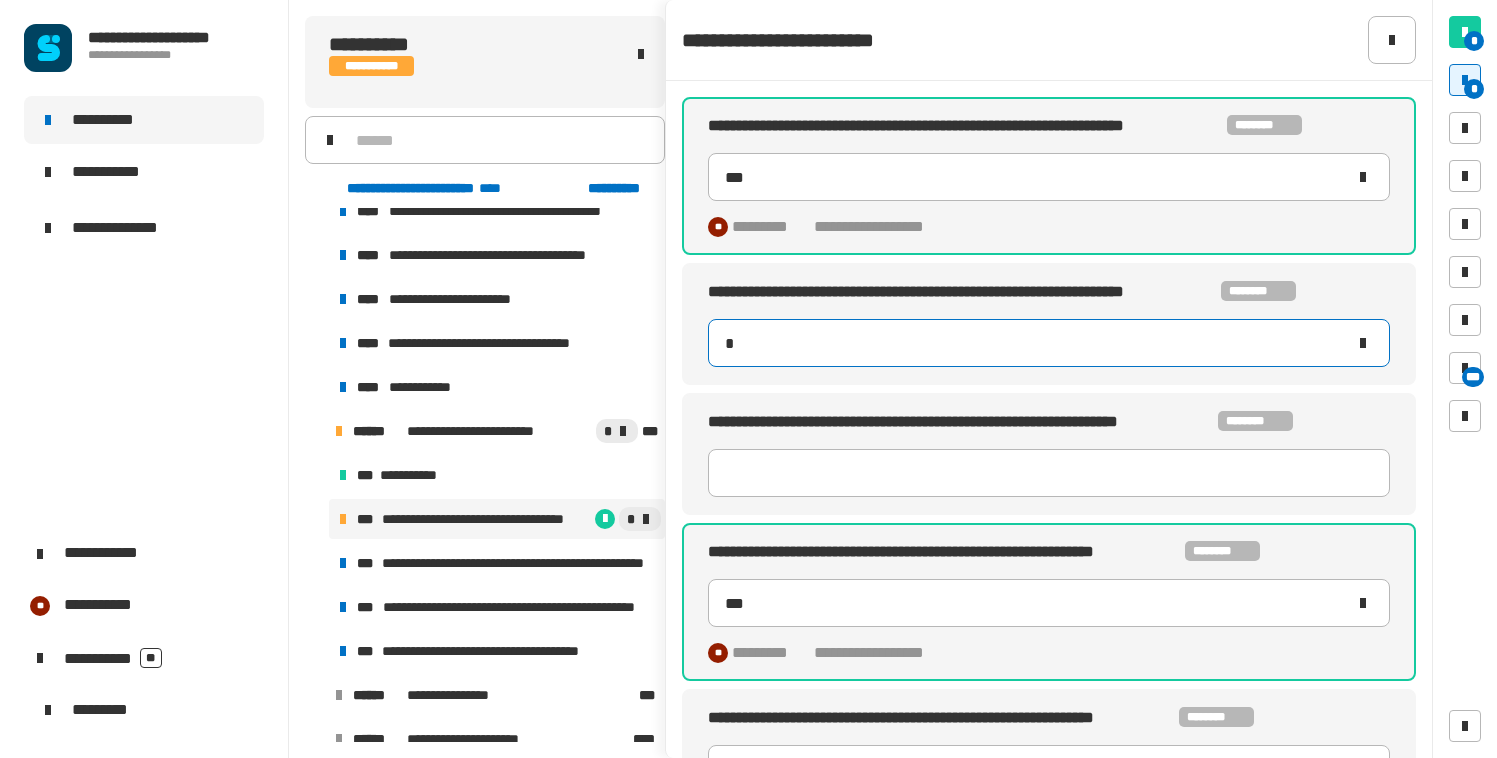 type on "**" 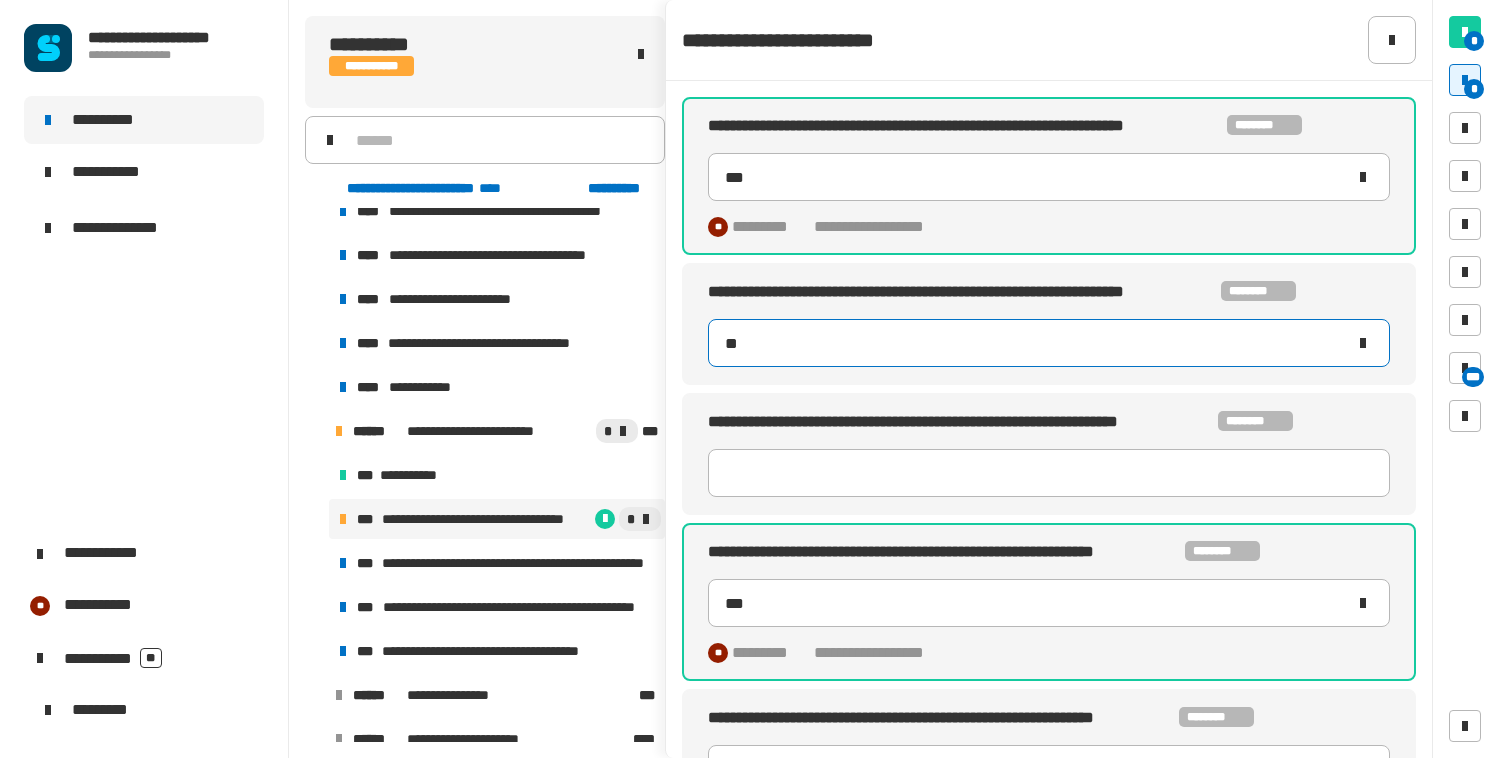 type on "***" 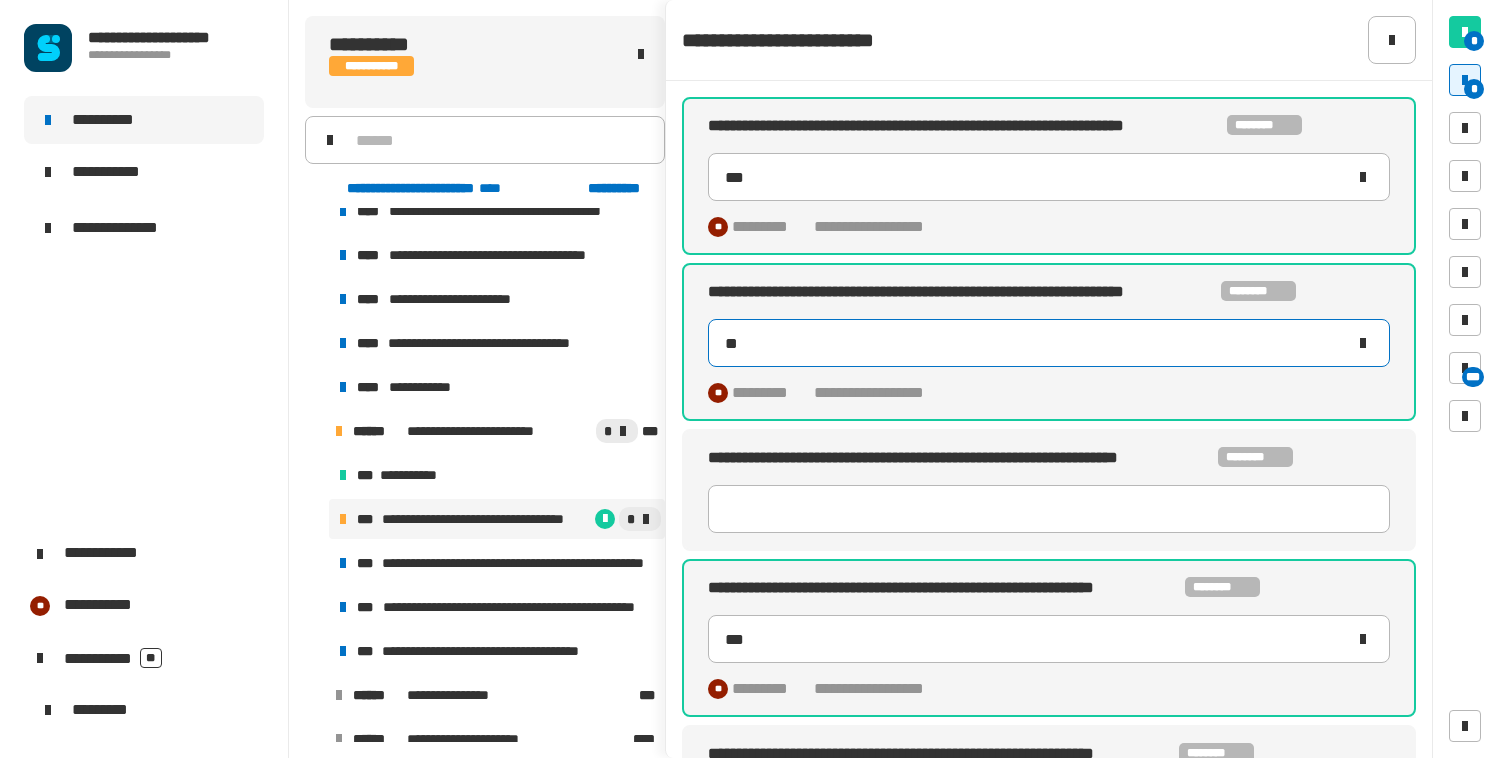 type on "***" 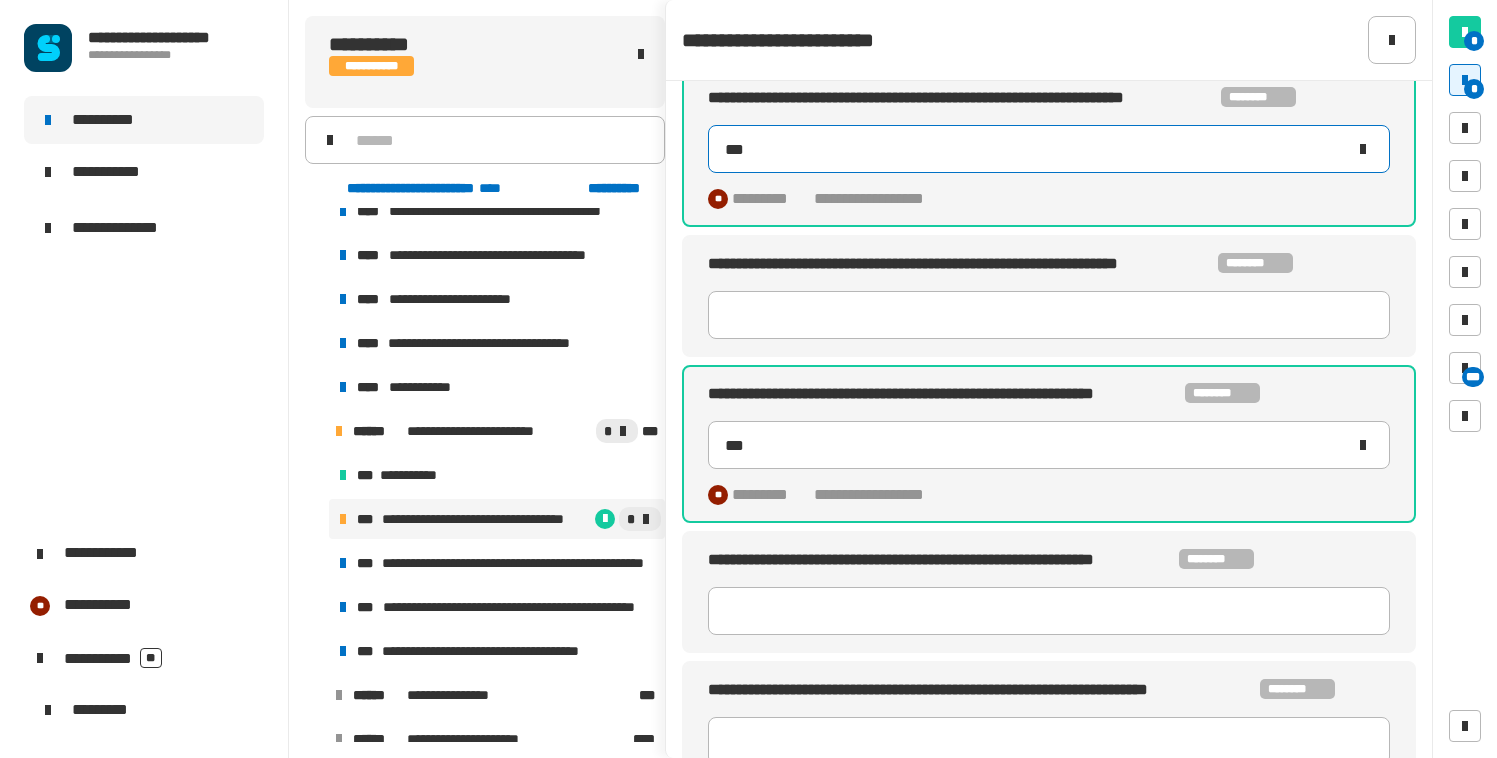 scroll, scrollTop: 219, scrollLeft: 0, axis: vertical 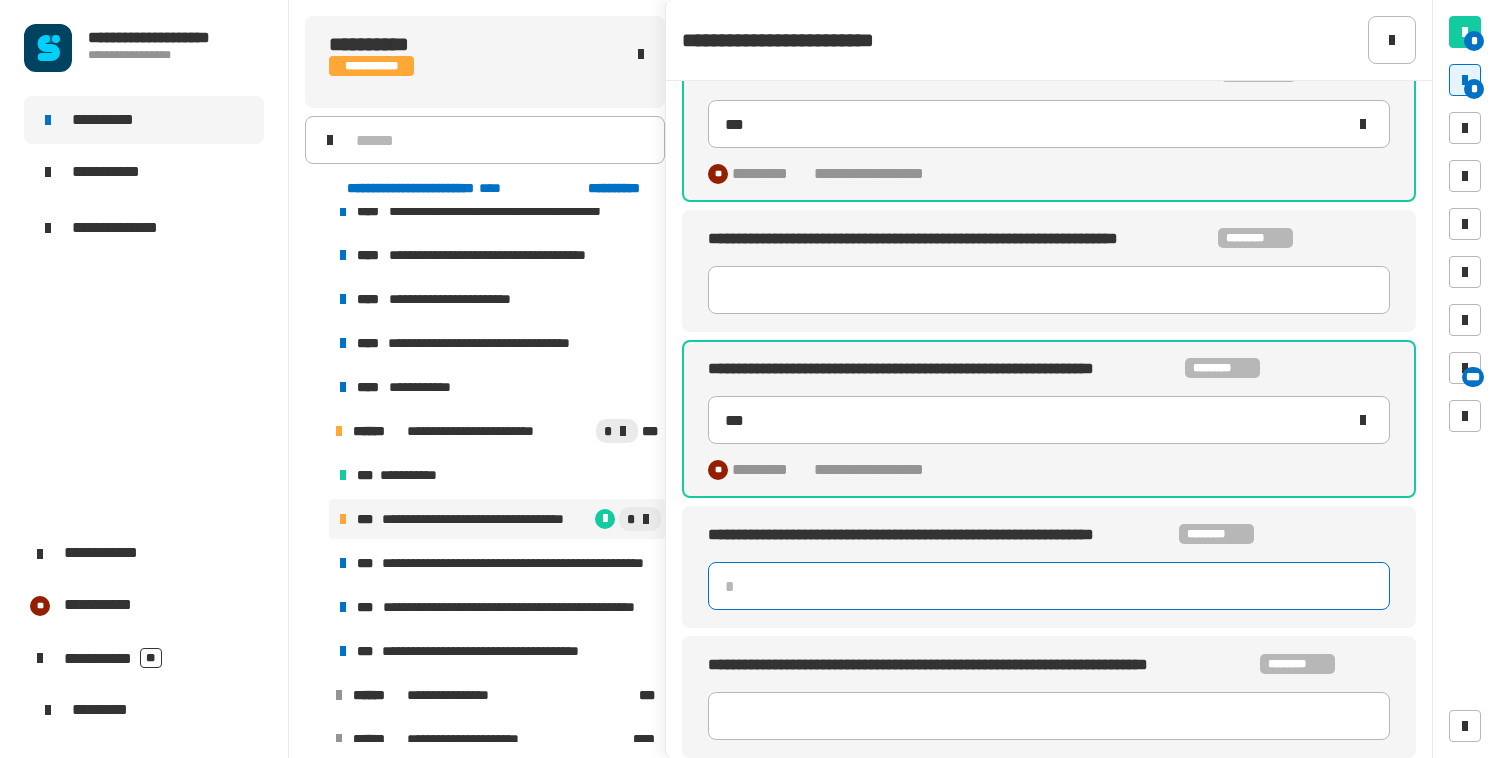 click 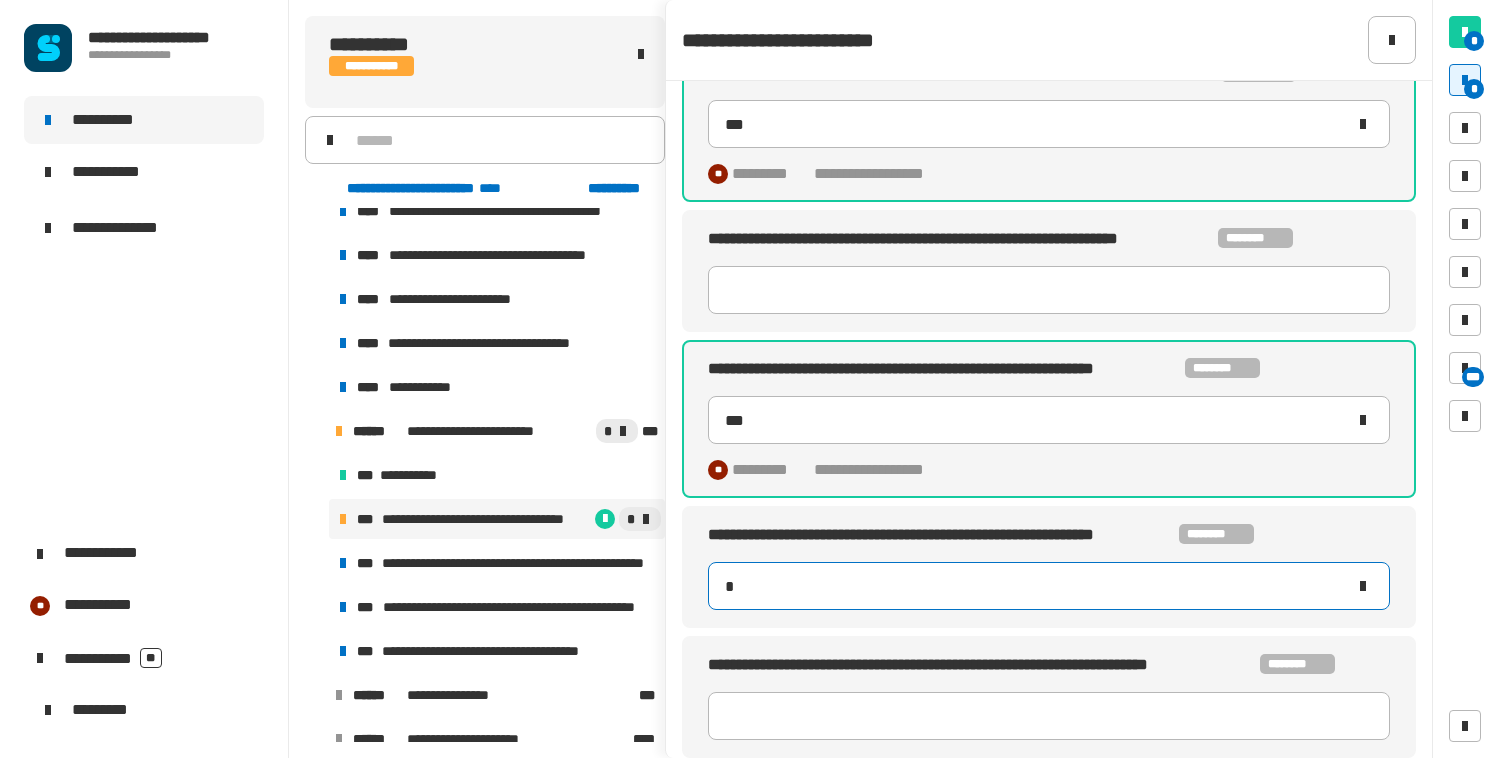 type on "**" 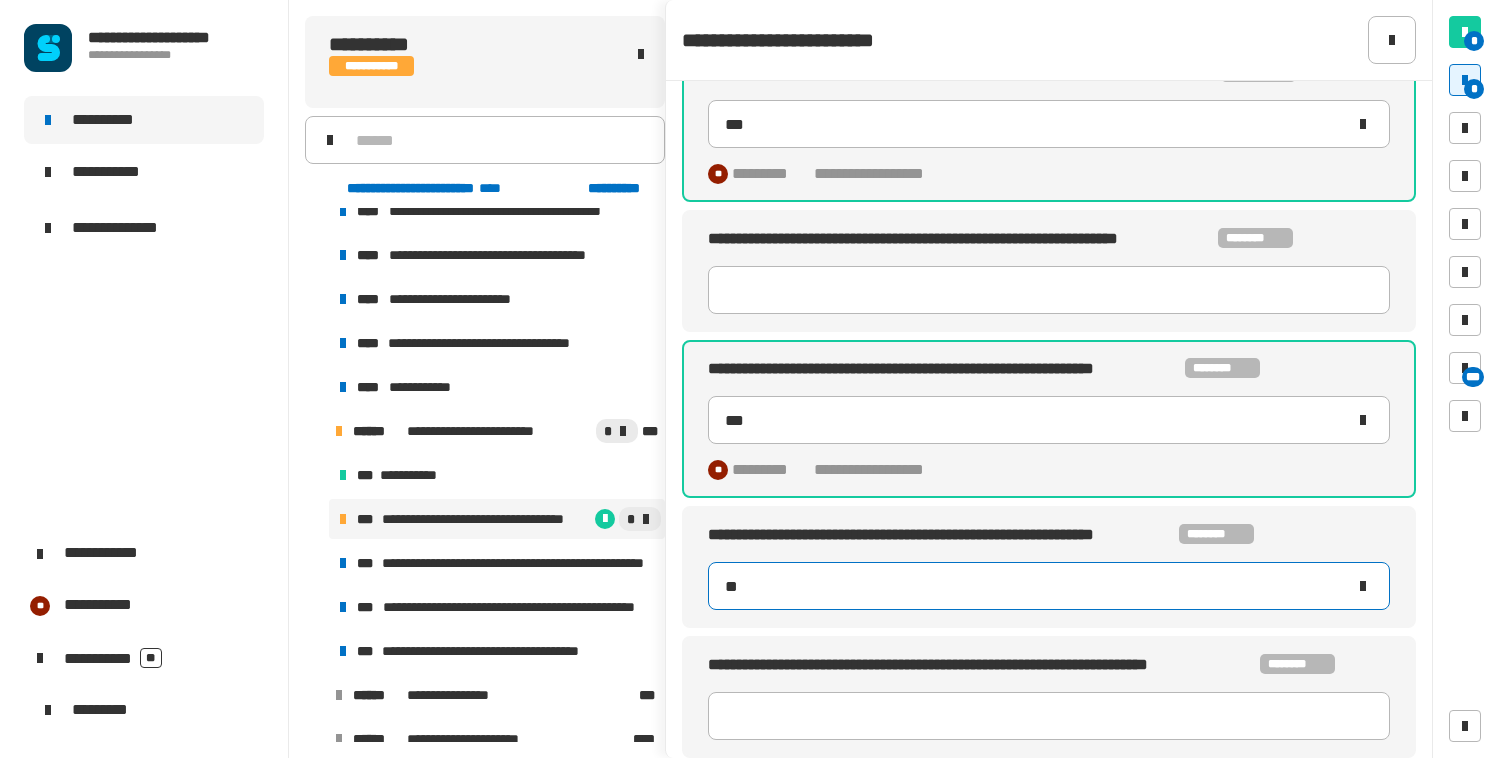 type on "***" 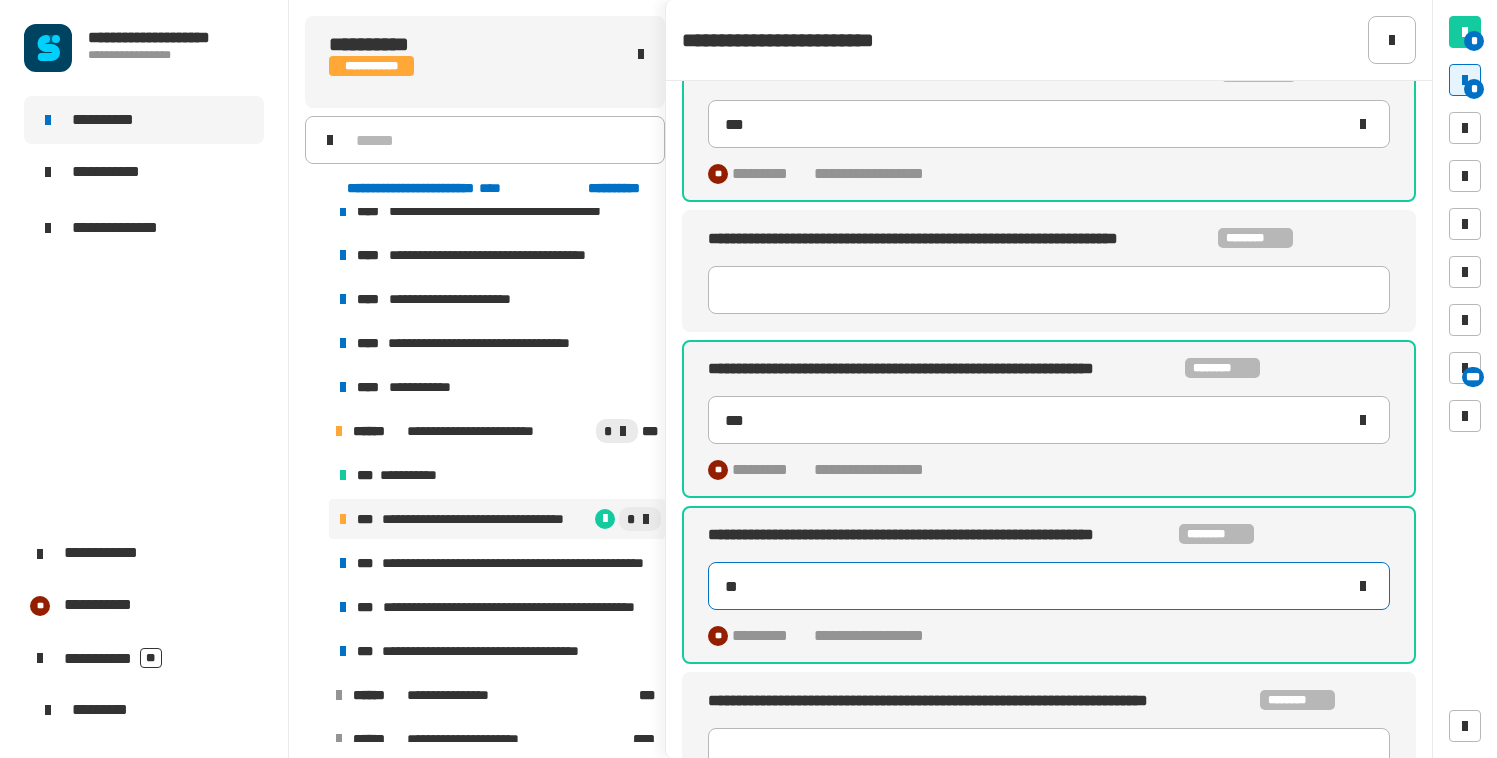 type on "***" 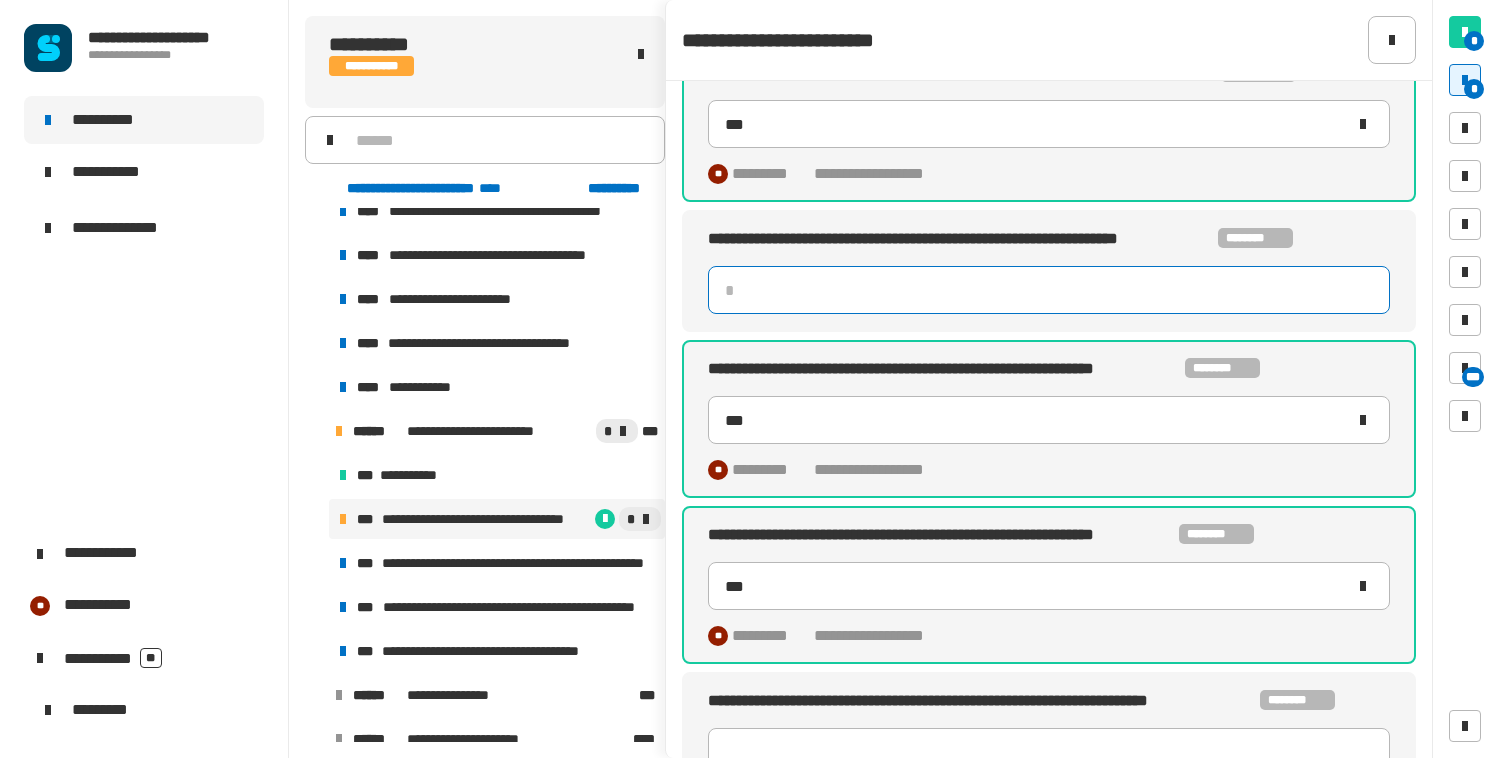 click 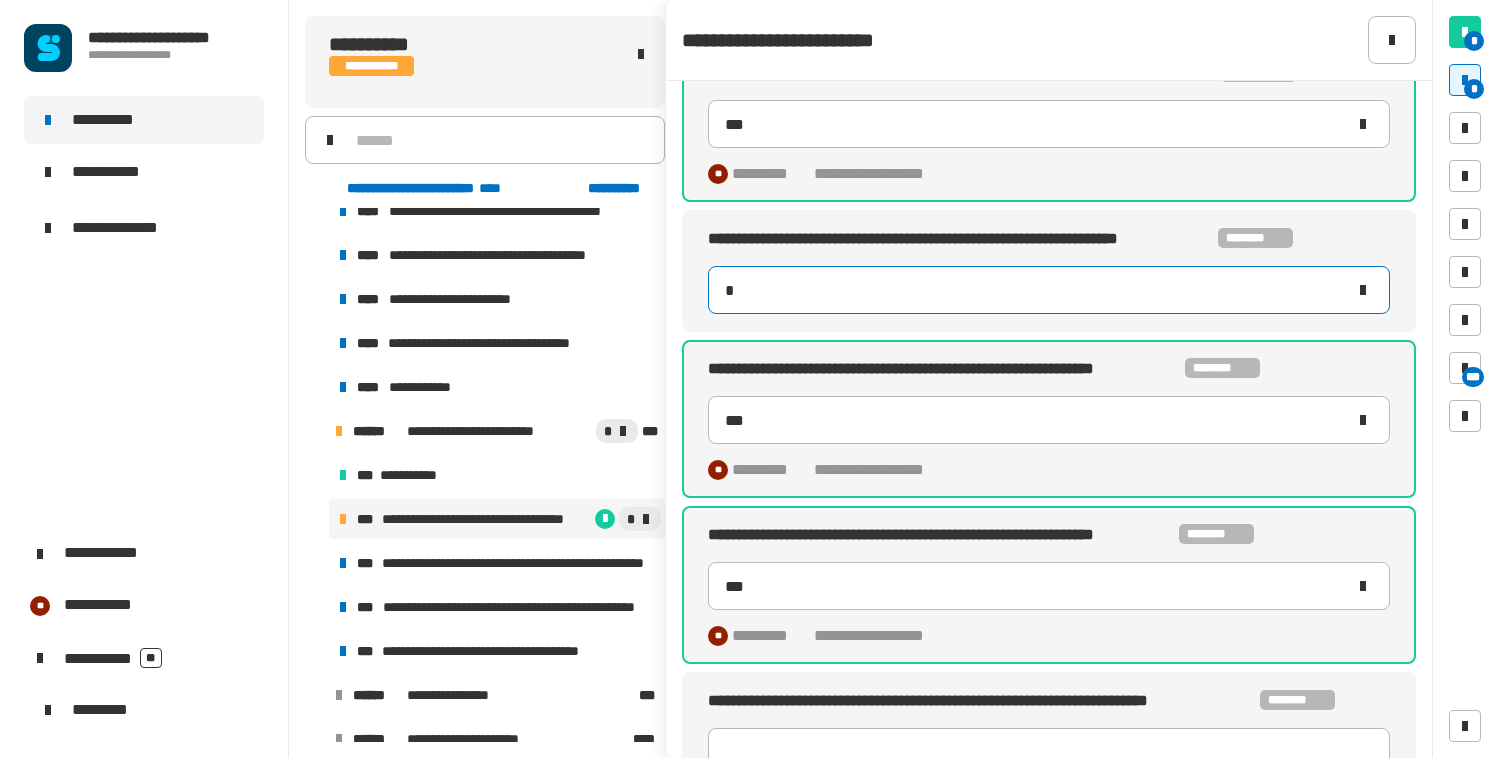 type on "**" 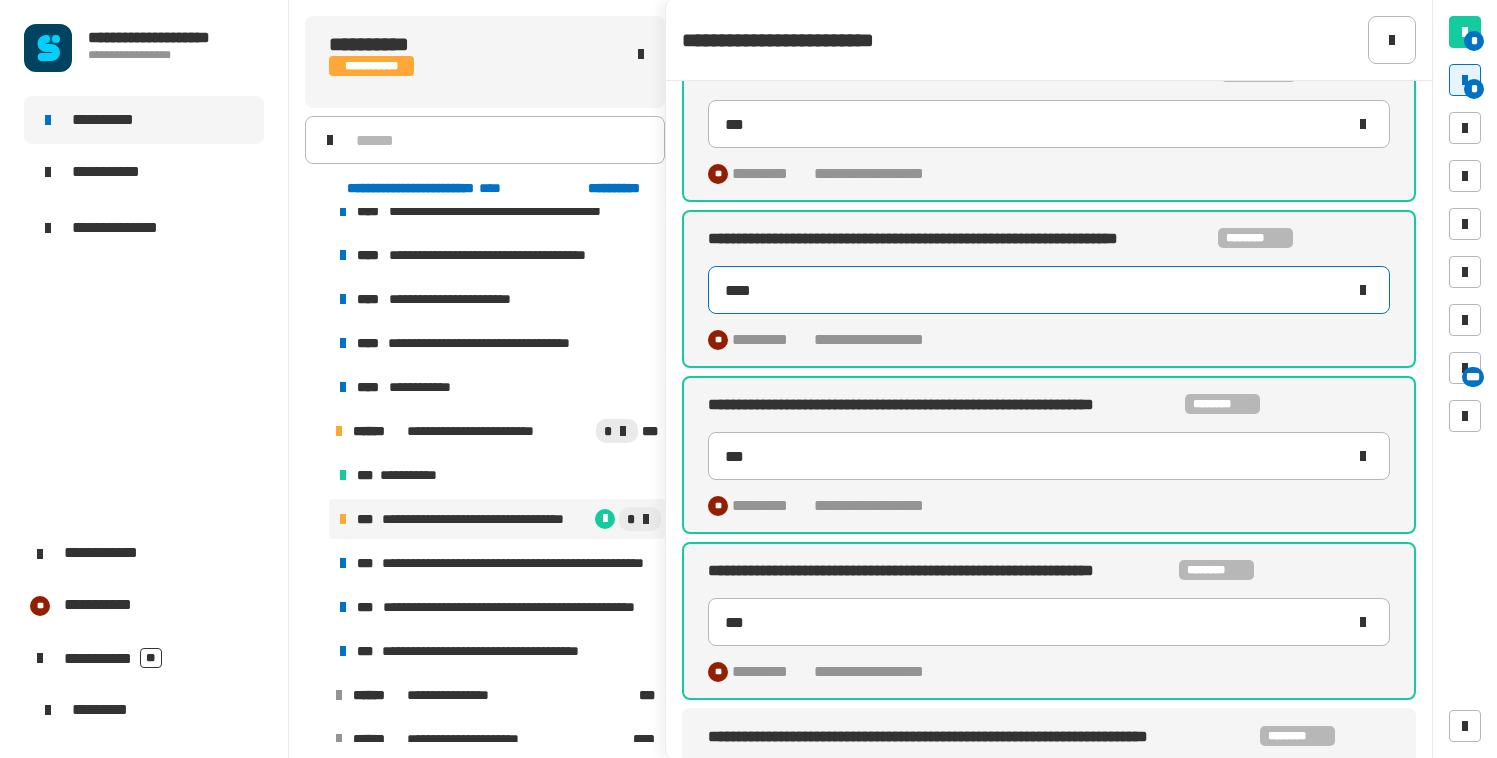 type on "***" 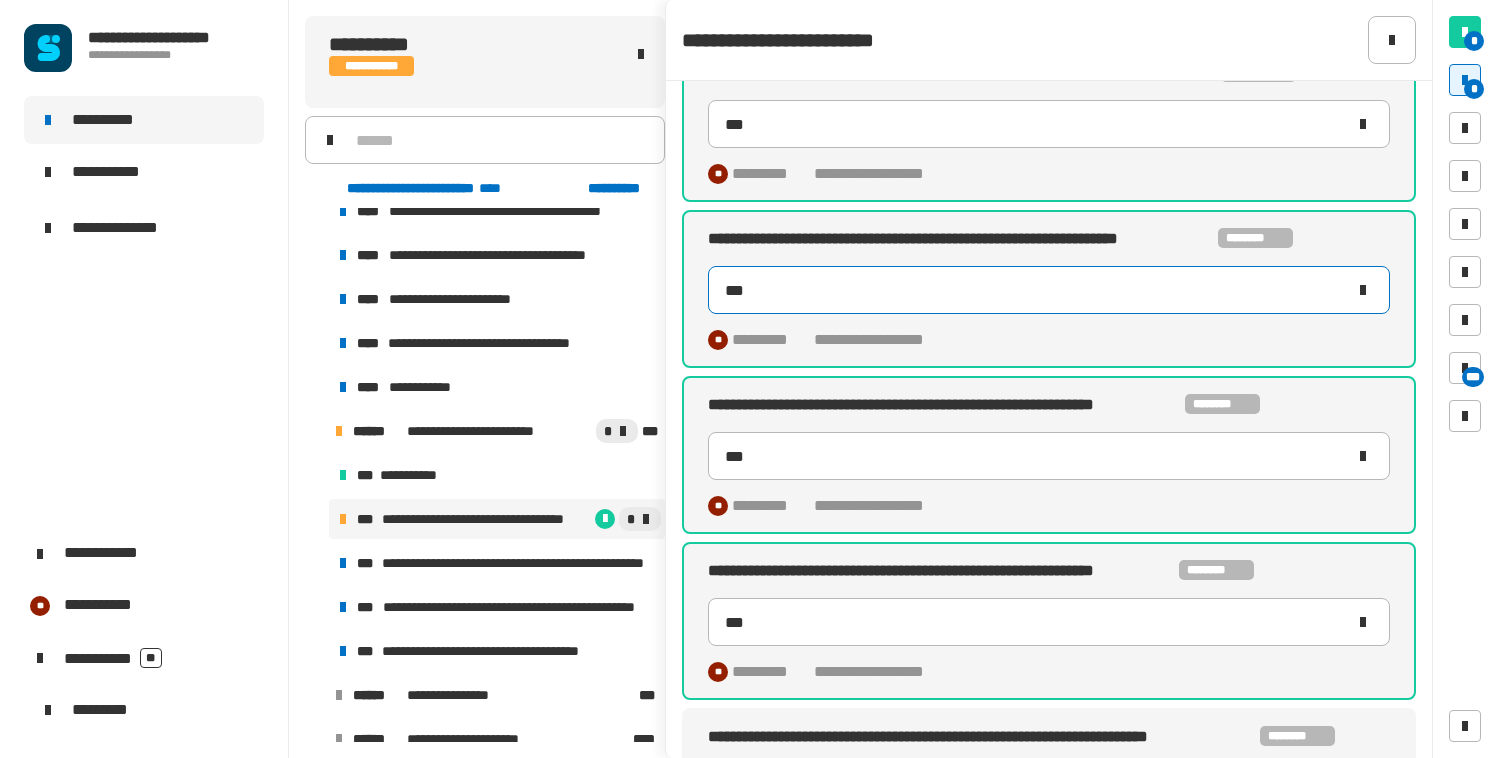scroll, scrollTop: 291, scrollLeft: 0, axis: vertical 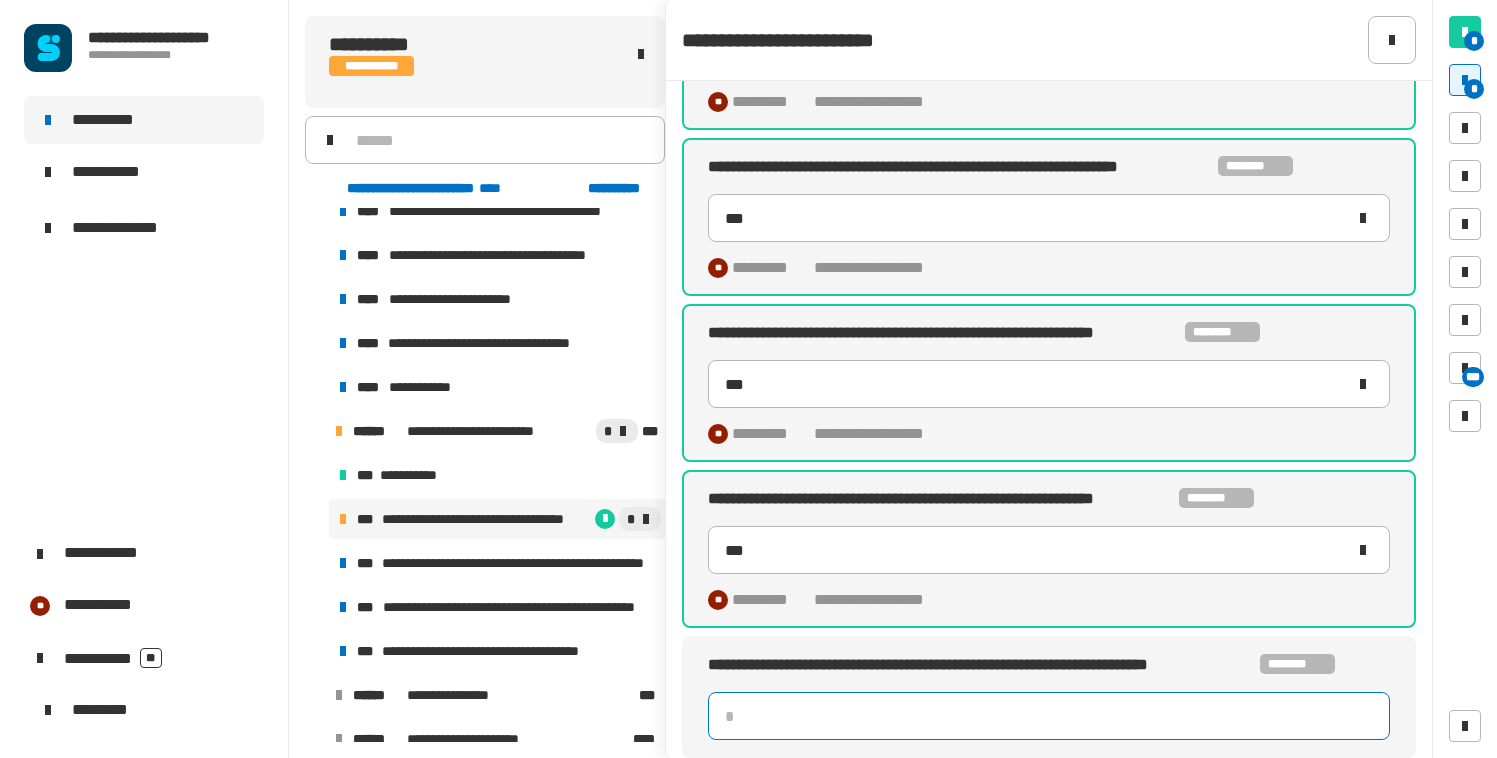 click 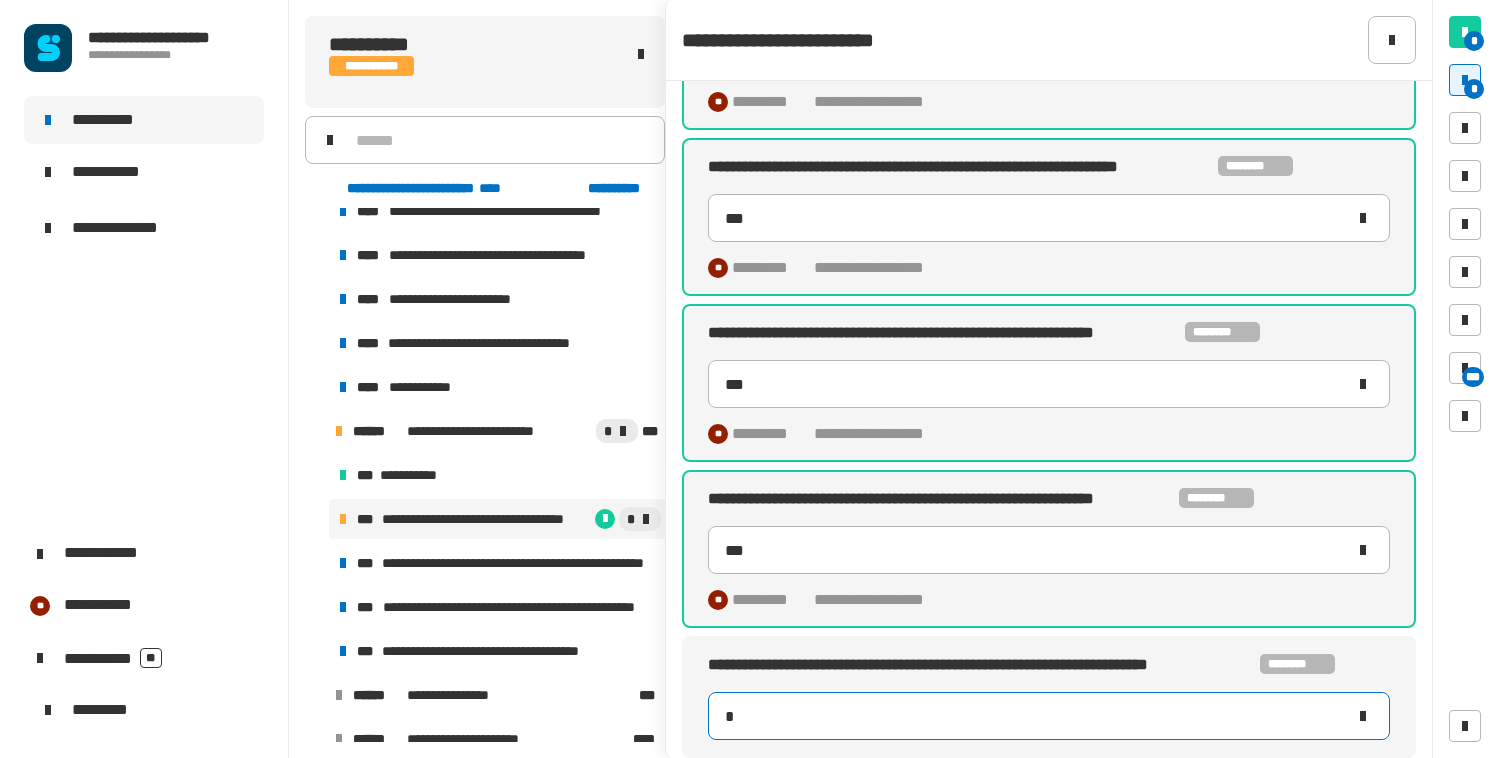 type on "**" 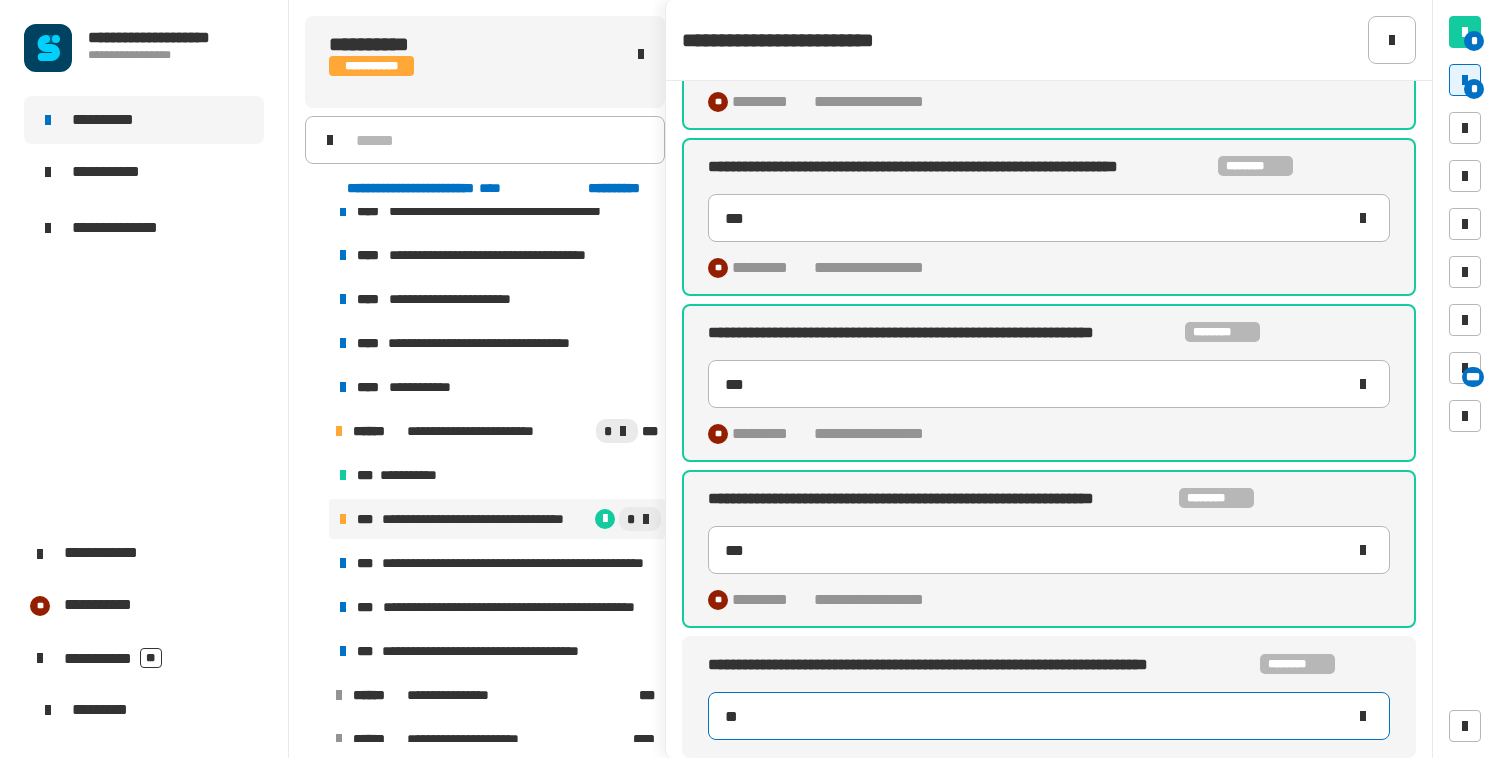 type on "***" 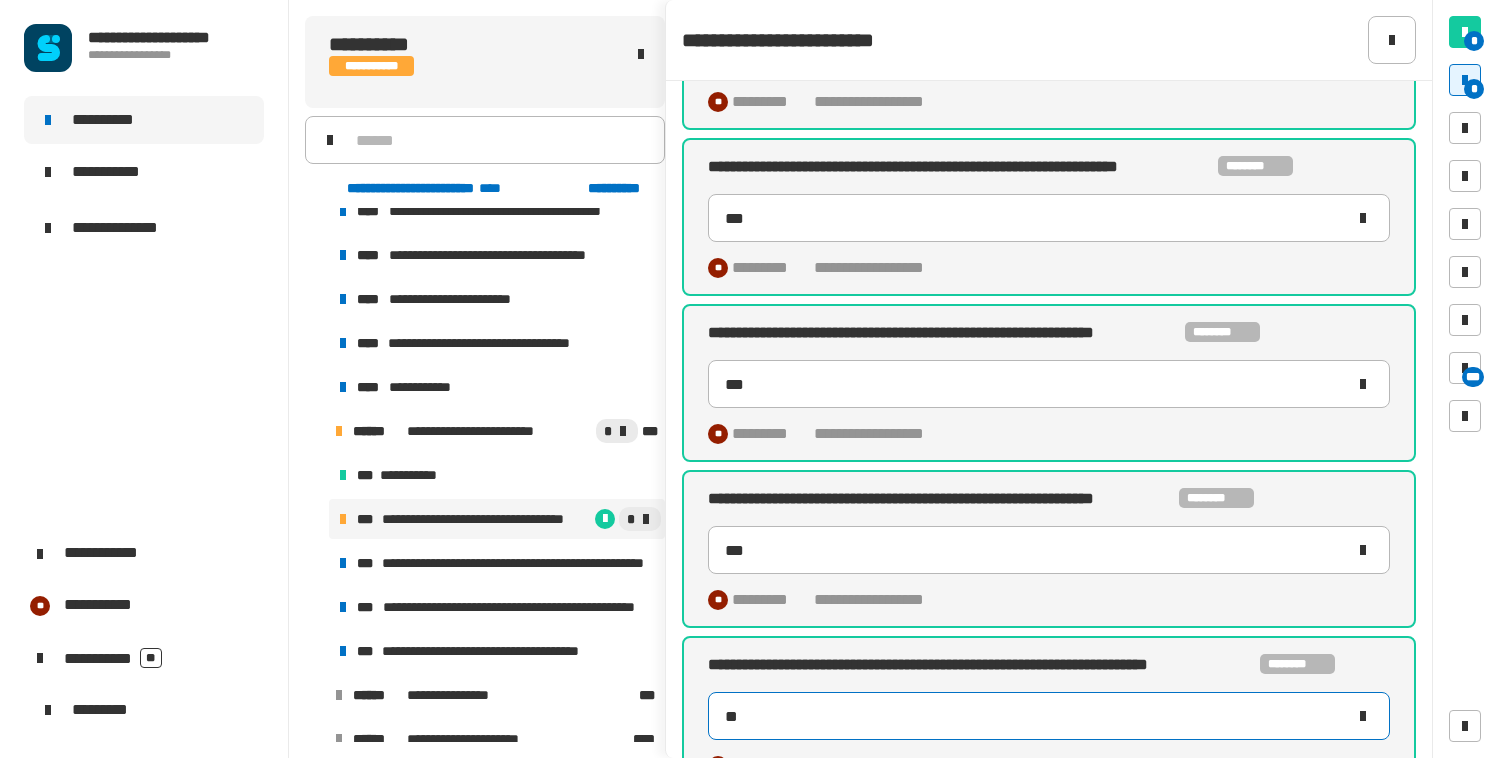 type on "***" 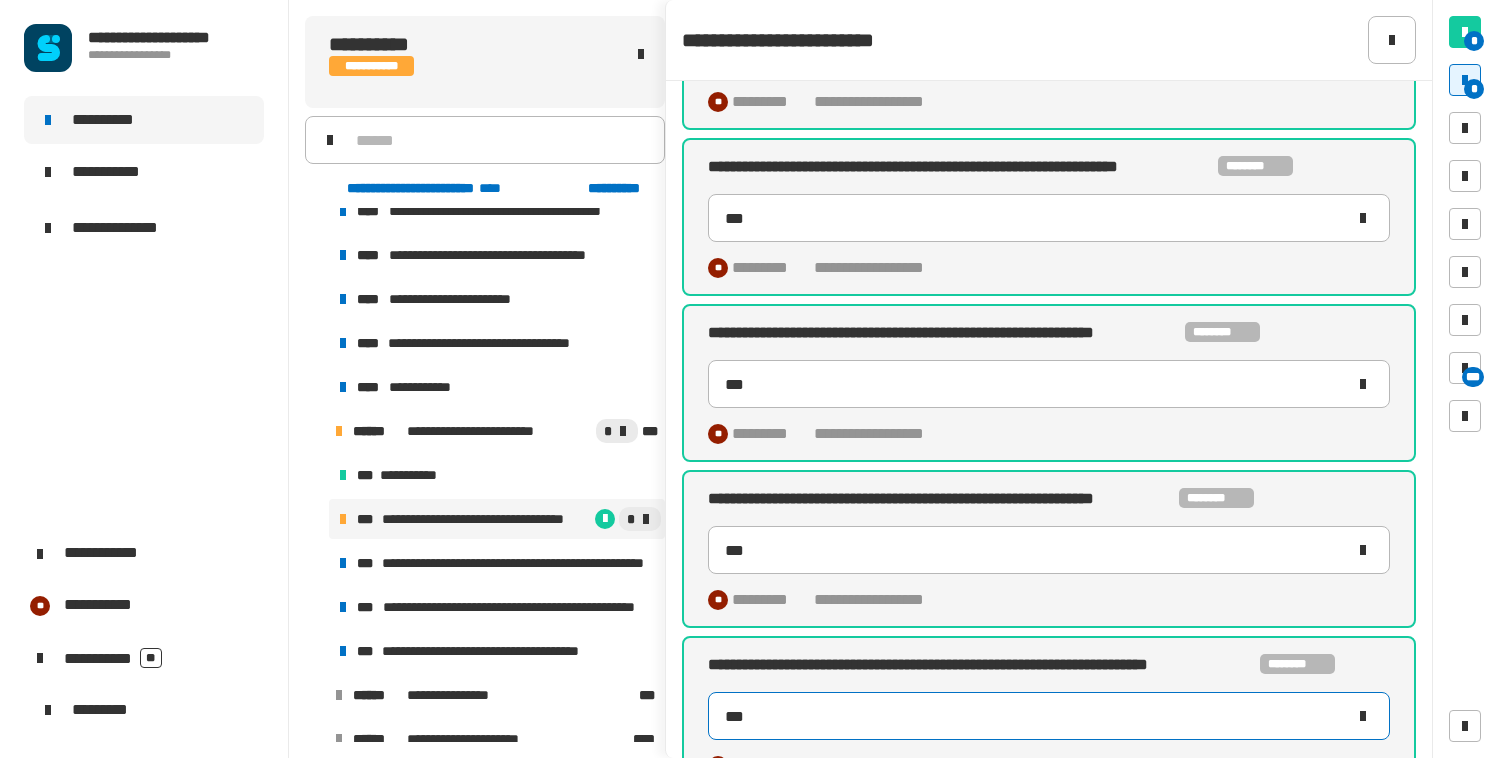 scroll, scrollTop: 327, scrollLeft: 0, axis: vertical 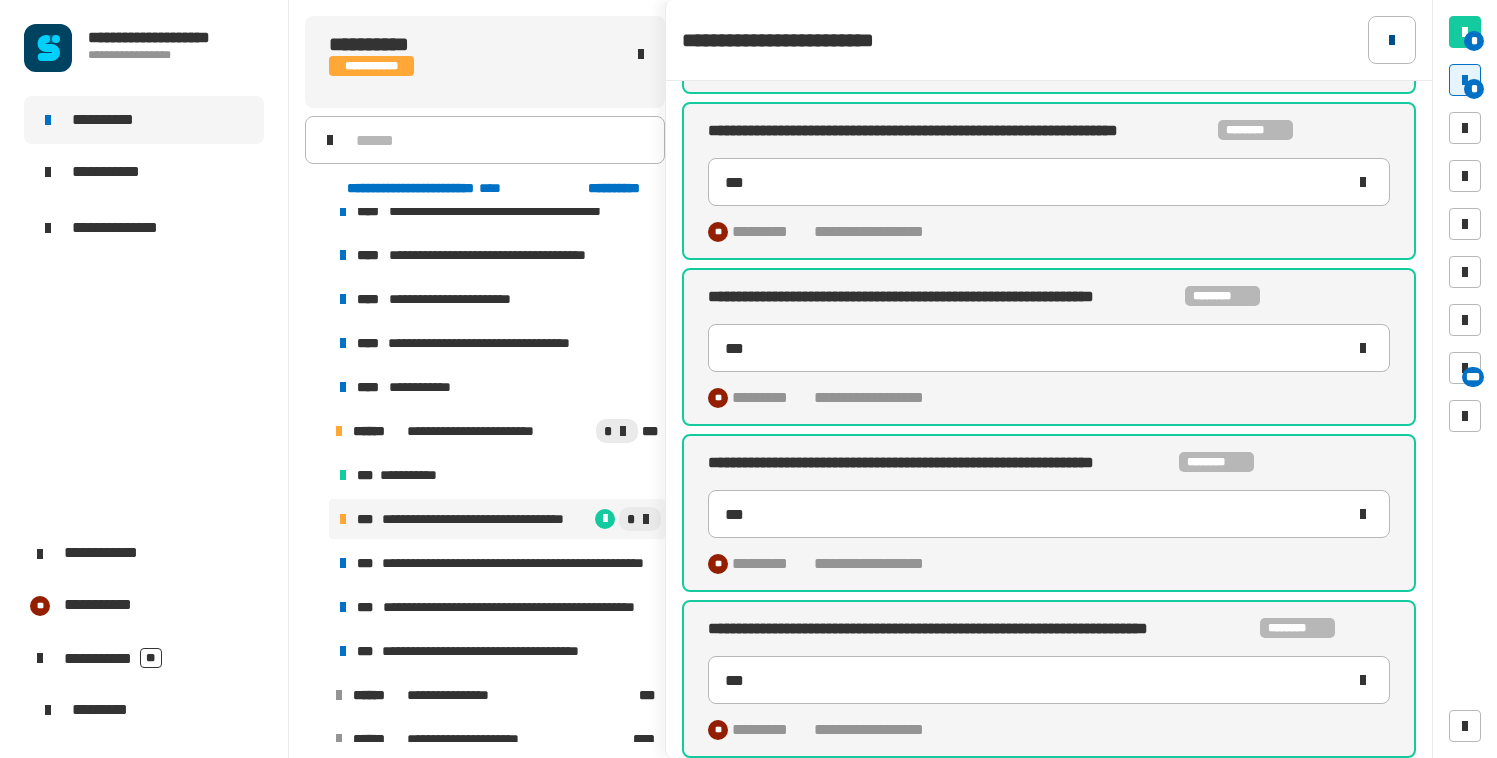 click 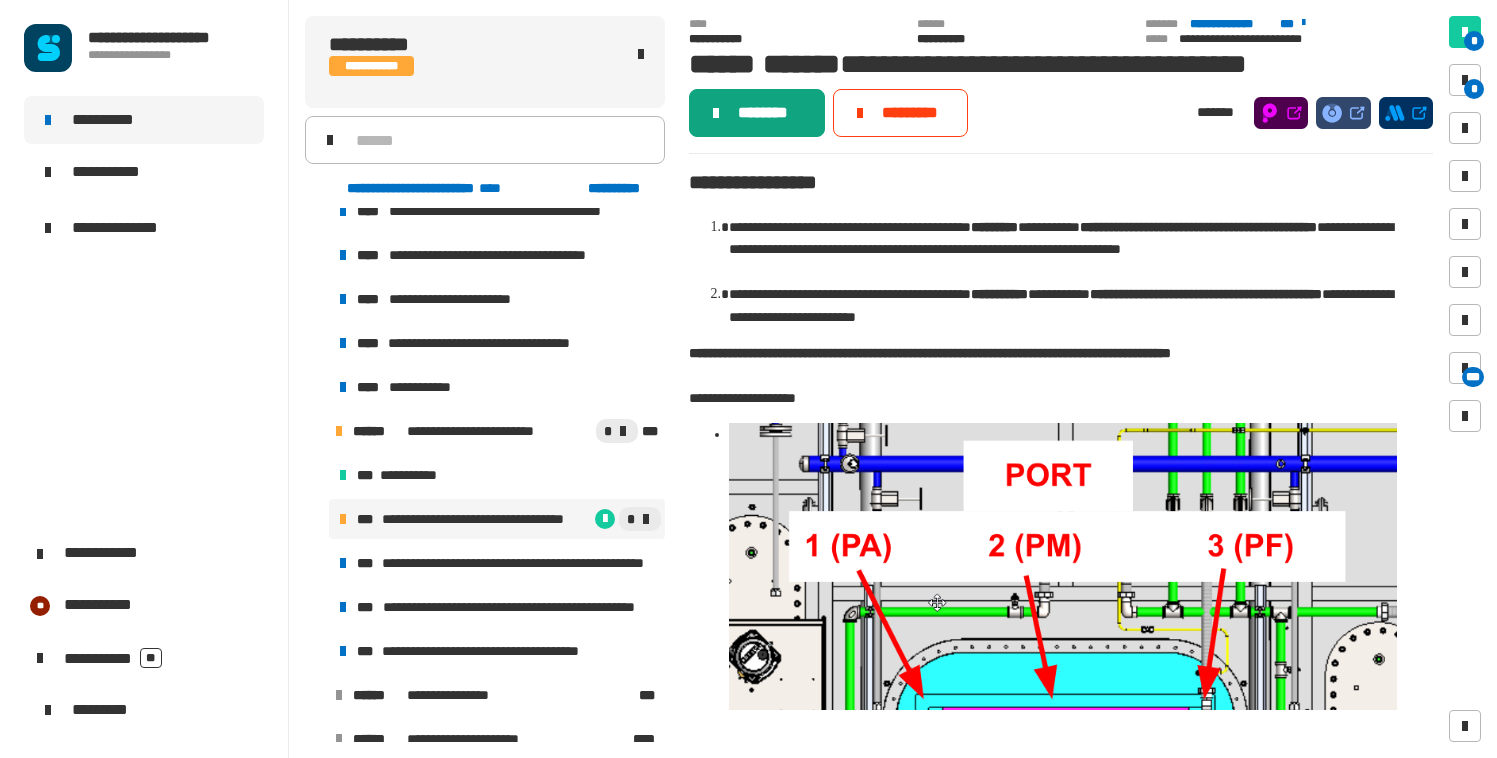 click on "********" 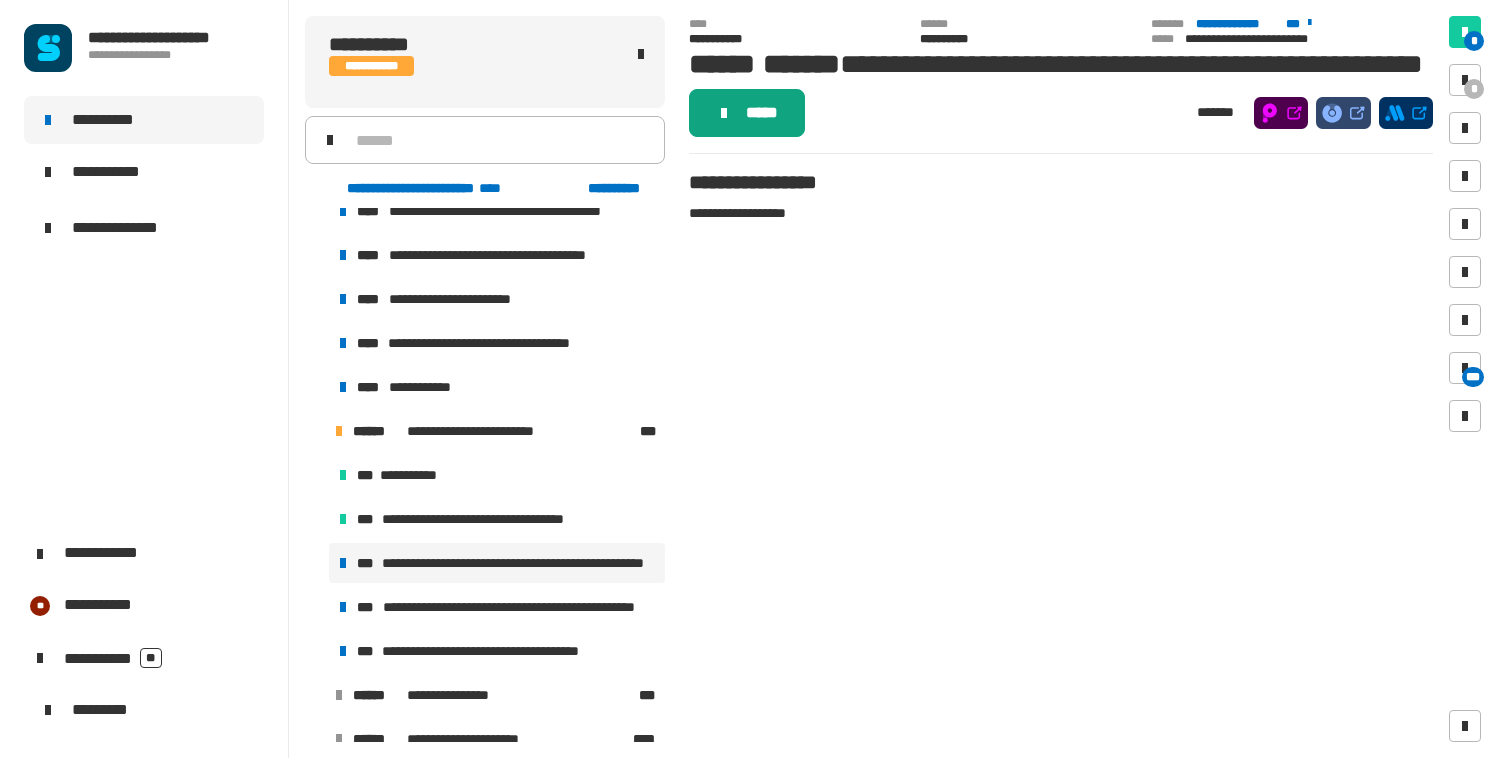 click on "*****" 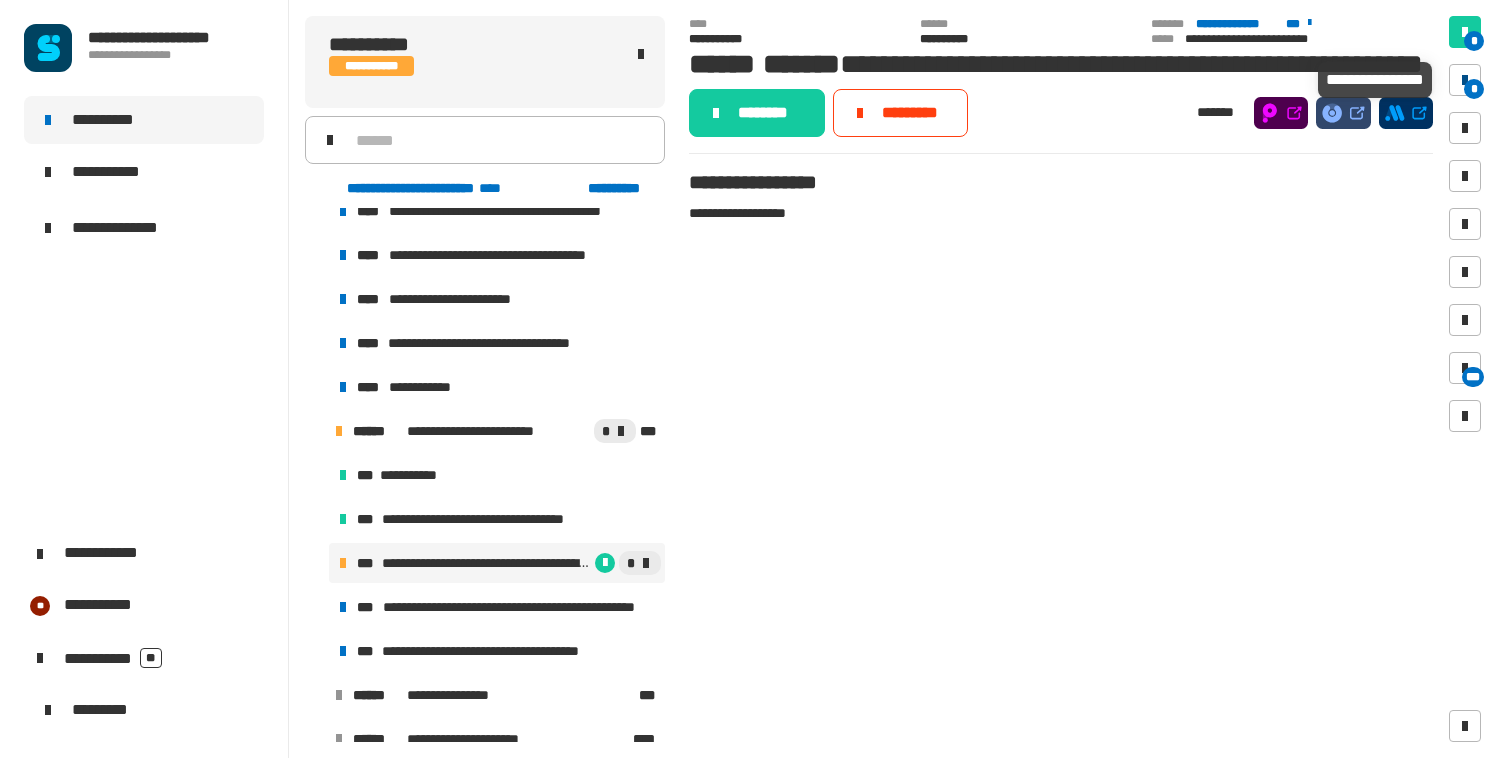 click on "*" at bounding box center (1474, 89) 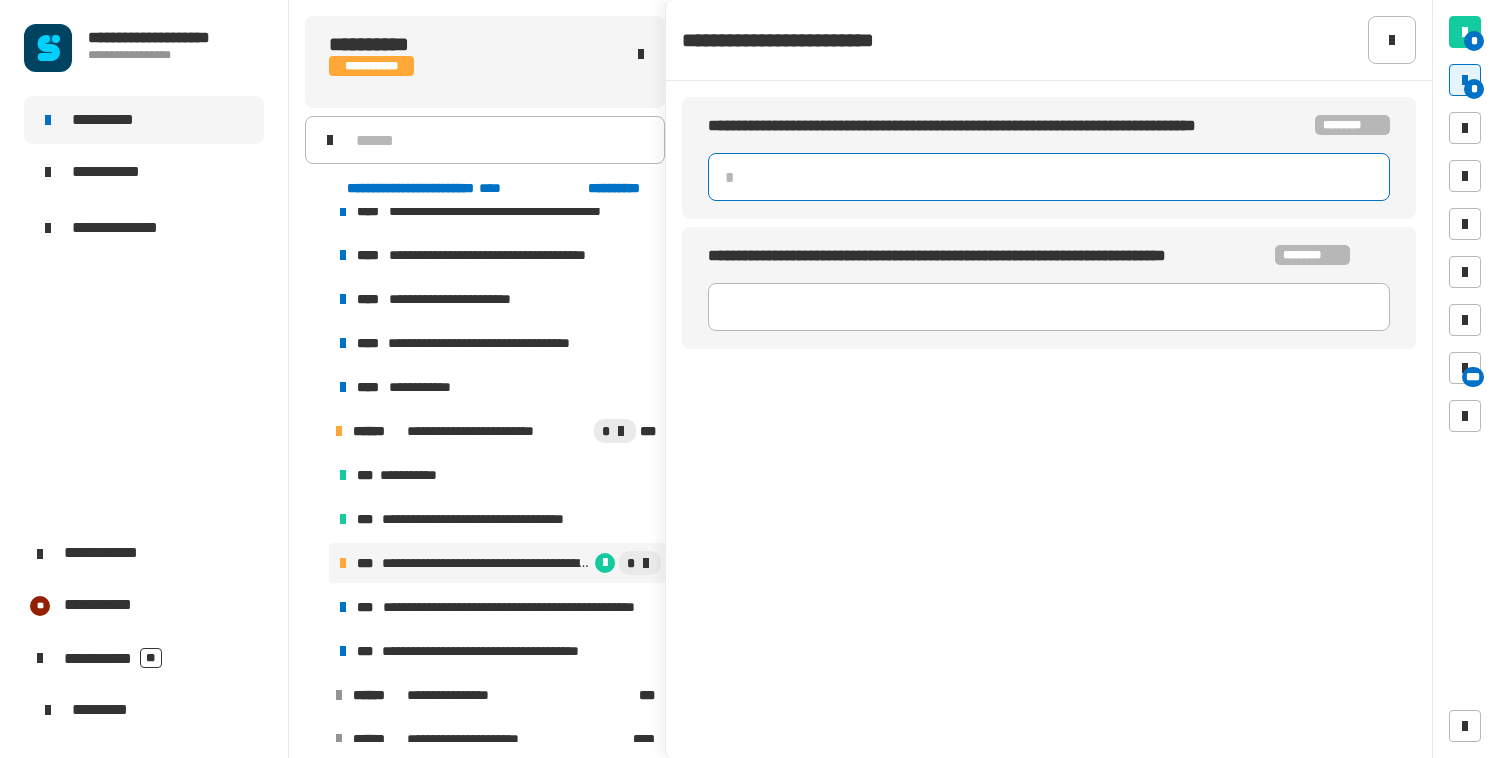 click 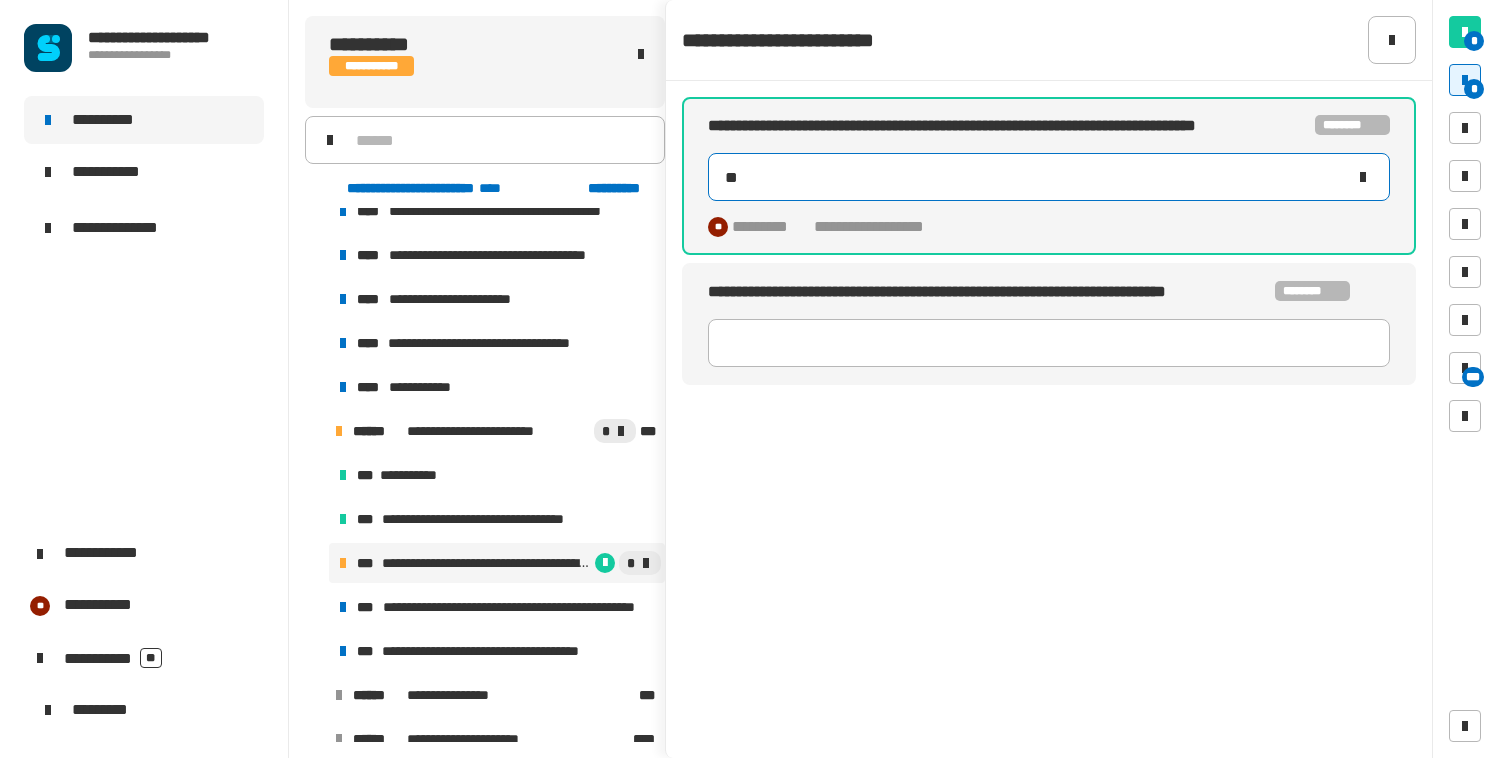 type on "***" 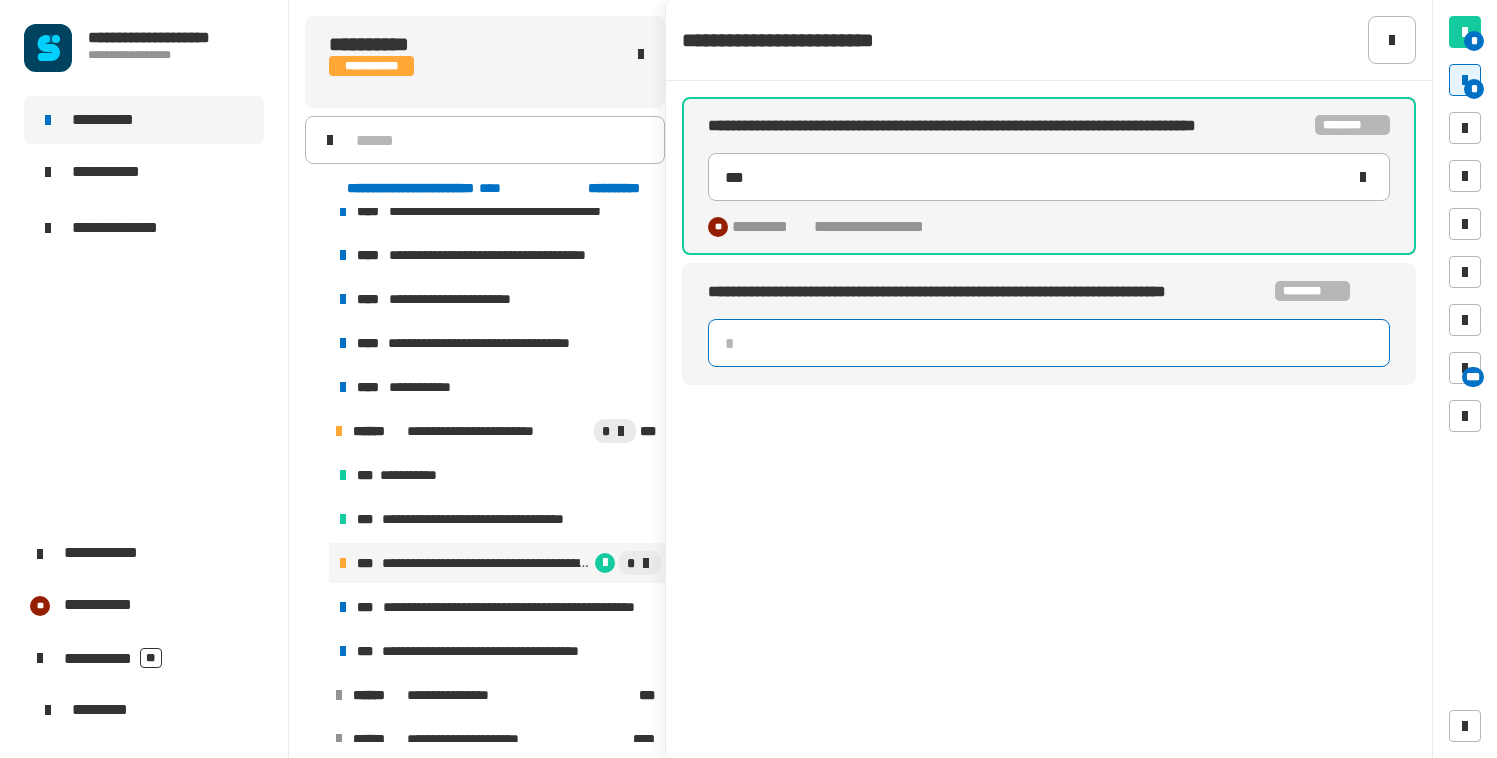 click 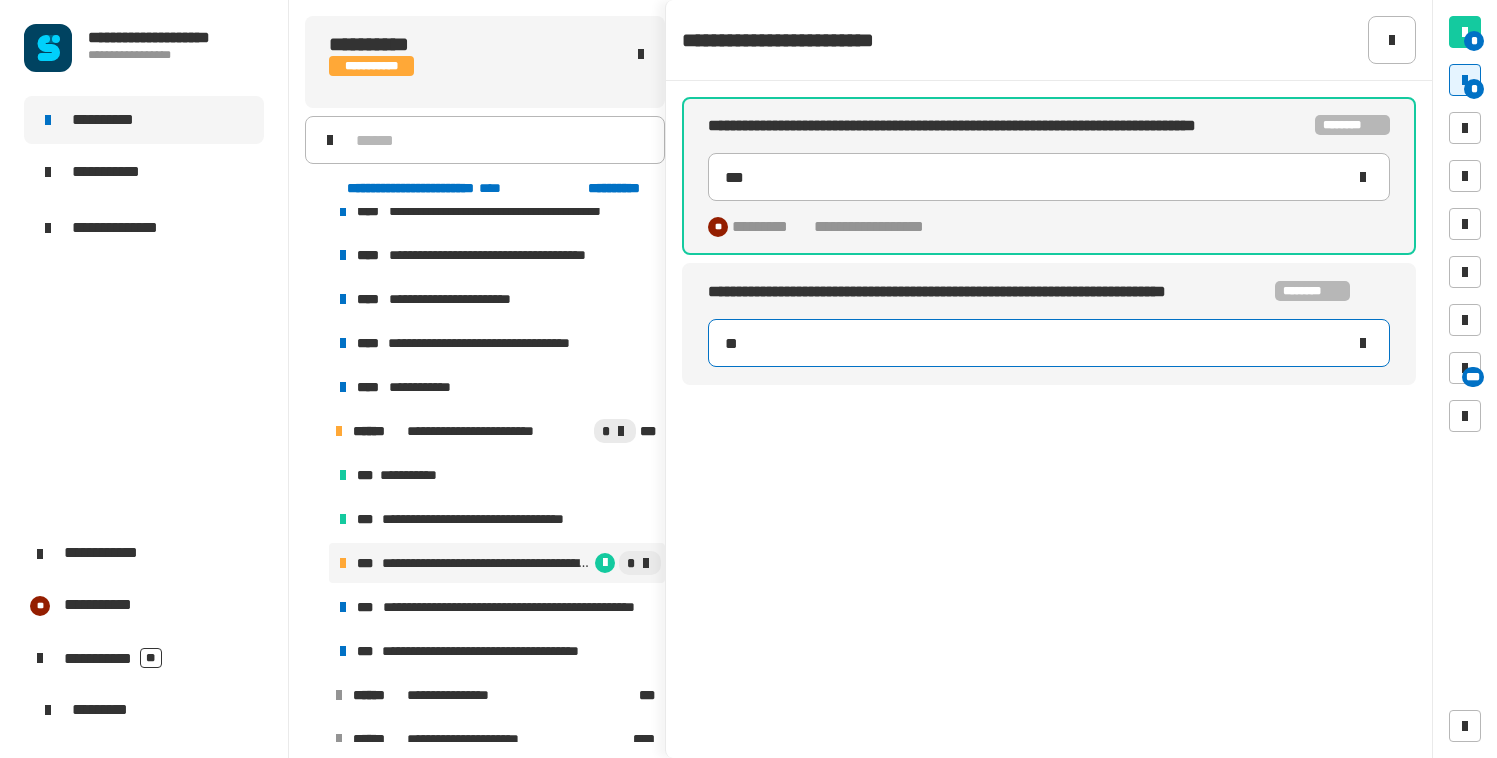 type on "***" 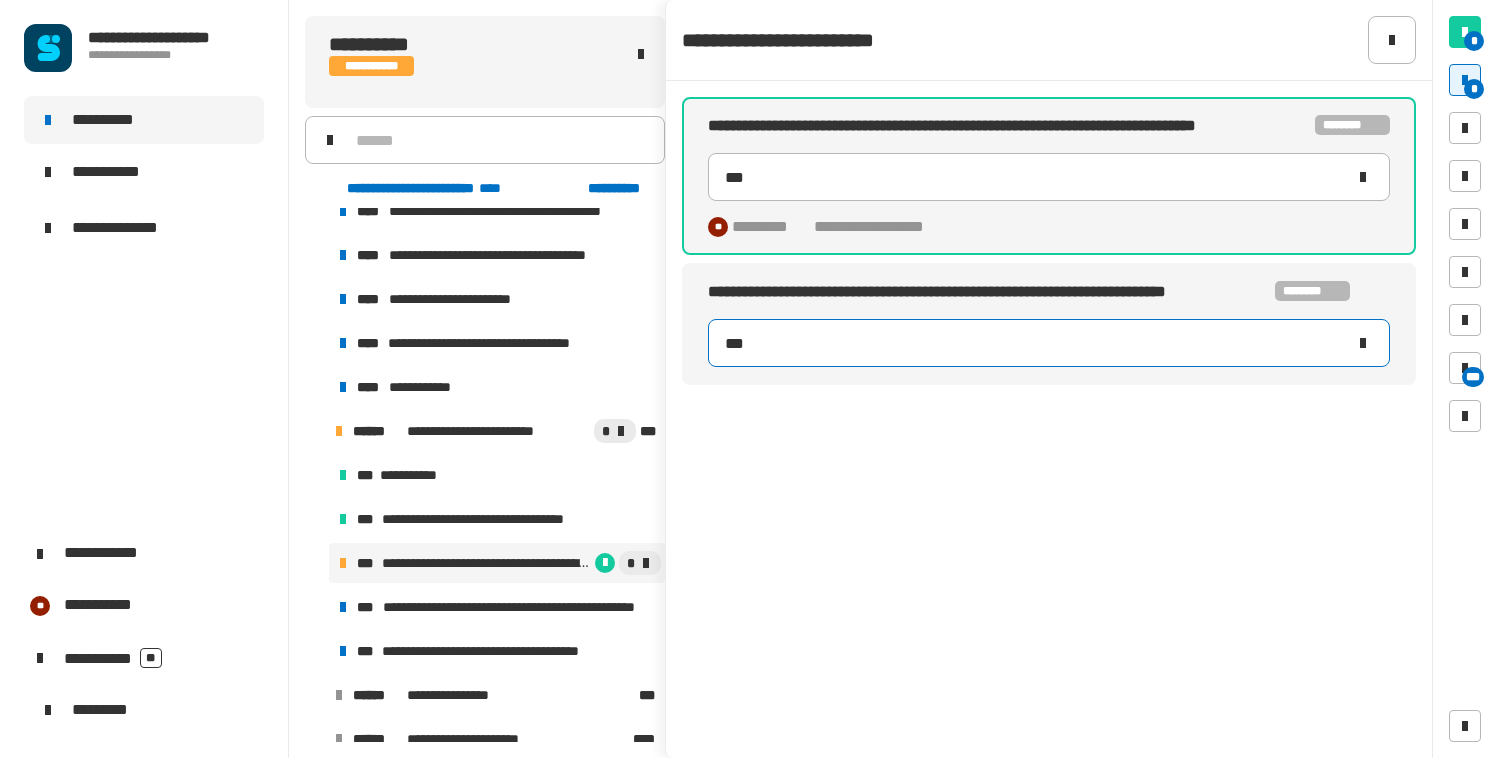 type on "***" 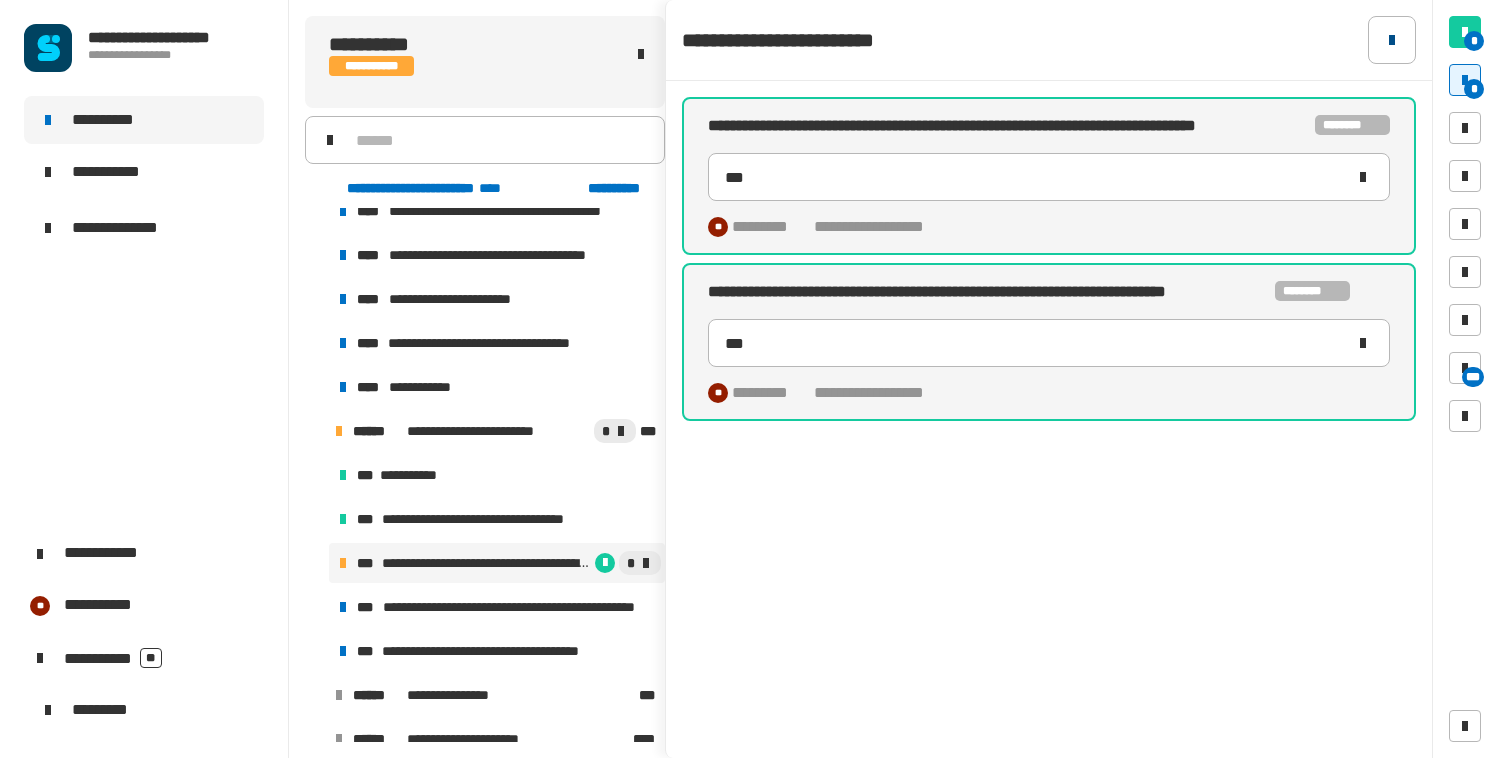 click 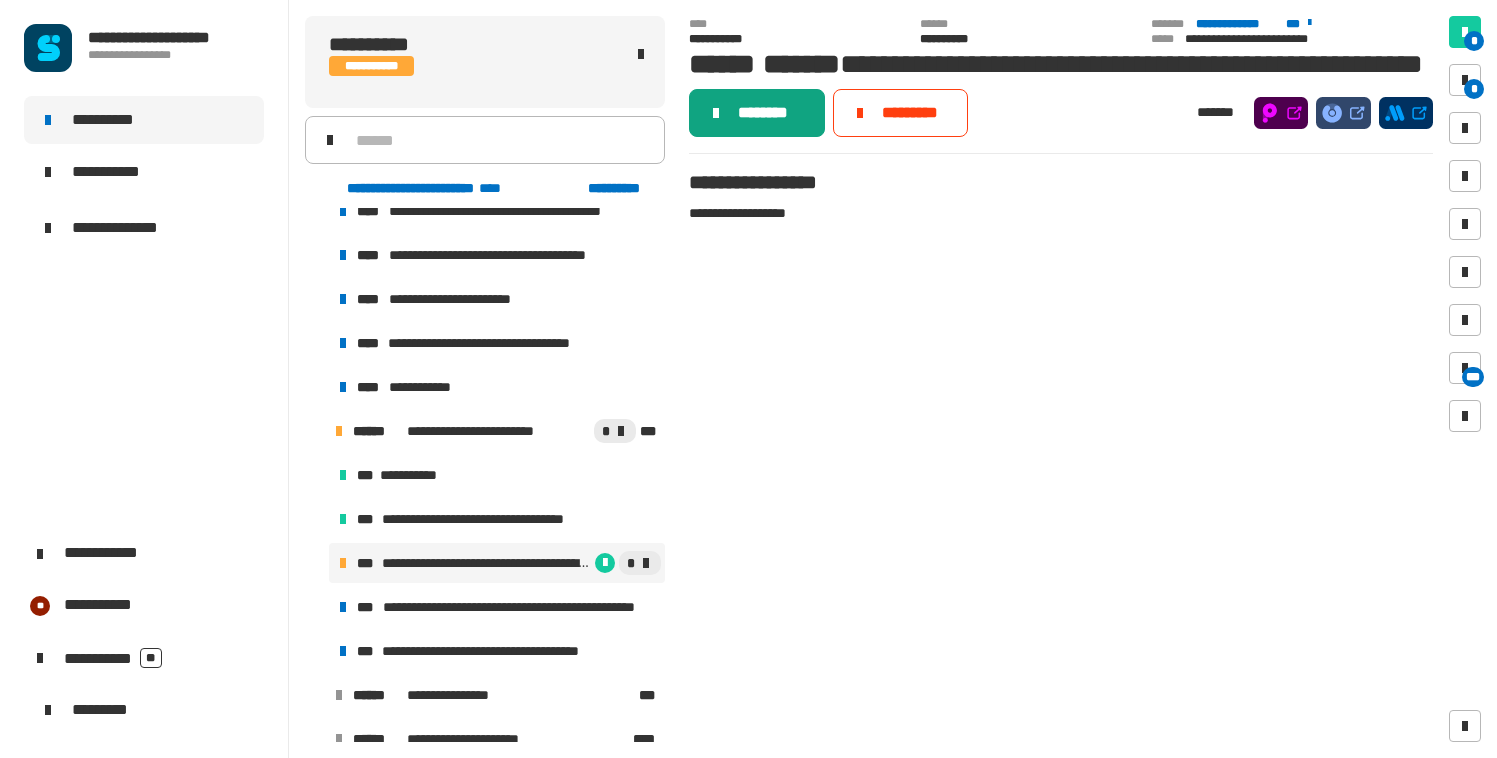 click on "********" 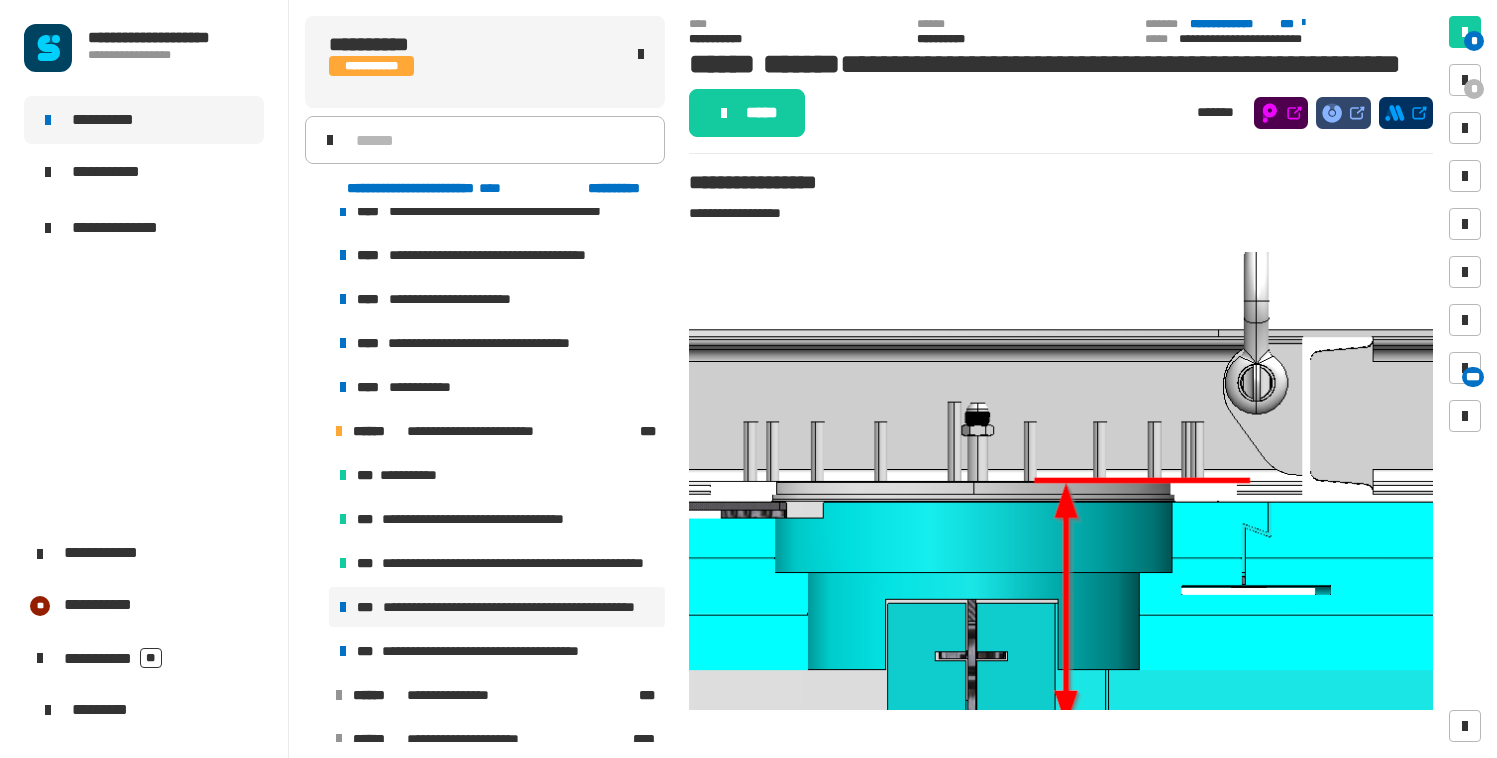 click on "*****" 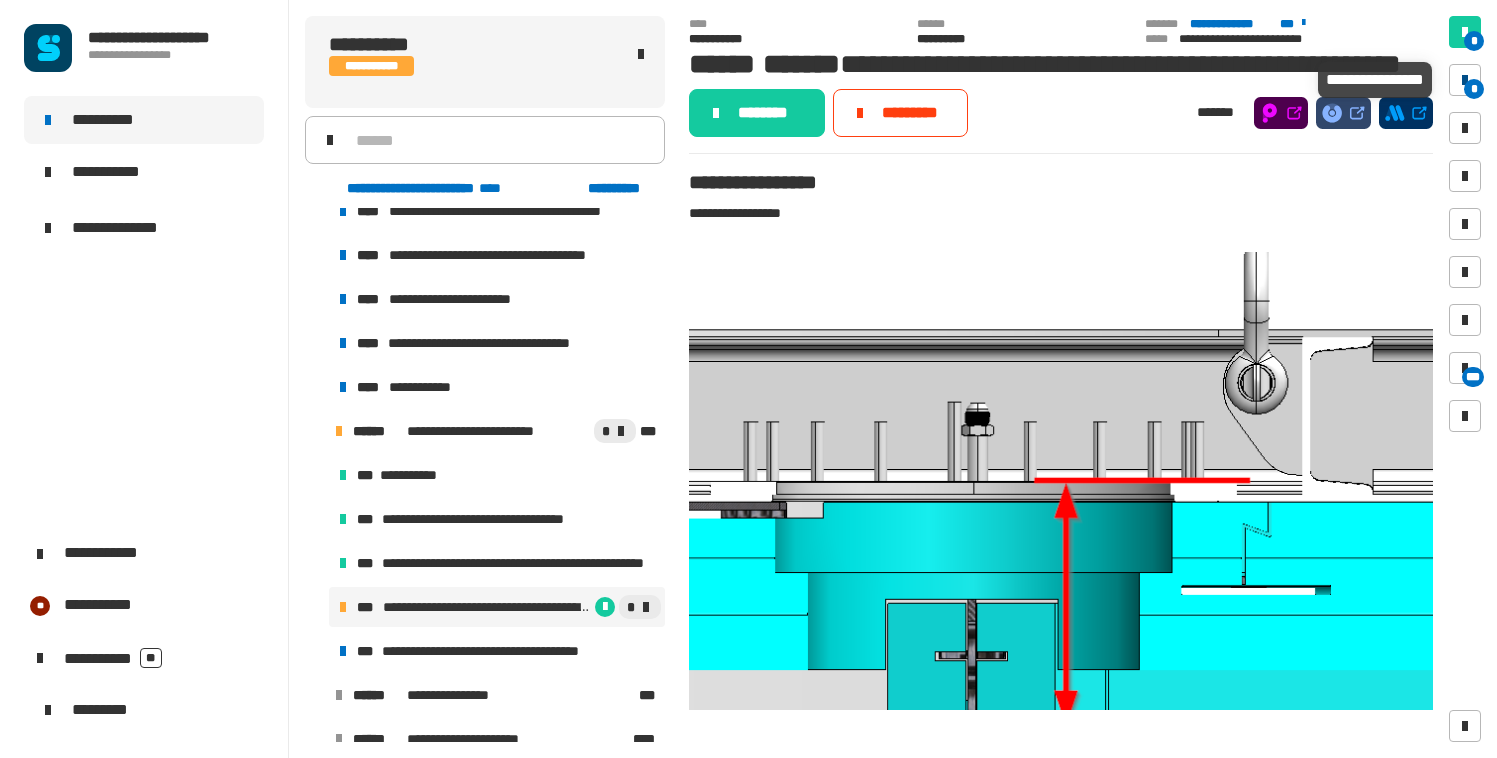 click on "*" at bounding box center (1474, 89) 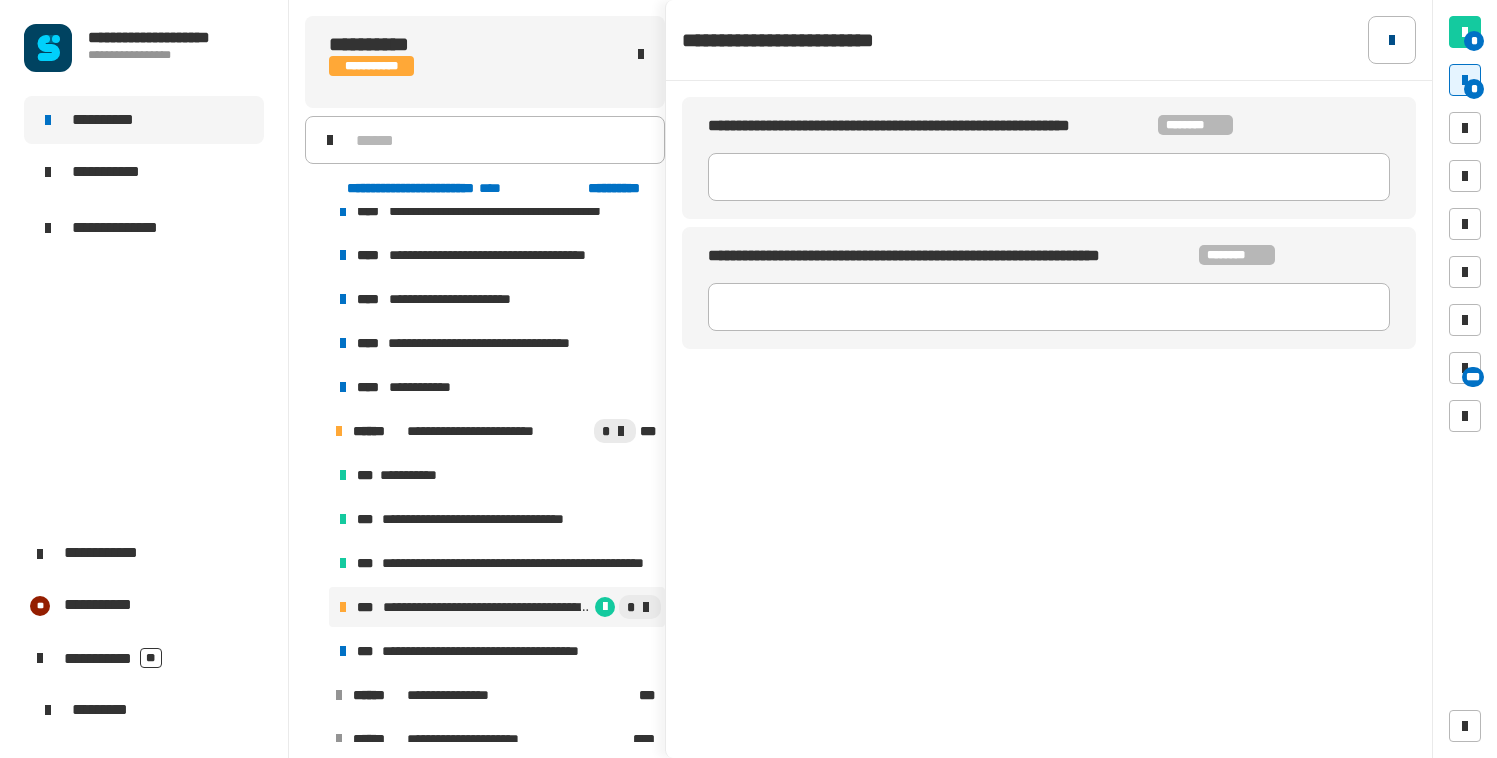 click 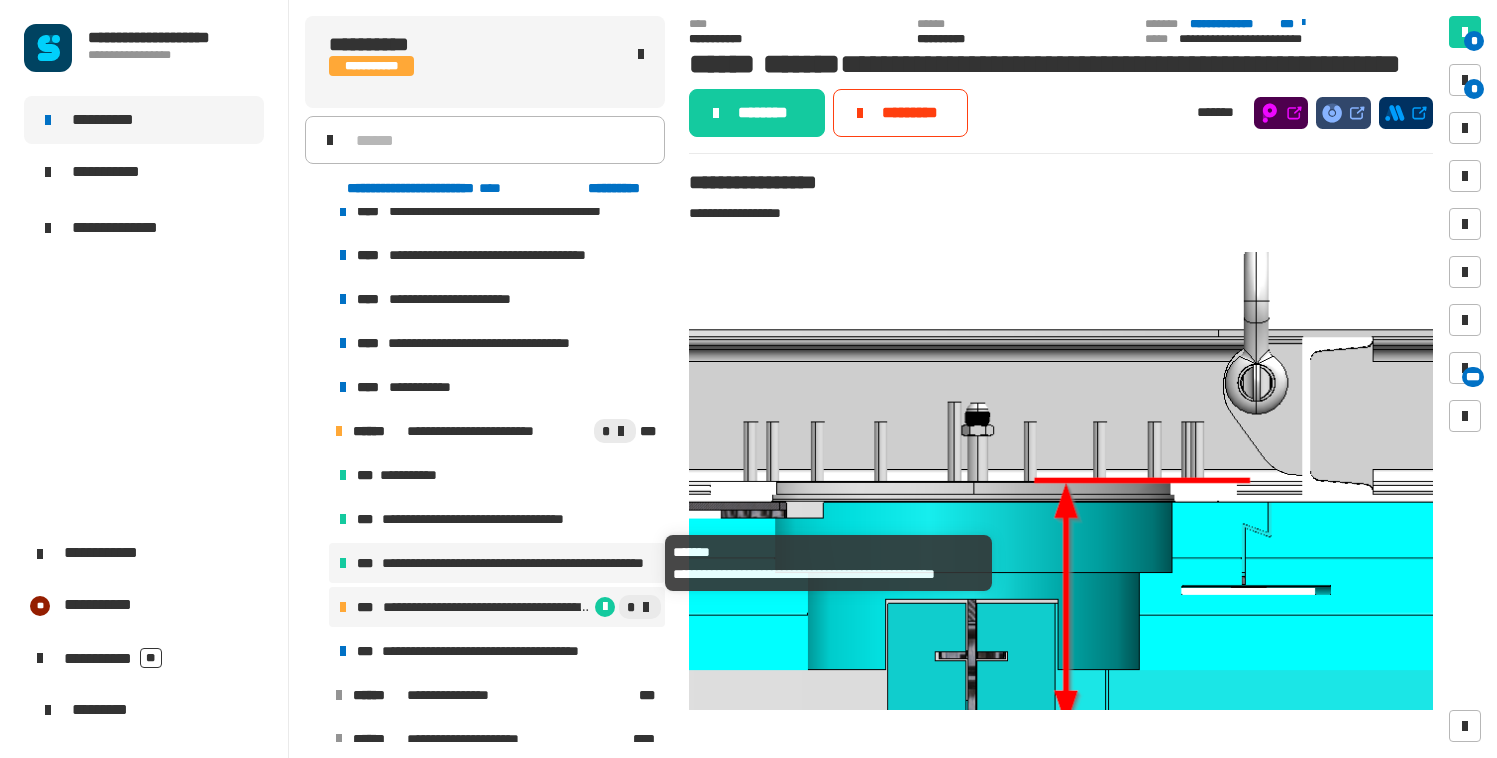 click on "**********" at bounding box center [519, 563] 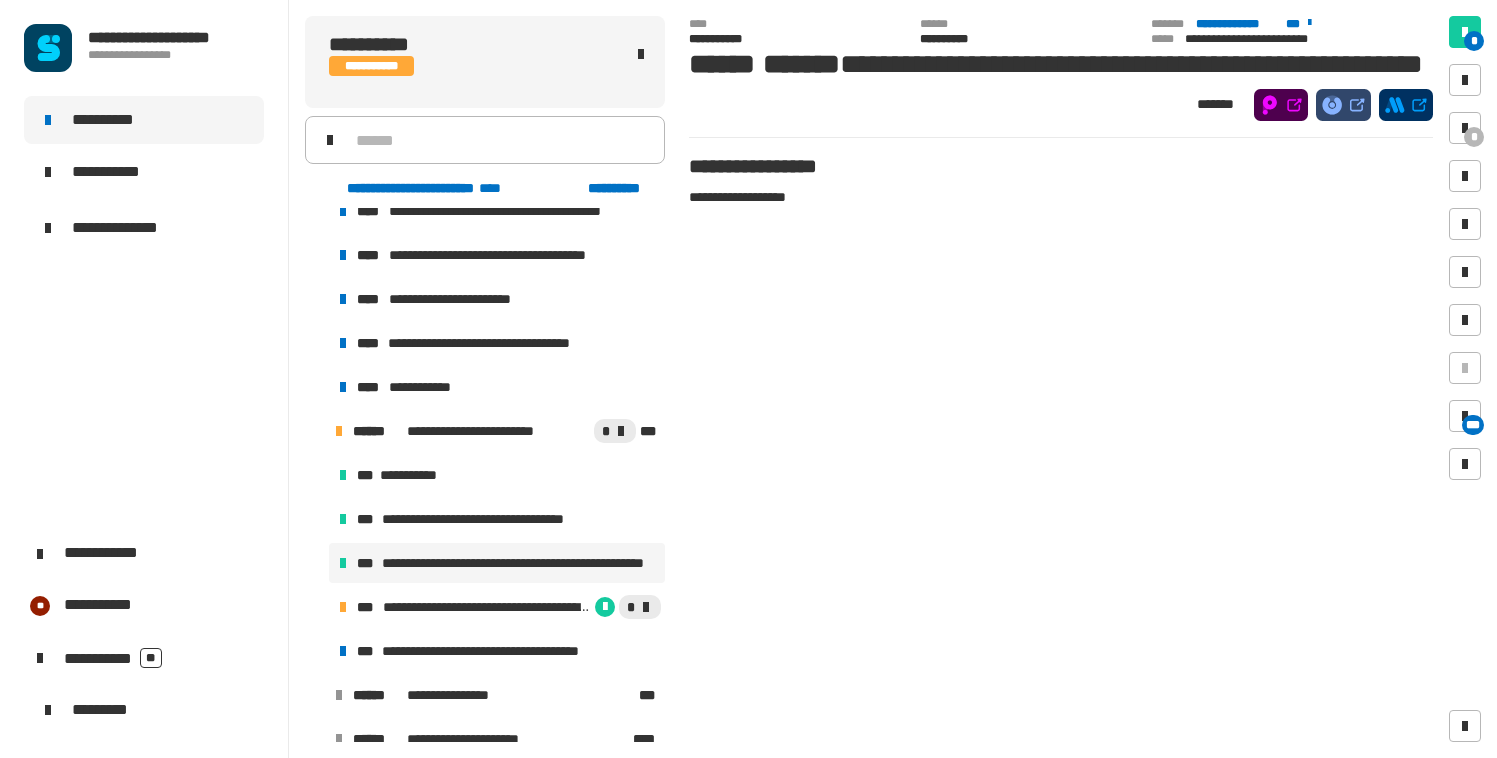click on "**********" 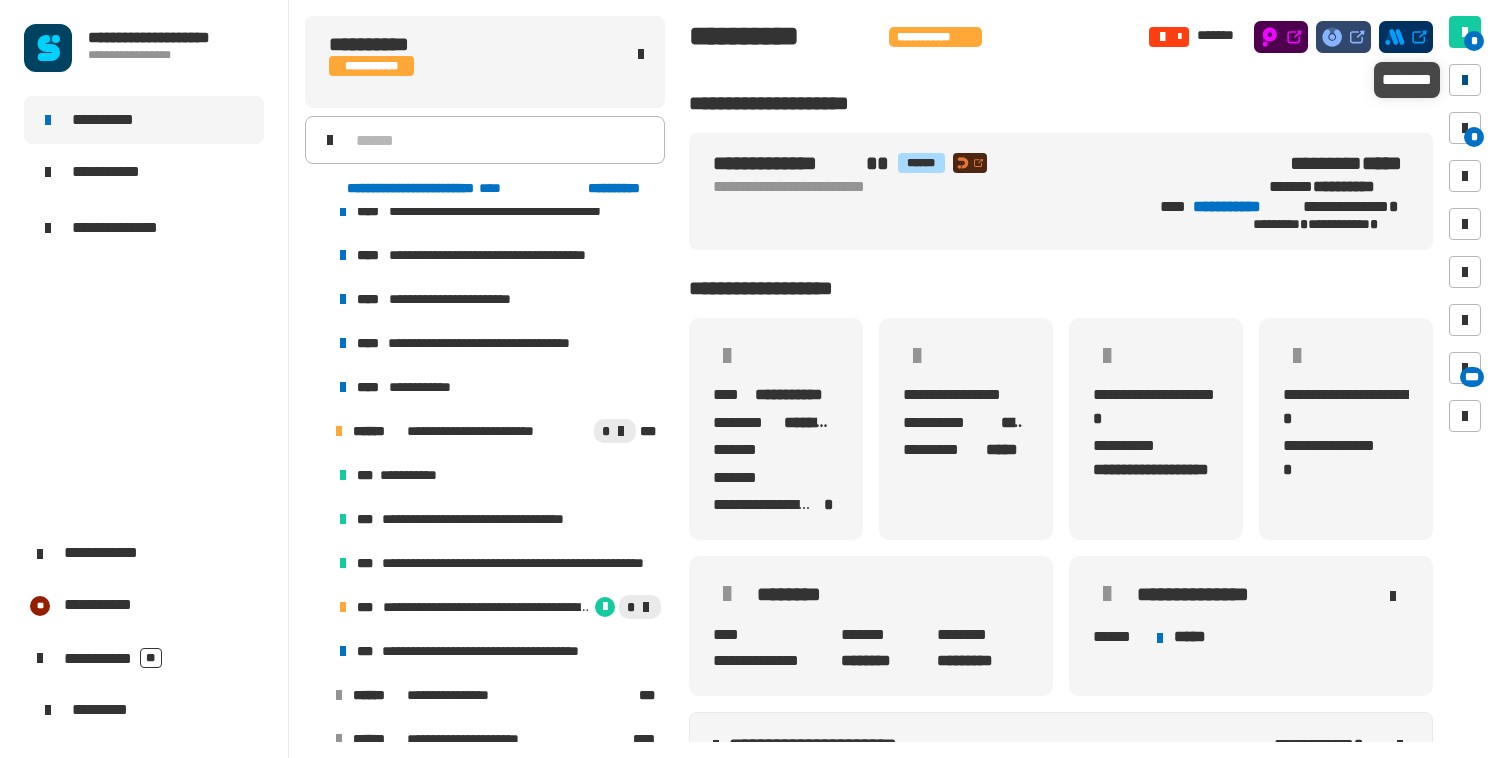 click at bounding box center (1465, 80) 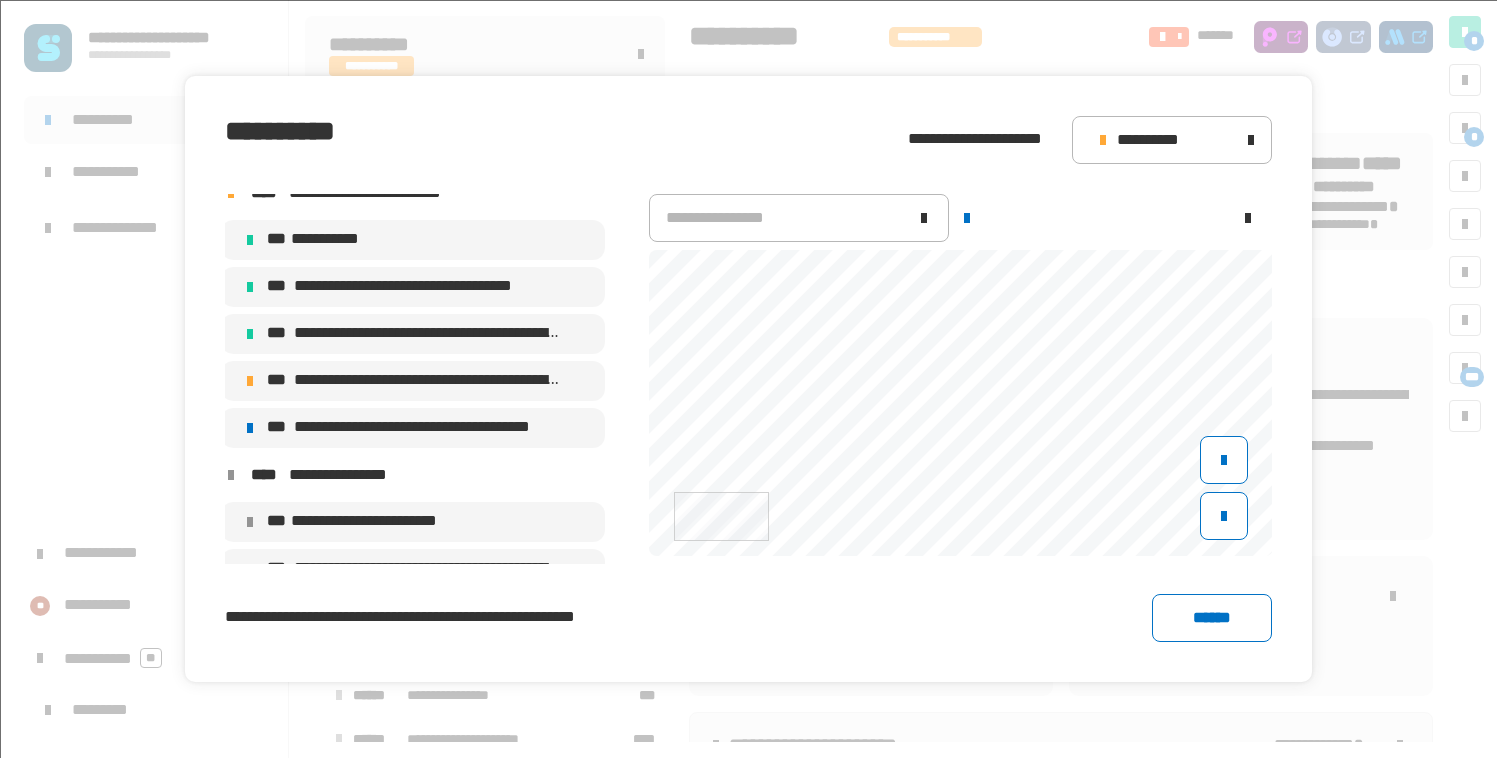 scroll, scrollTop: 9657, scrollLeft: 4, axis: both 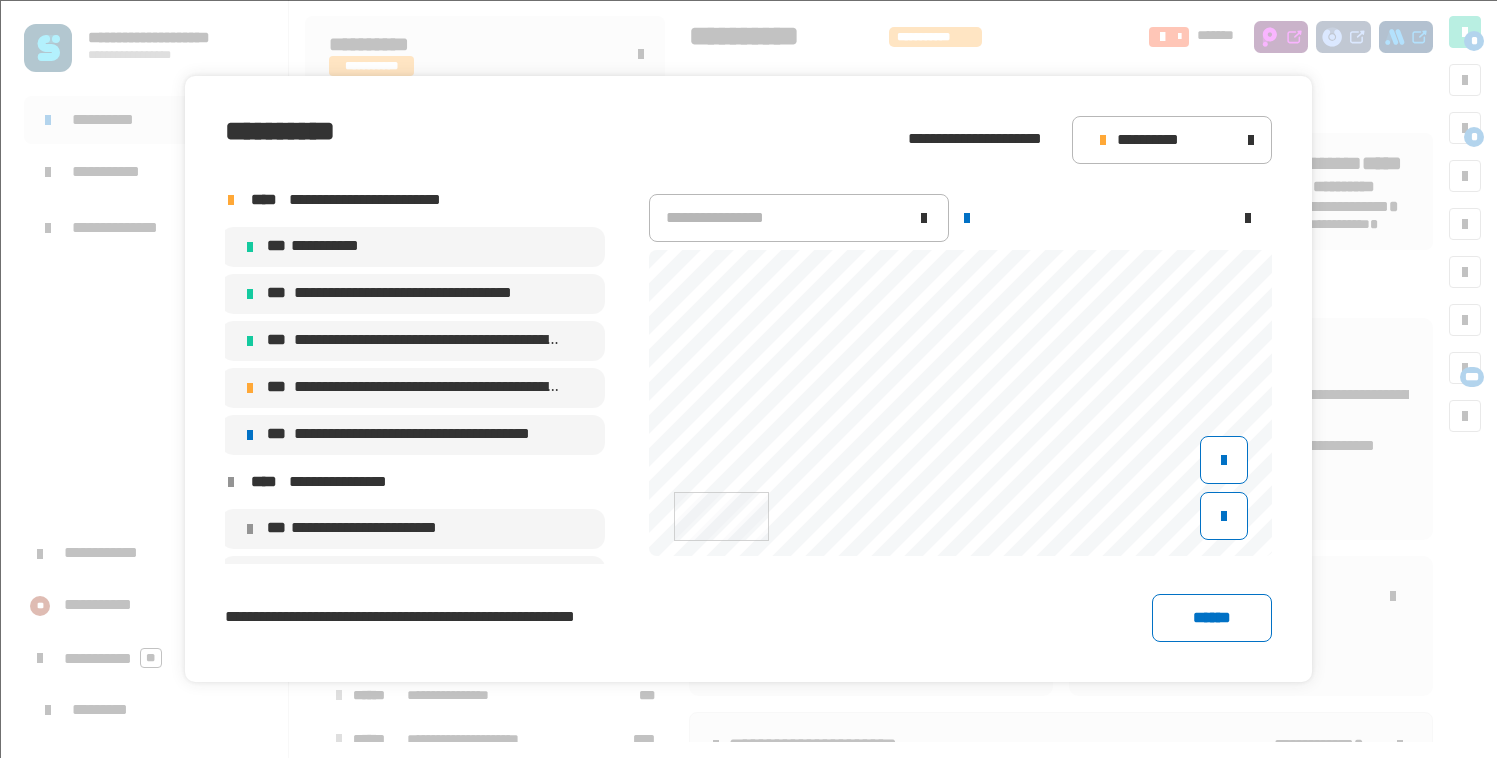 click on "**********" 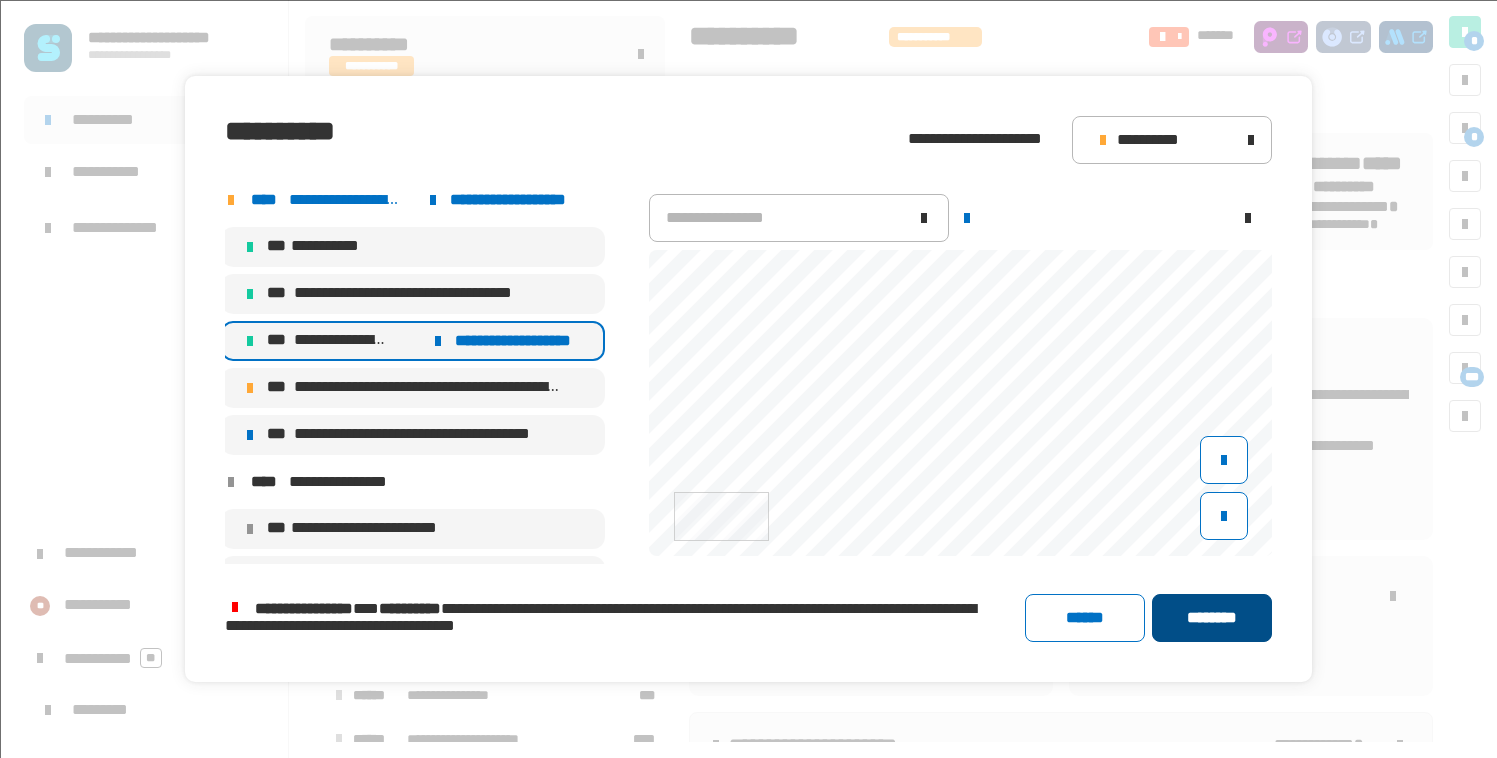 click on "********" 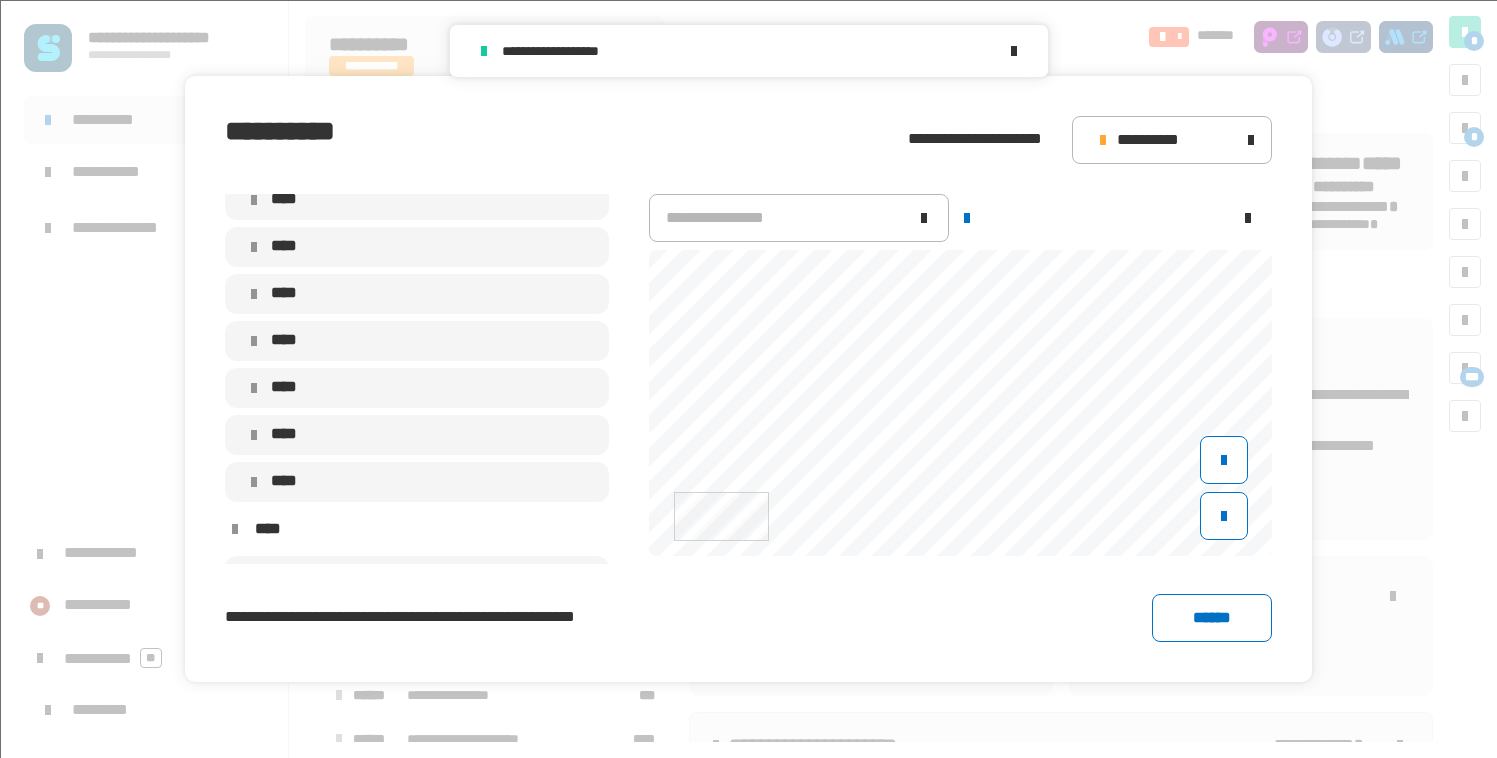 scroll, scrollTop: 9657, scrollLeft: 0, axis: vertical 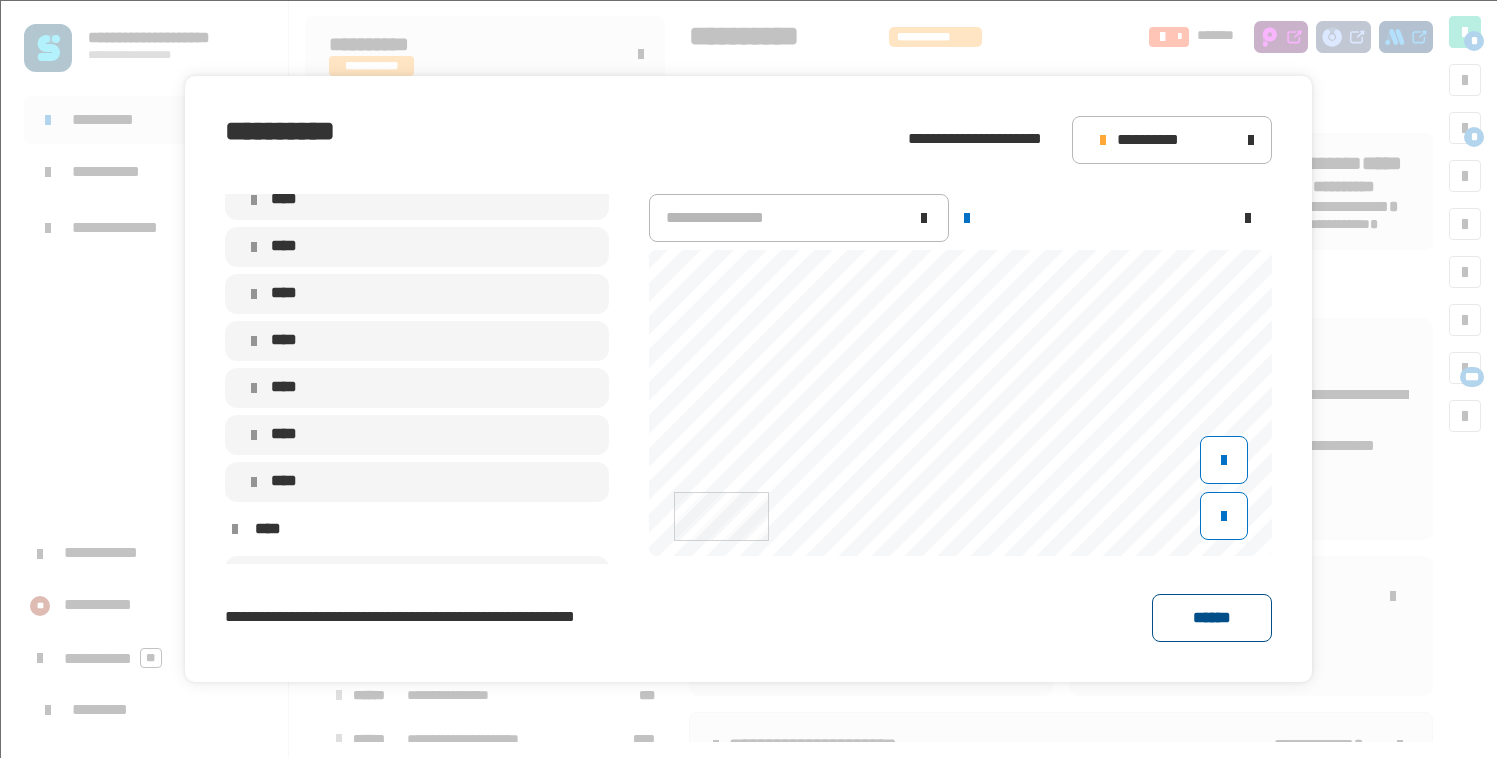 click on "******" 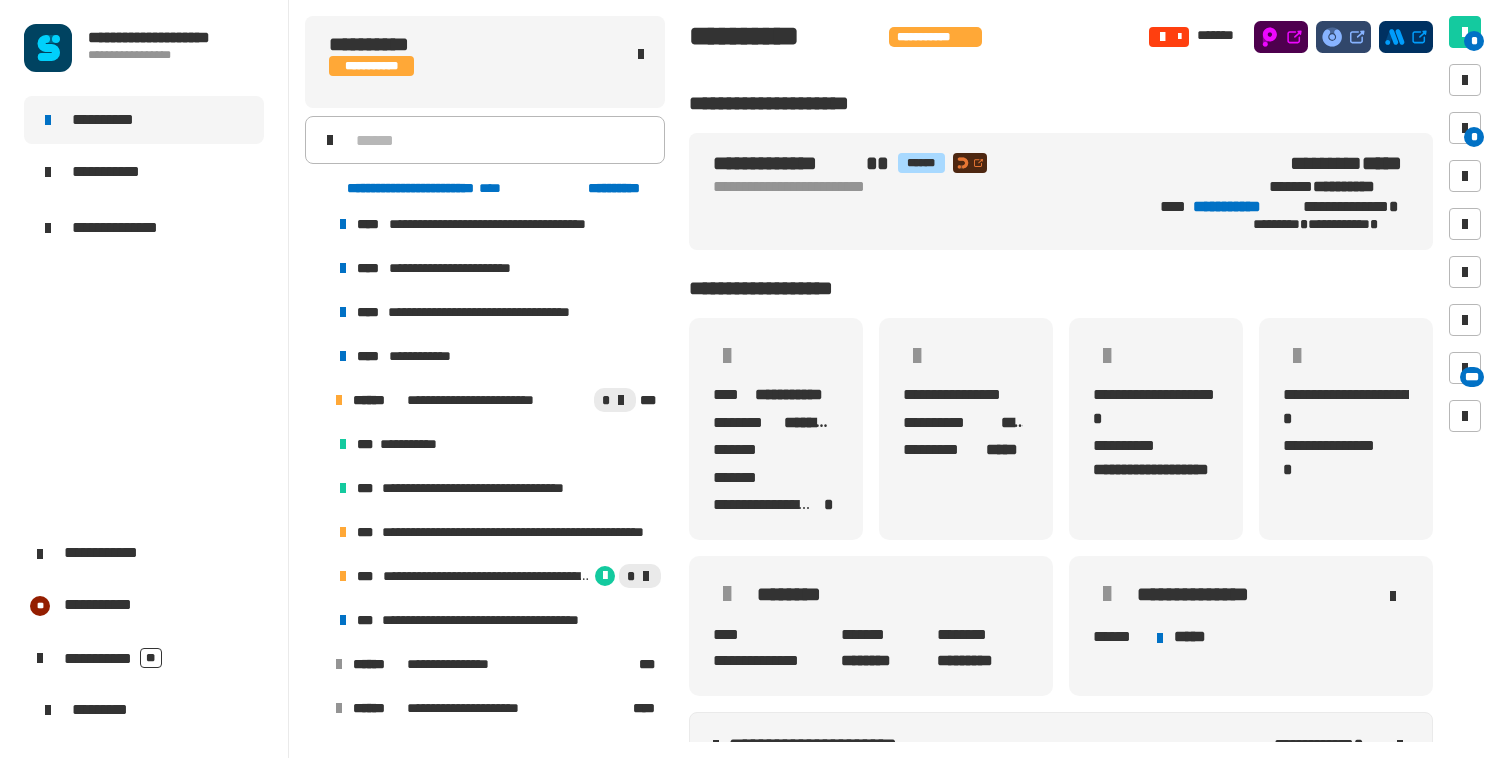 scroll, scrollTop: 1753, scrollLeft: 0, axis: vertical 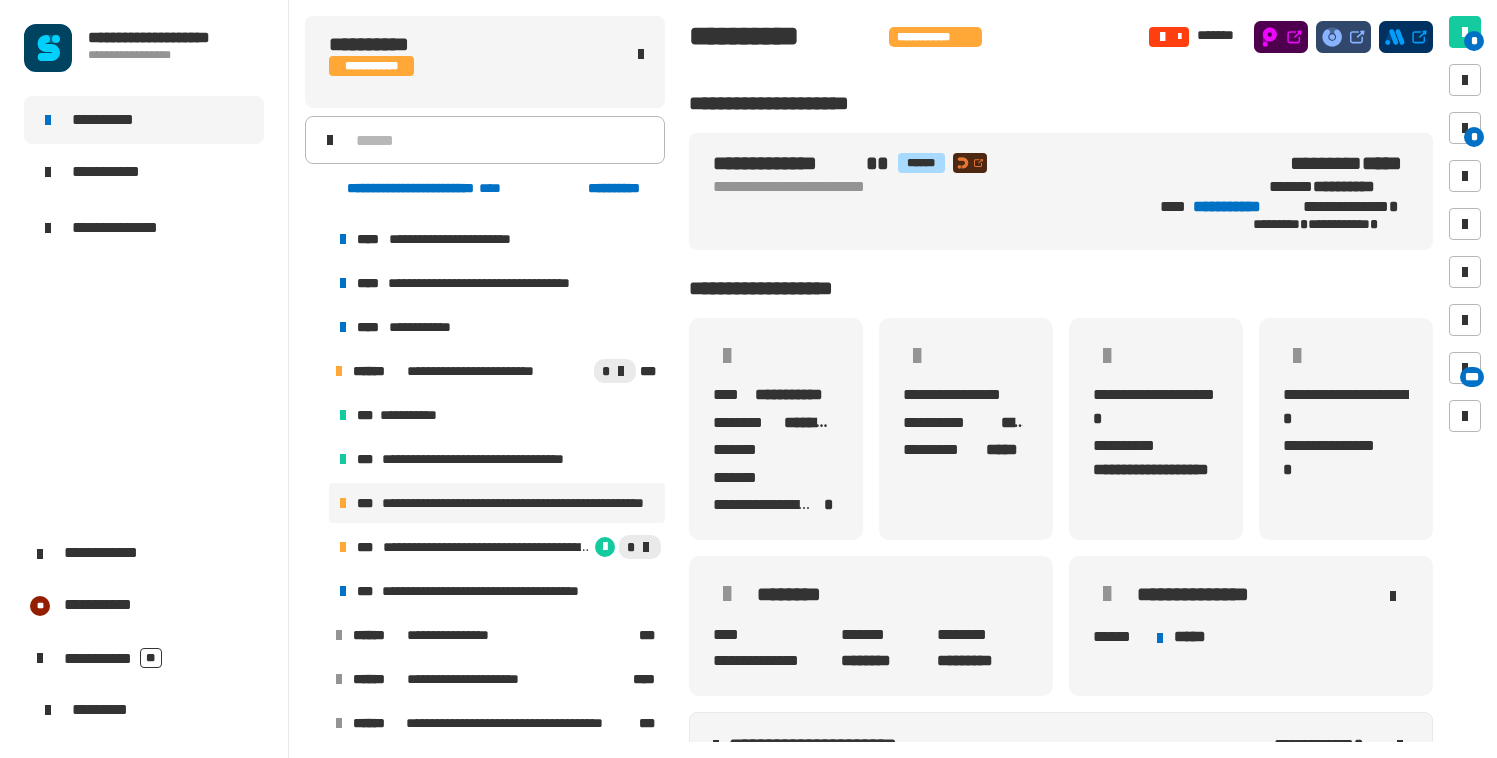 click on "**********" at bounding box center [519, 503] 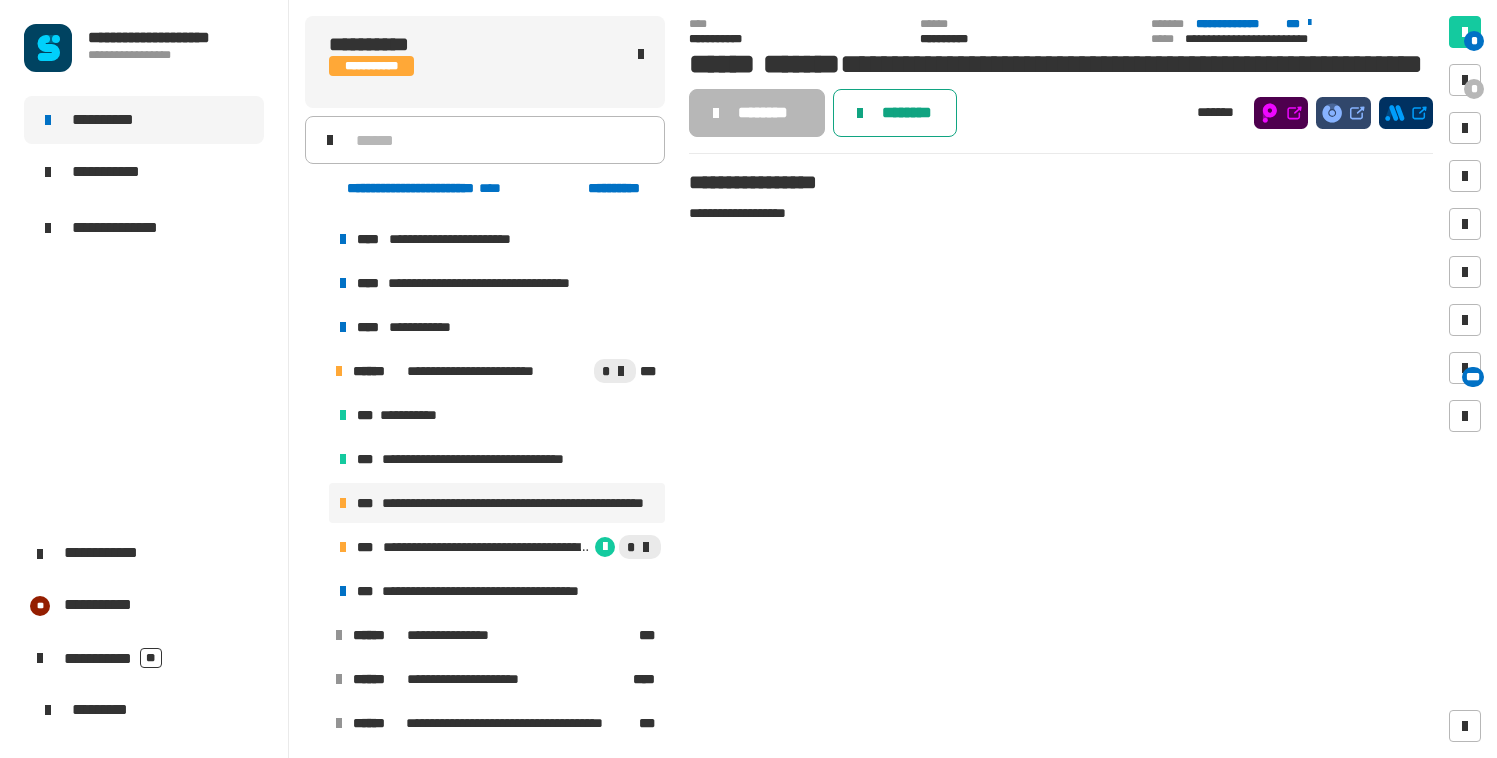 click on "********" 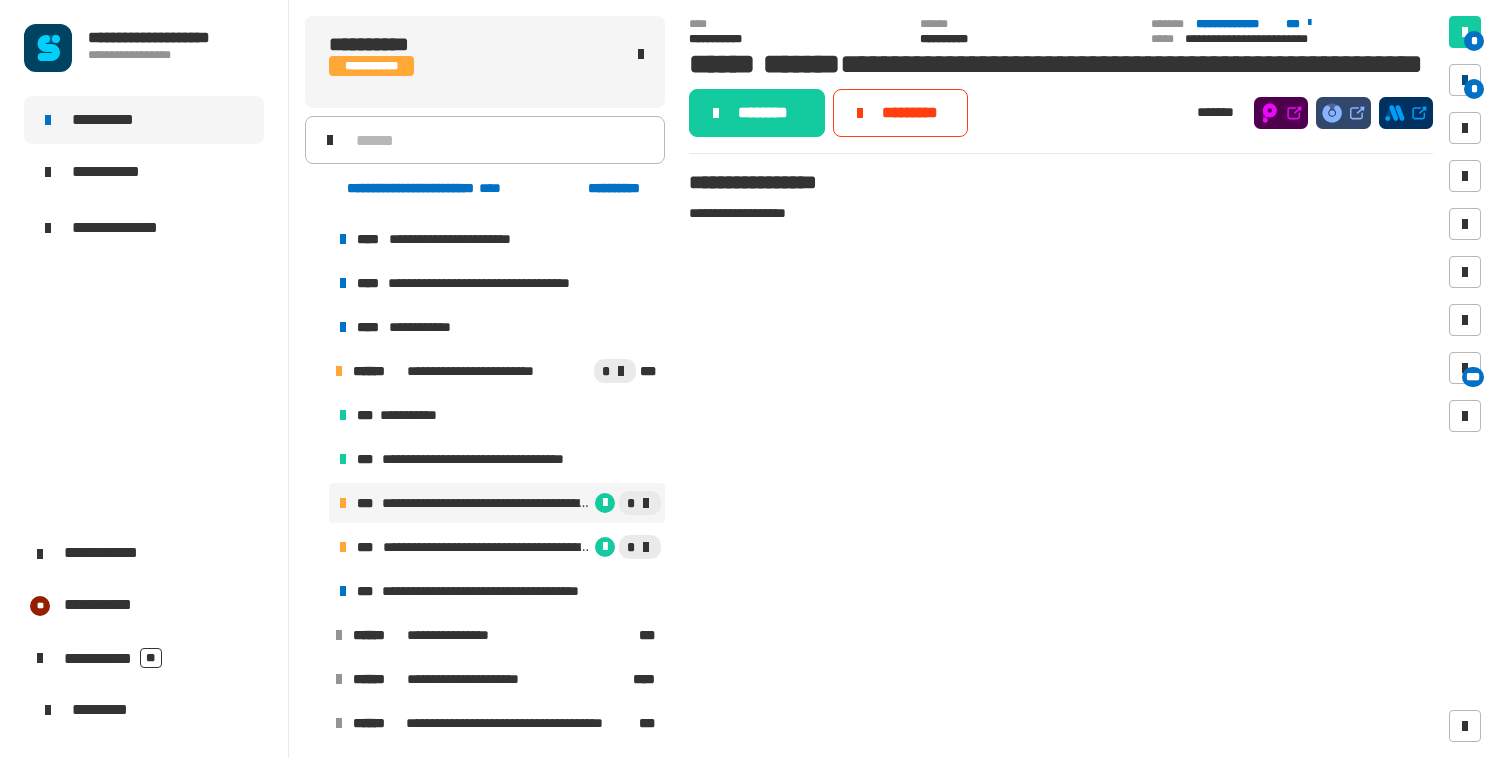 click at bounding box center (1465, 80) 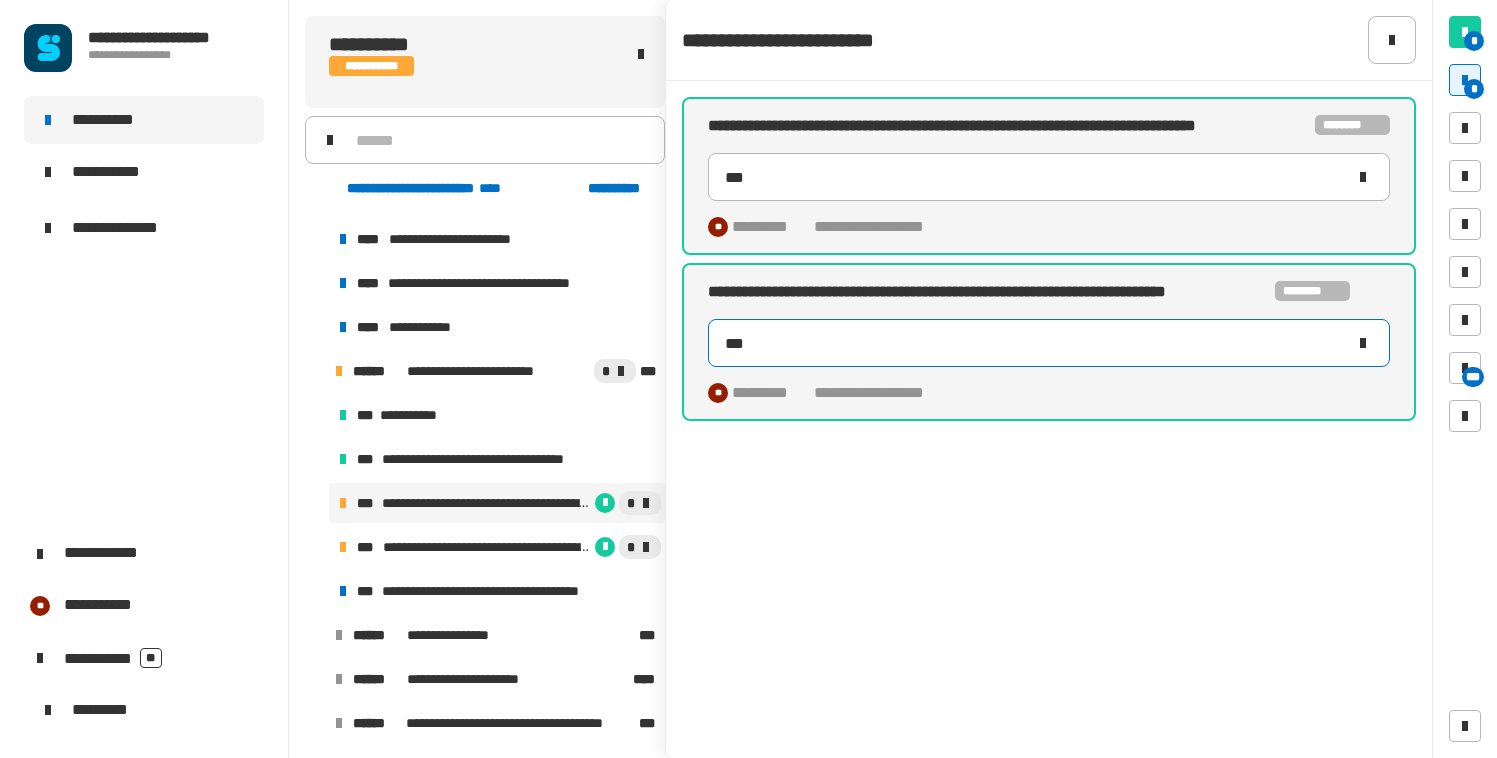 click 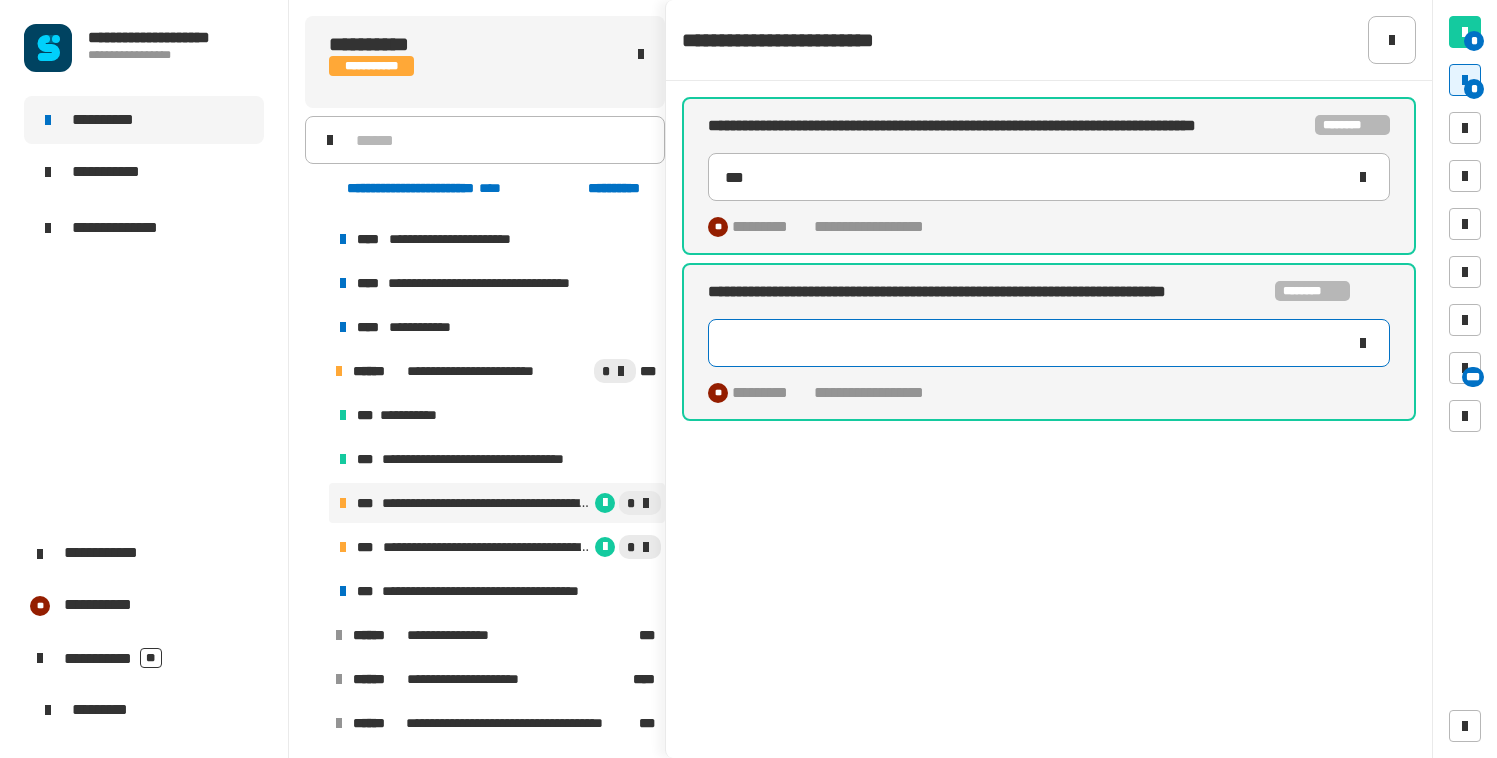 type 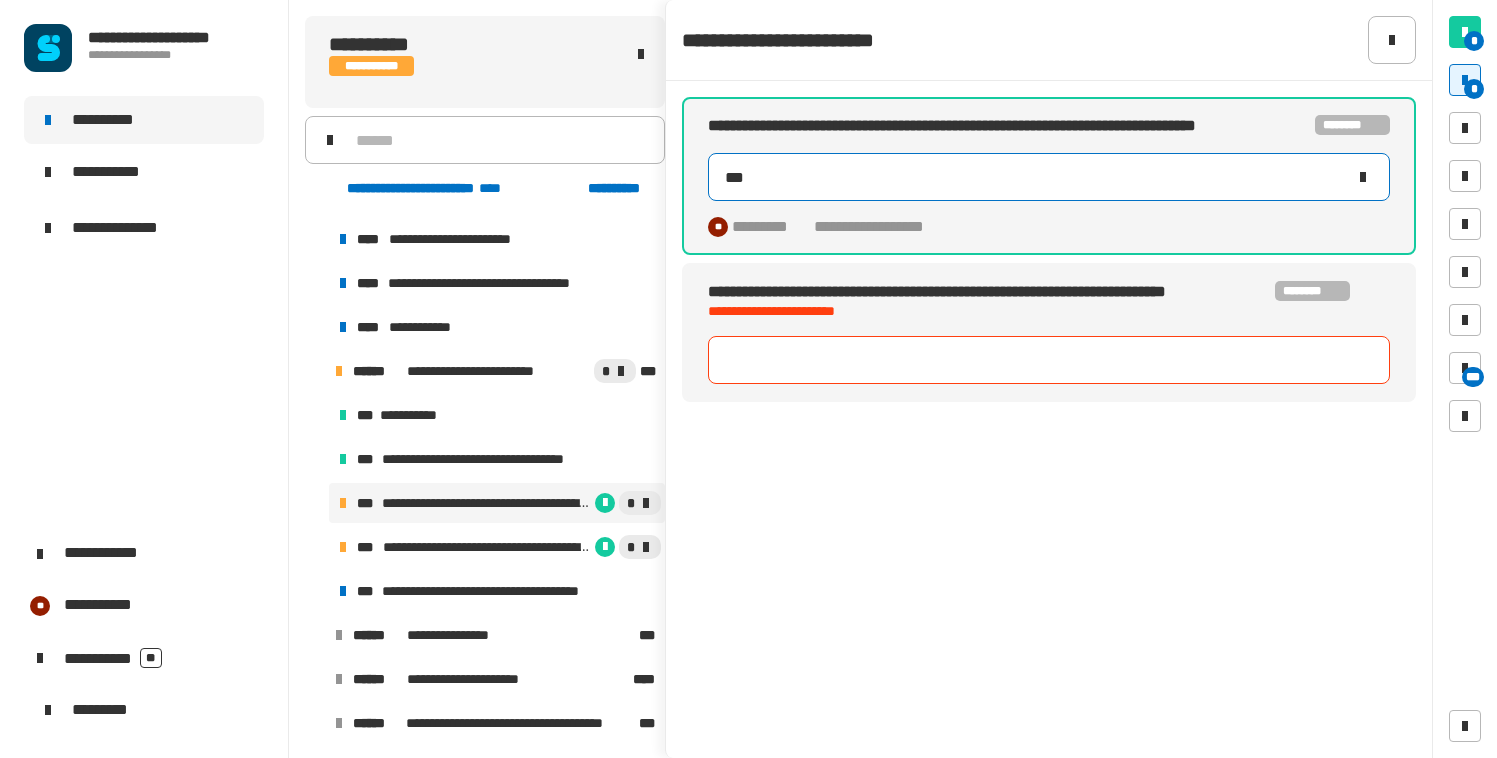 click 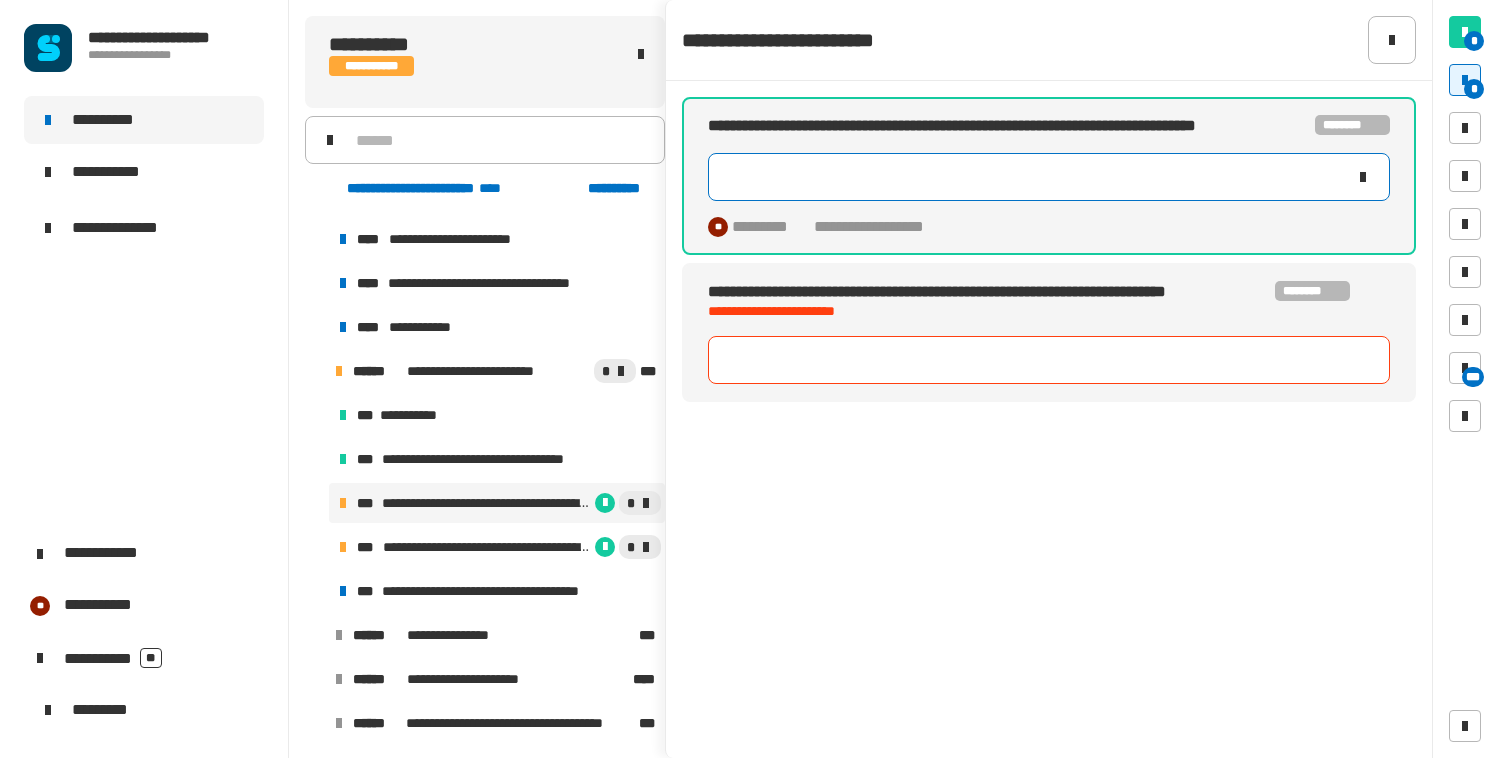 type 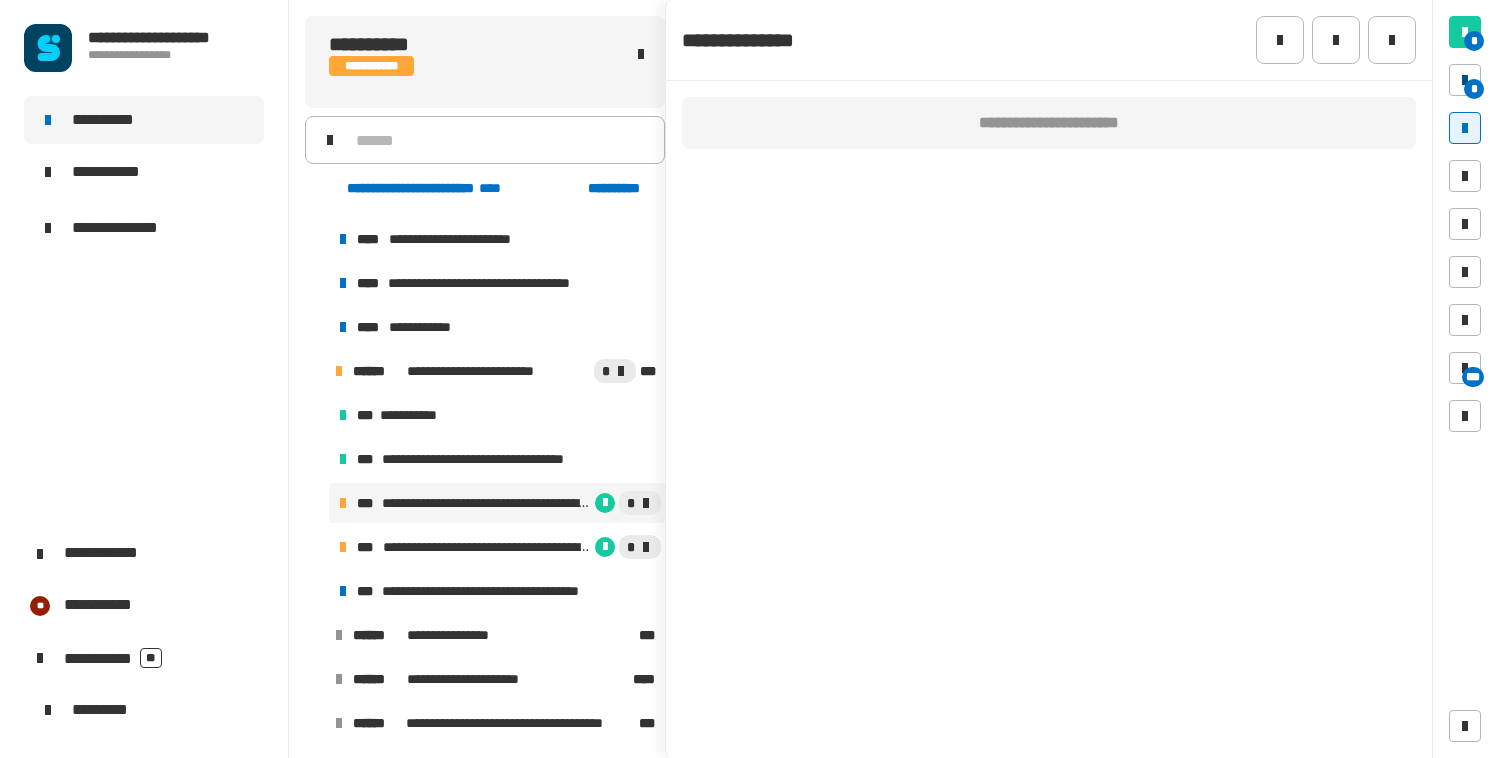 click on "*" at bounding box center [1474, 89] 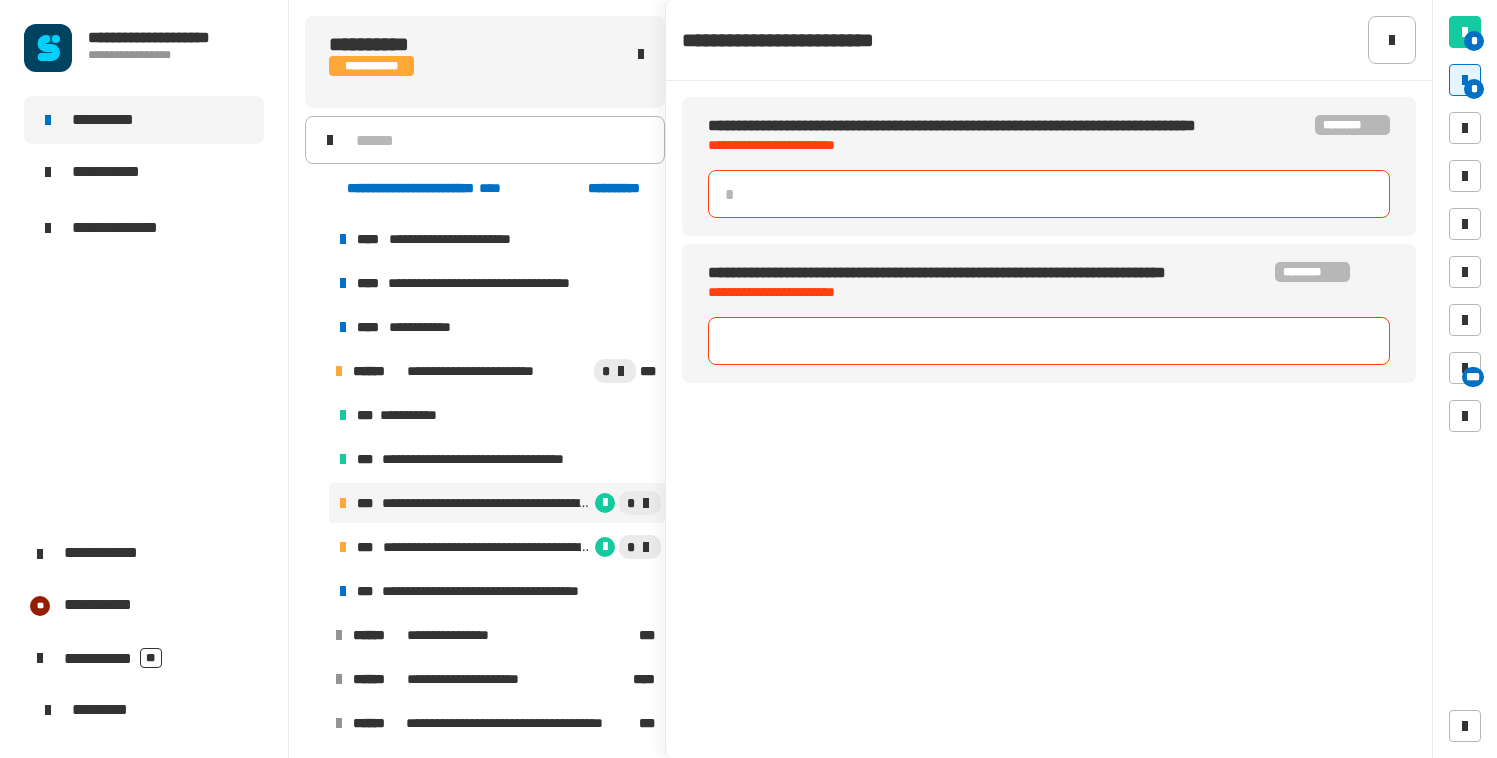 click 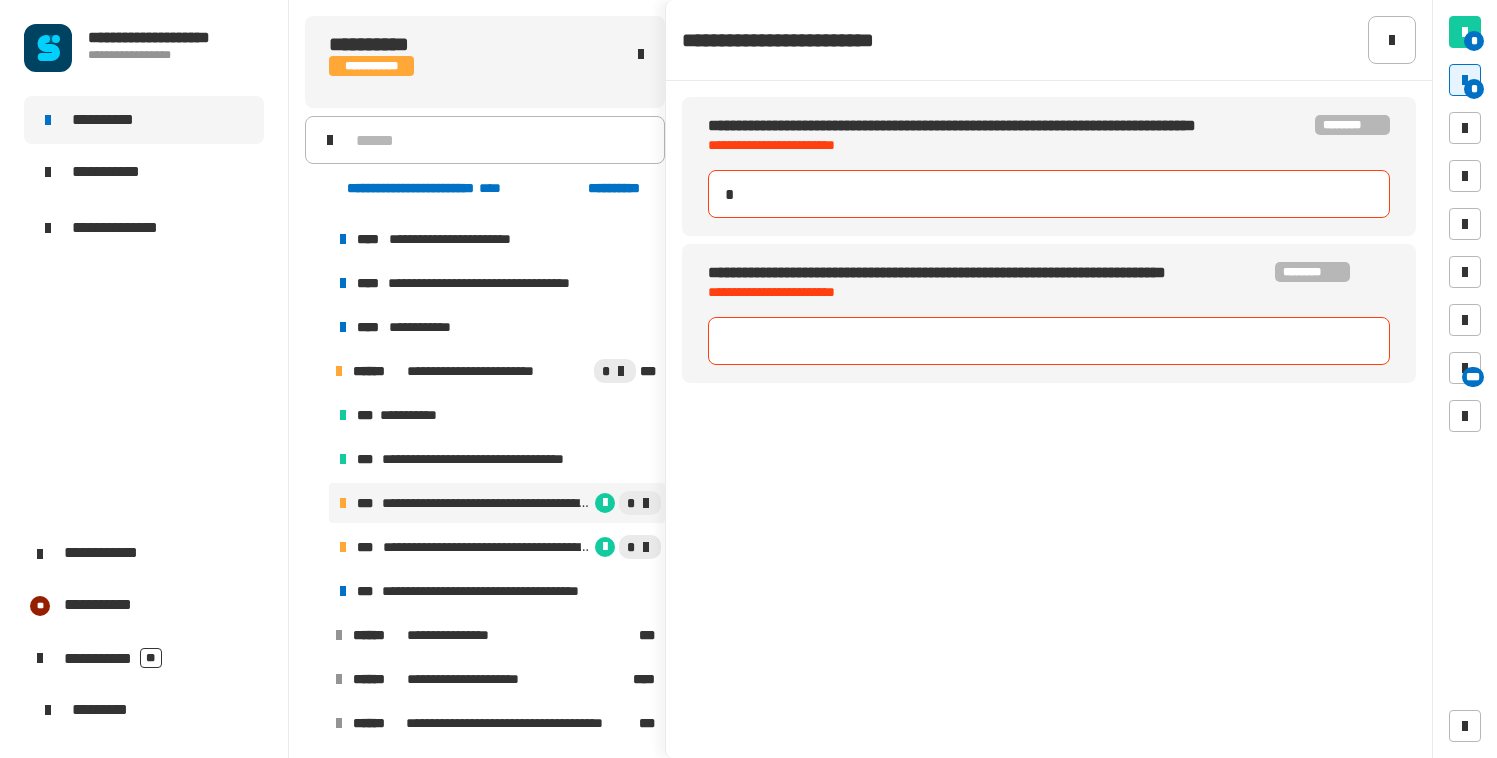 type on "**" 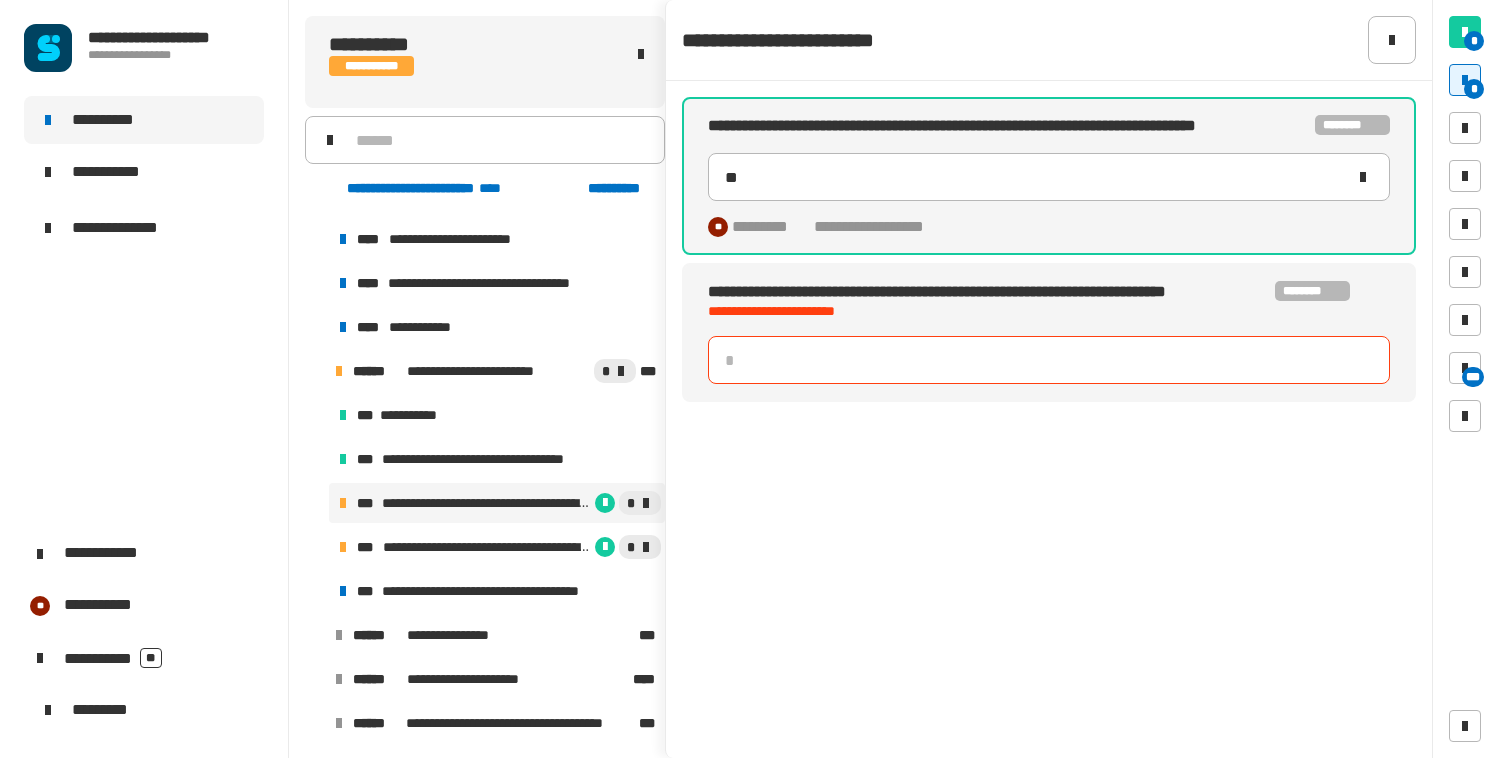click 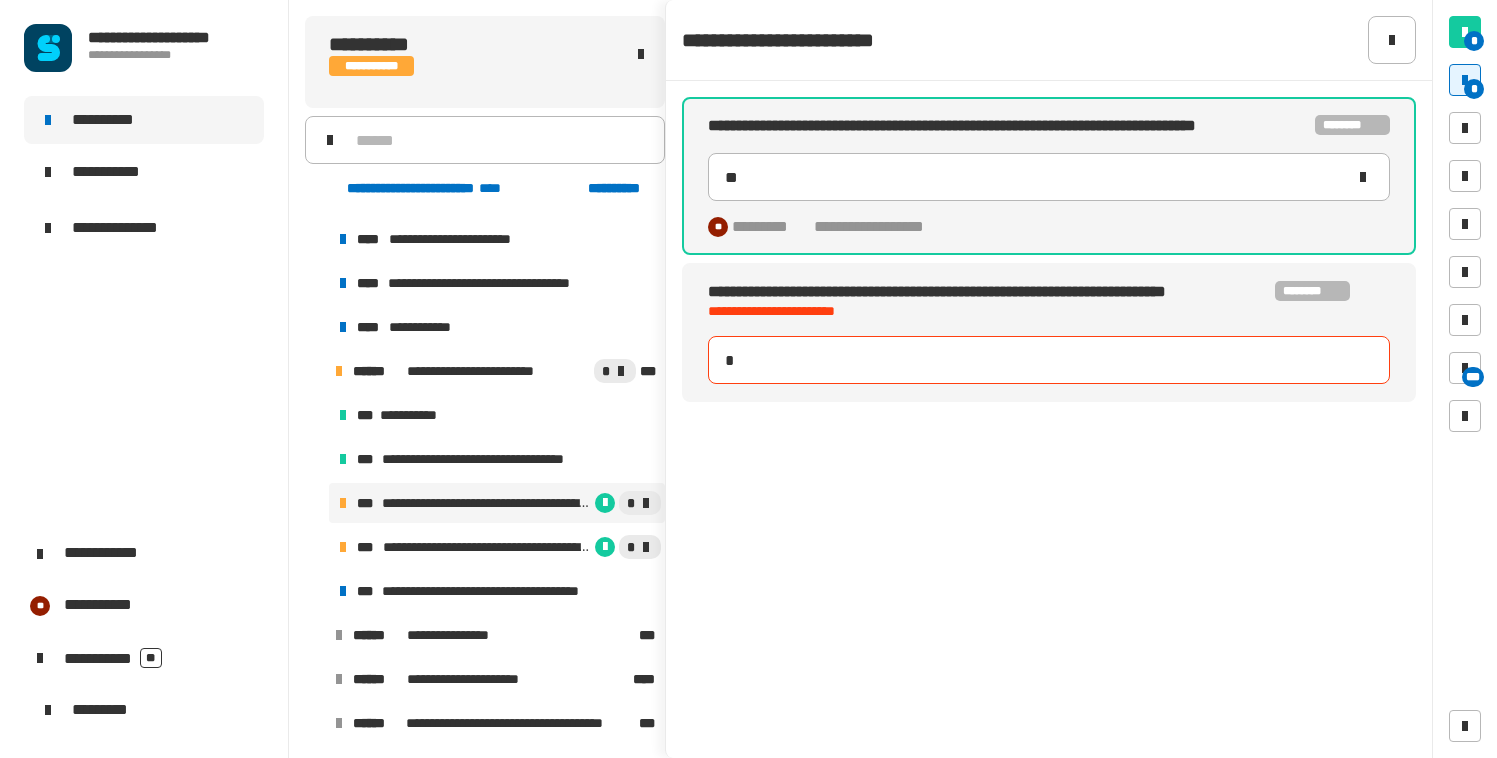 type on "**" 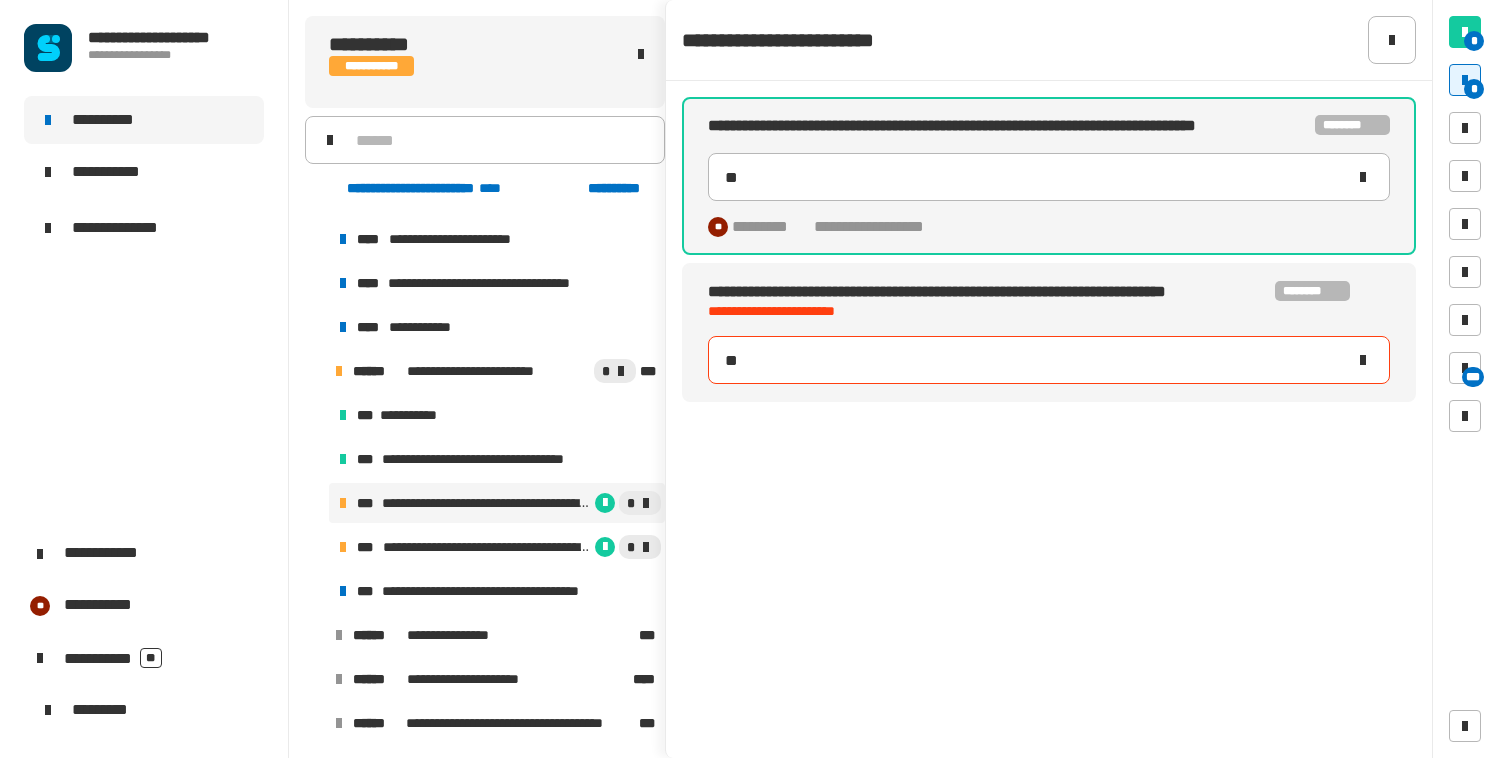 type on "**" 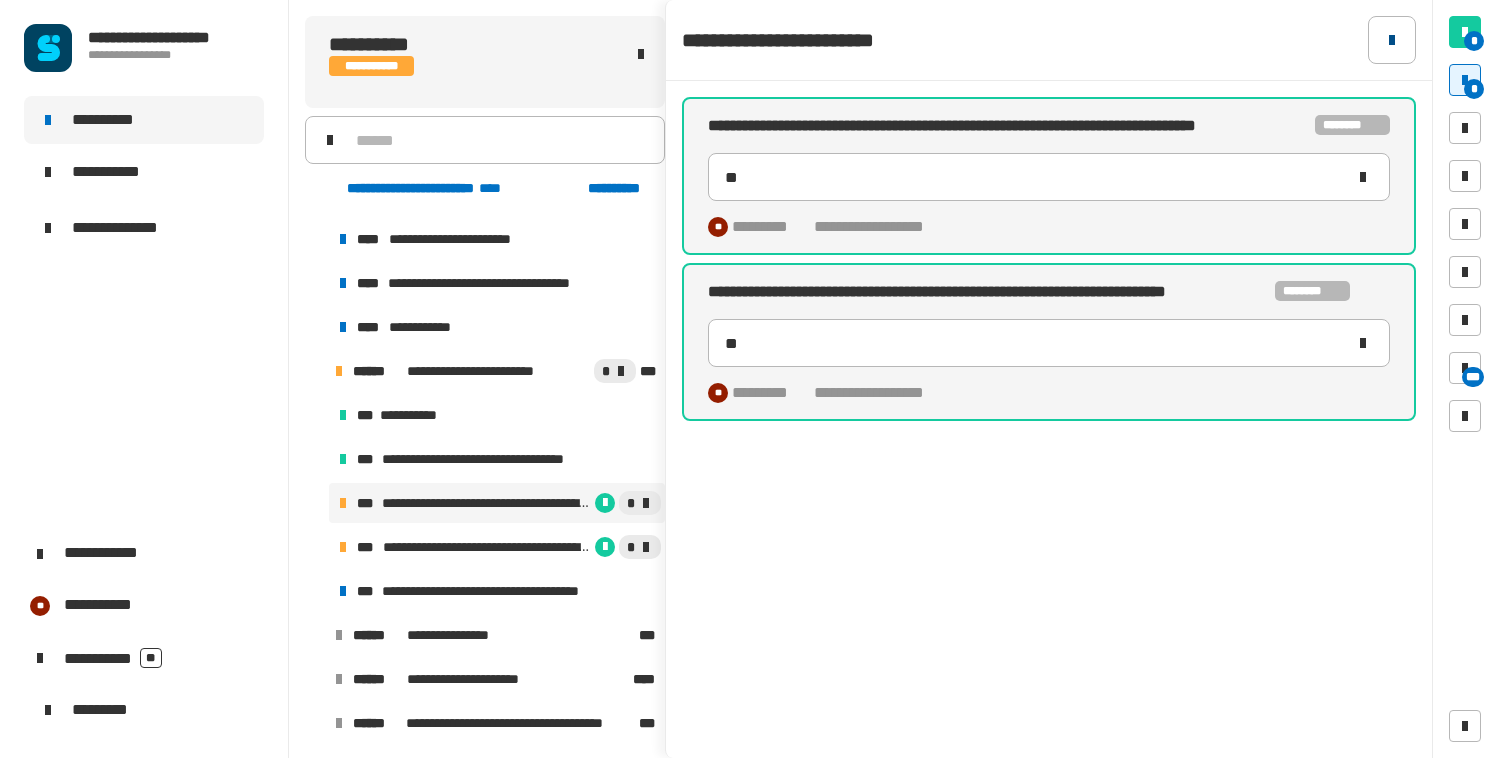 click 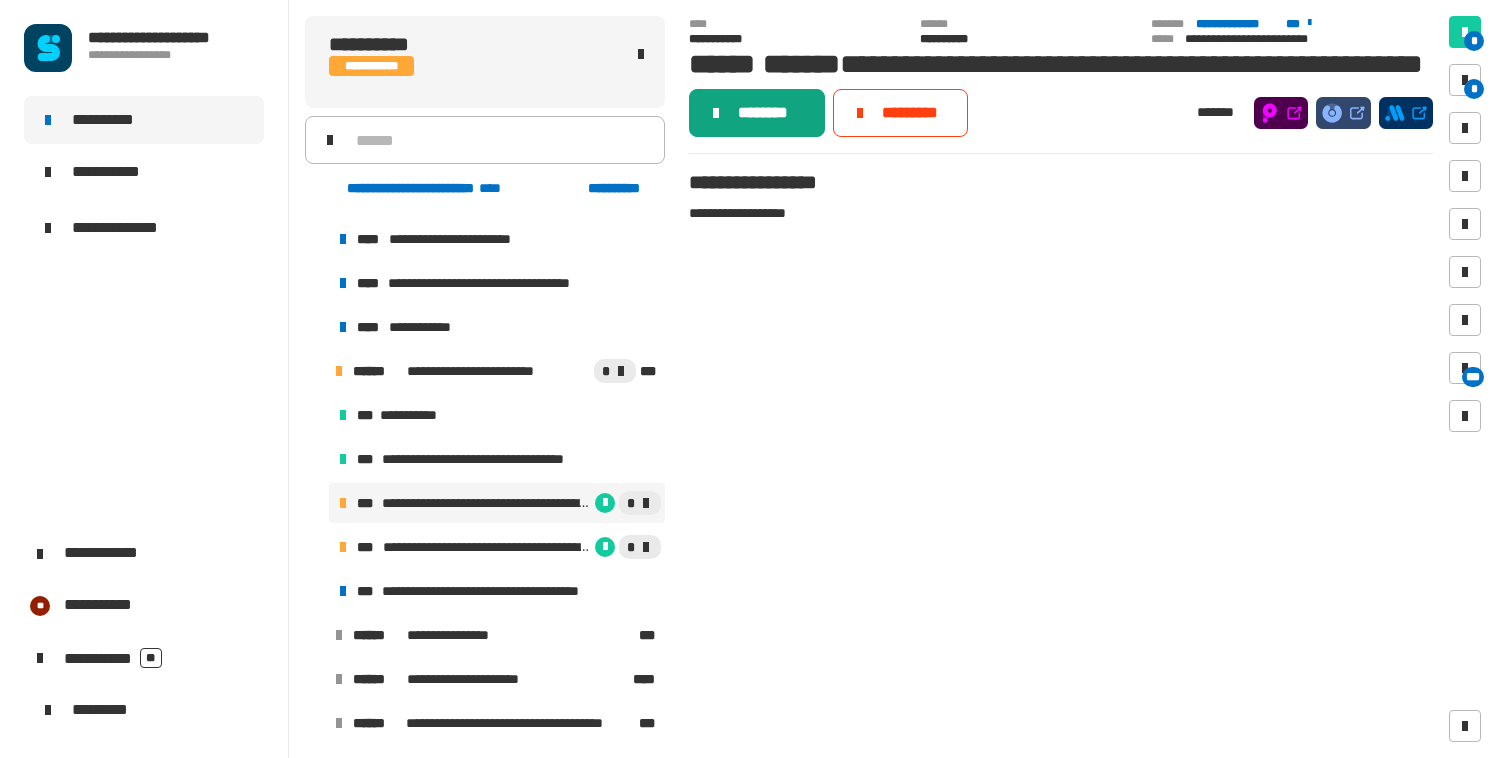 click on "********" 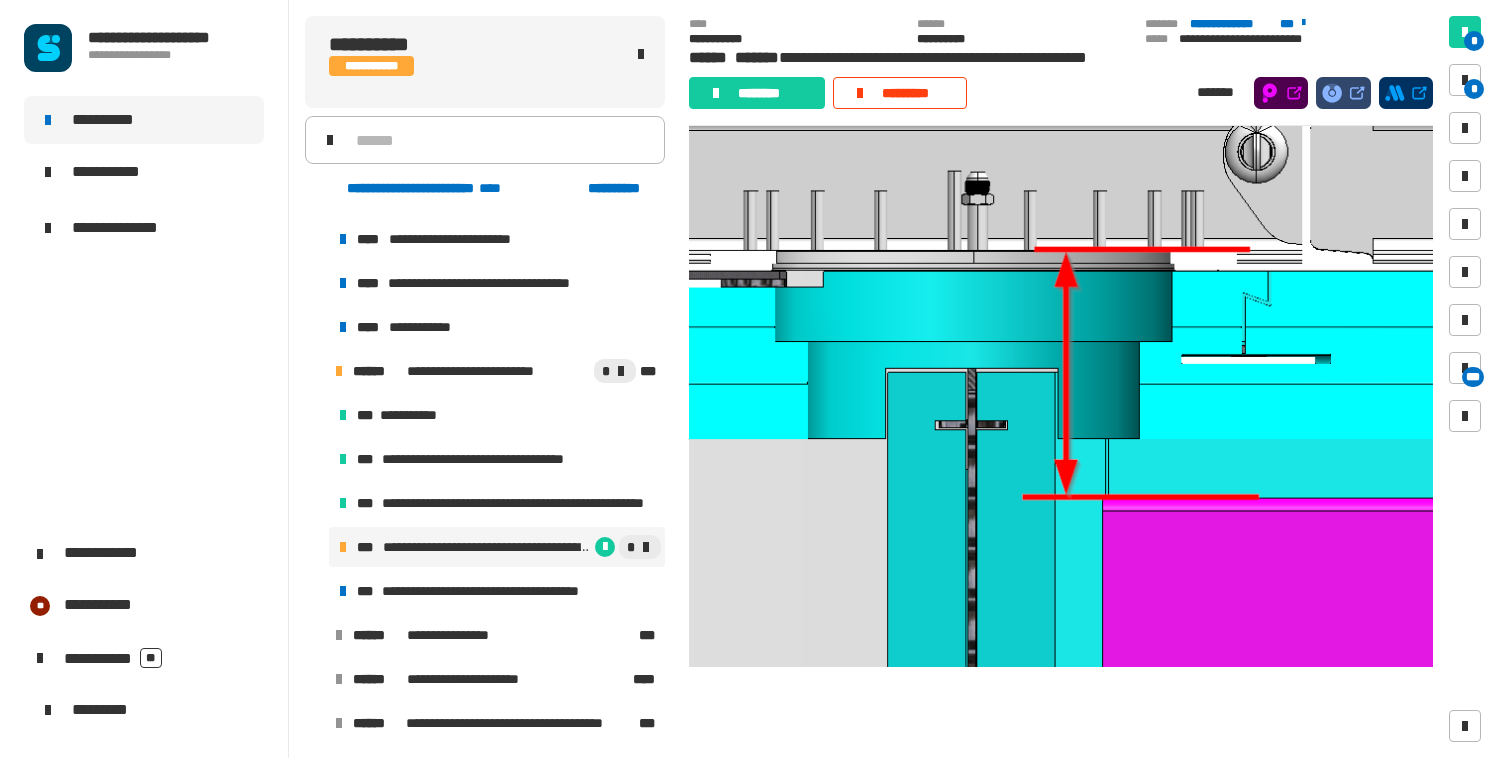 scroll, scrollTop: 201, scrollLeft: 0, axis: vertical 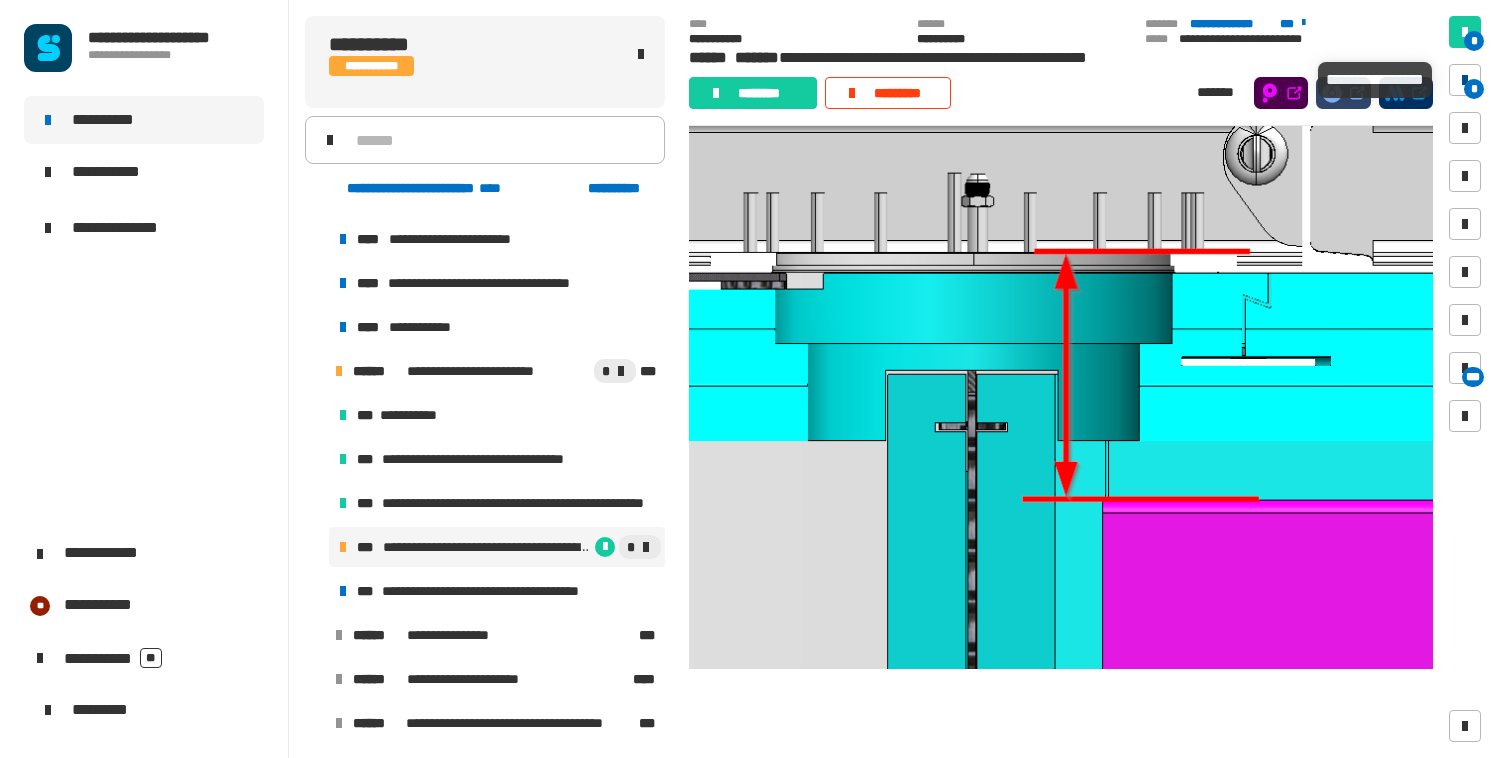 click on "*" at bounding box center (1474, 89) 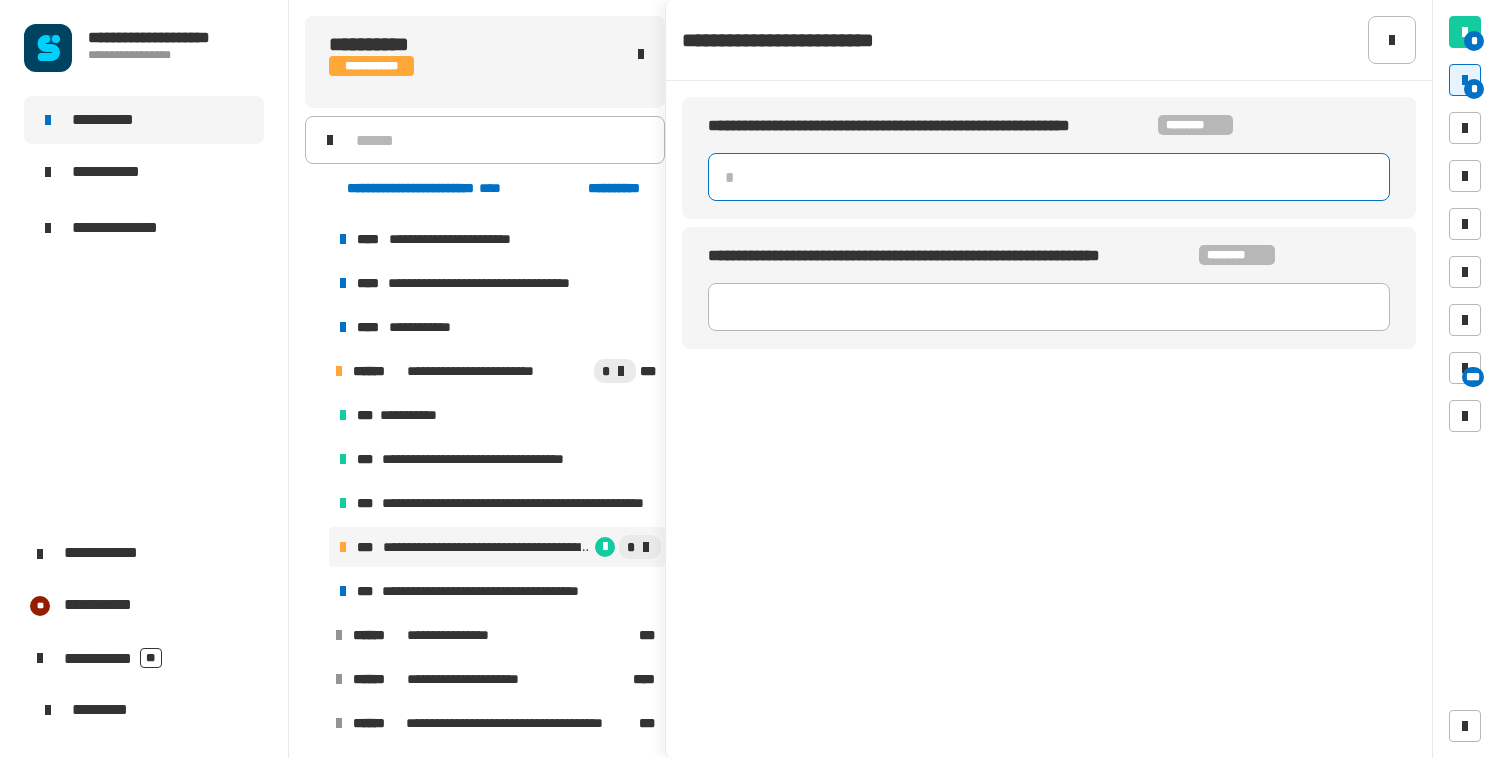 click 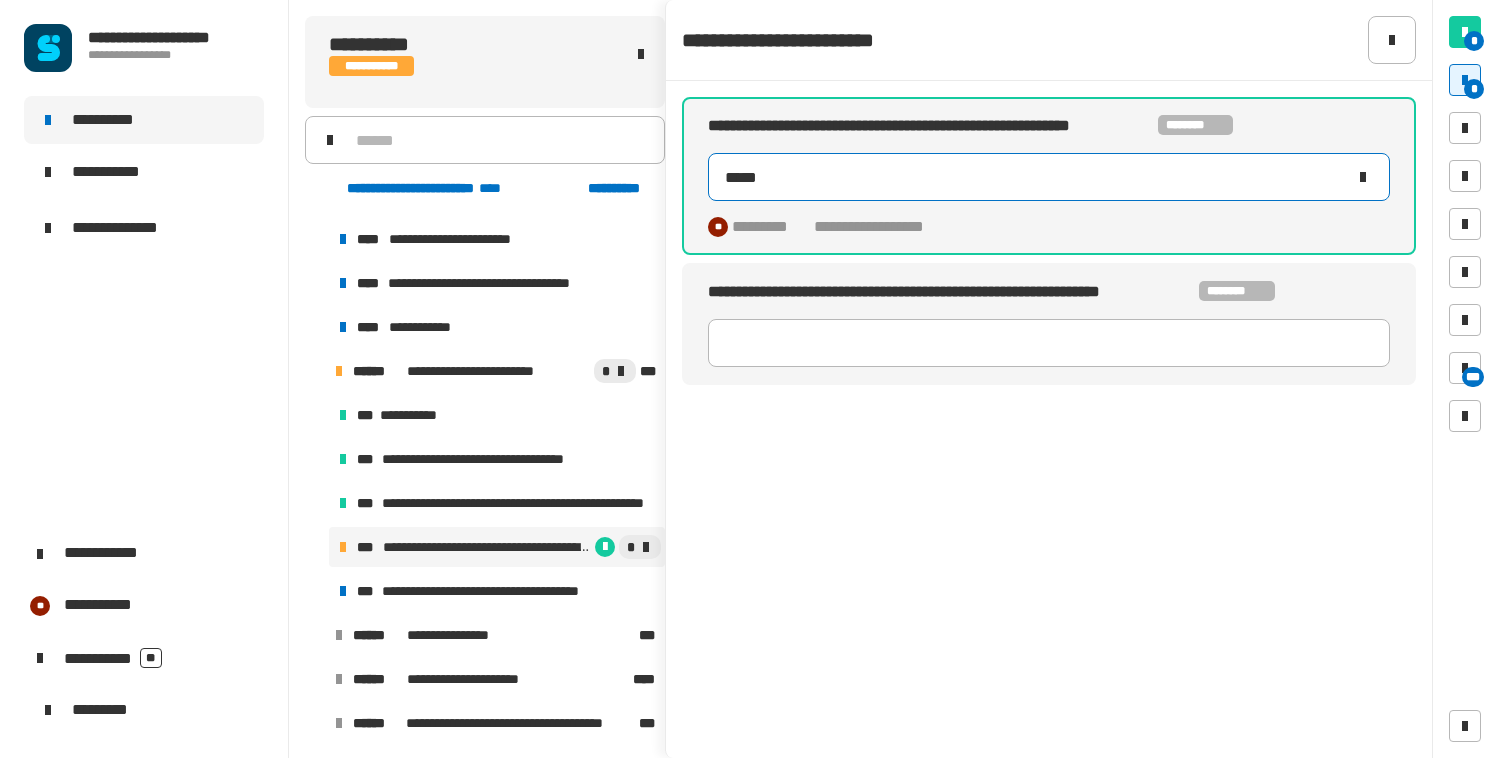 type on "*****" 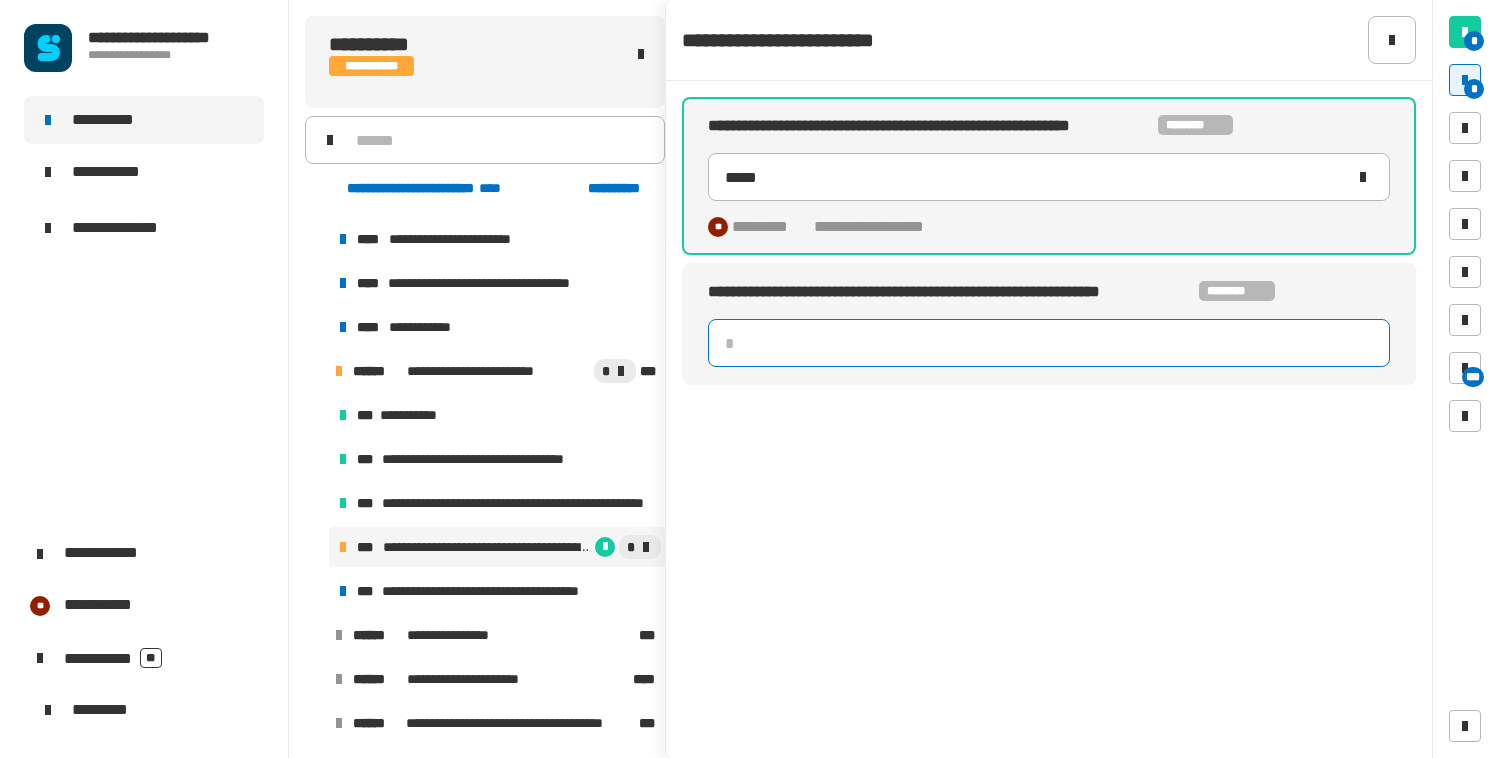click 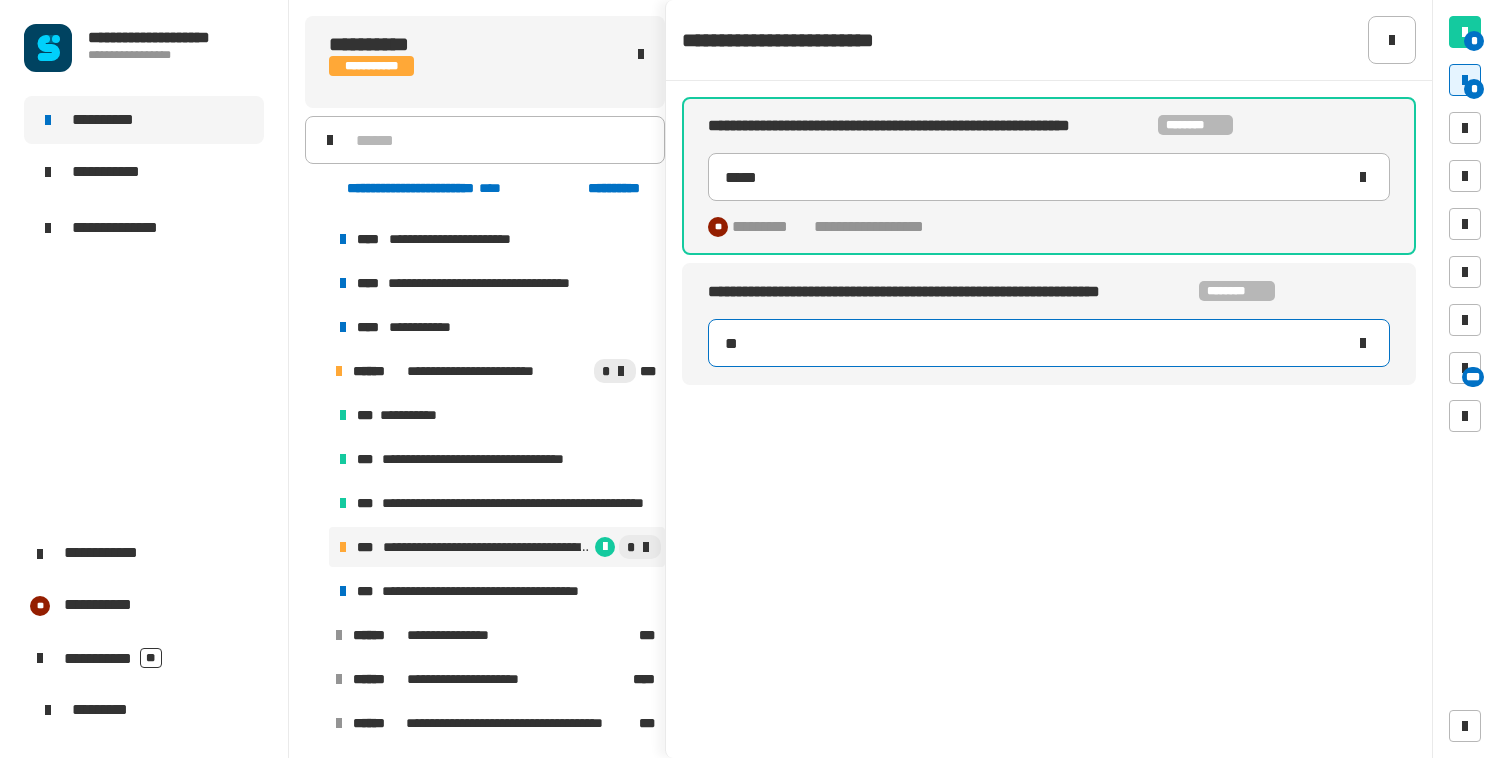 type on "***" 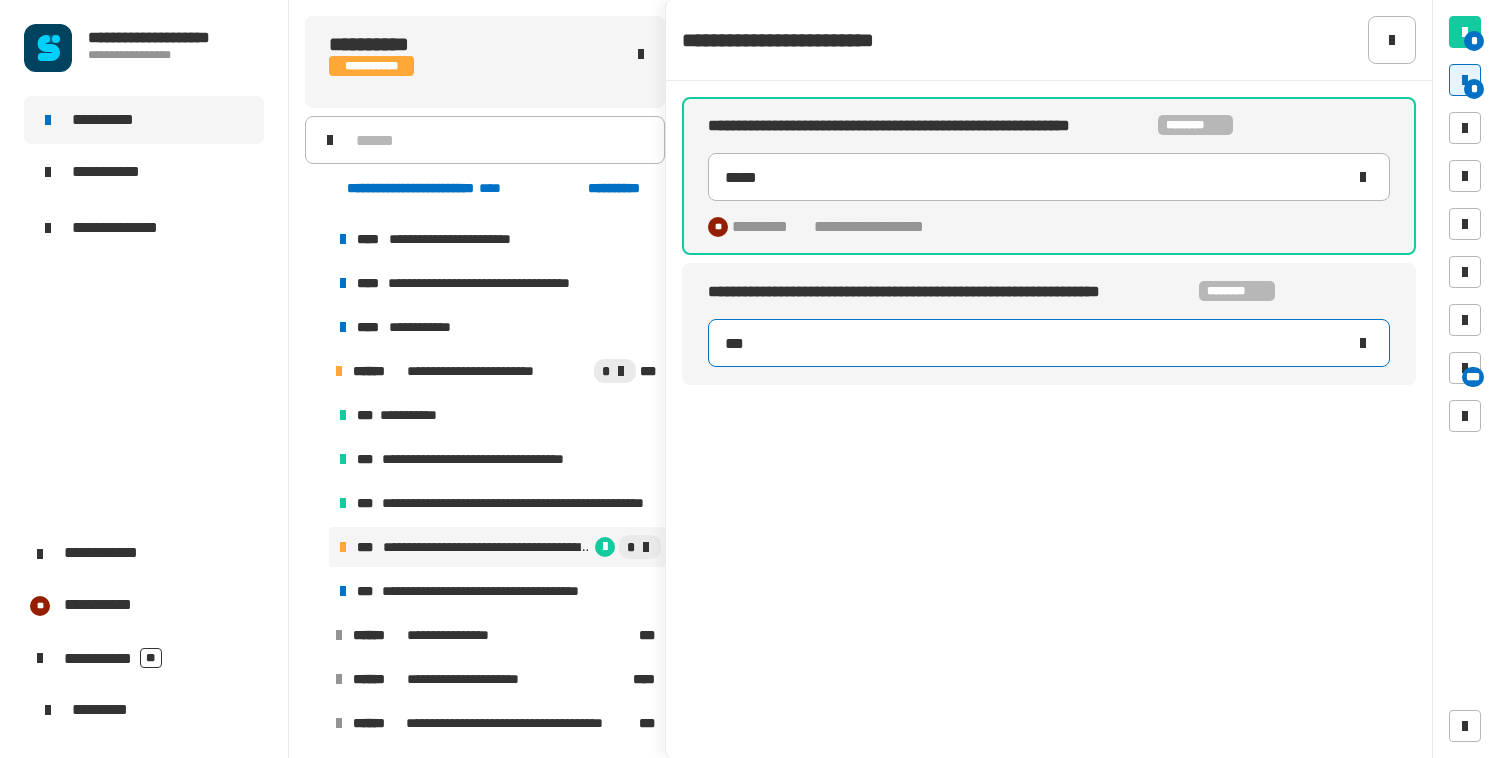 type on "*****" 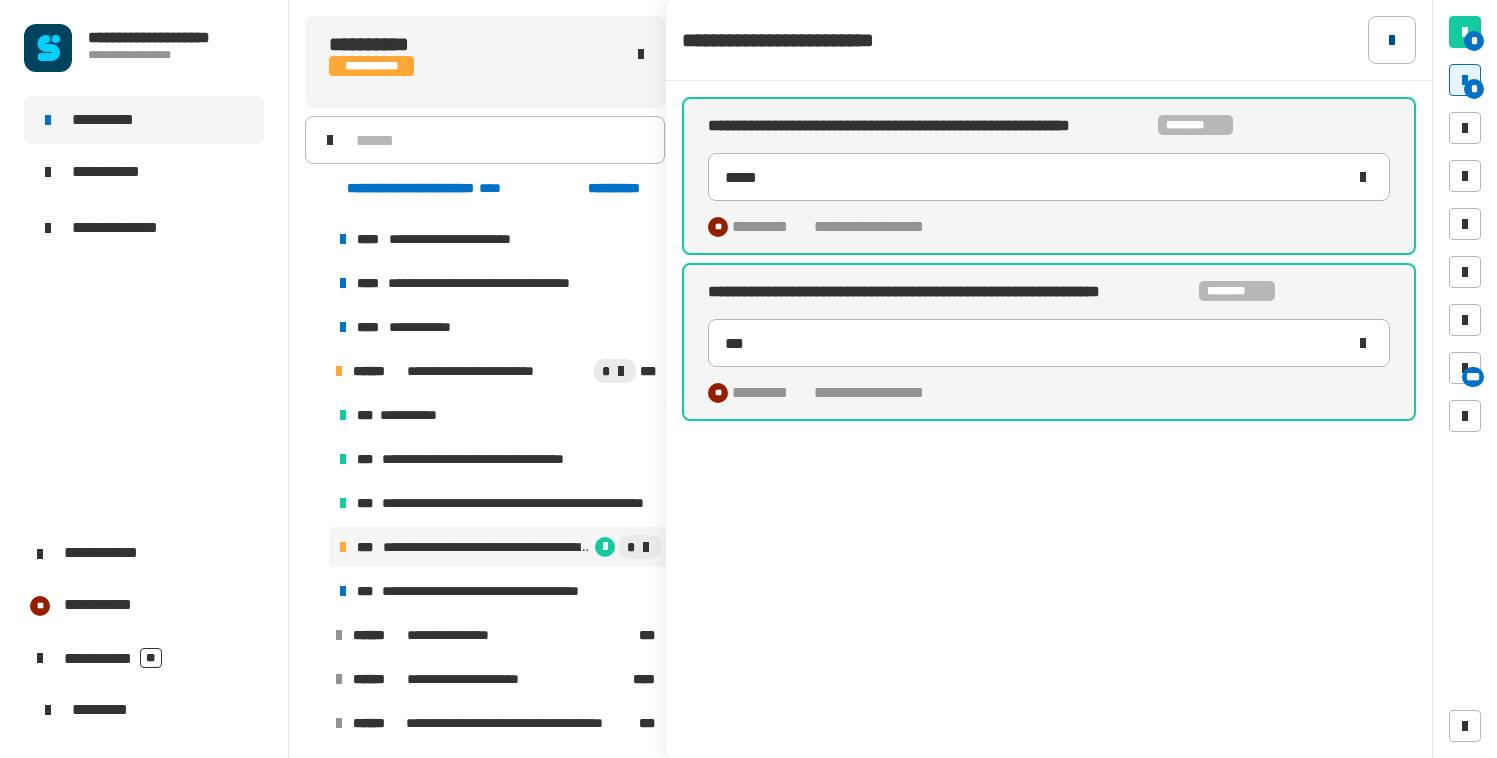 click 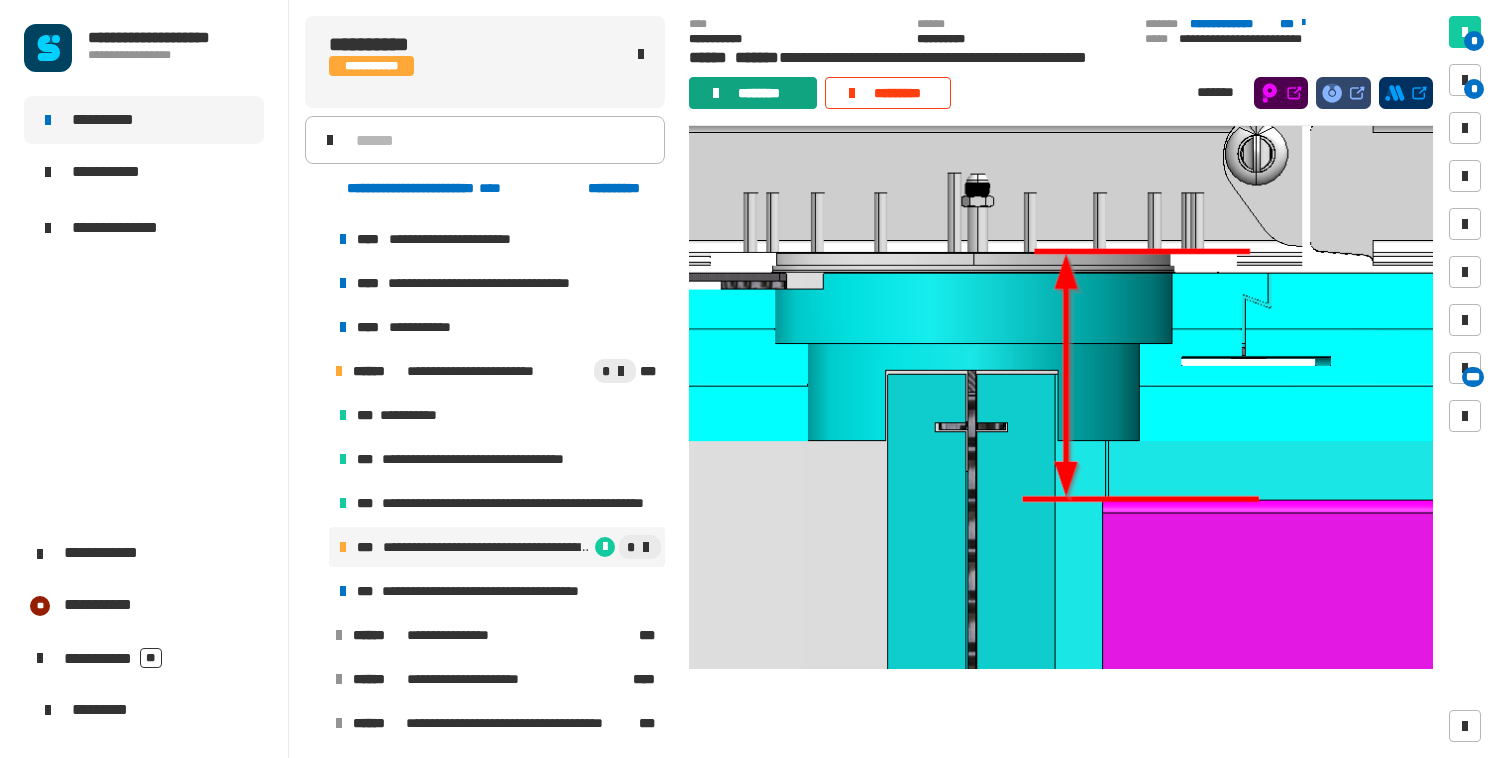 click on "********" 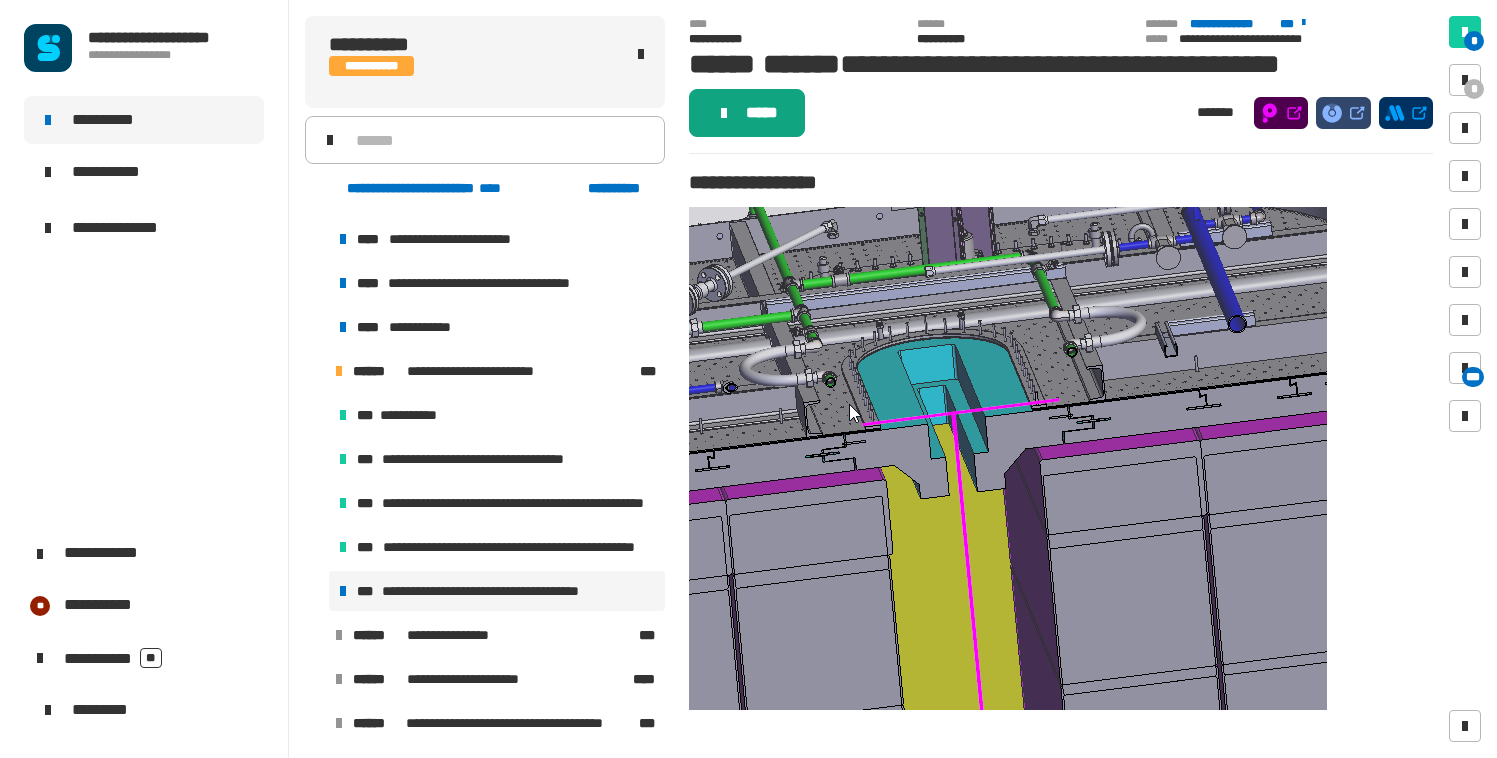 click on "*****" 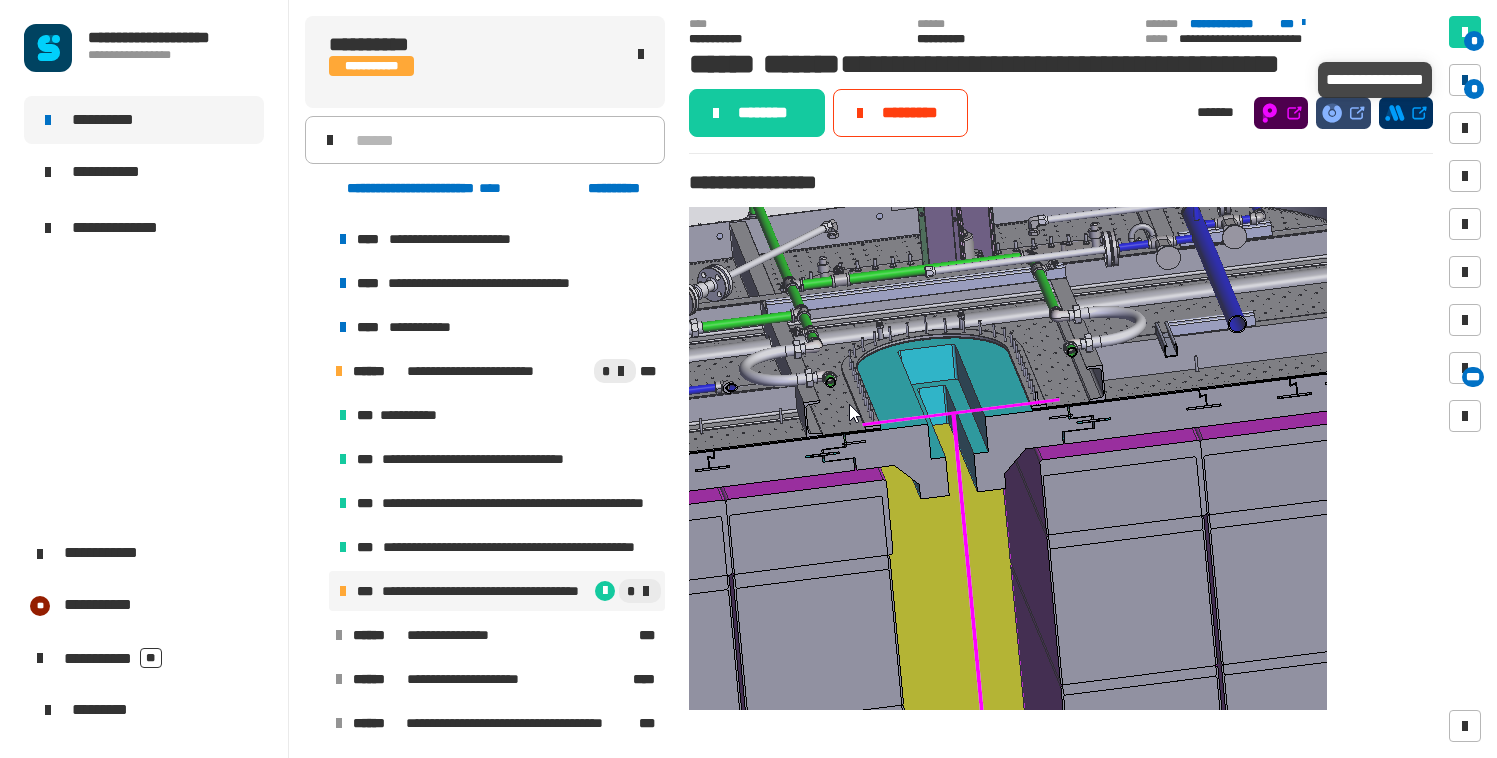 click on "*" at bounding box center (1474, 89) 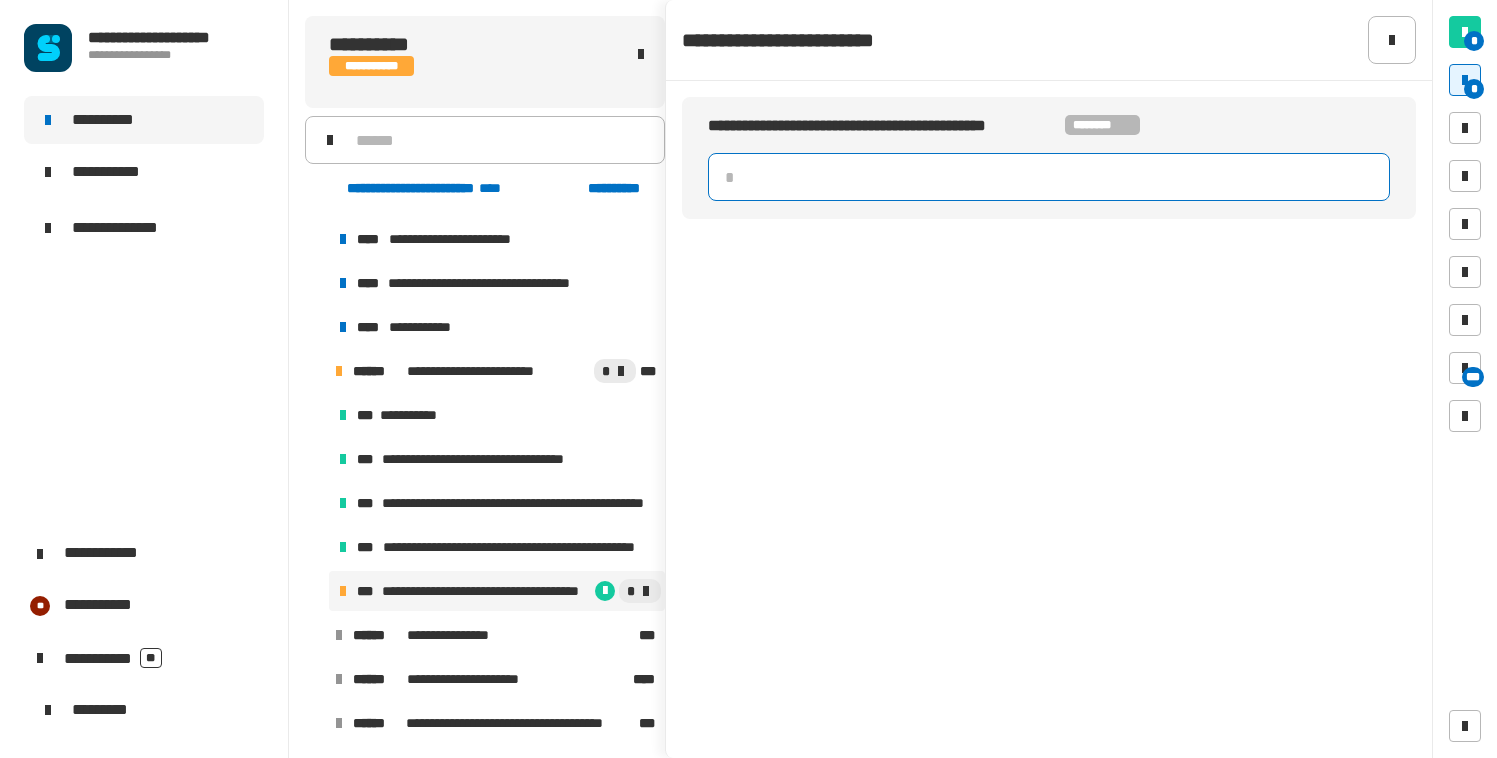 click 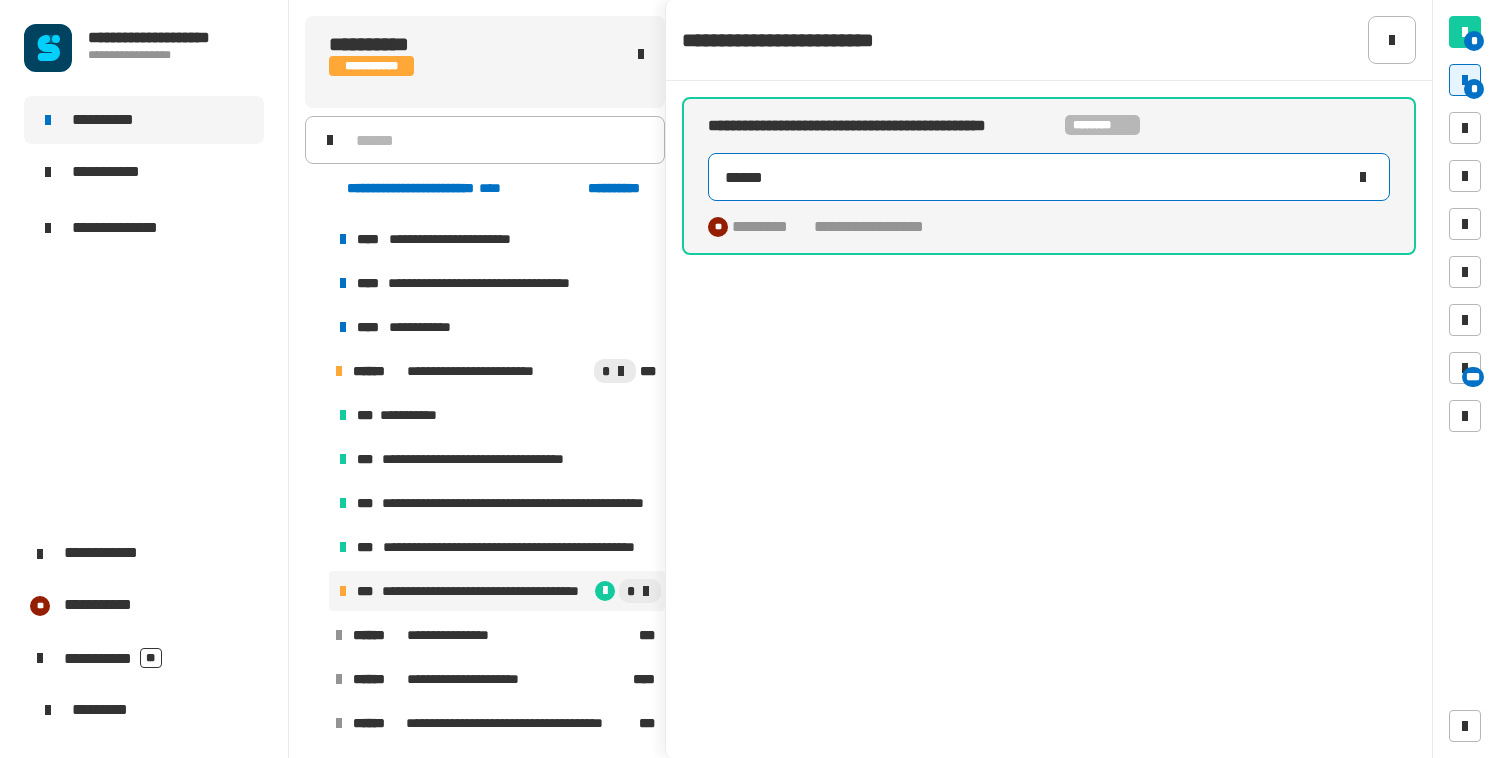type on "******" 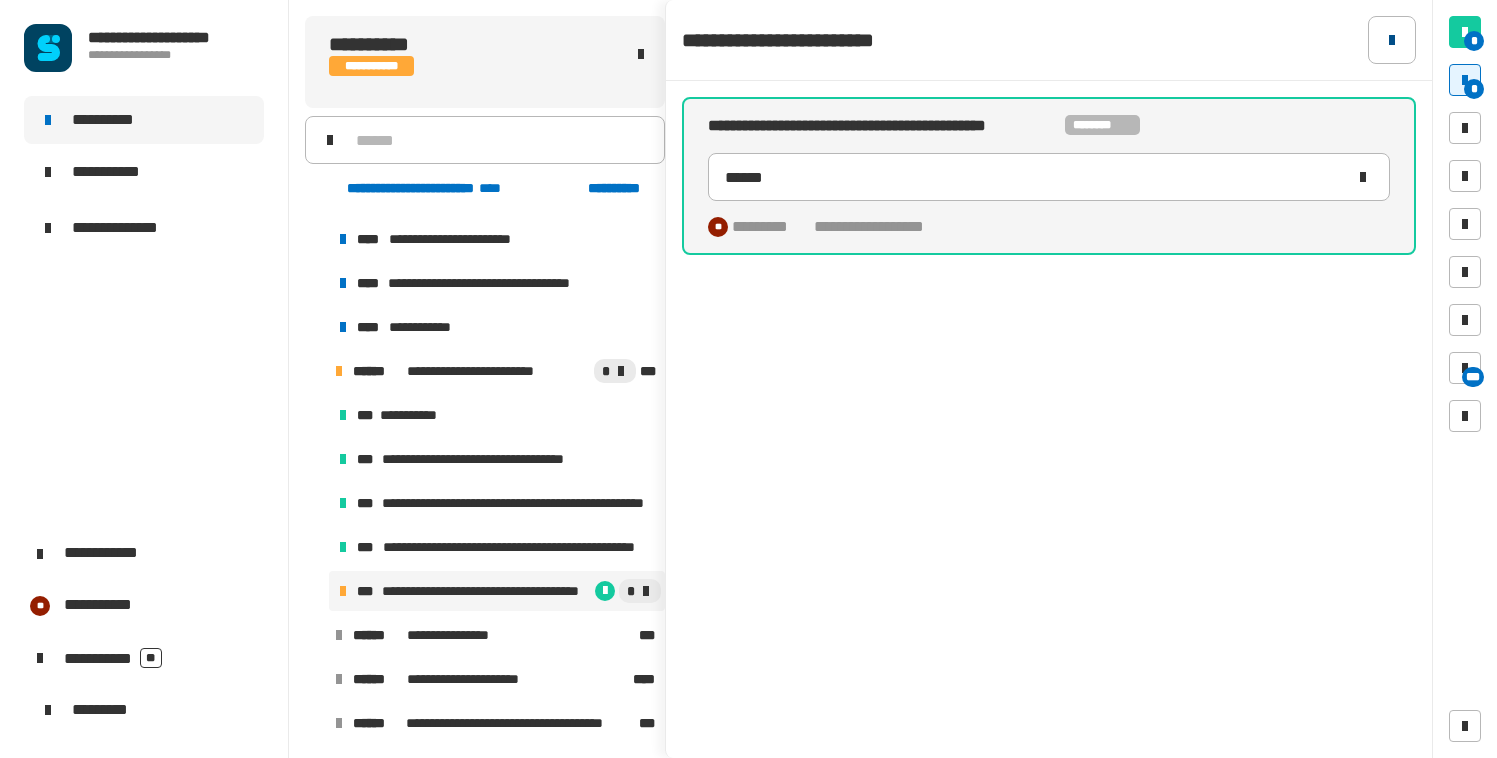 click 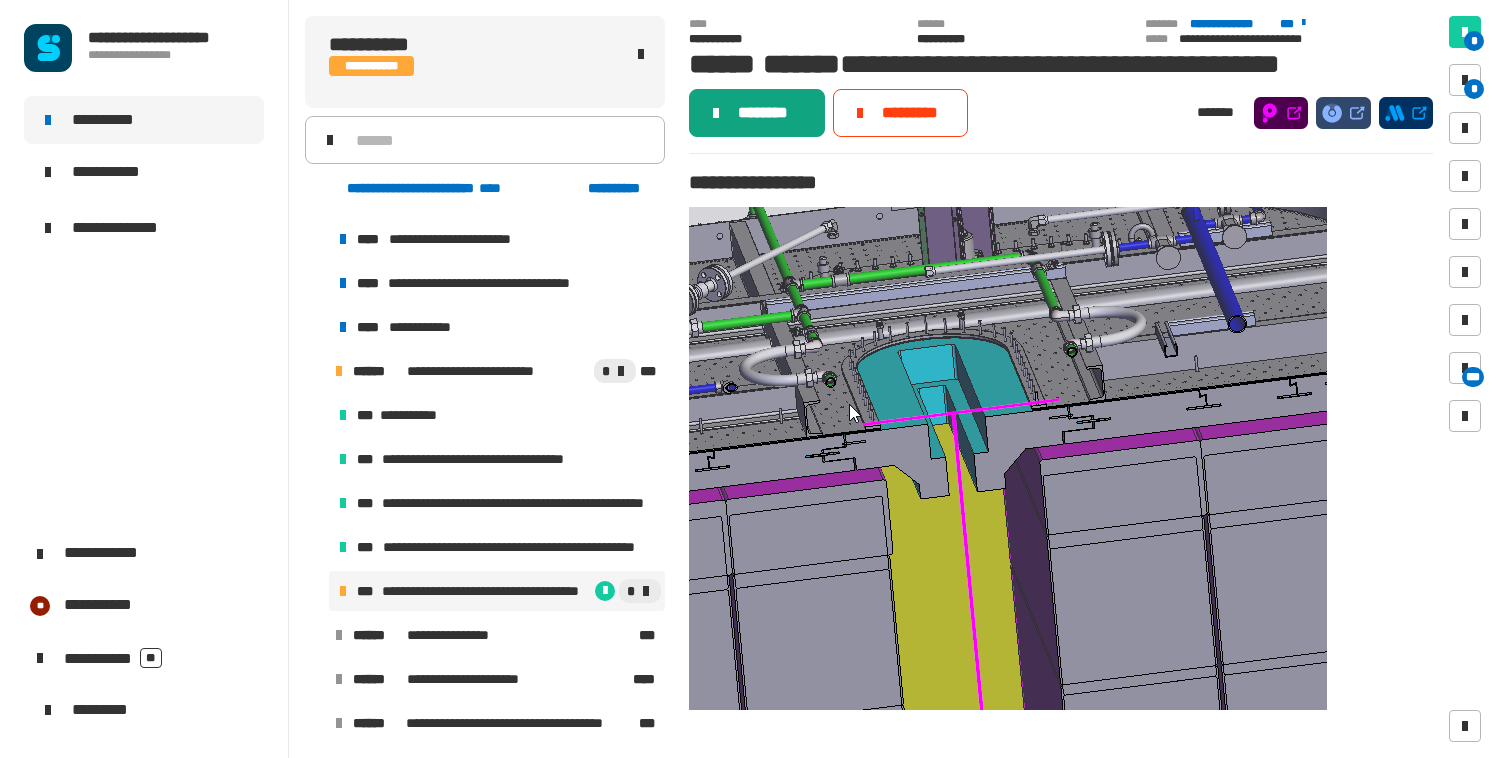 click on "********" 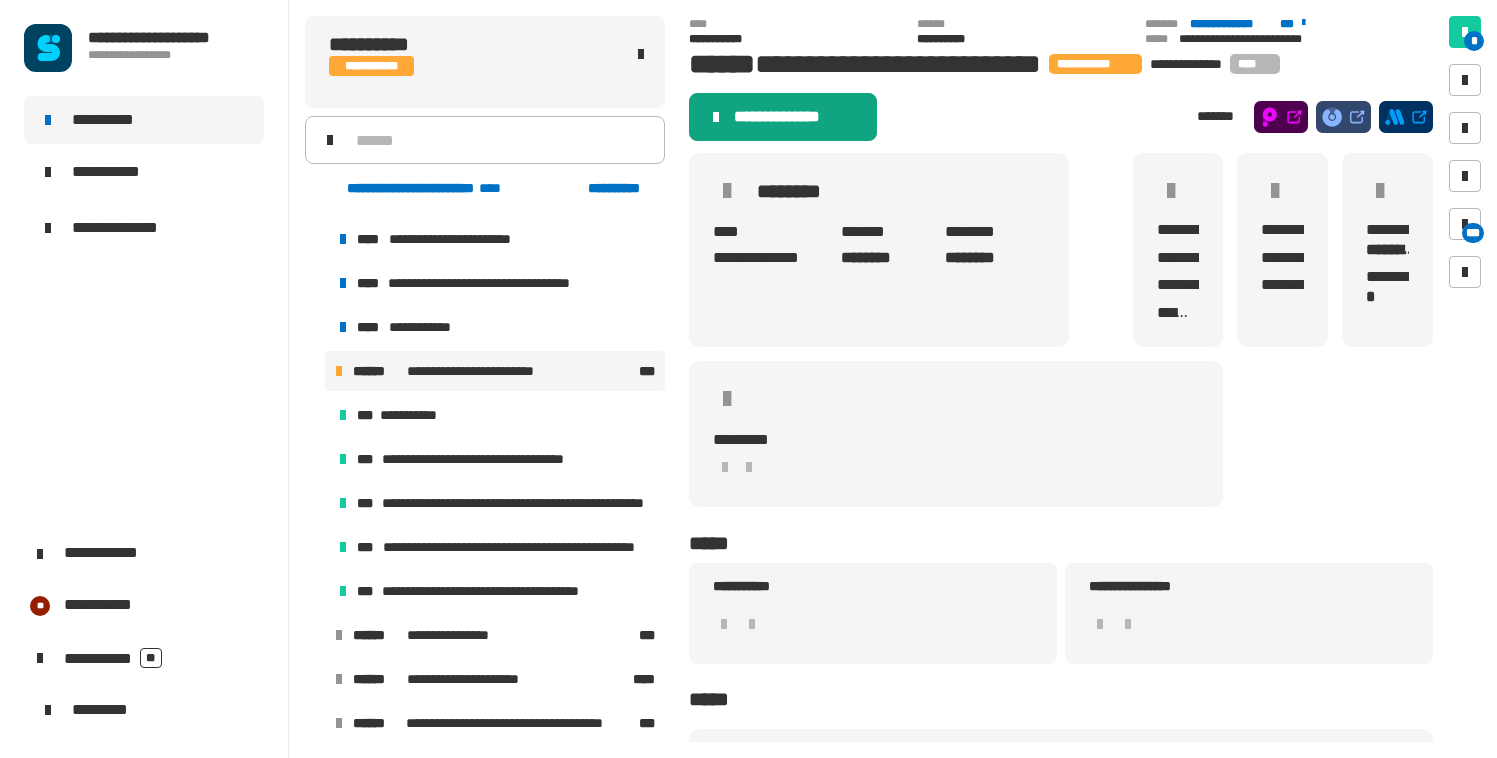 click on "**********" 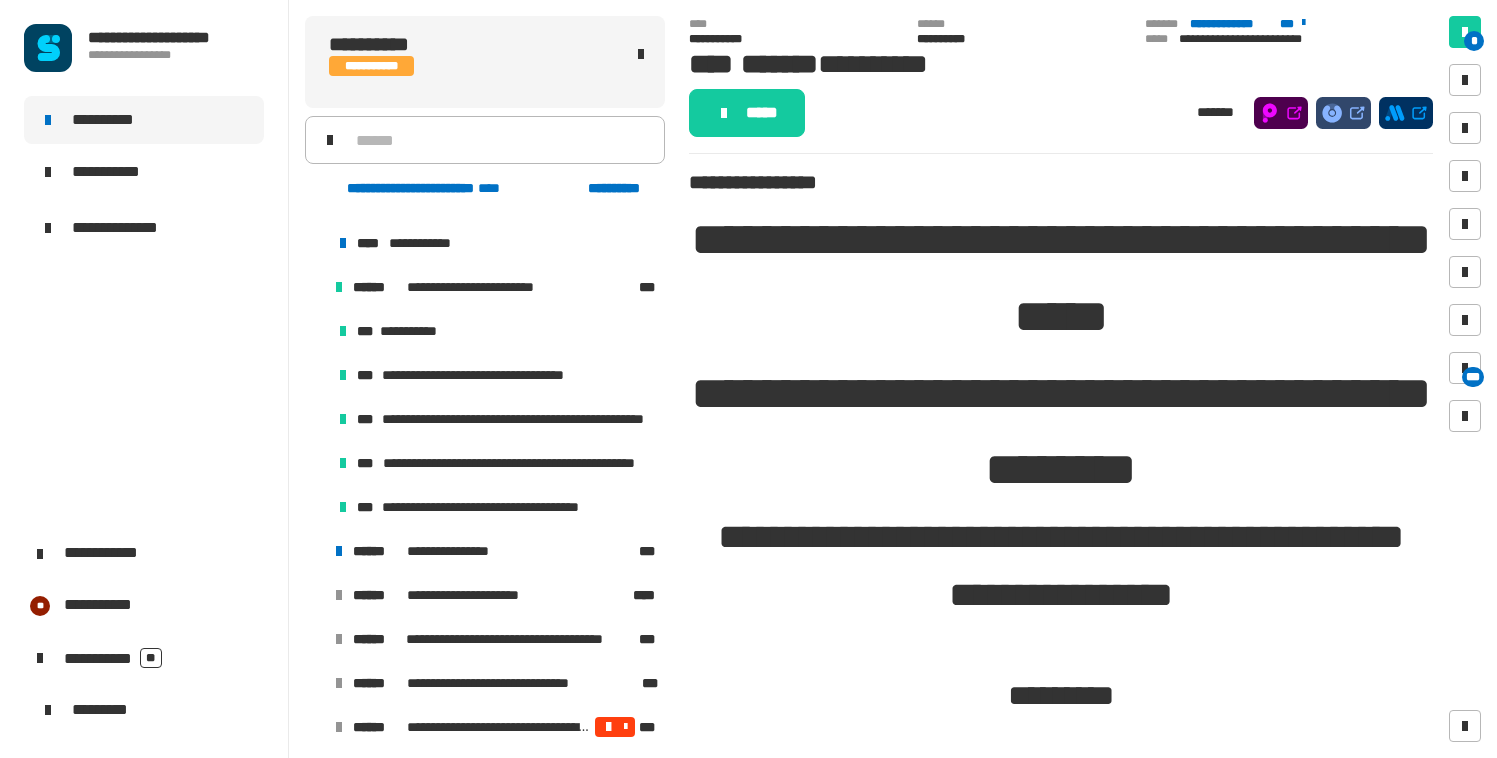 scroll, scrollTop: 1986, scrollLeft: 0, axis: vertical 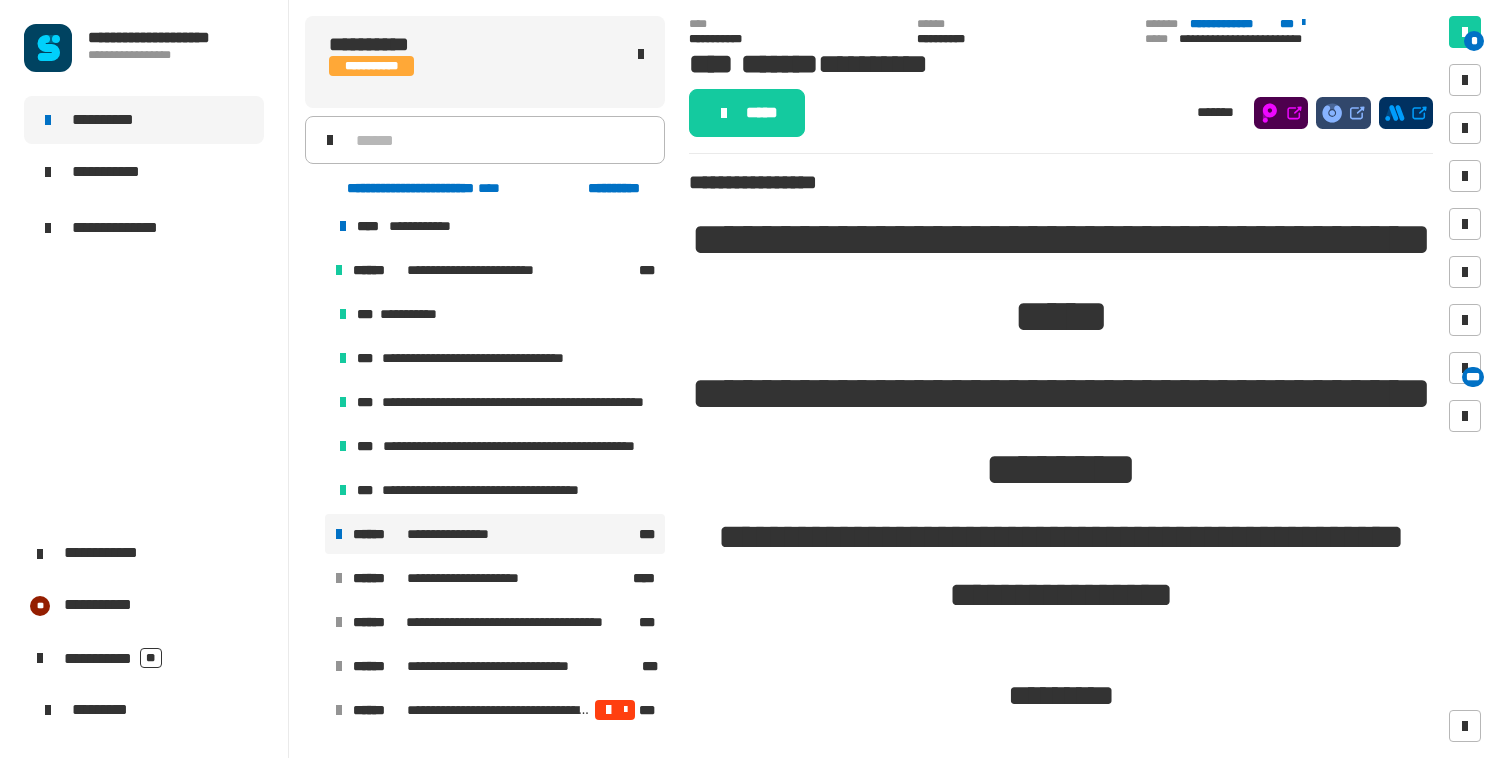 click on "**********" at bounding box center (459, 534) 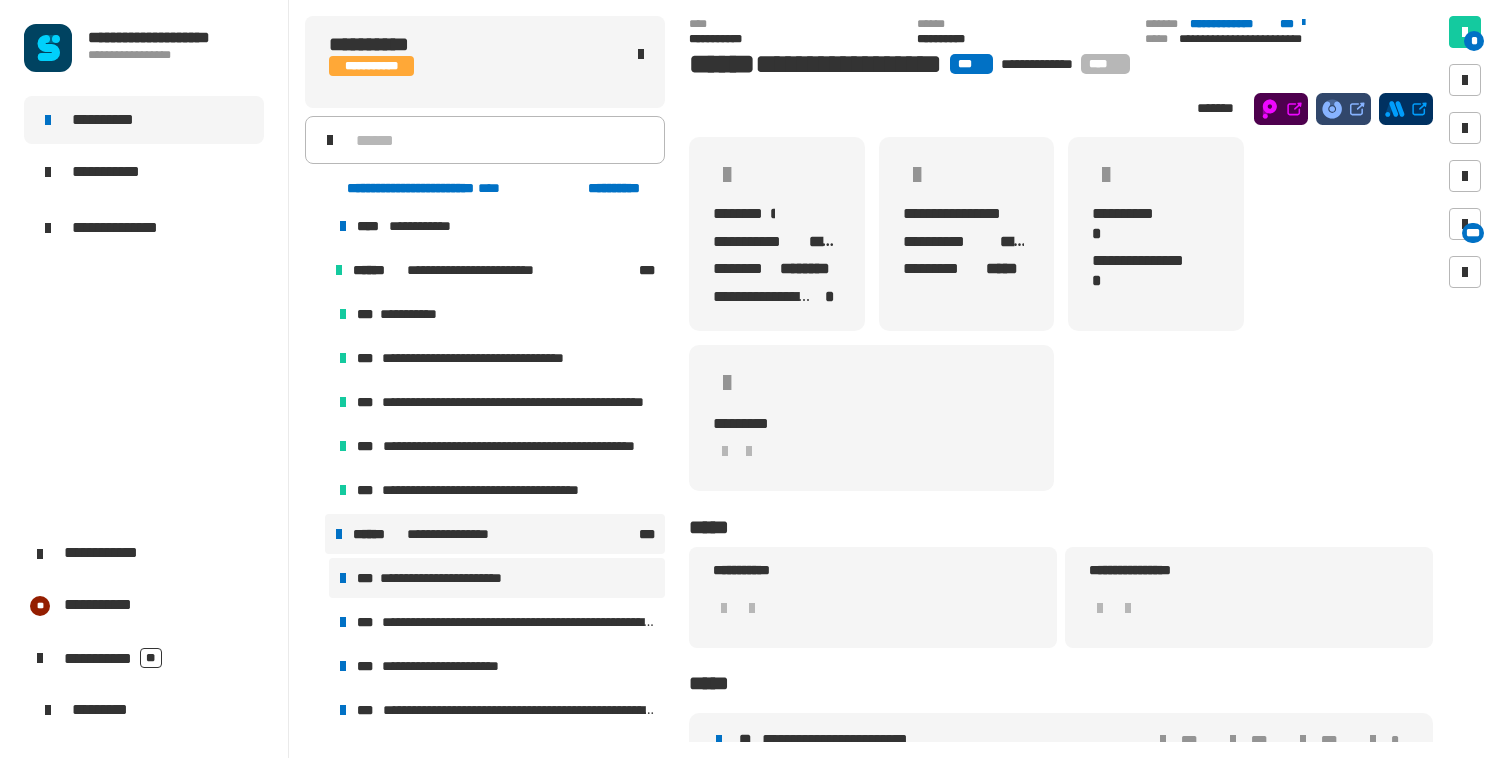 click on "**********" at bounding box center [458, 578] 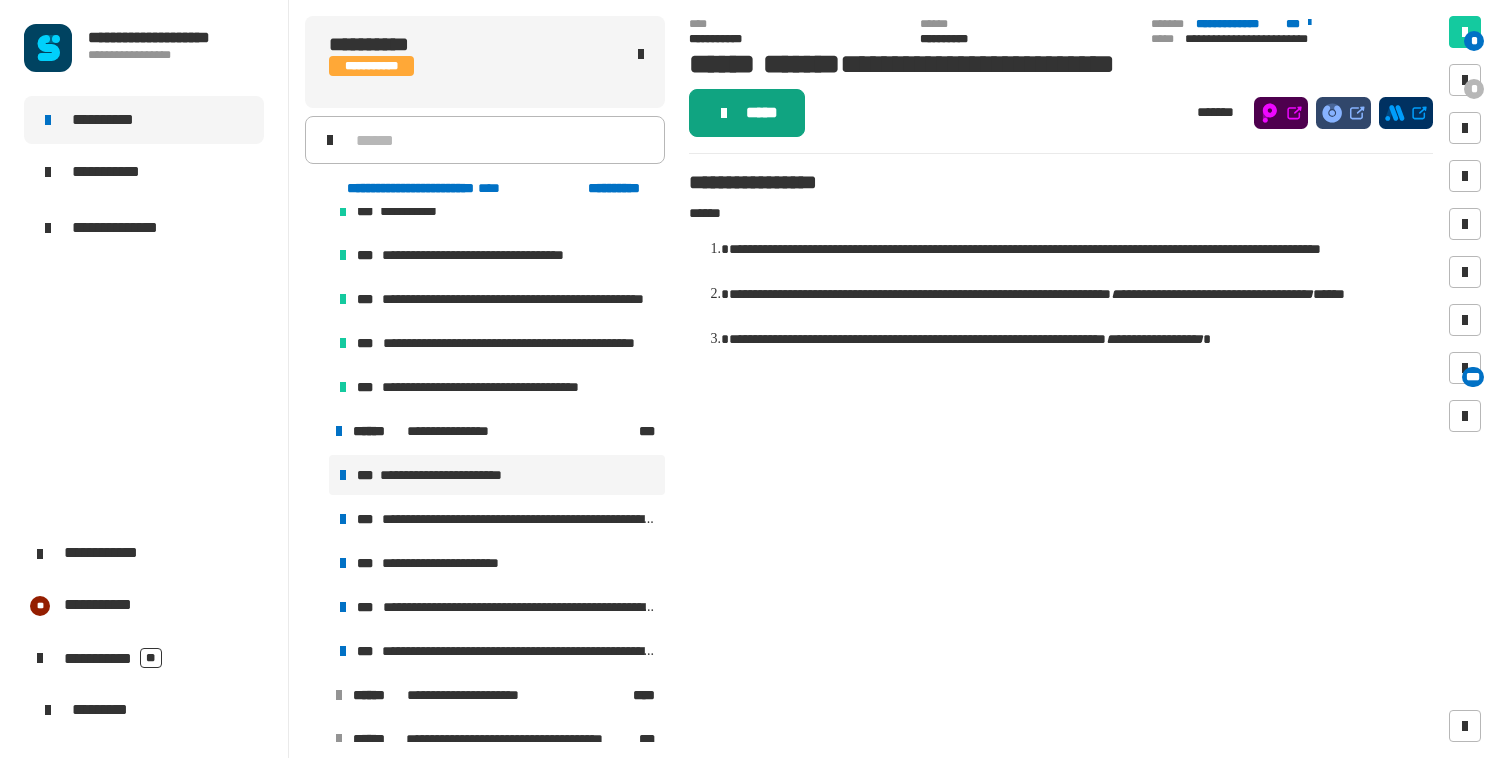 click on "*****" 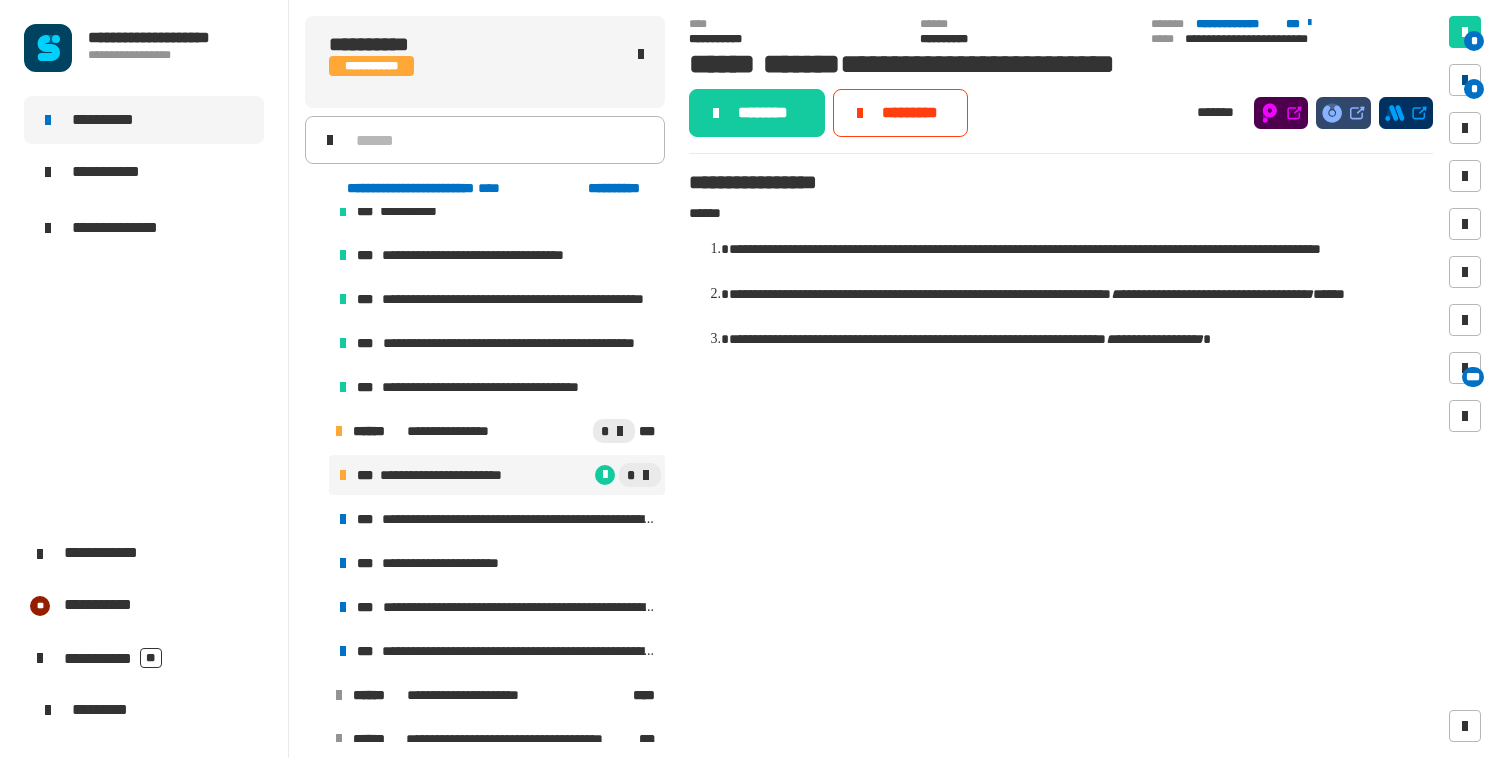 click at bounding box center [1465, 80] 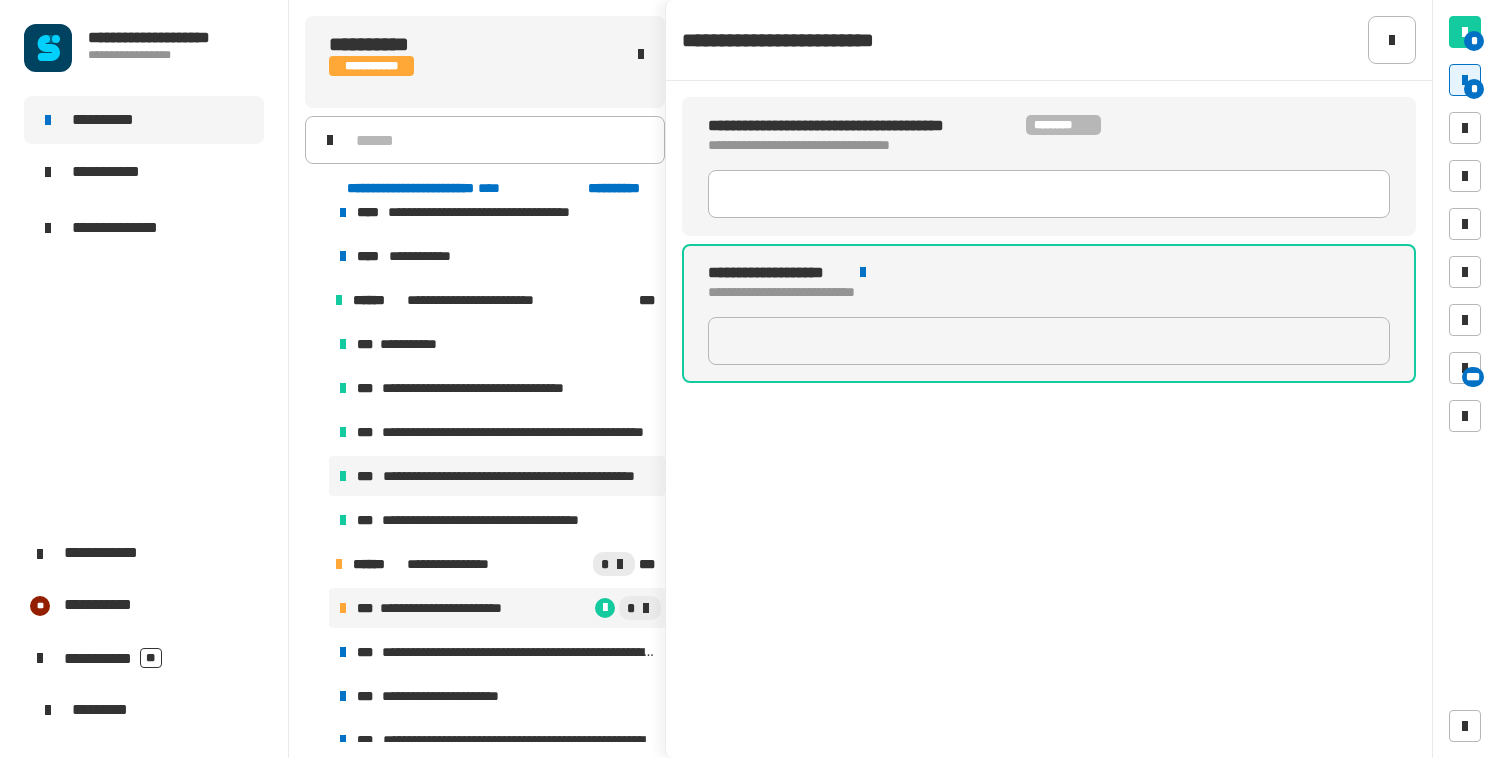 scroll, scrollTop: 1946, scrollLeft: 0, axis: vertical 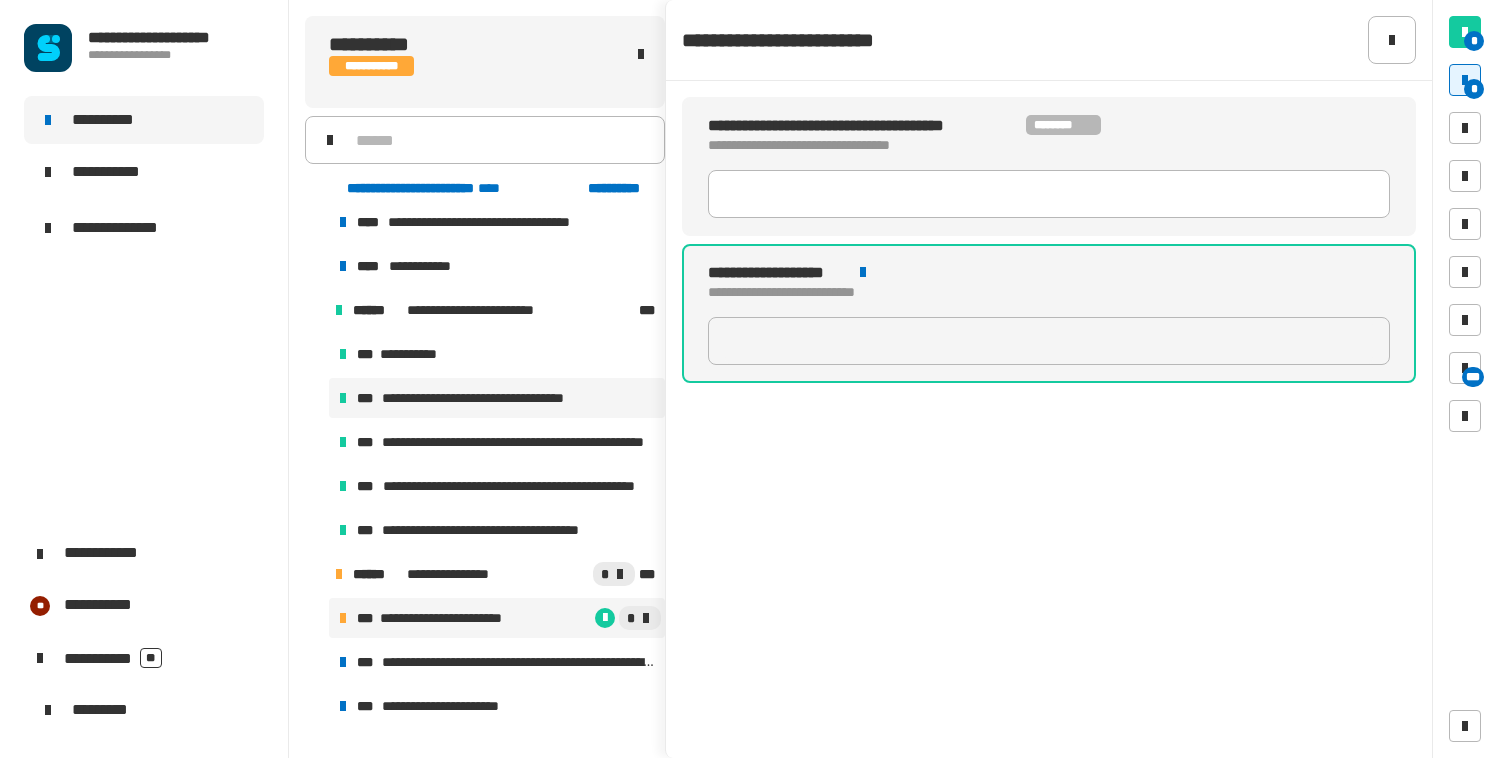 click on "**********" at bounding box center (495, 398) 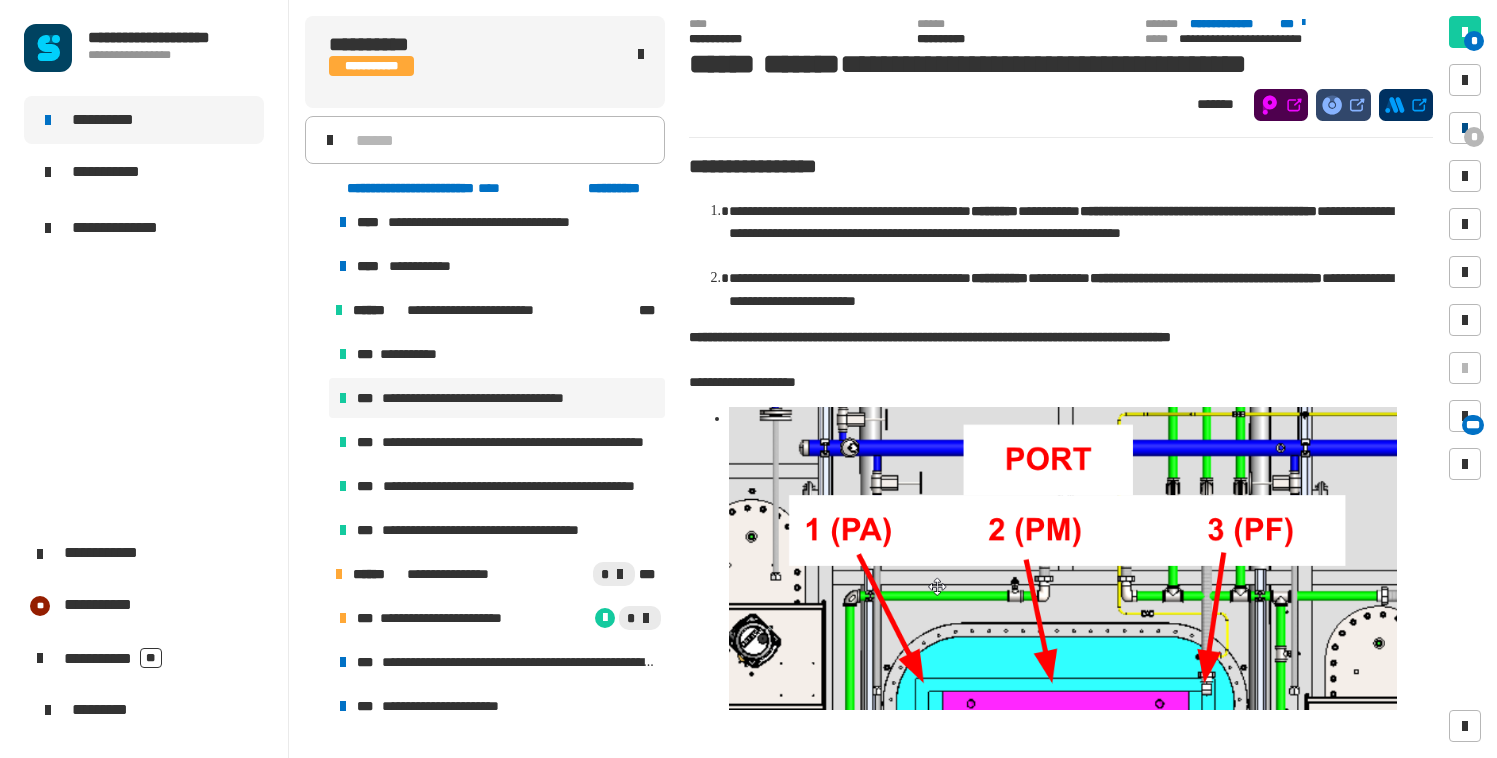click at bounding box center (1465, 128) 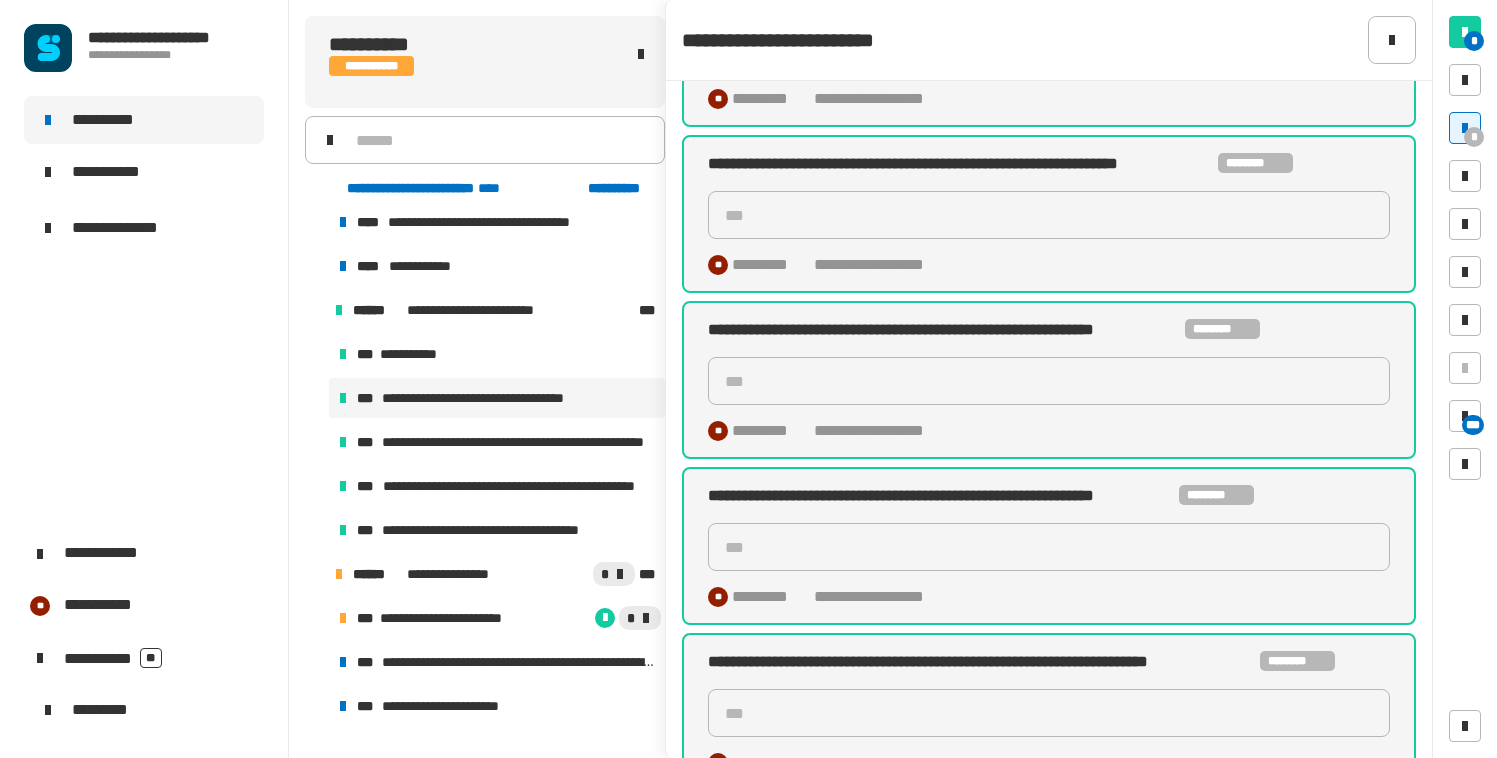scroll, scrollTop: 327, scrollLeft: 0, axis: vertical 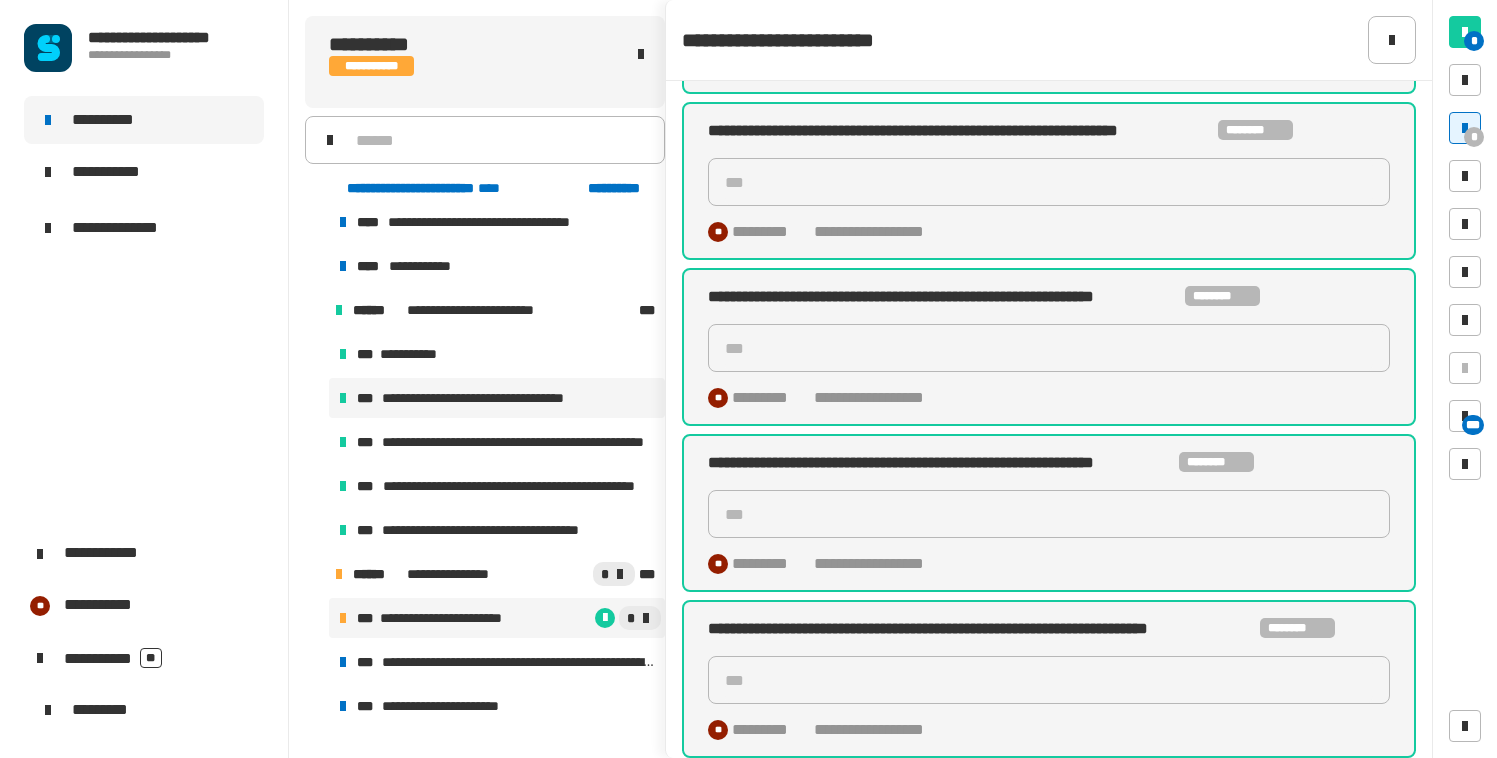 click on "**********" at bounding box center (458, 618) 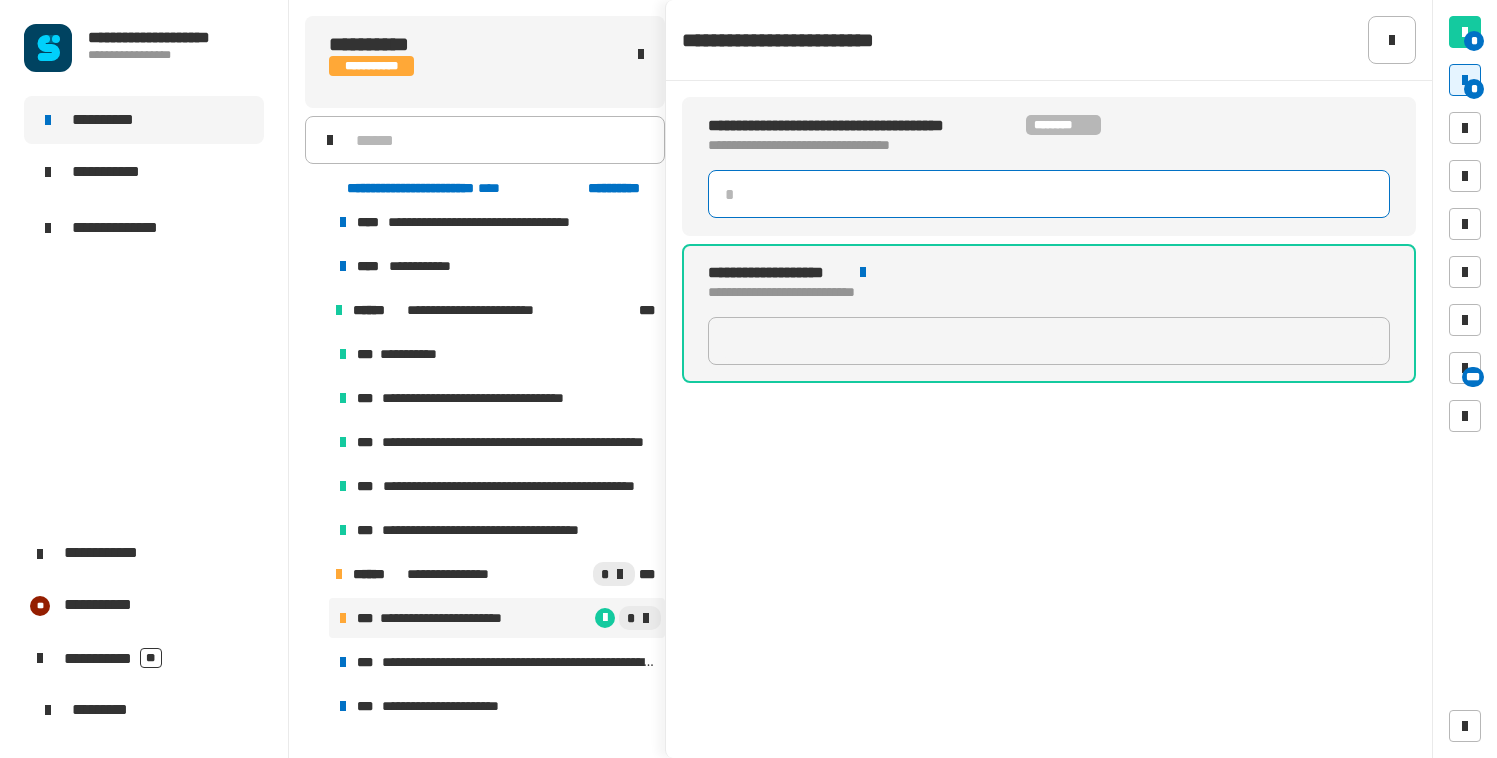 click 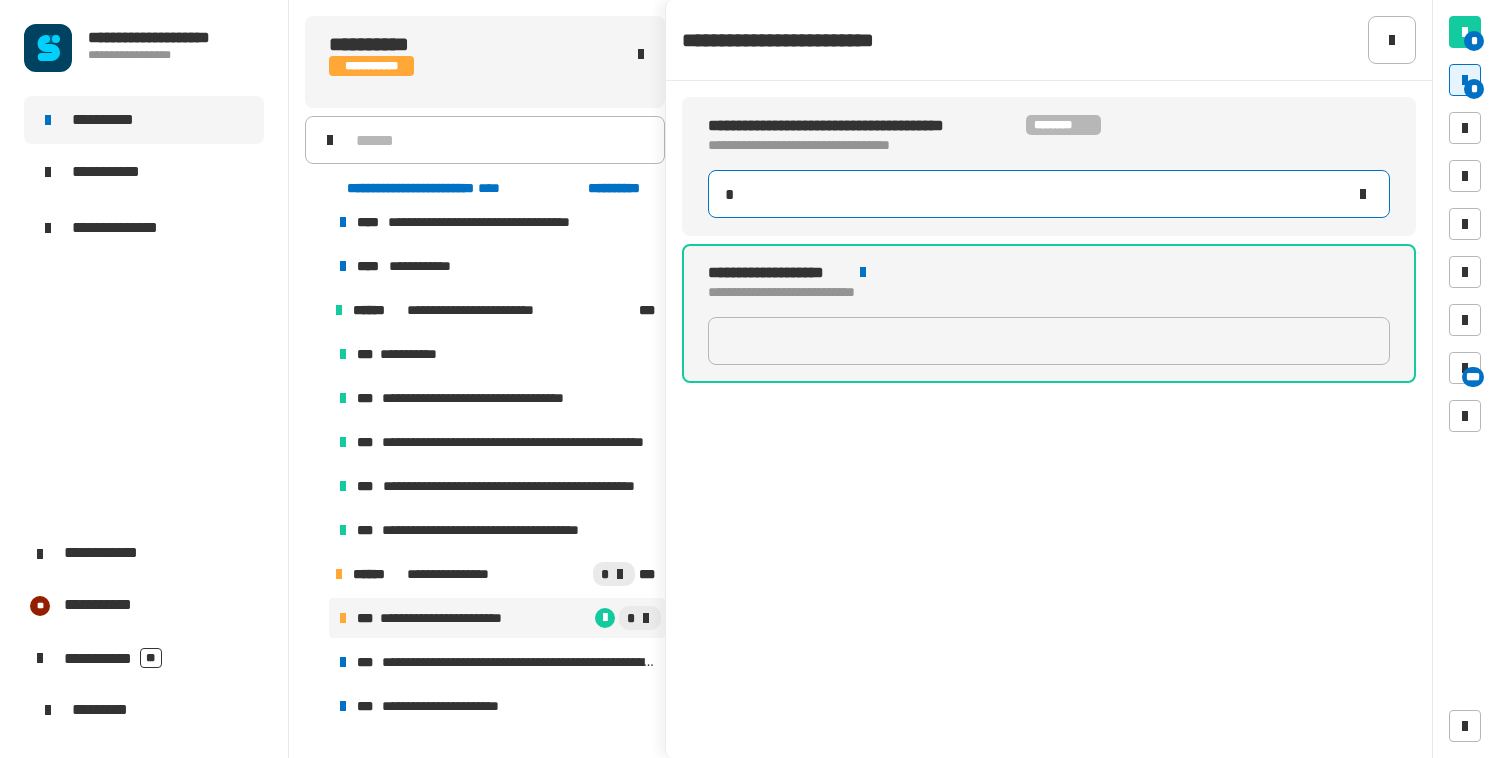 type on "**" 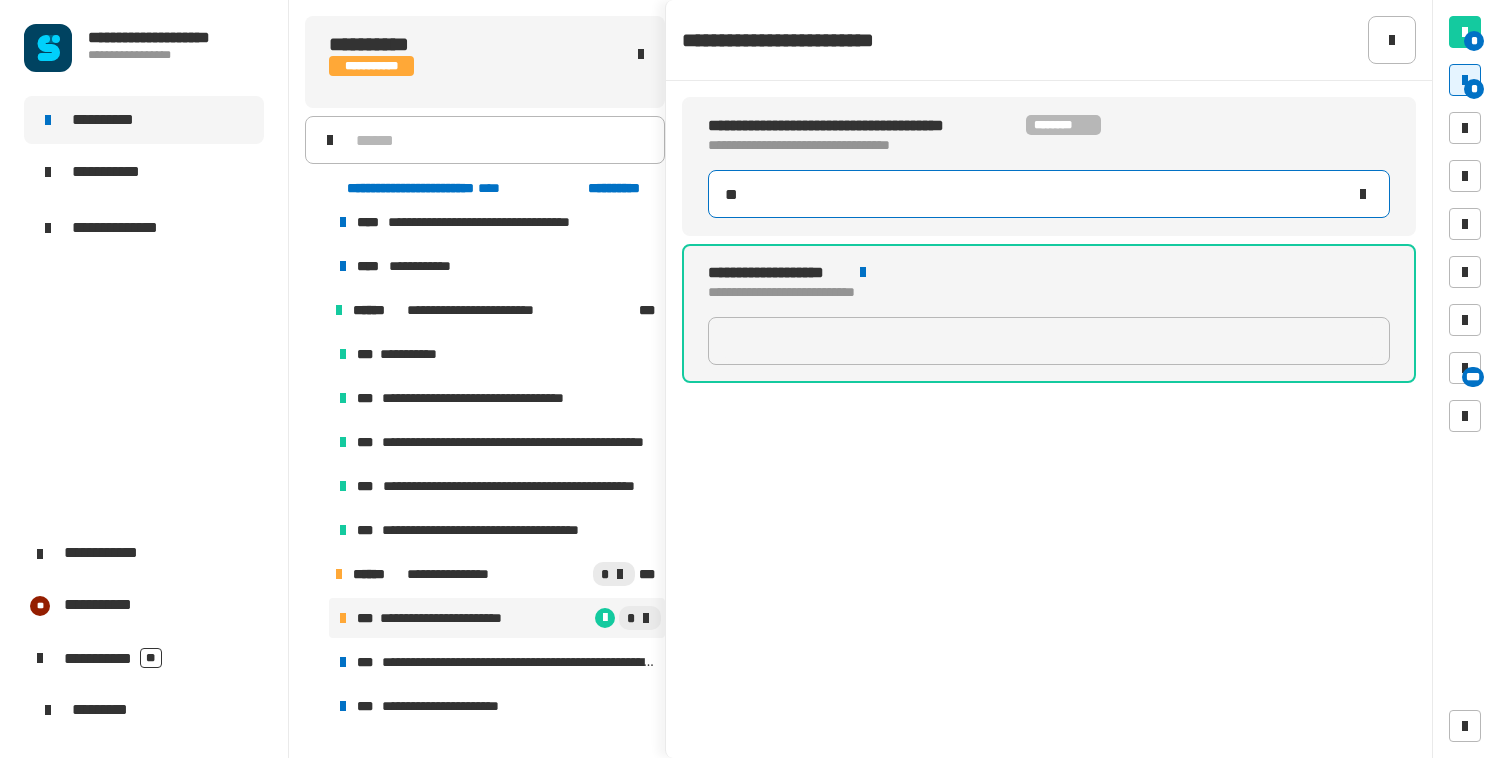 type on "****" 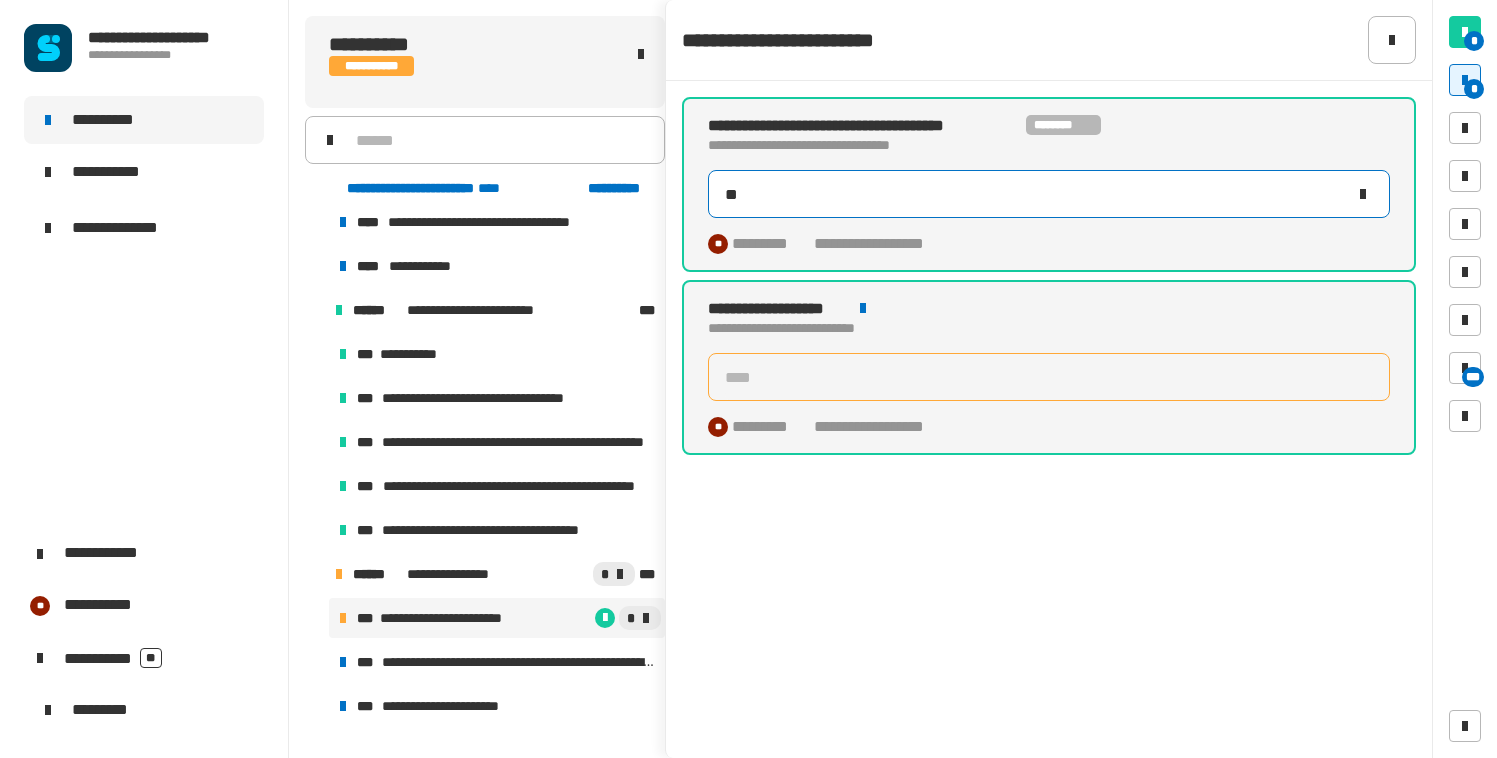 type on "***" 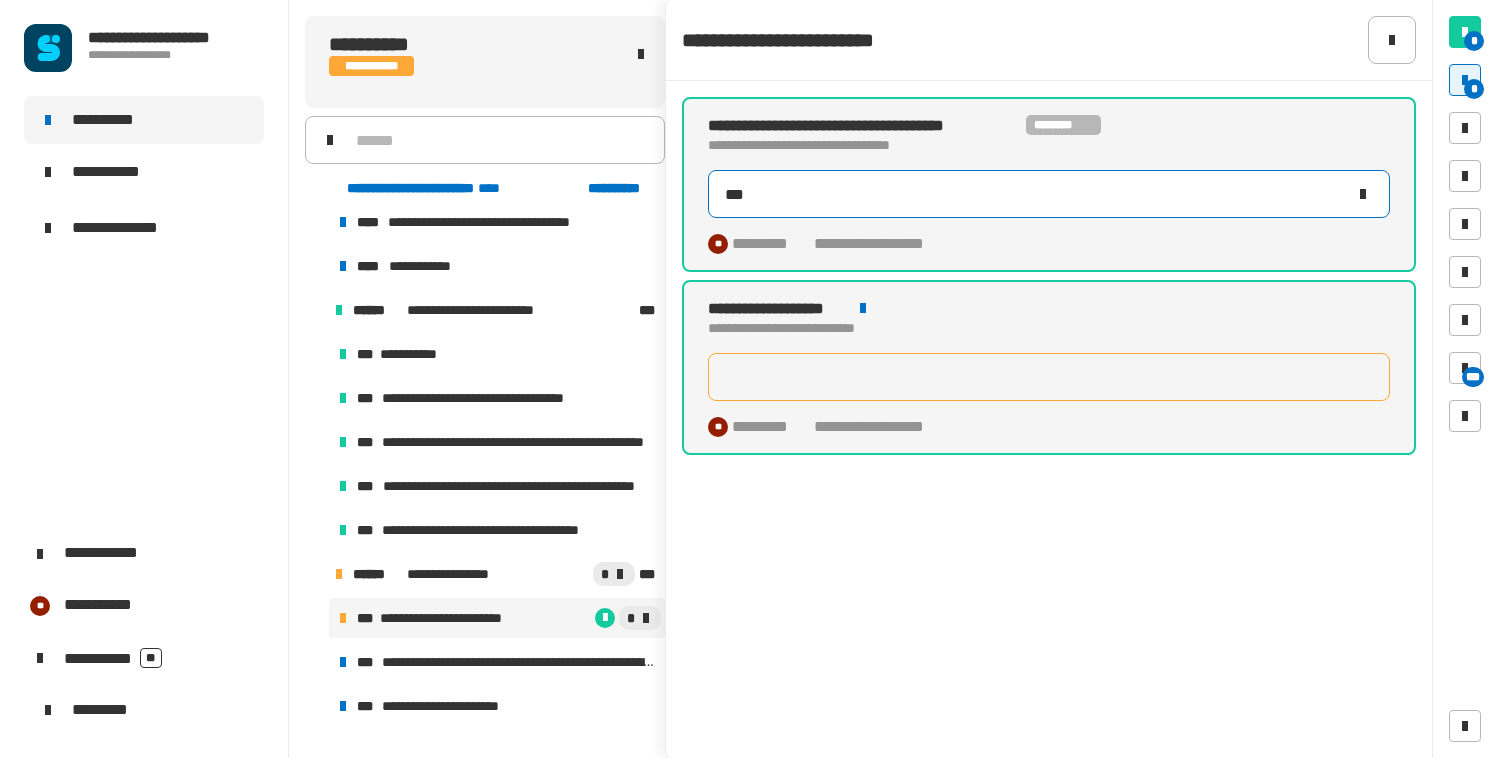 type on "****" 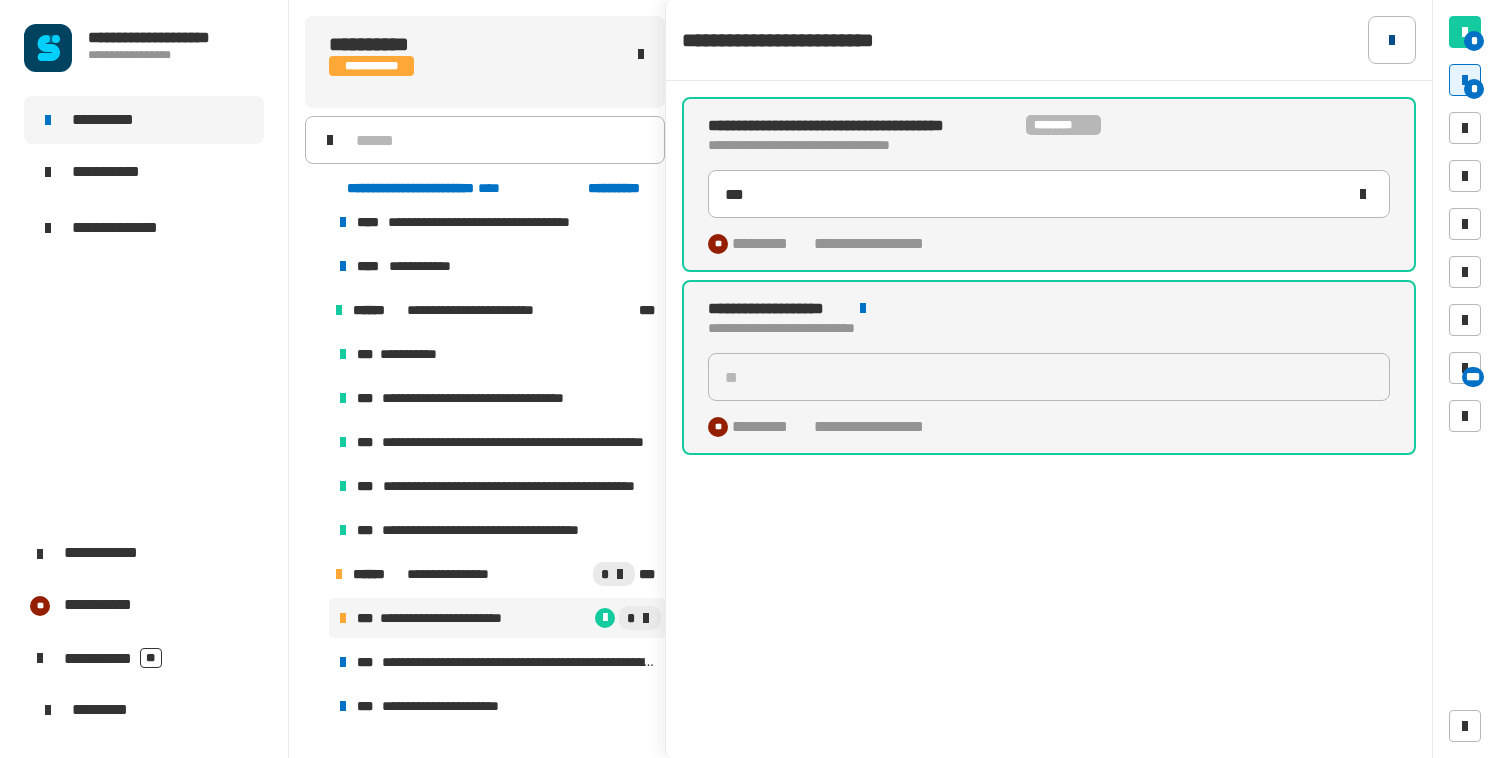 click 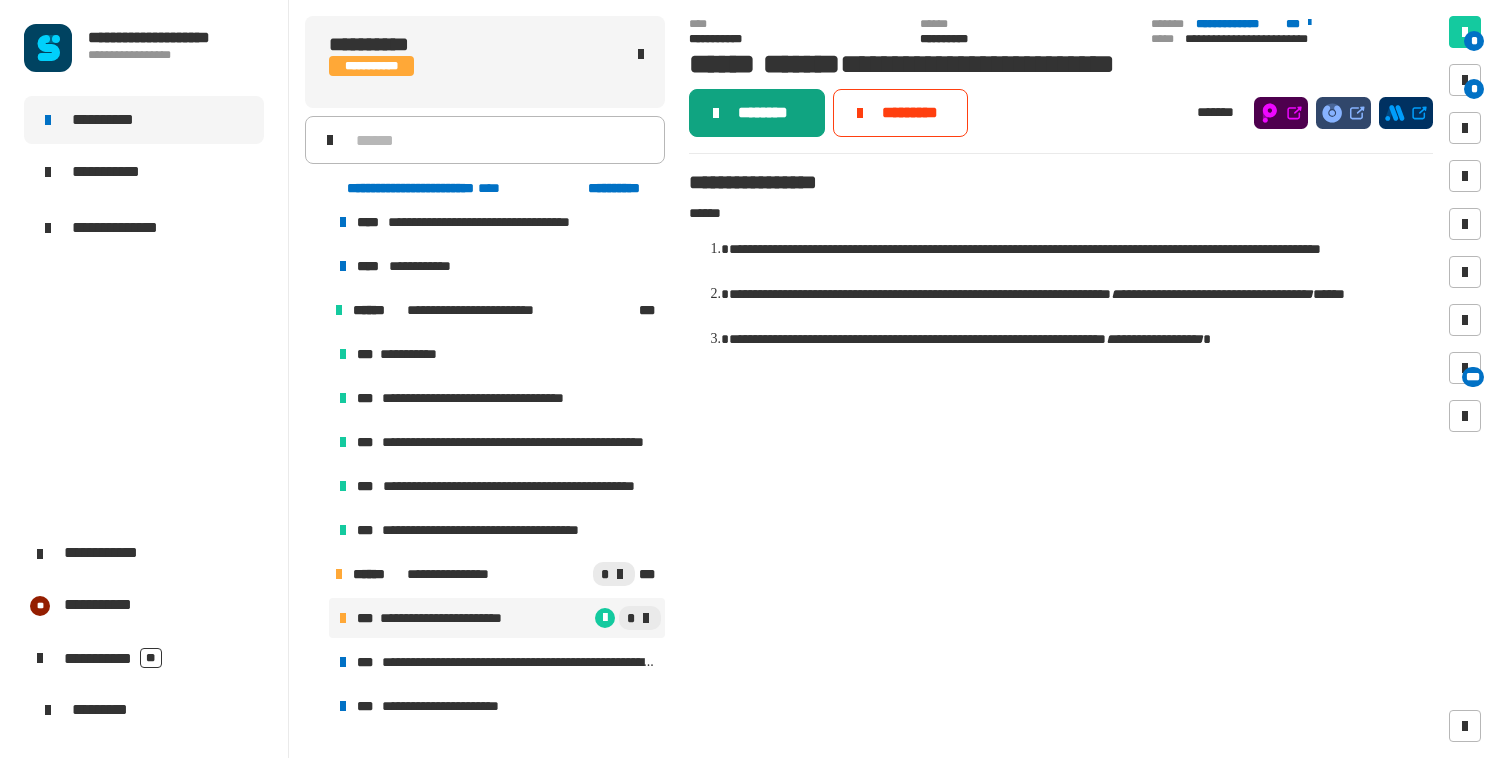 click on "********" 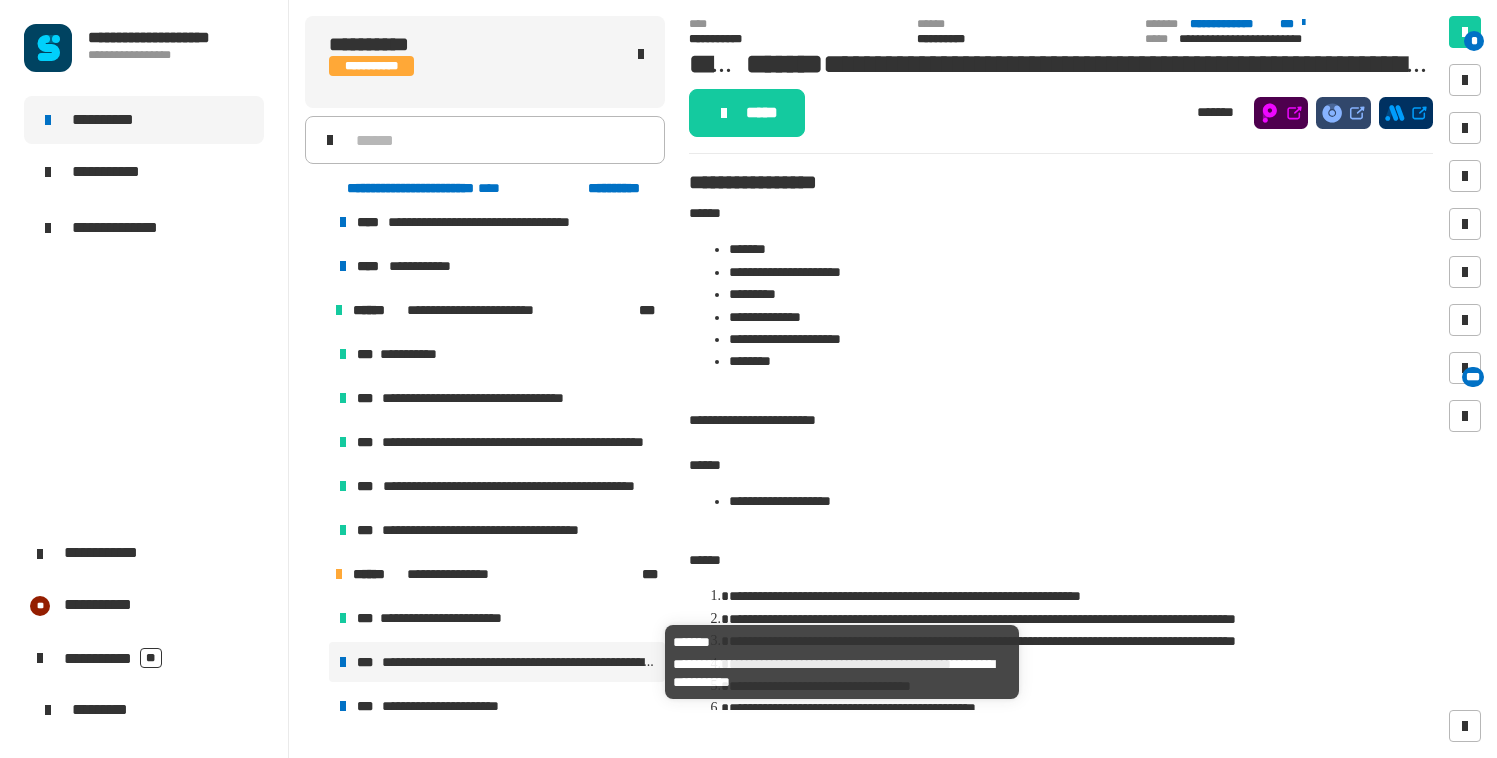 click on "**********" at bounding box center [519, 662] 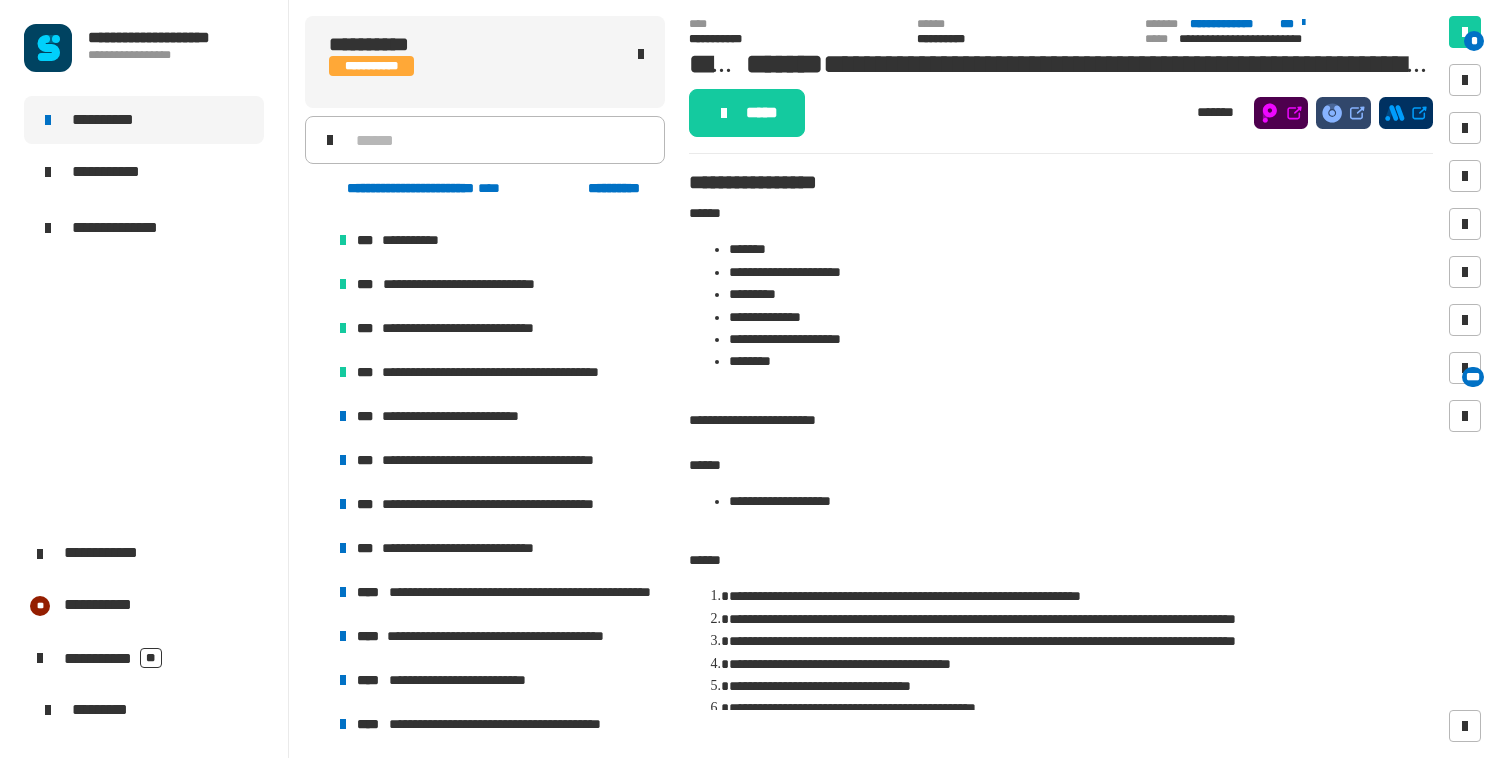 scroll, scrollTop: 1251, scrollLeft: 0, axis: vertical 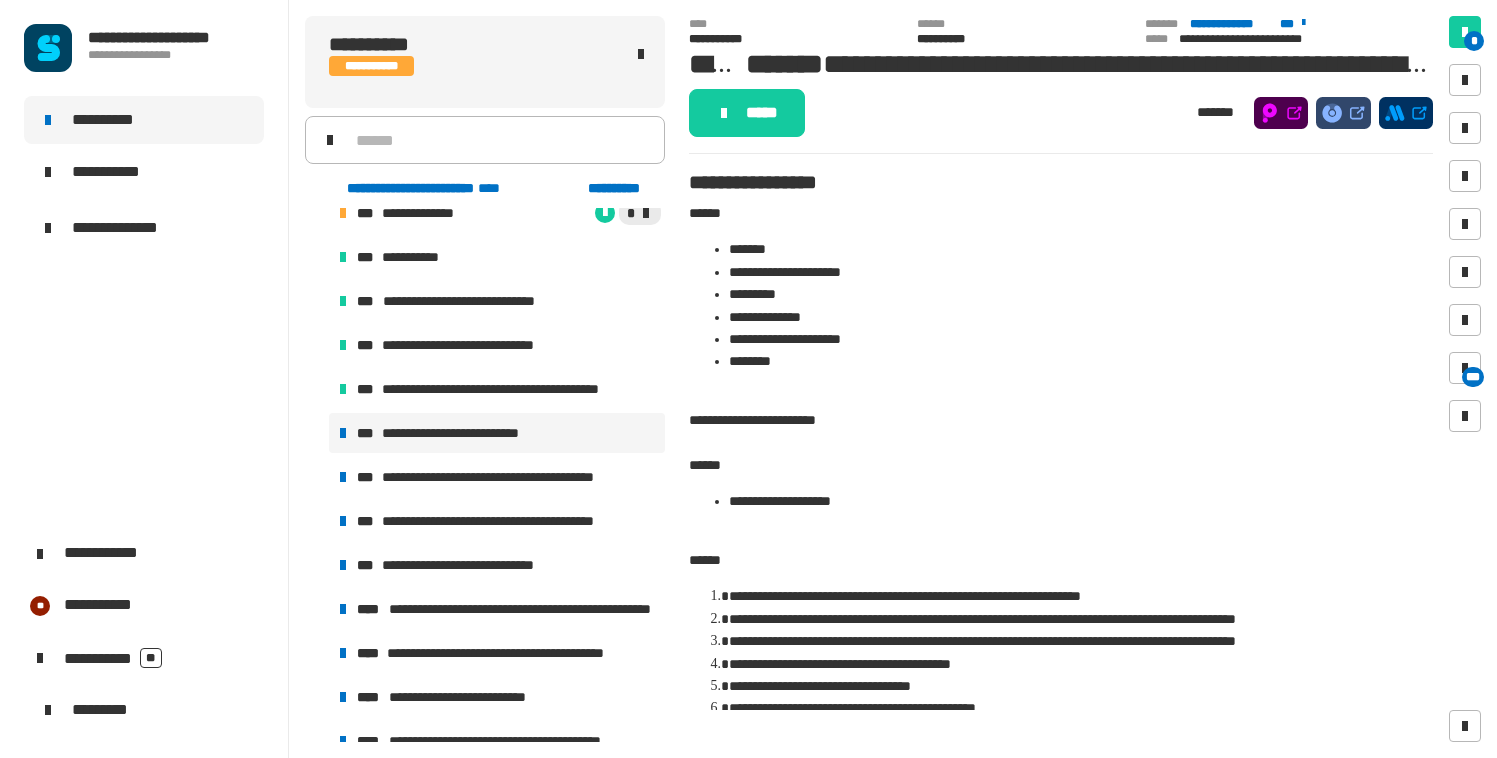 click on "**********" at bounding box center [463, 433] 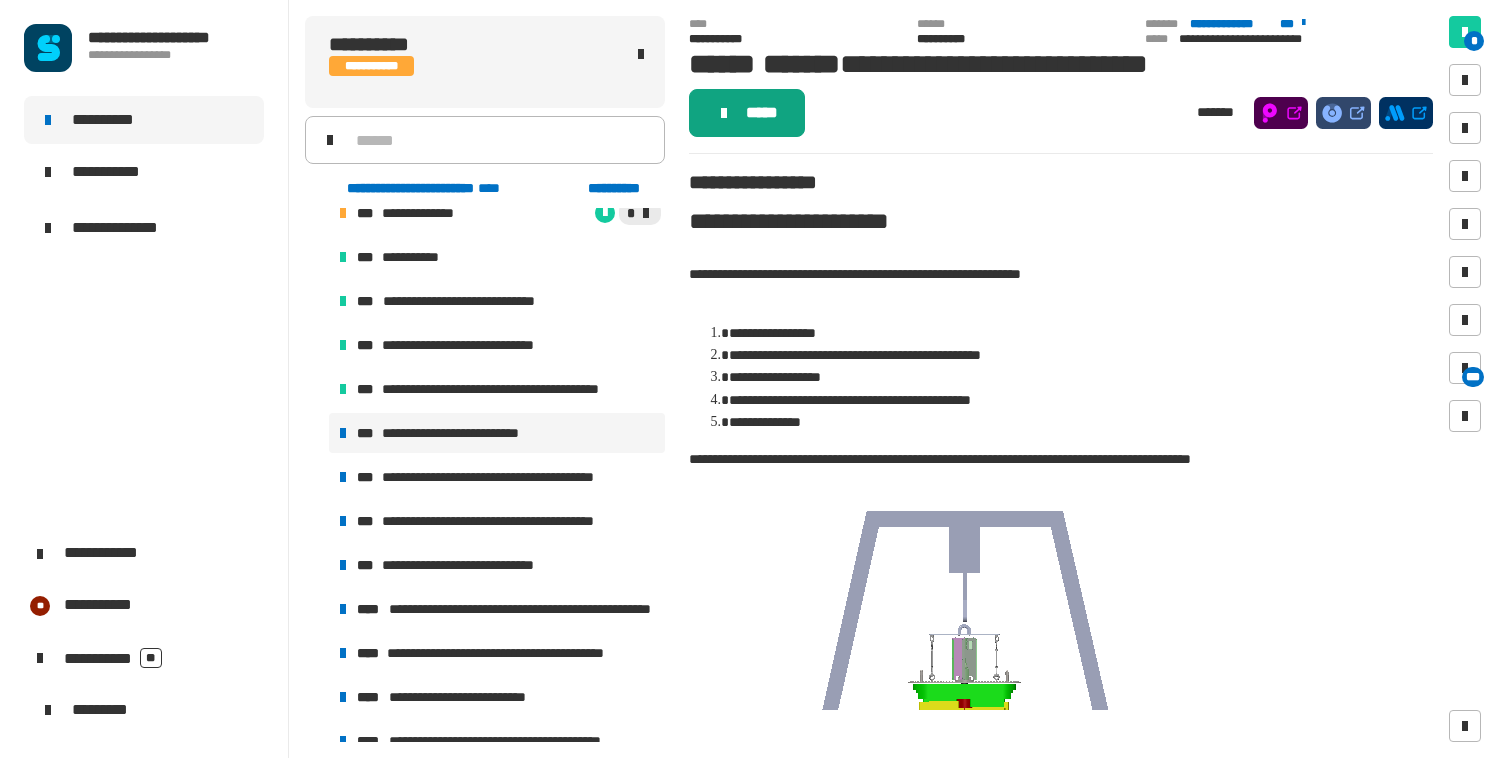 click on "*****" 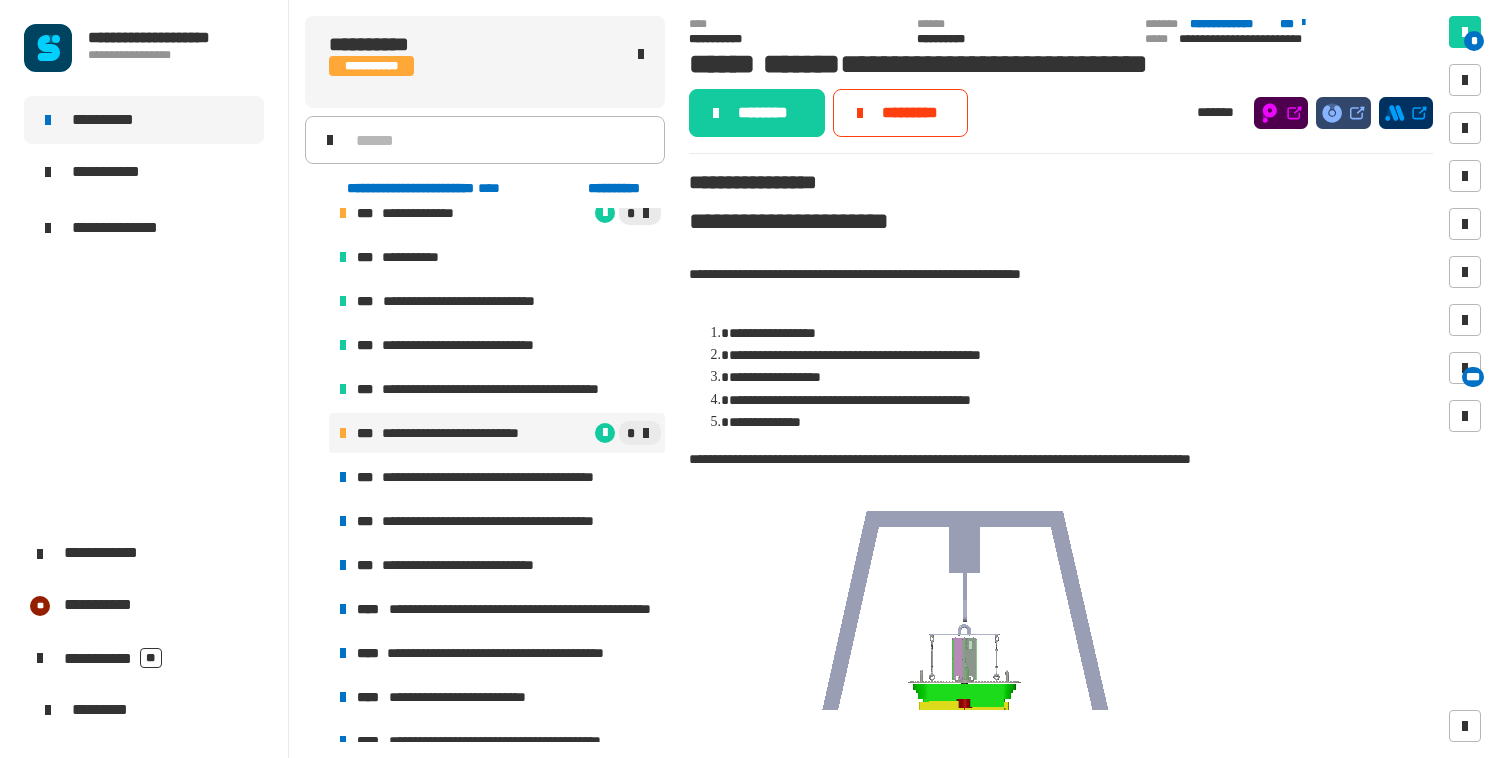 click on "********" 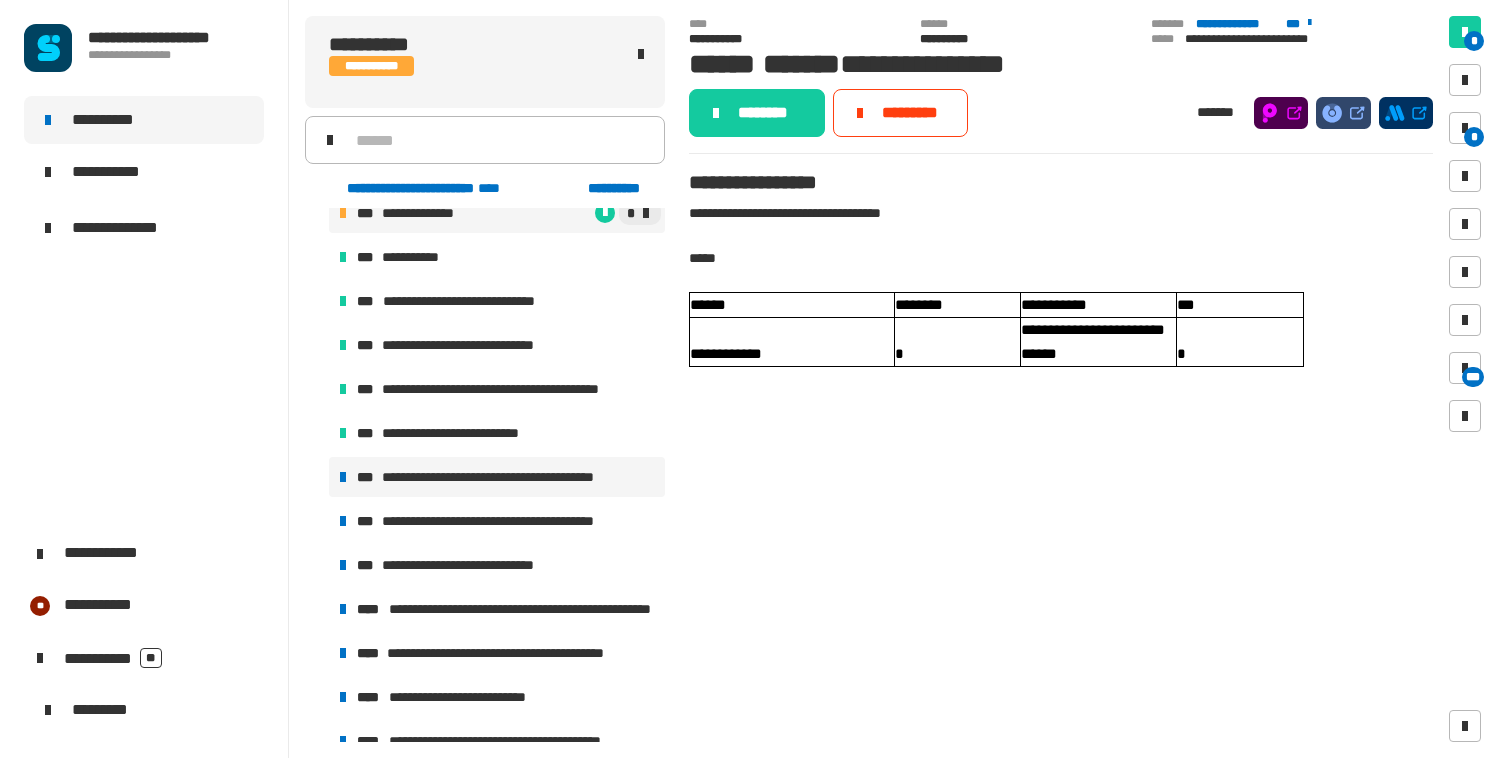 click on "**********" at bounding box center (504, 477) 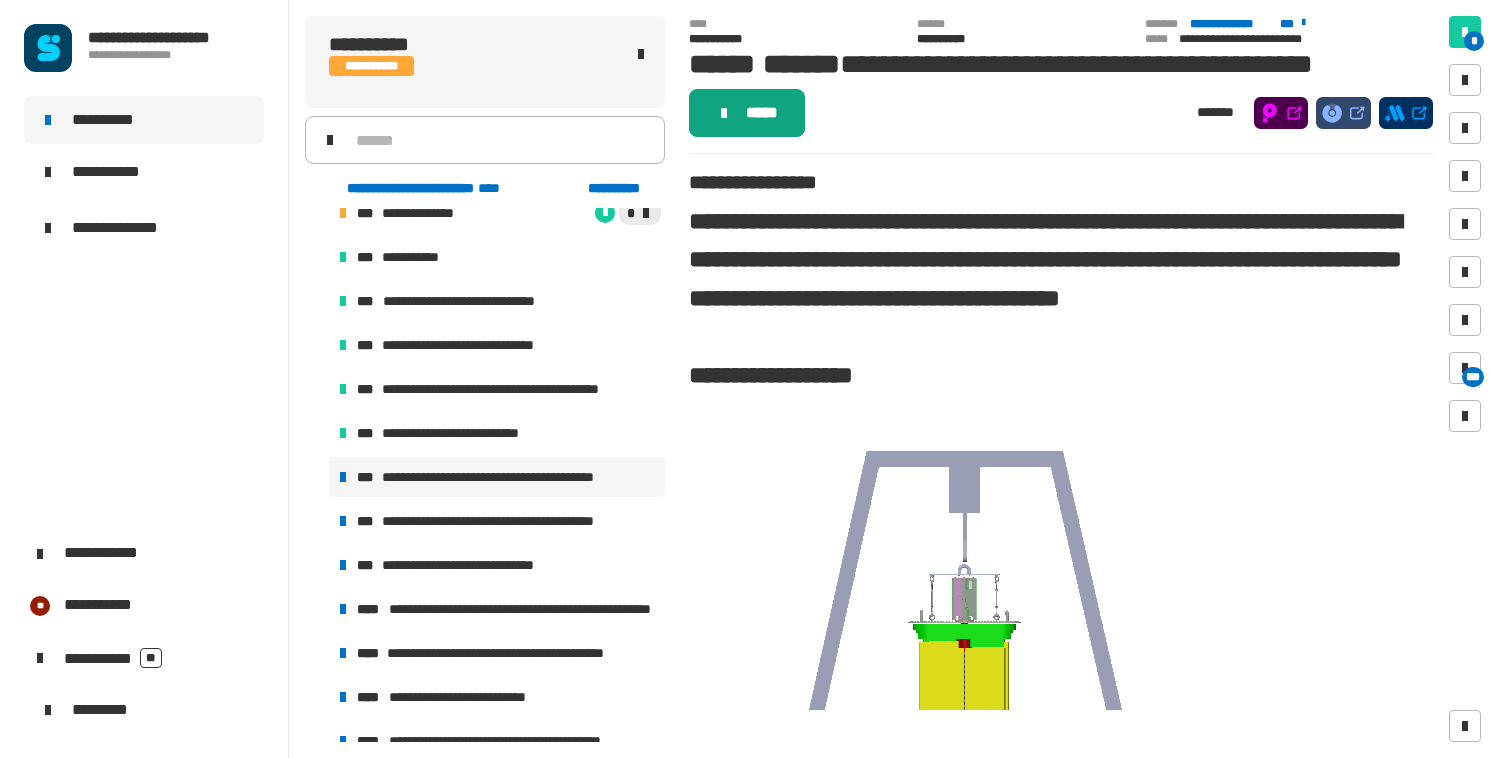 click on "*****" 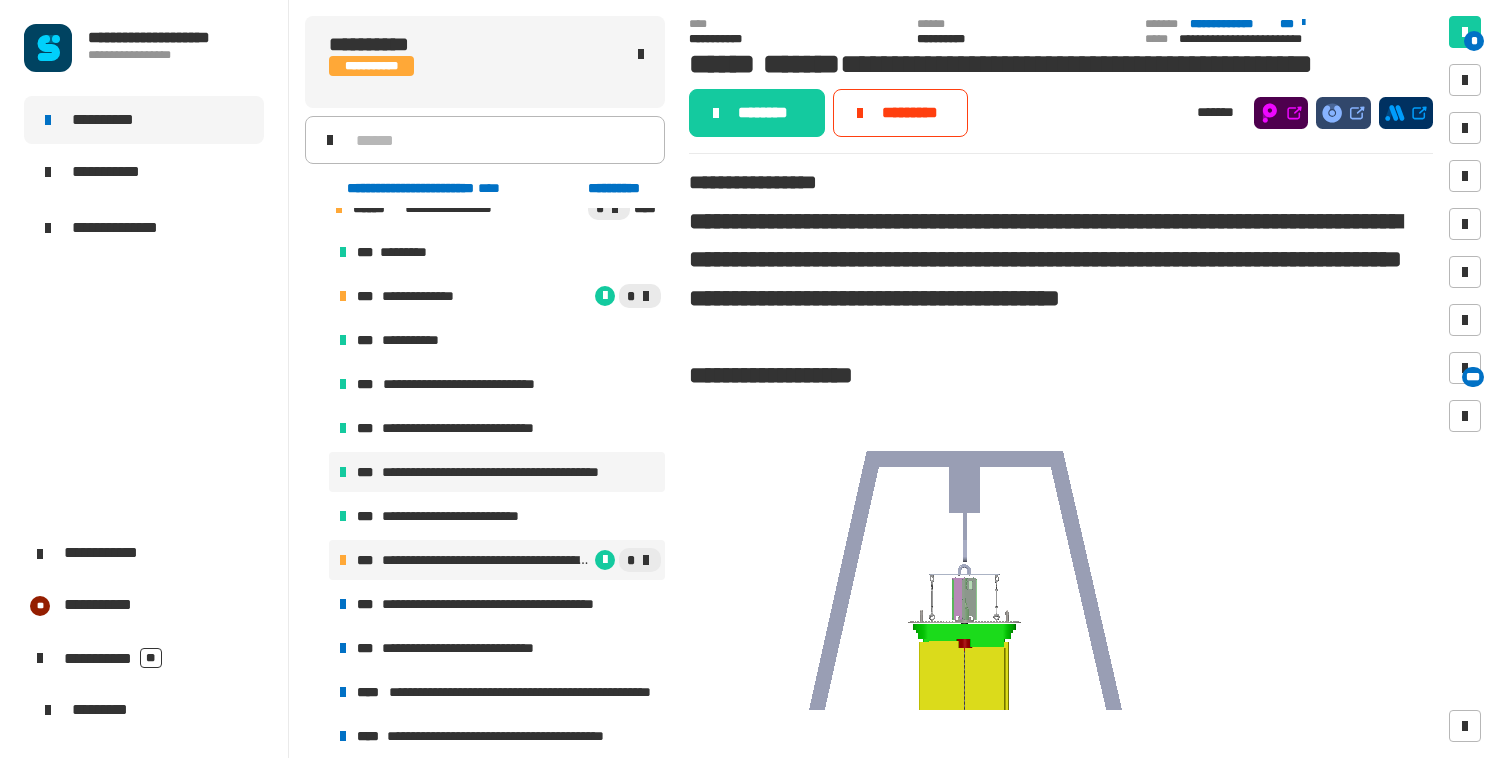 scroll, scrollTop: 1138, scrollLeft: 0, axis: vertical 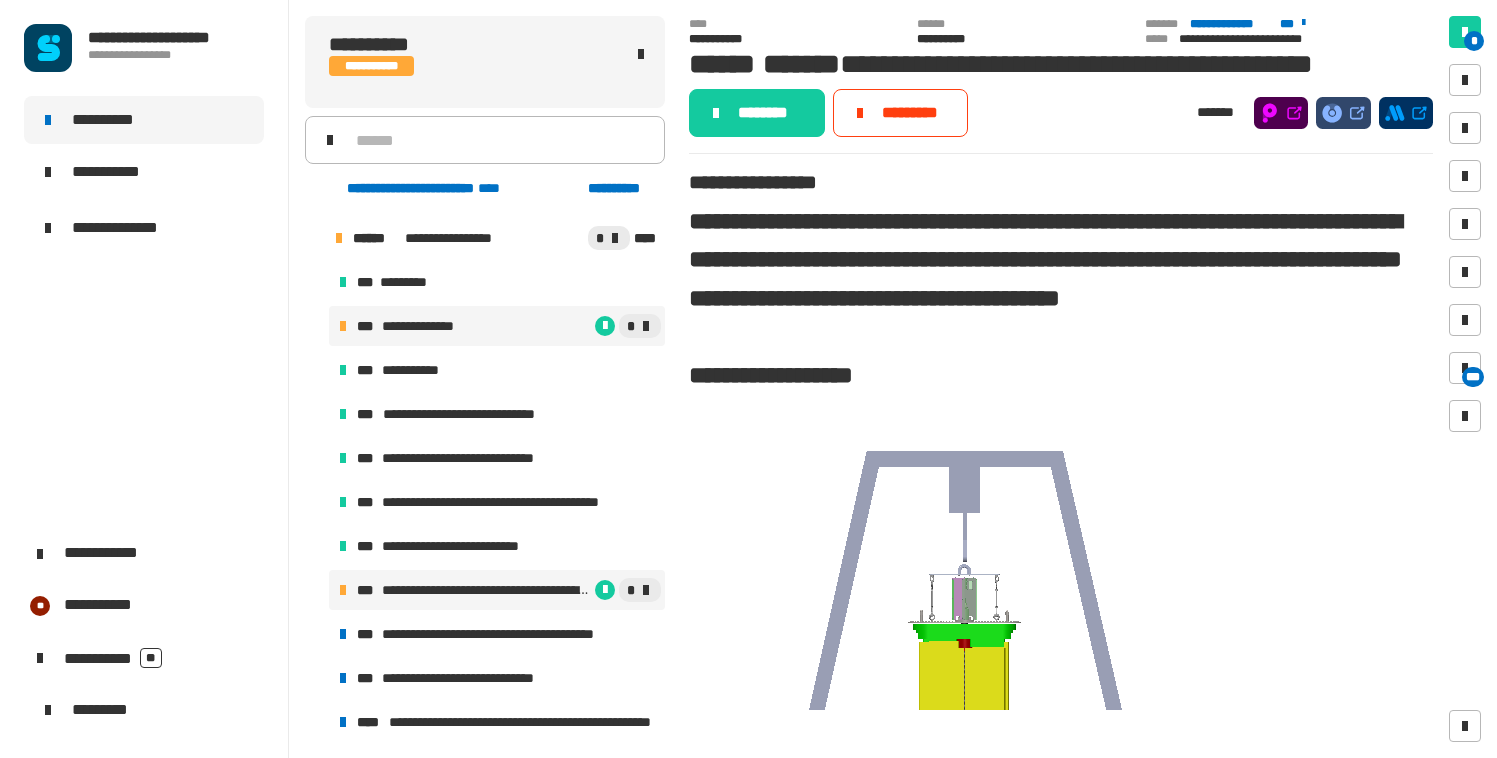 click on "*" at bounding box center [568, 326] 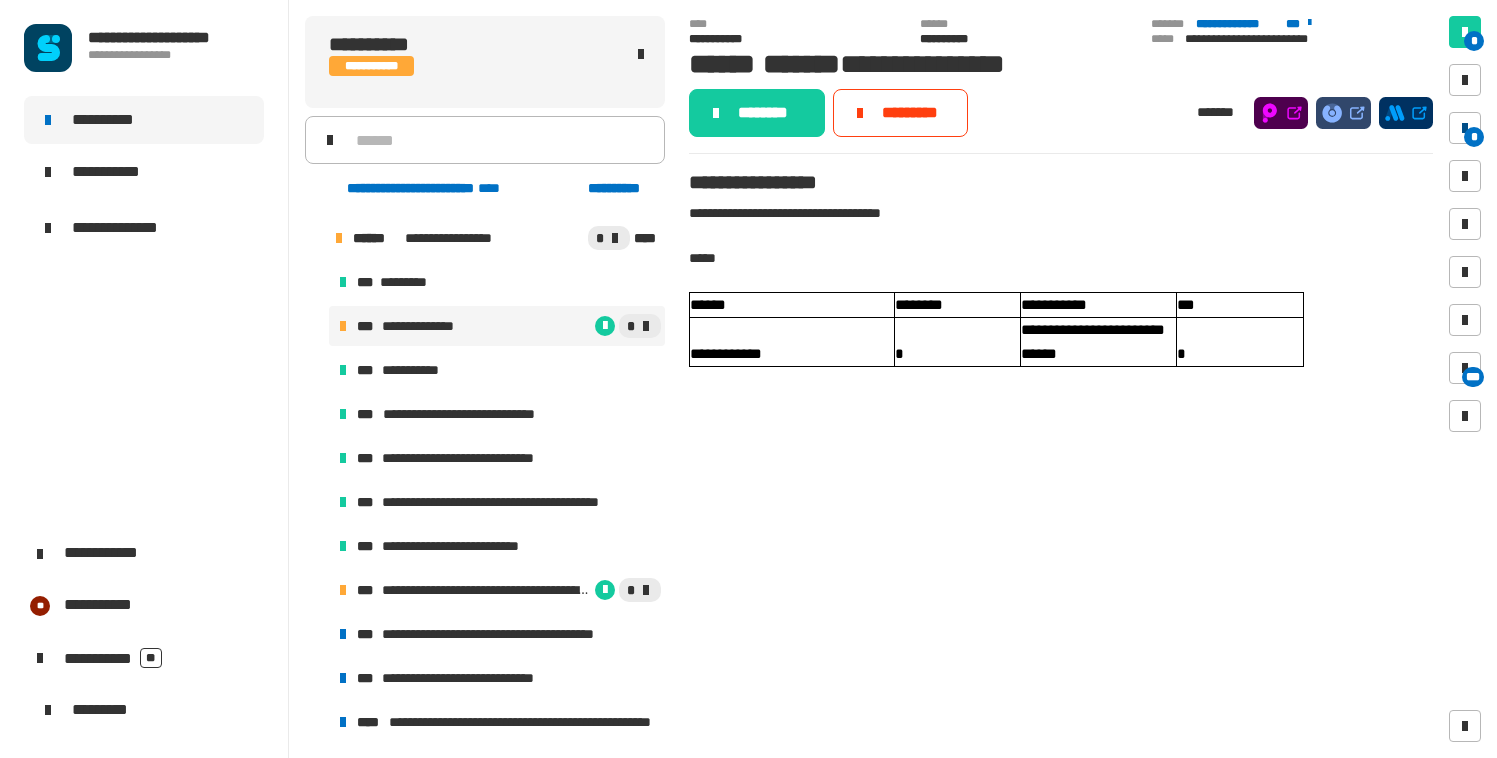 click at bounding box center (1465, 128) 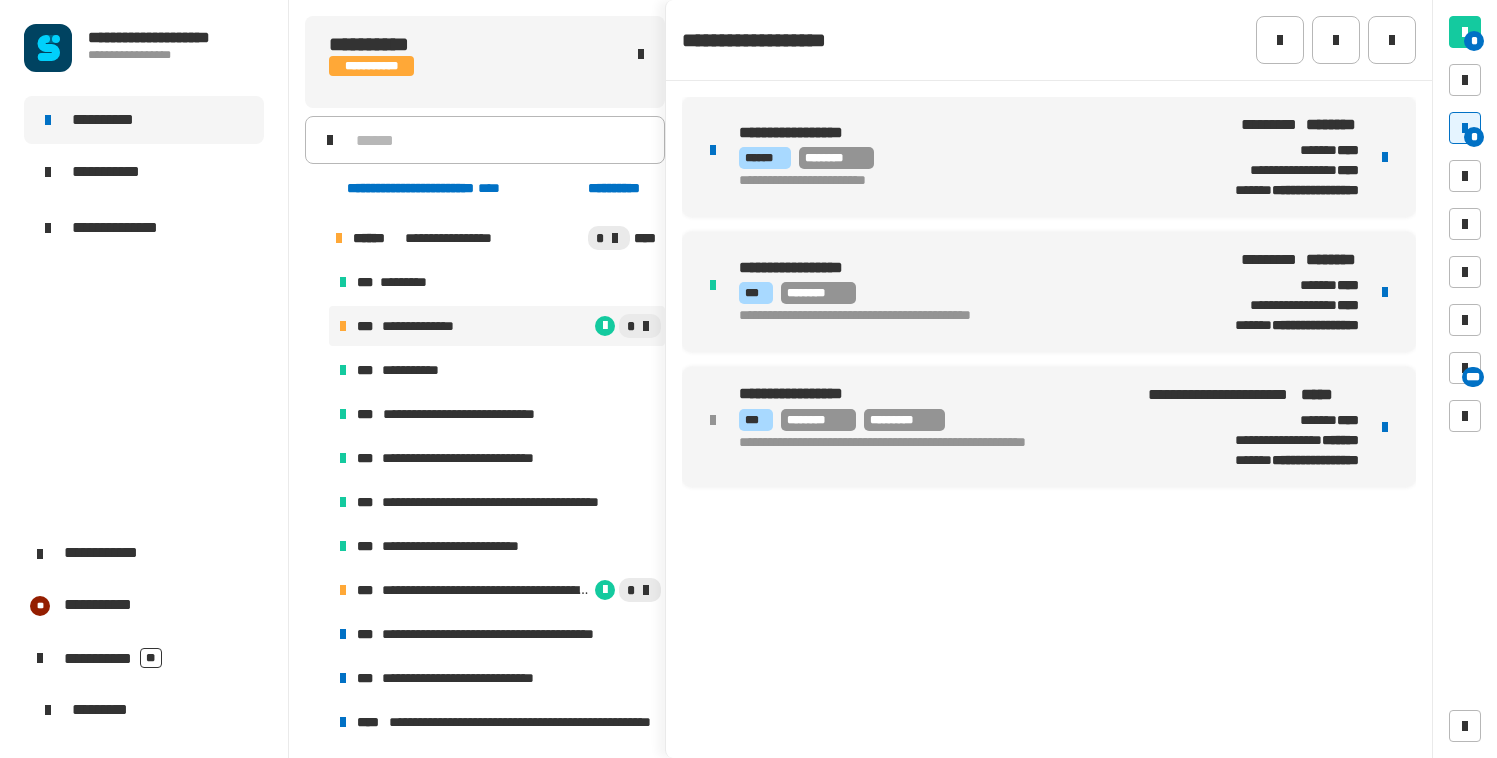 click on "****** ********" at bounding box center (960, 158) 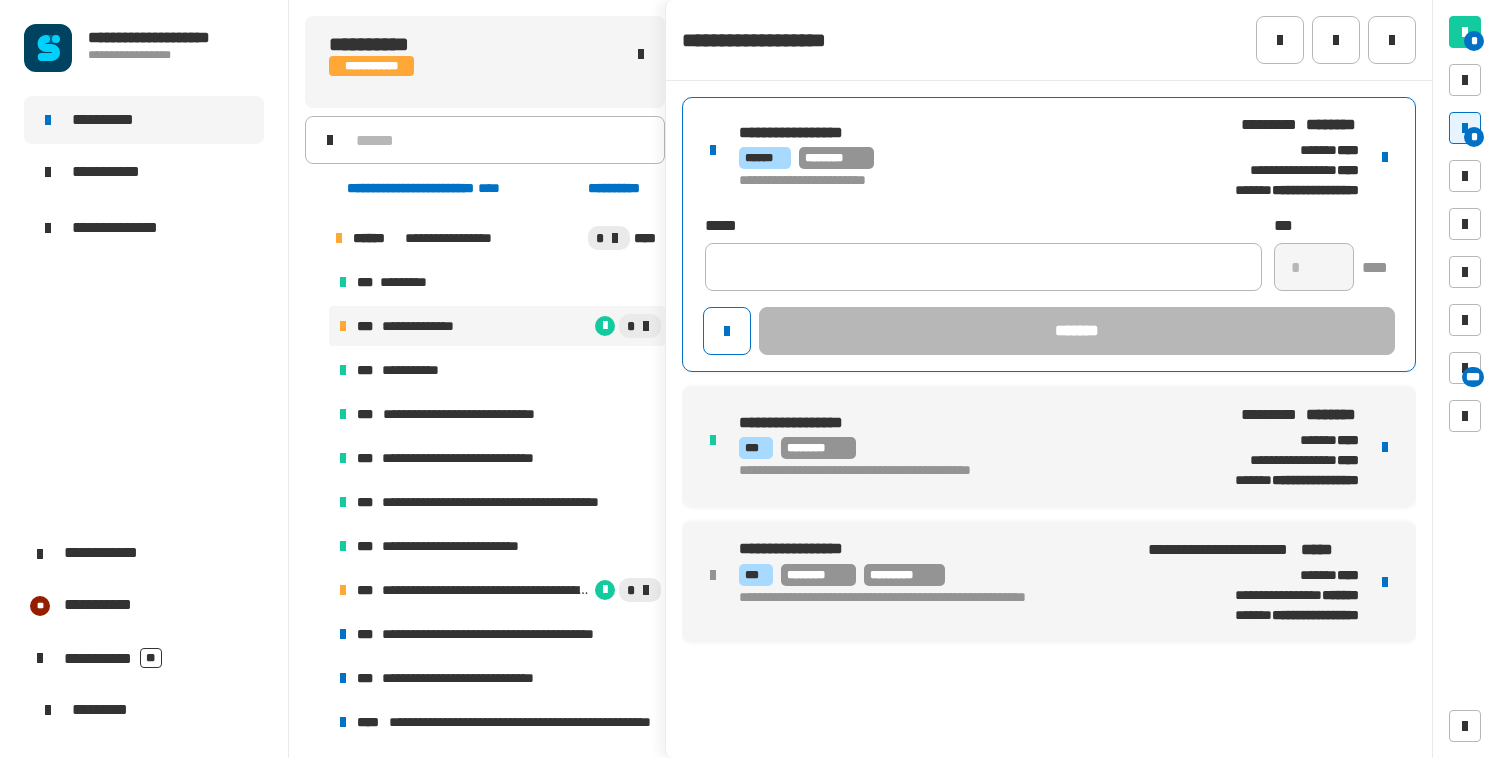 click at bounding box center (1385, 157) 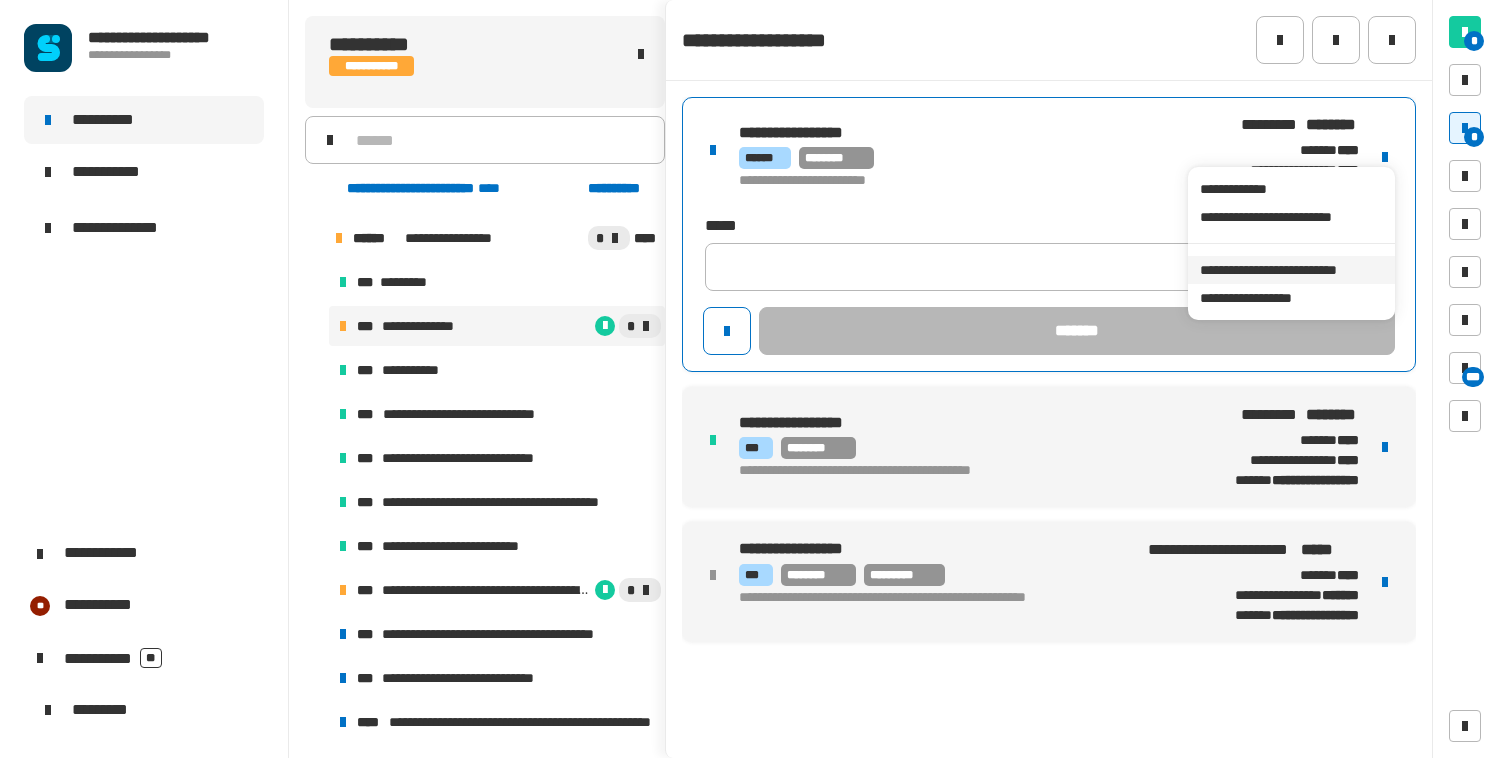 click on "**********" at bounding box center [1291, 270] 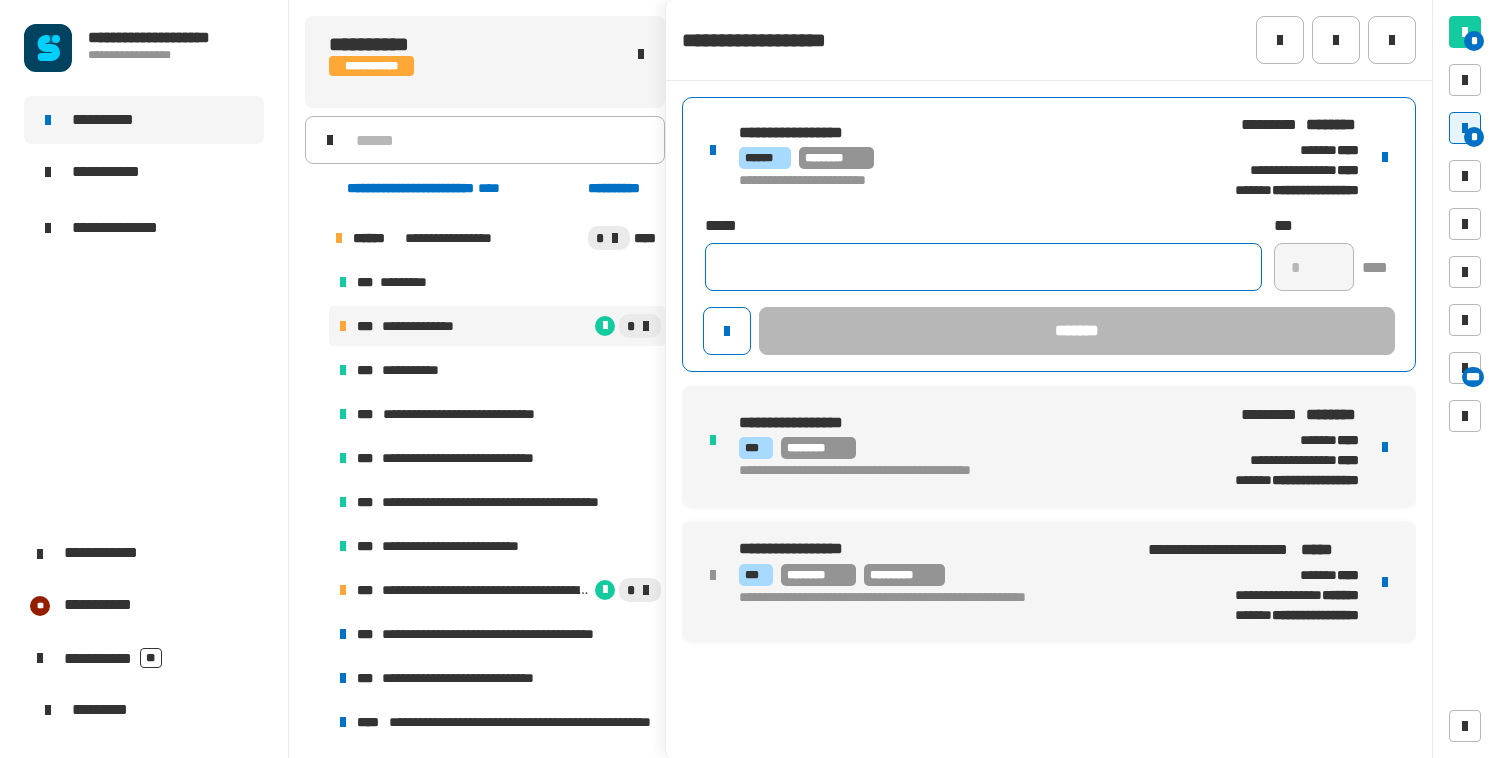 paste on "**********" 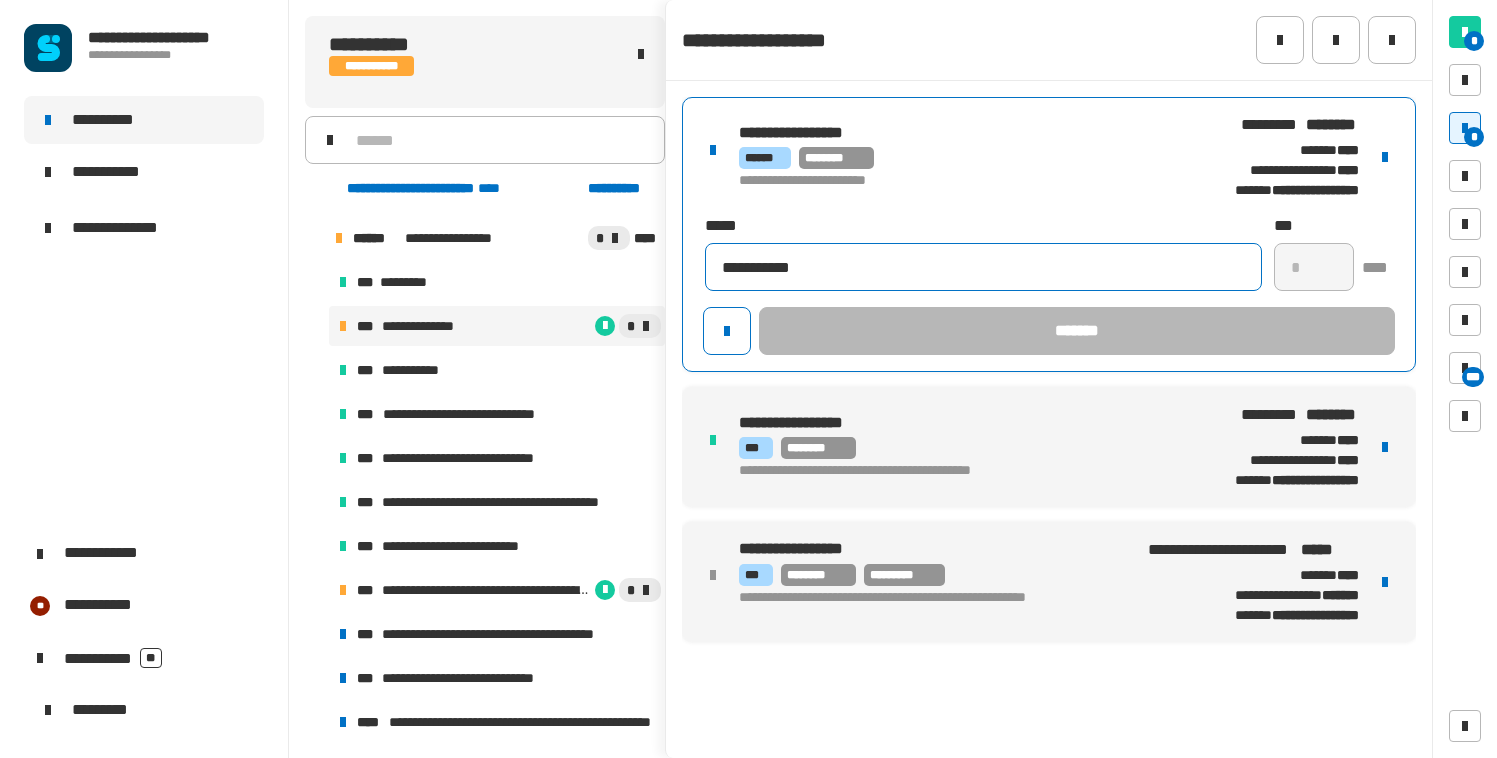type on "**********" 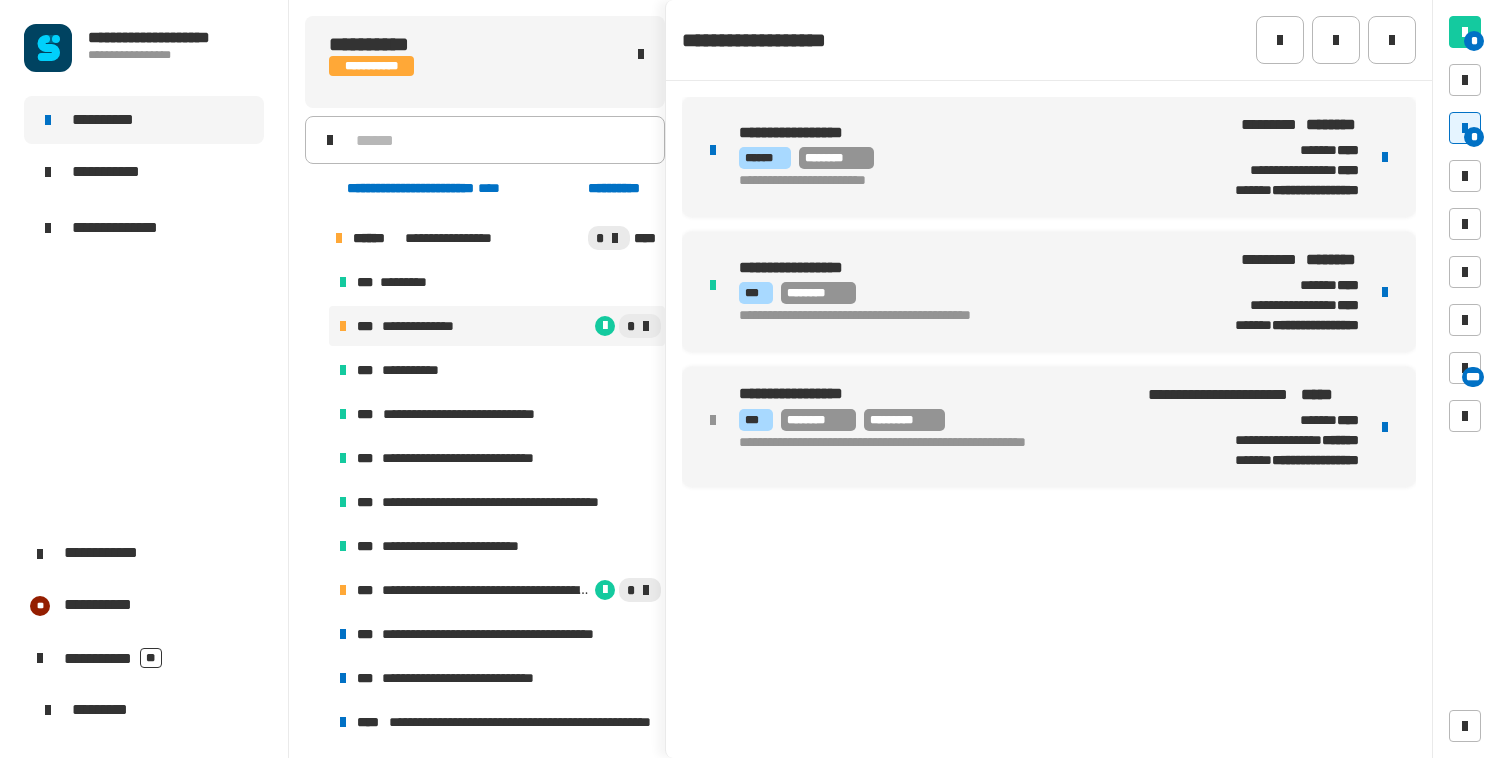 click on "**********" at bounding box center (1049, 157) 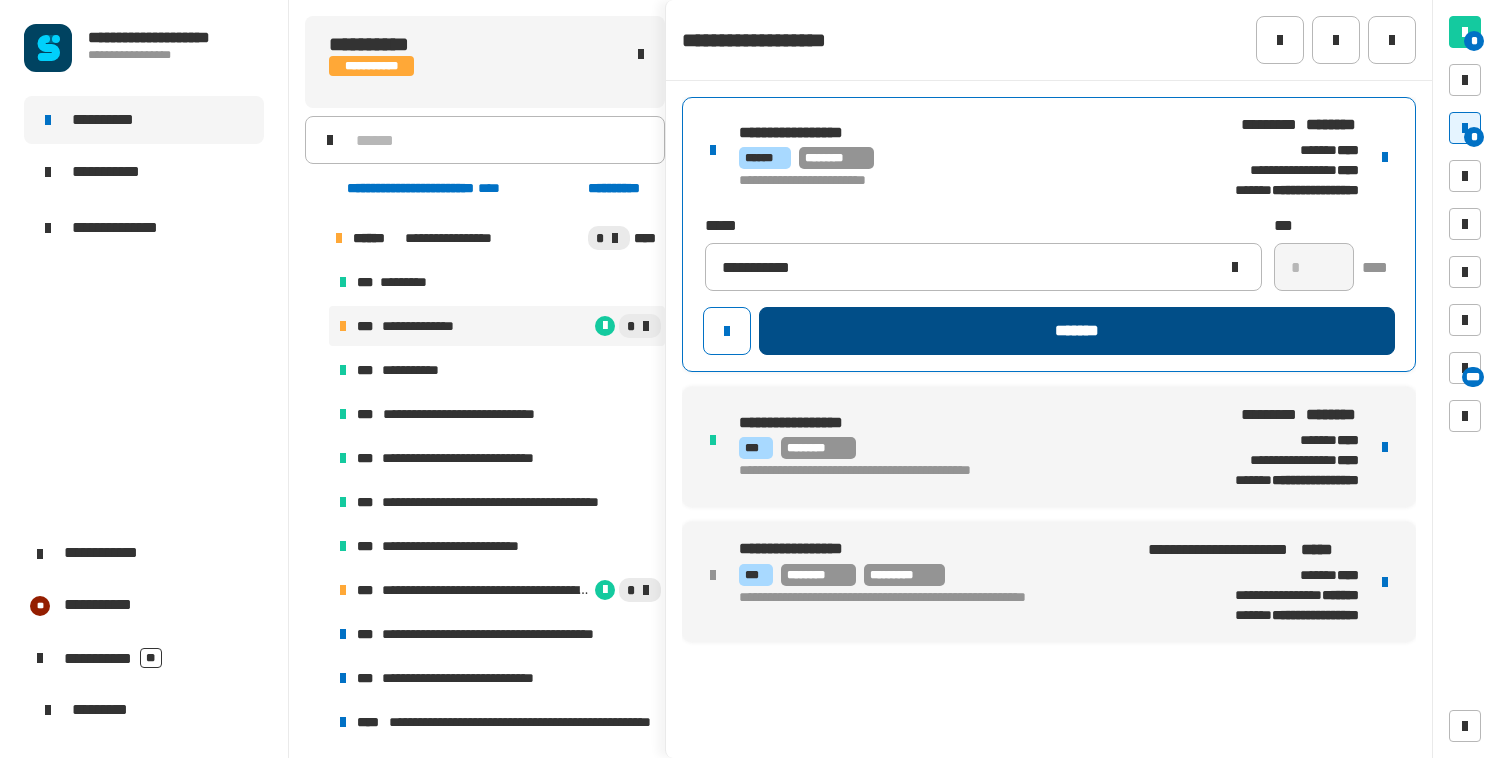 click on "*******" 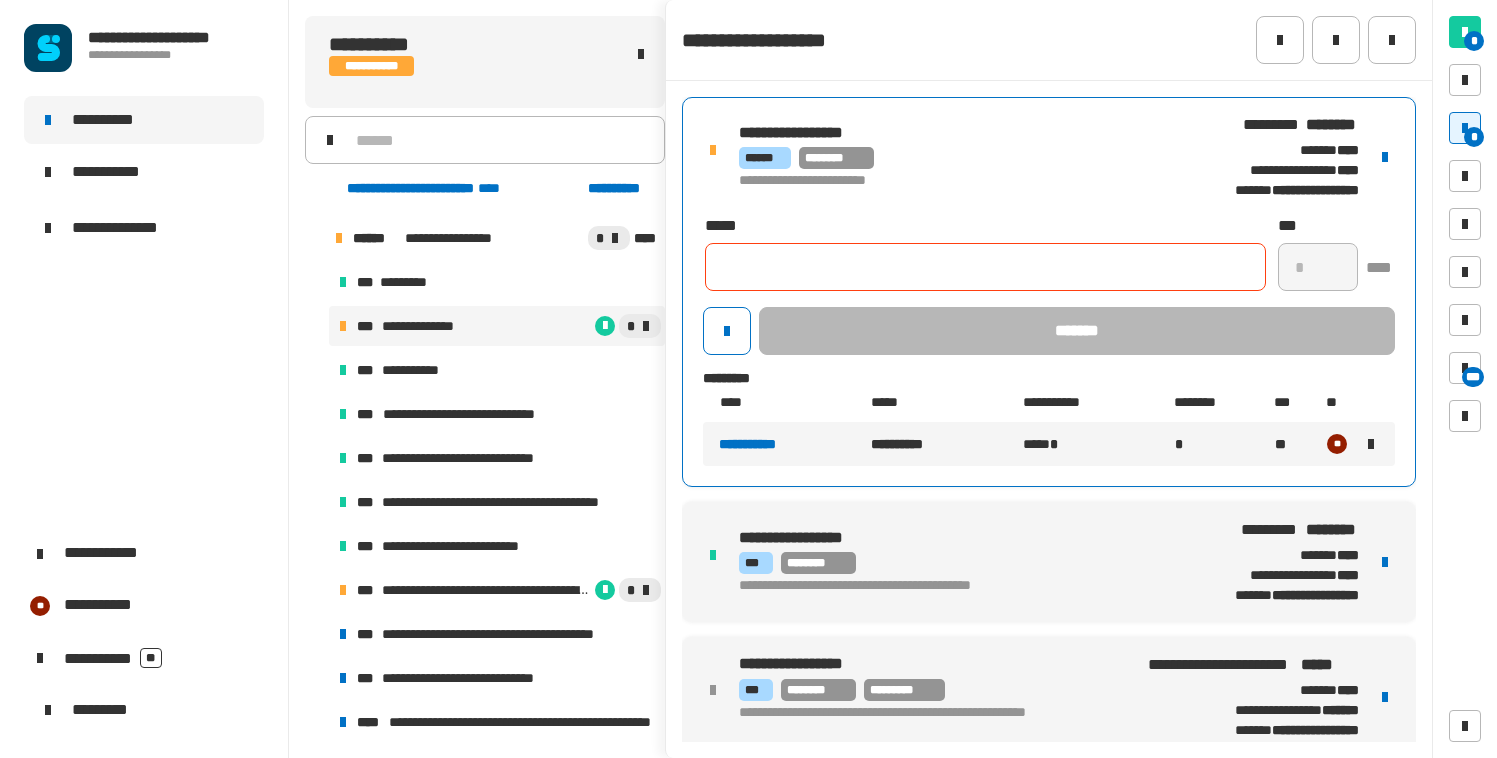 click 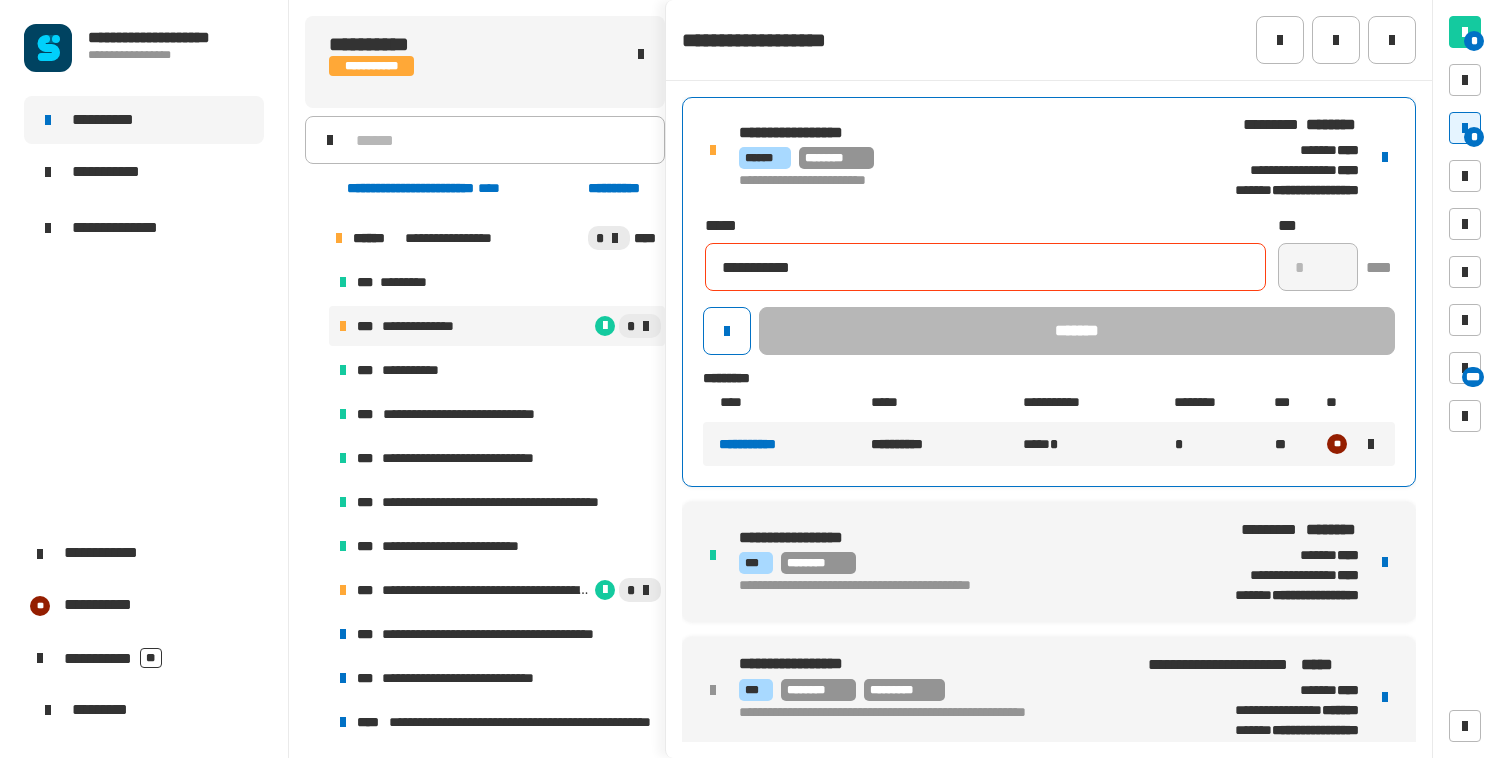 click on "**********" at bounding box center [1049, 292] 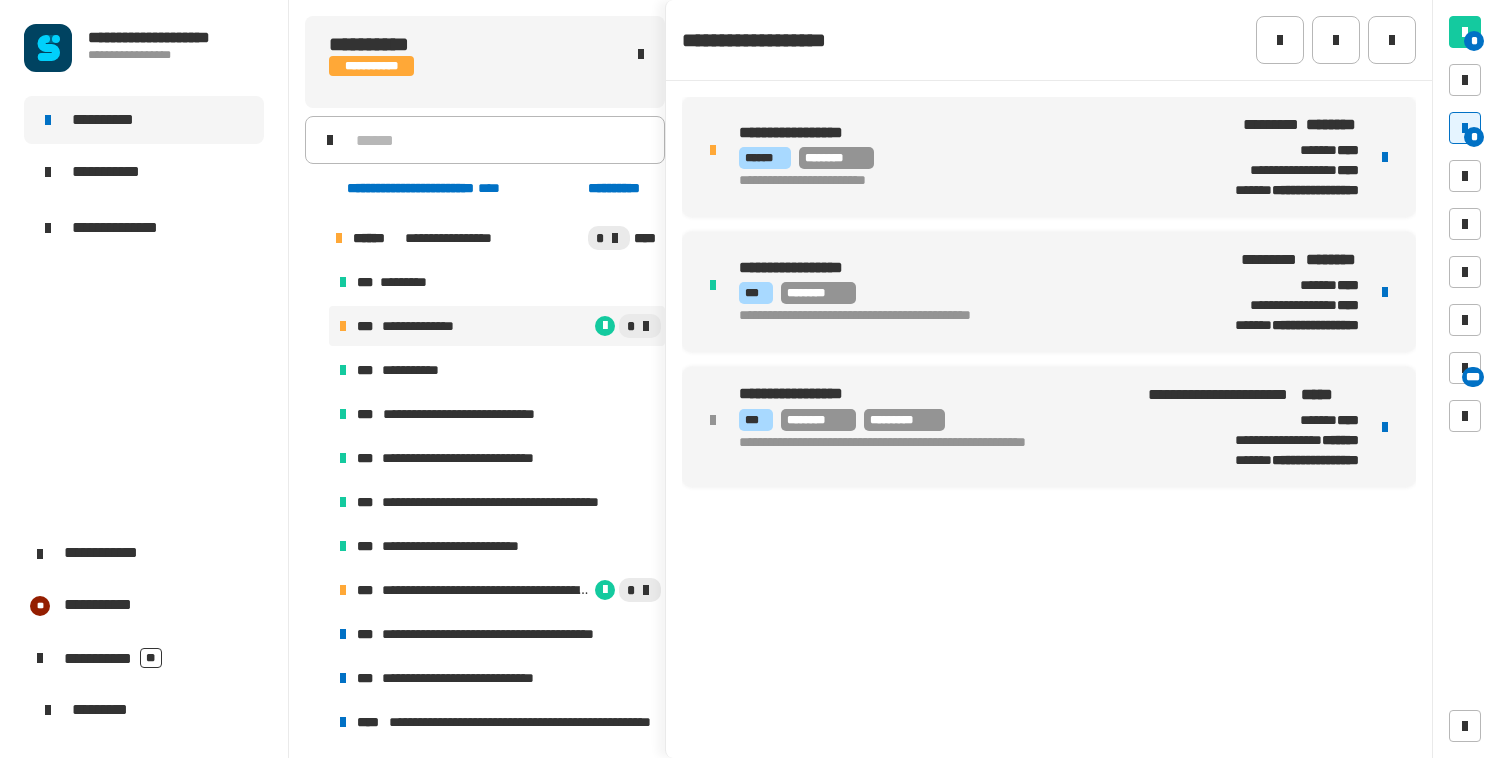 click on "****** ********" at bounding box center (960, 158) 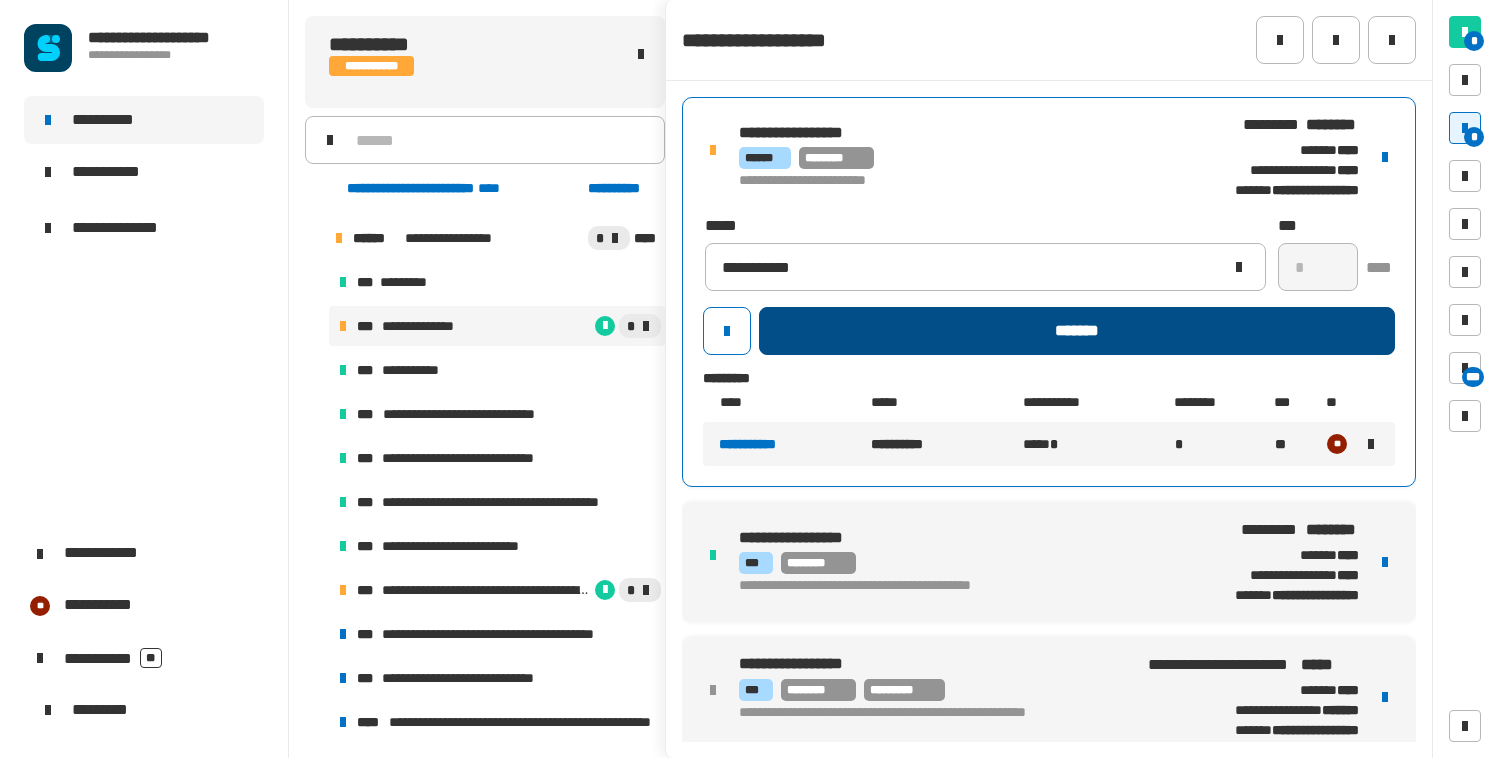 click on "*******" 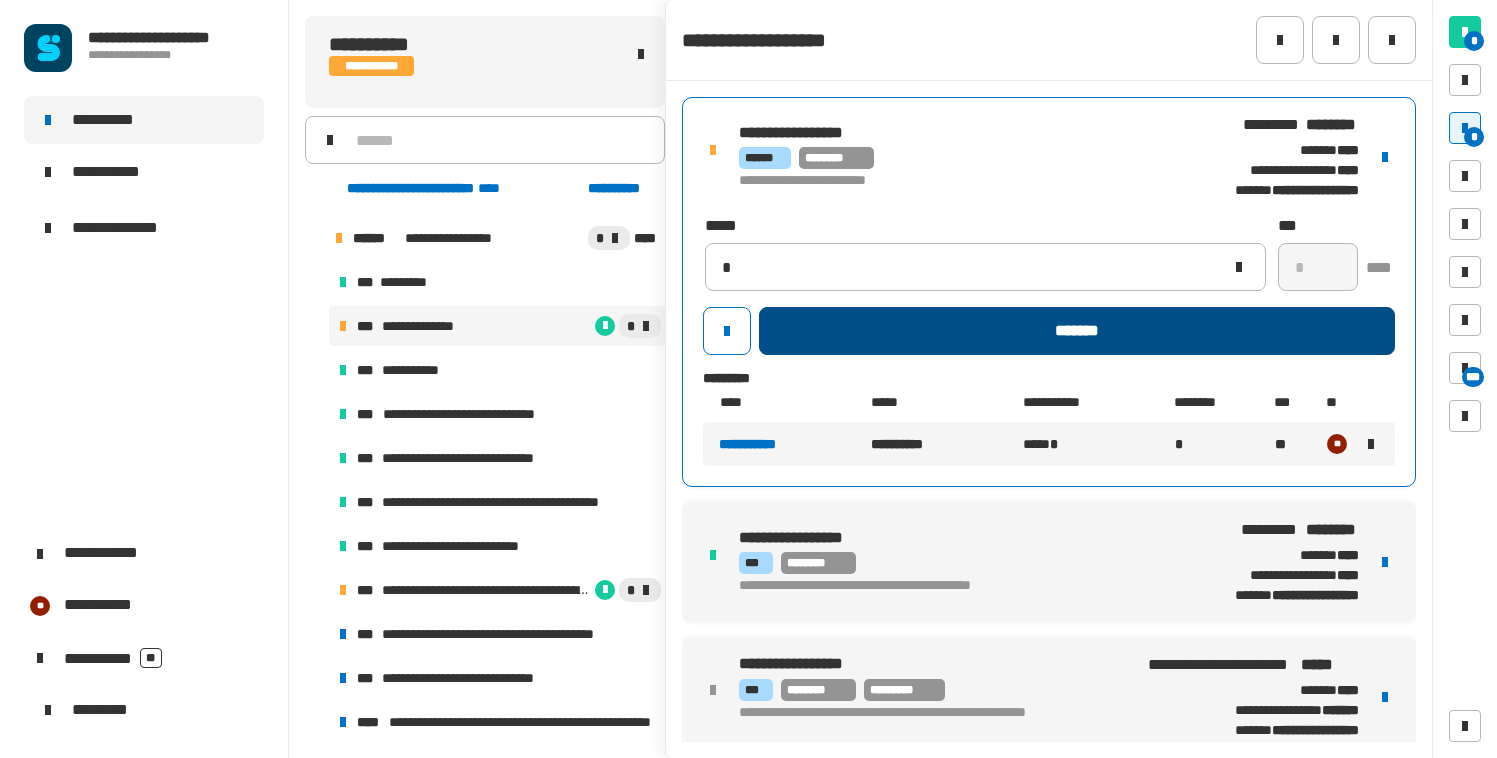 type 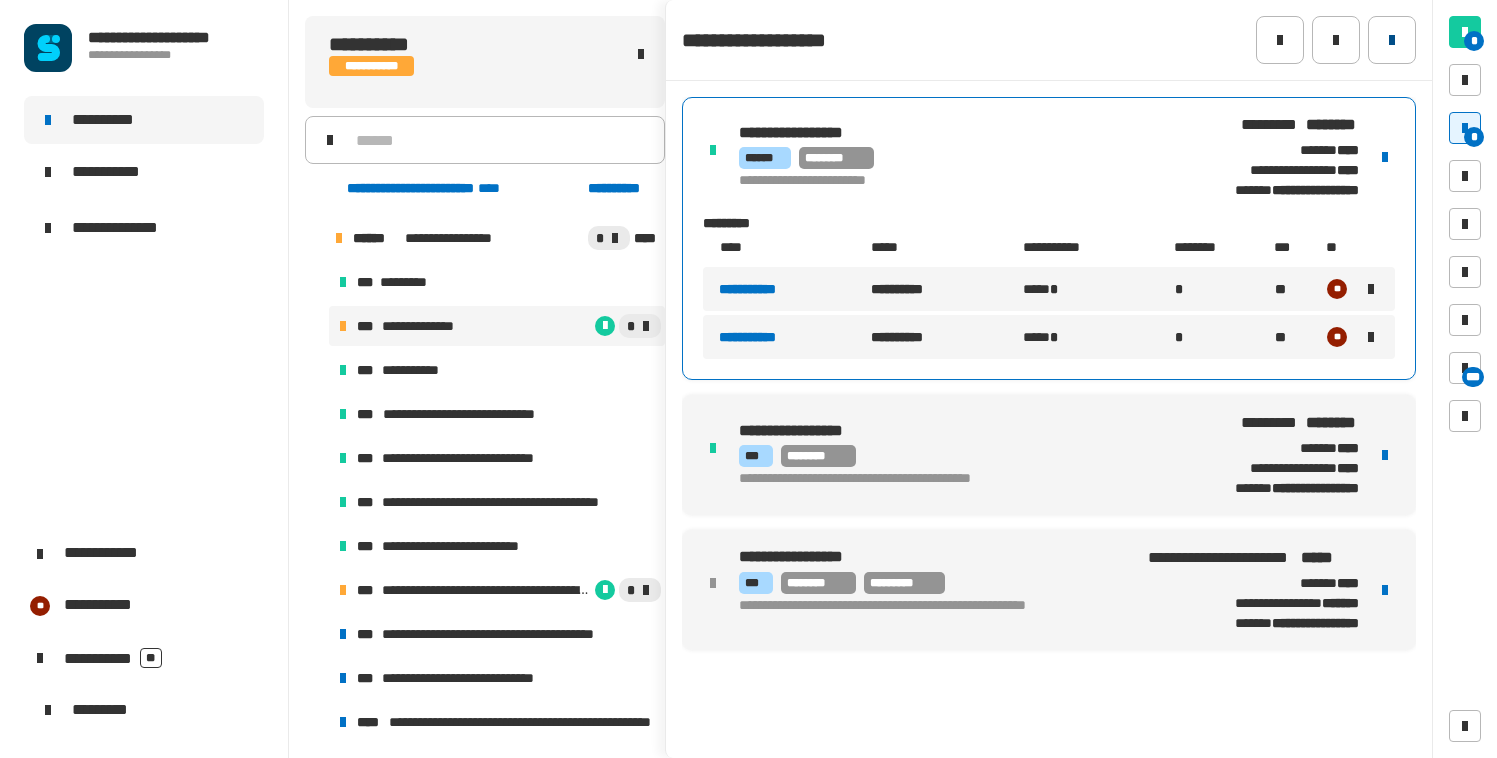 click 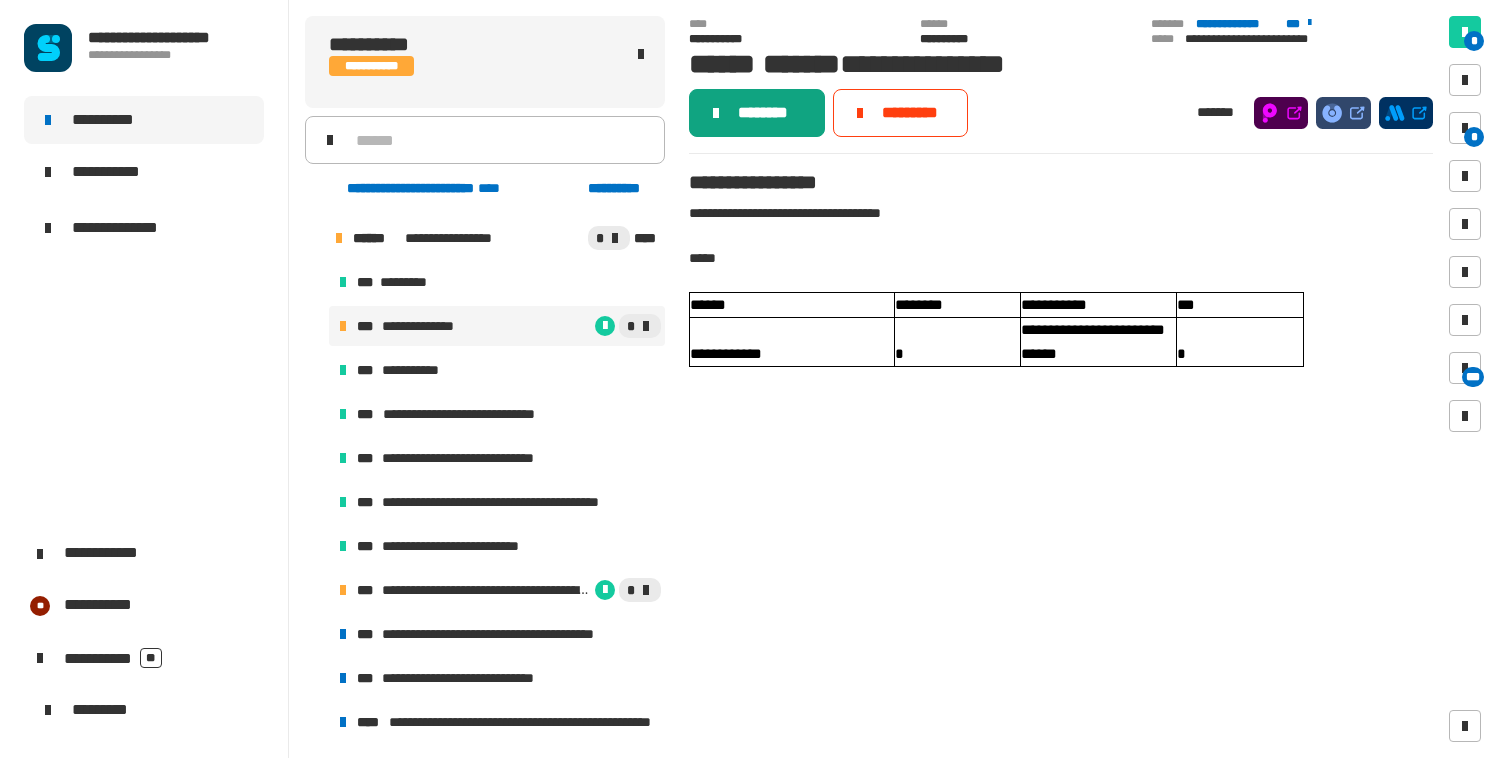 click on "********" 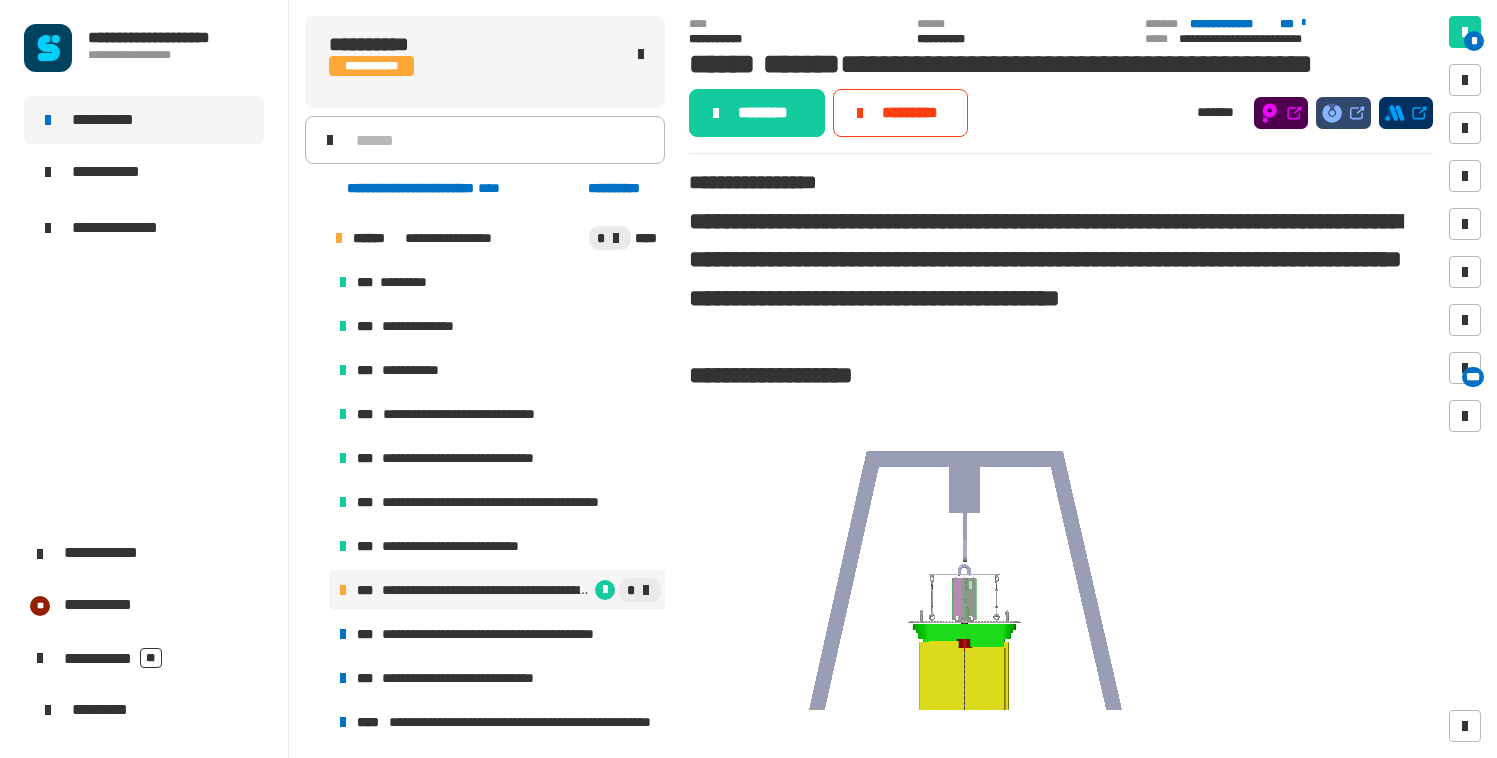 click on "***" at bounding box center [367, 590] 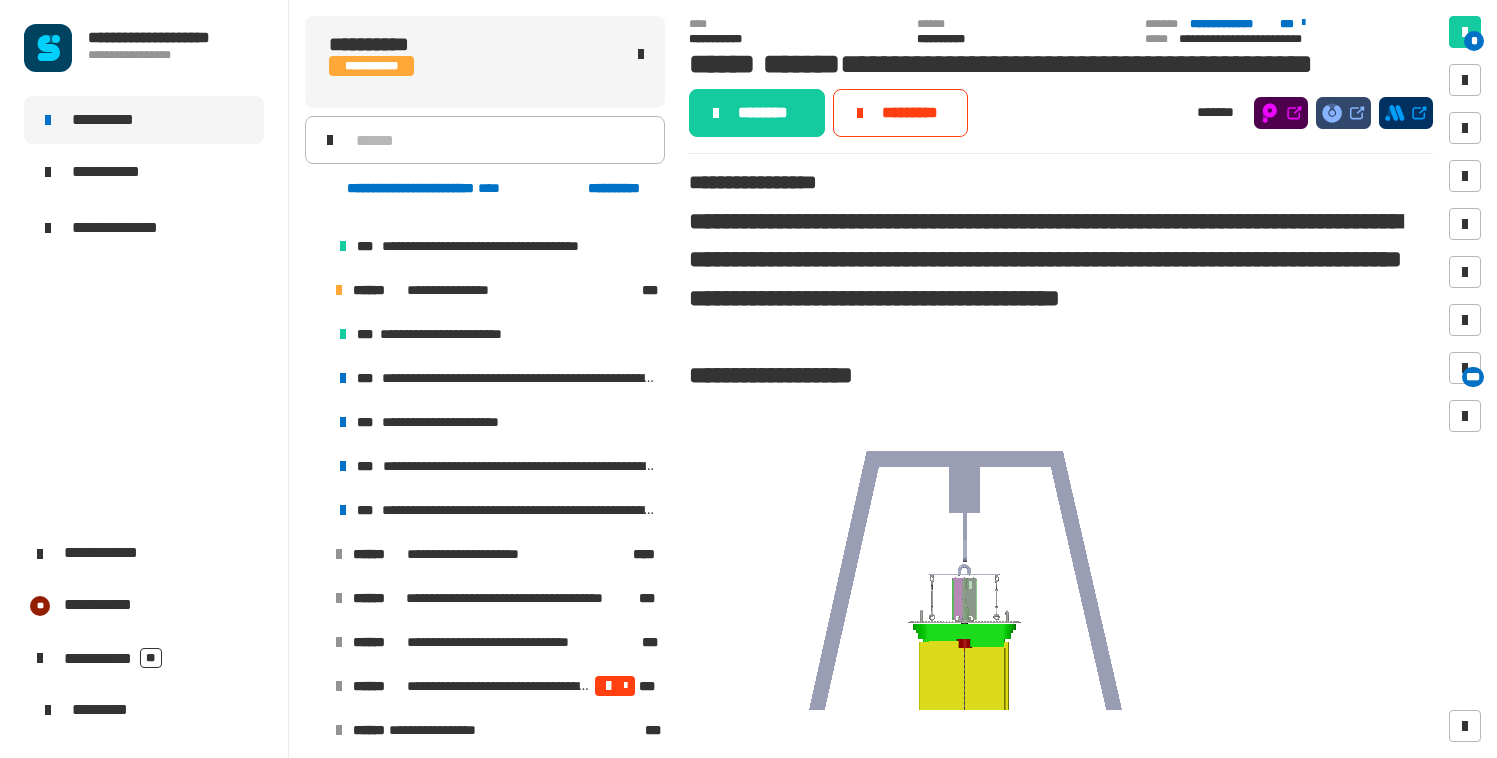 scroll, scrollTop: 2240, scrollLeft: 0, axis: vertical 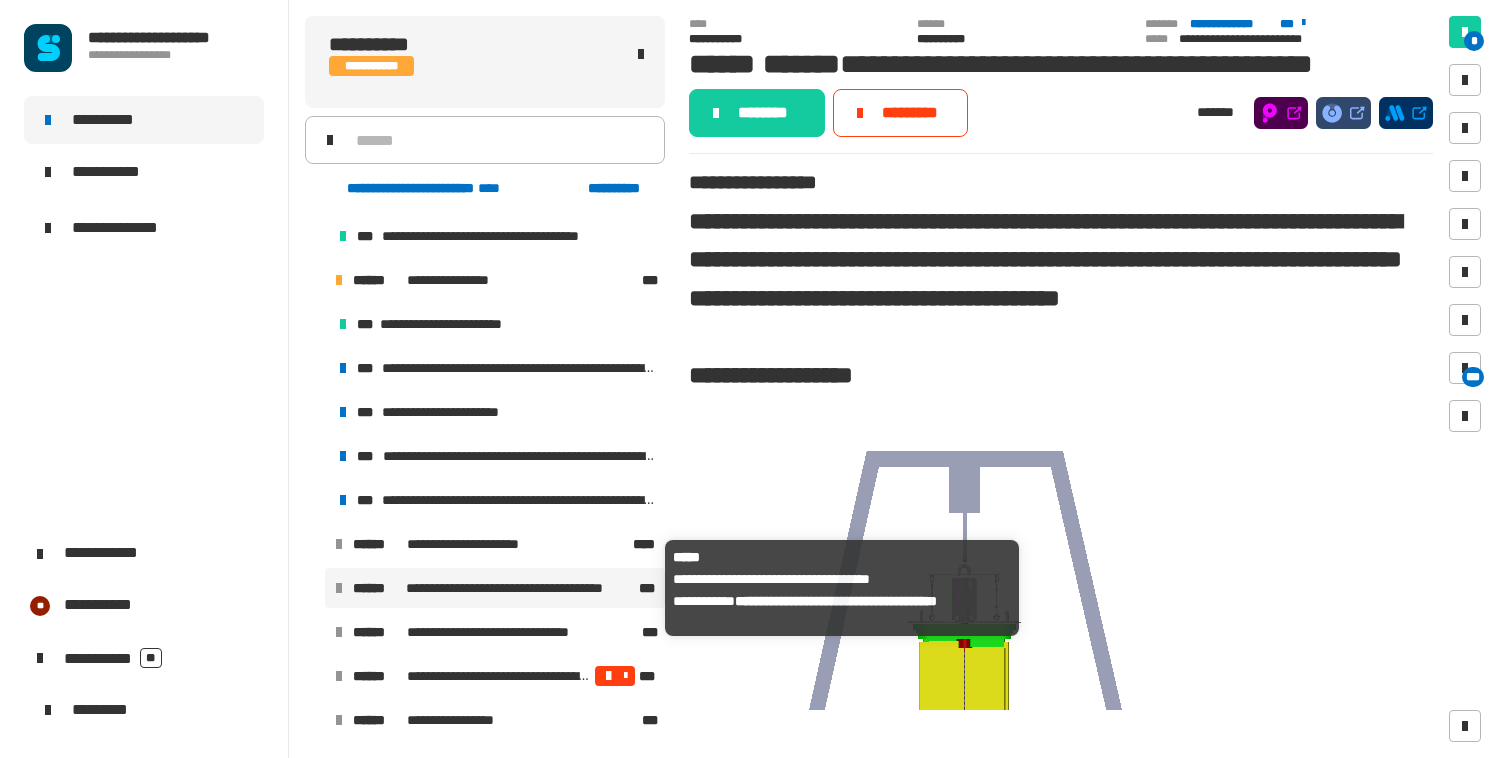 click on "**********" at bounding box center [521, 588] 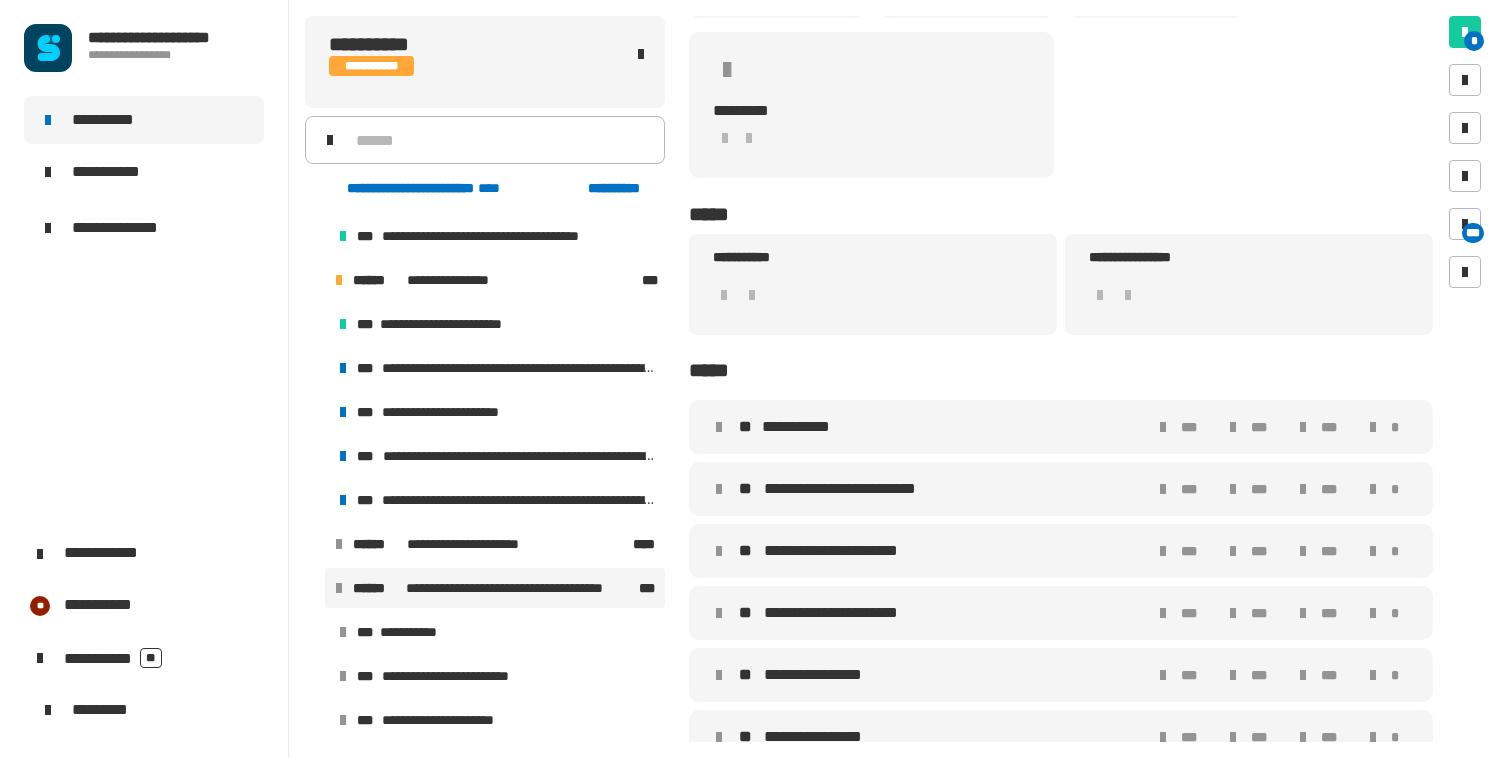 scroll, scrollTop: 335, scrollLeft: 0, axis: vertical 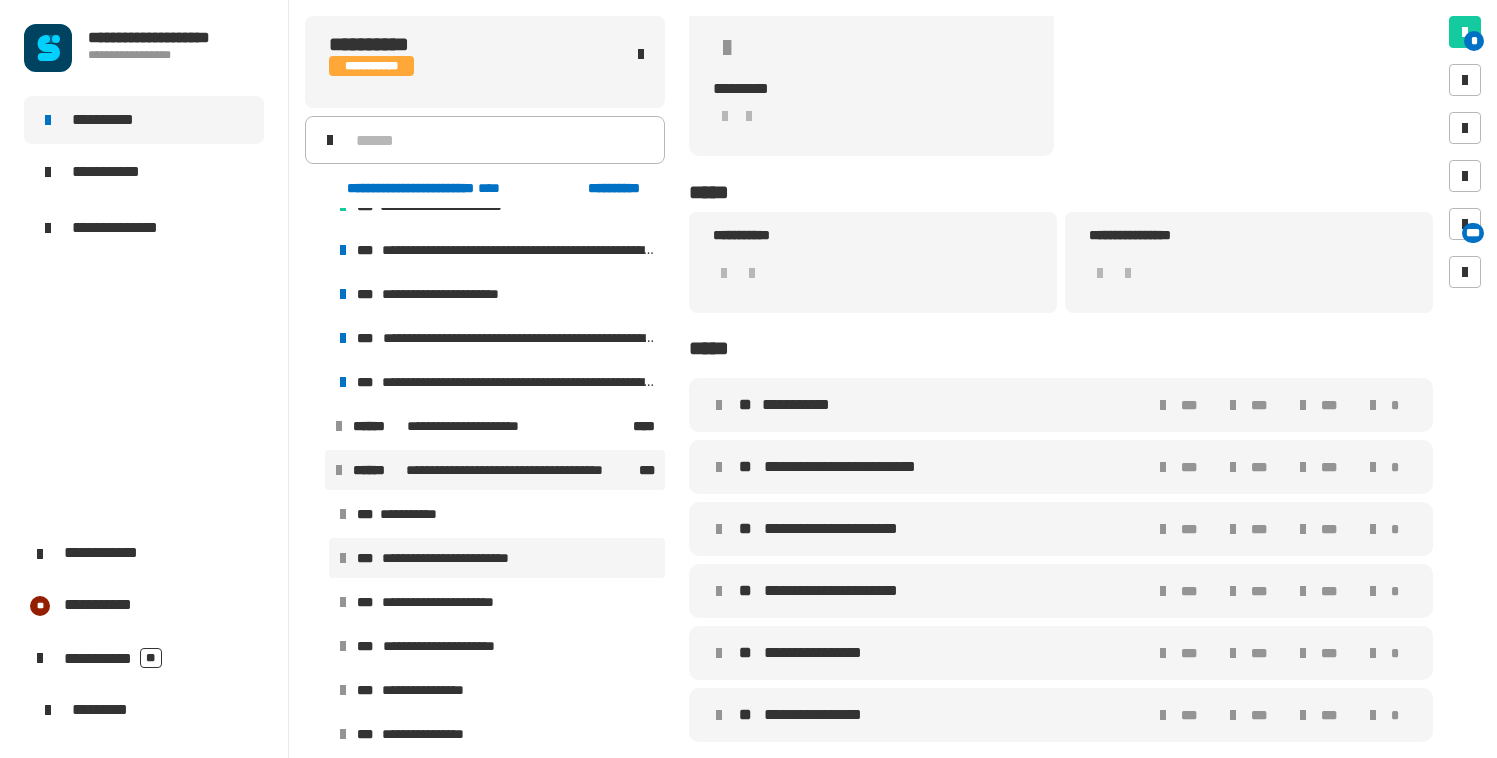 click on "**********" at bounding box center [460, 558] 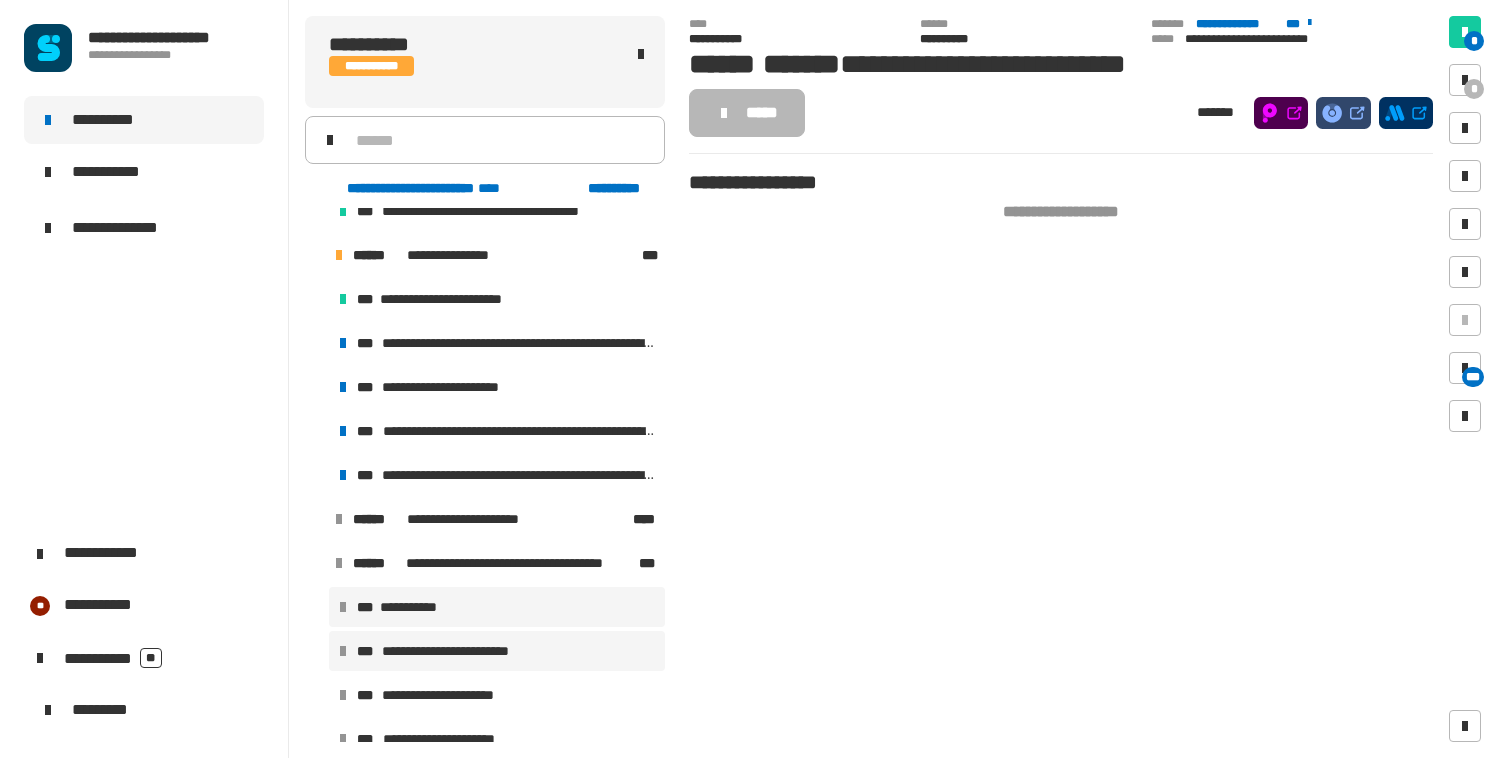 scroll, scrollTop: 2258, scrollLeft: 0, axis: vertical 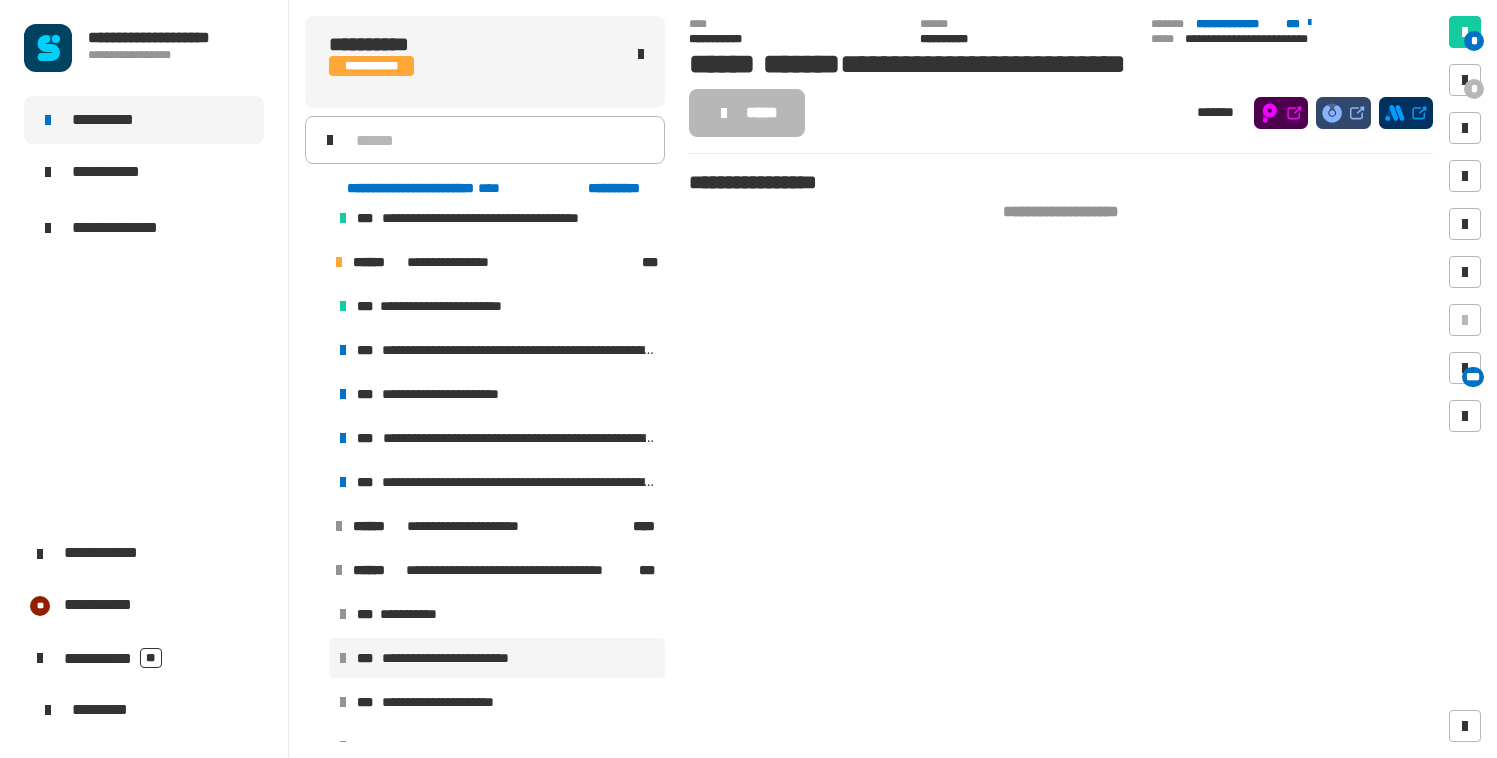 click at bounding box center (315, 570) 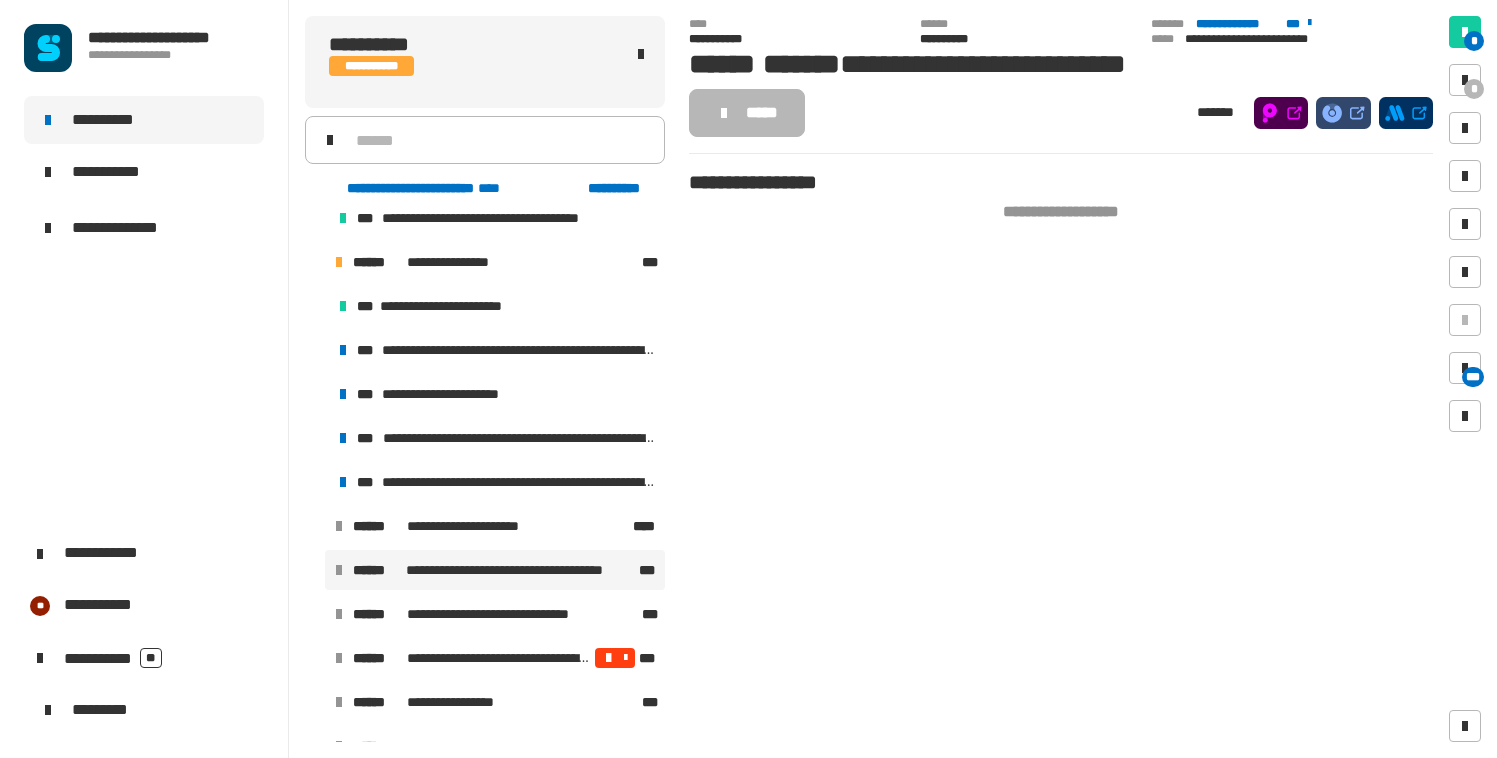 click on "**********" at bounding box center (495, 570) 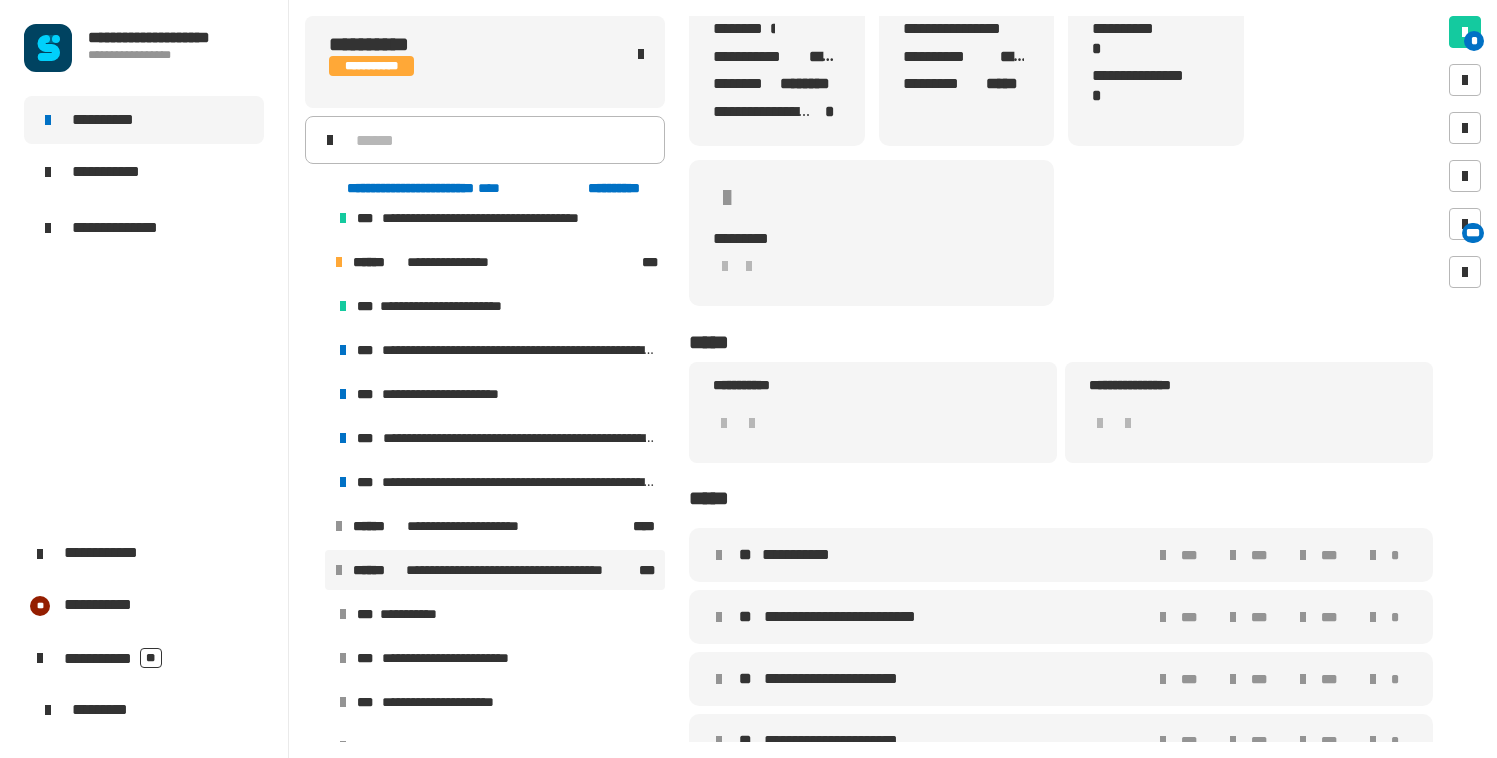 scroll, scrollTop: 335, scrollLeft: 0, axis: vertical 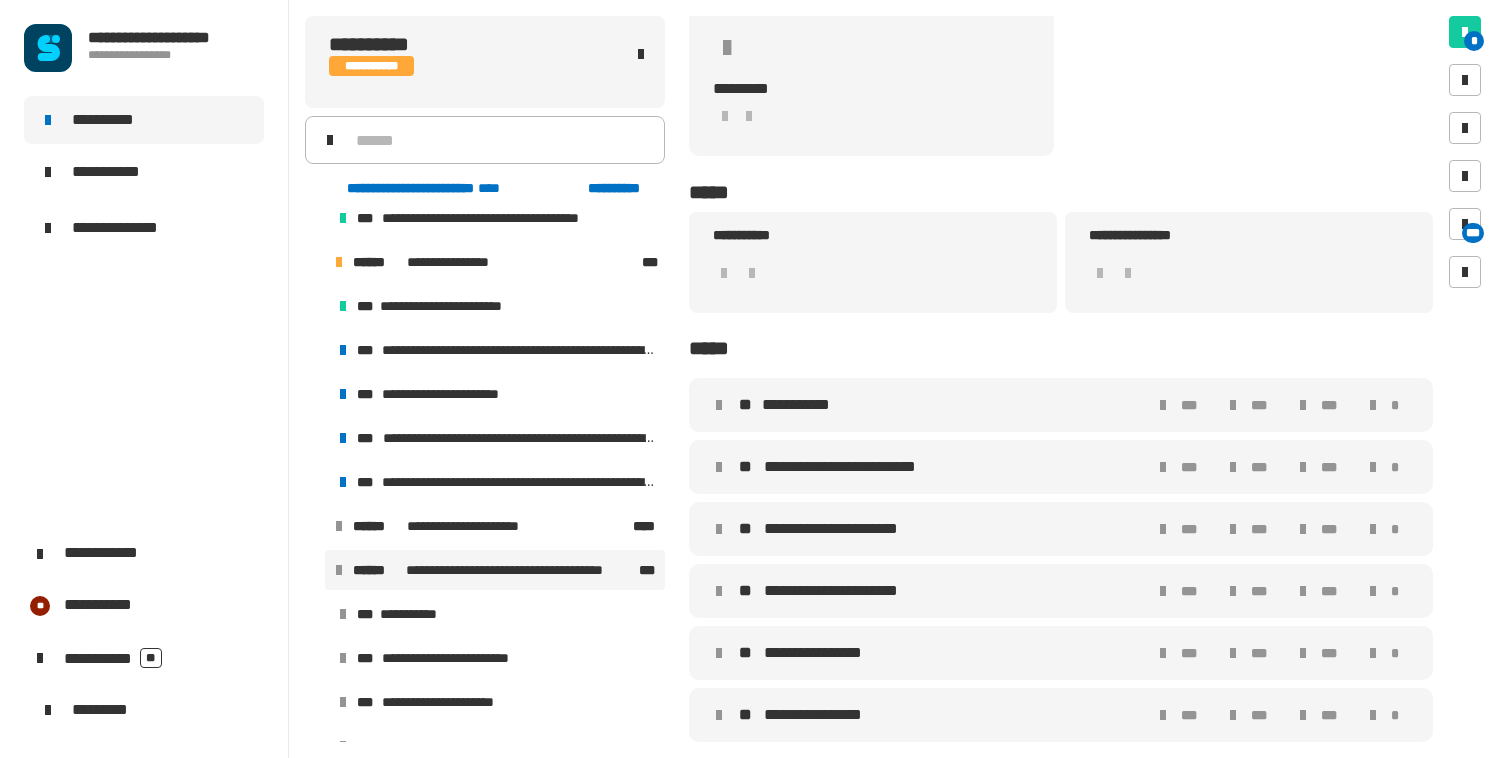click on "**********" at bounding box center (853, 467) 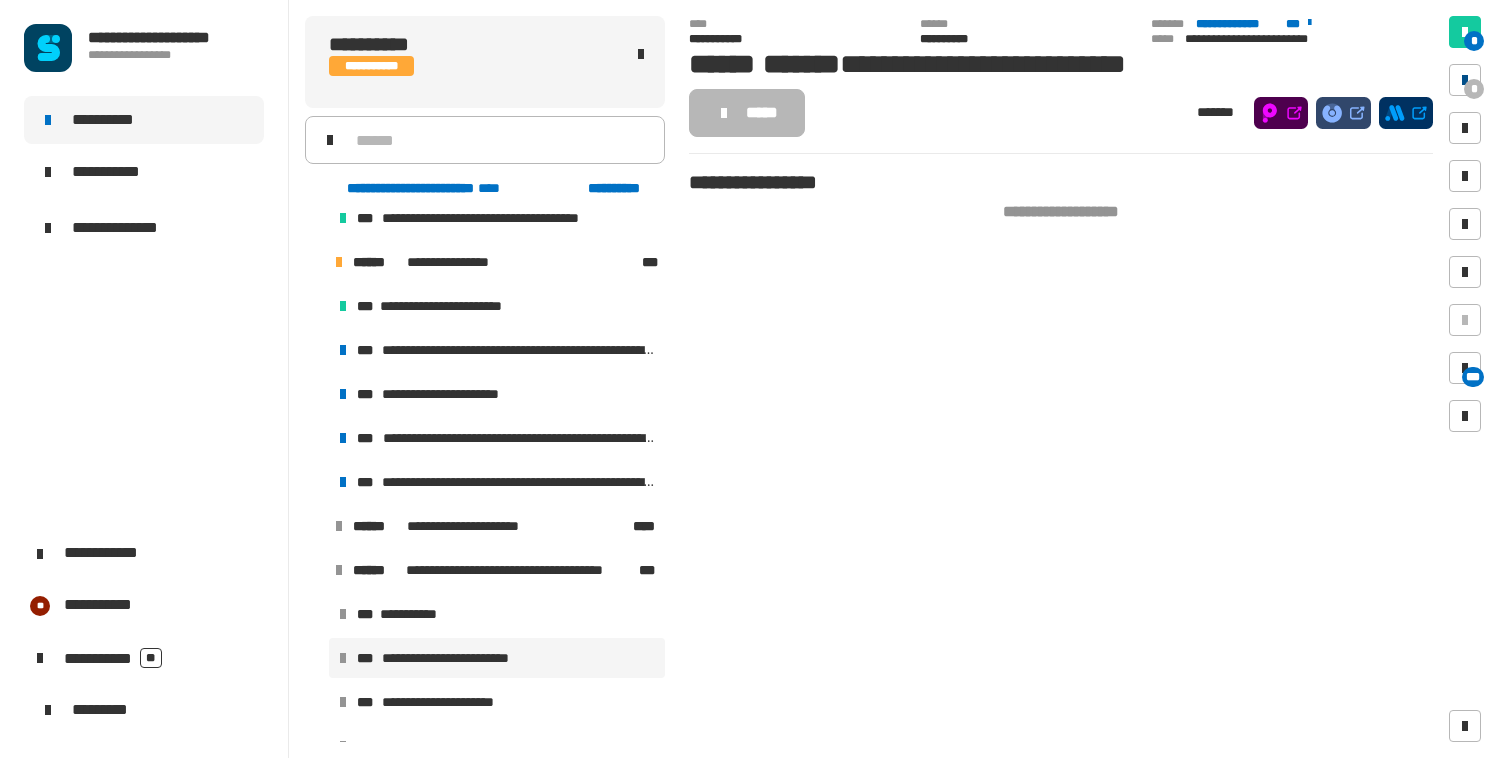 click at bounding box center (1465, 80) 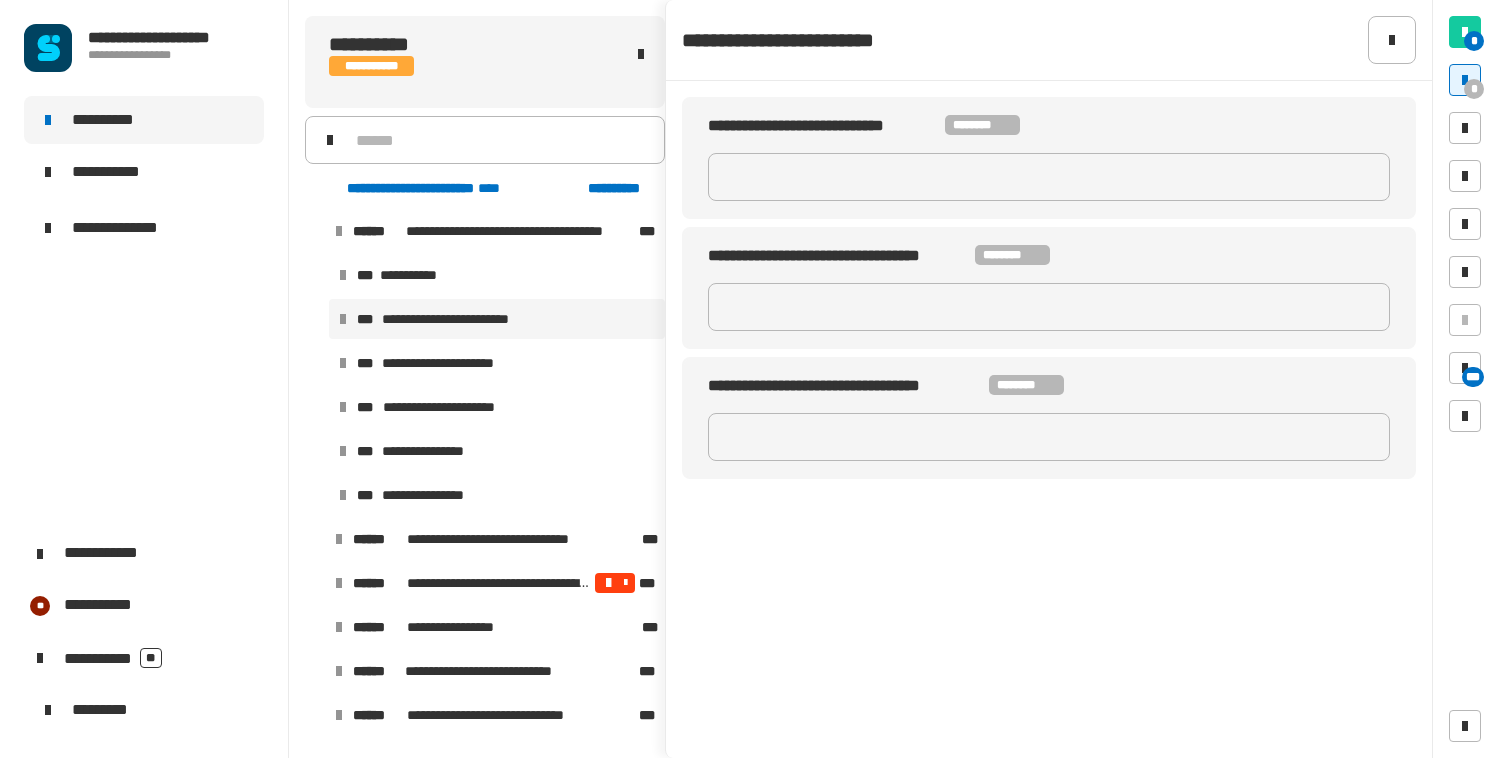 scroll, scrollTop: 2593, scrollLeft: 0, axis: vertical 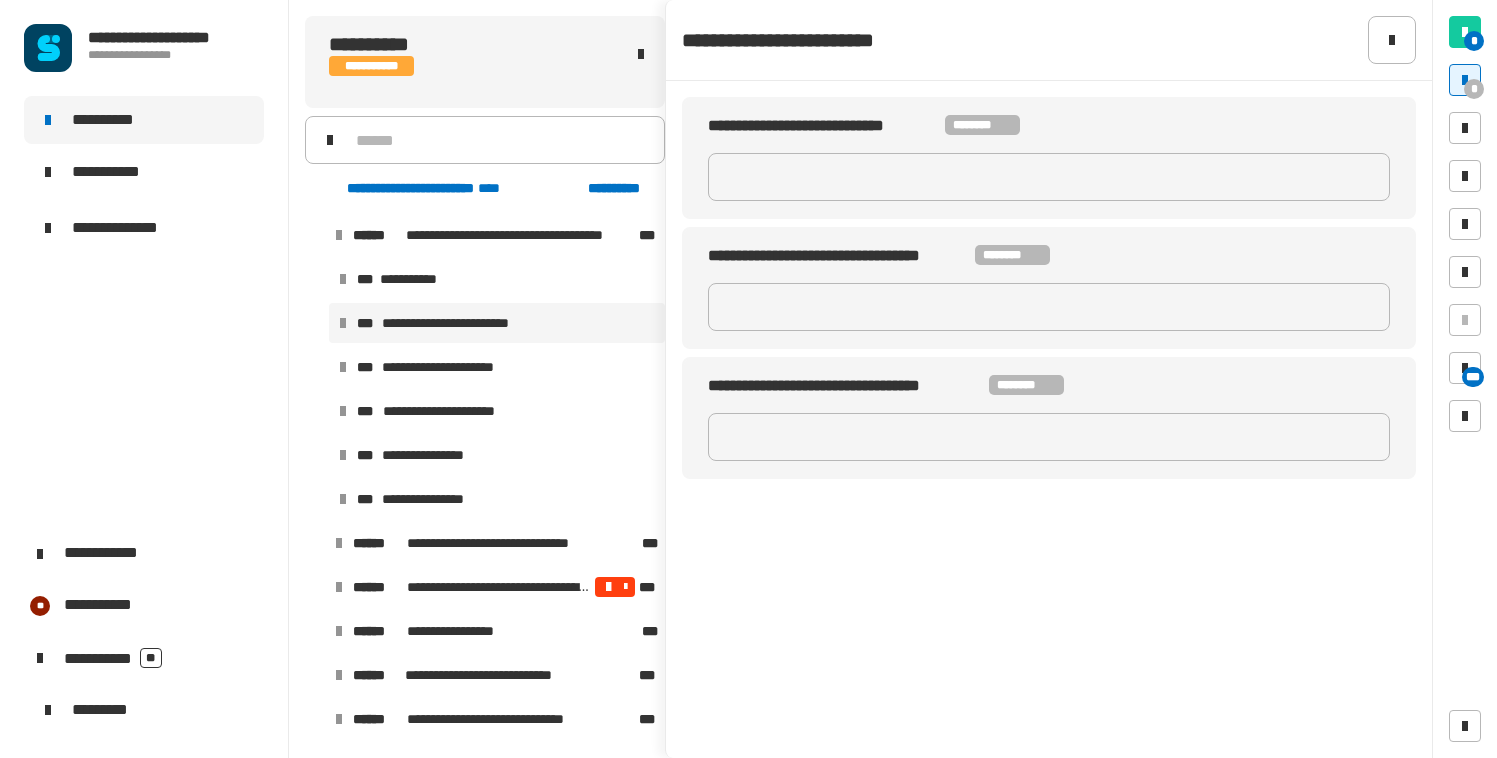 click 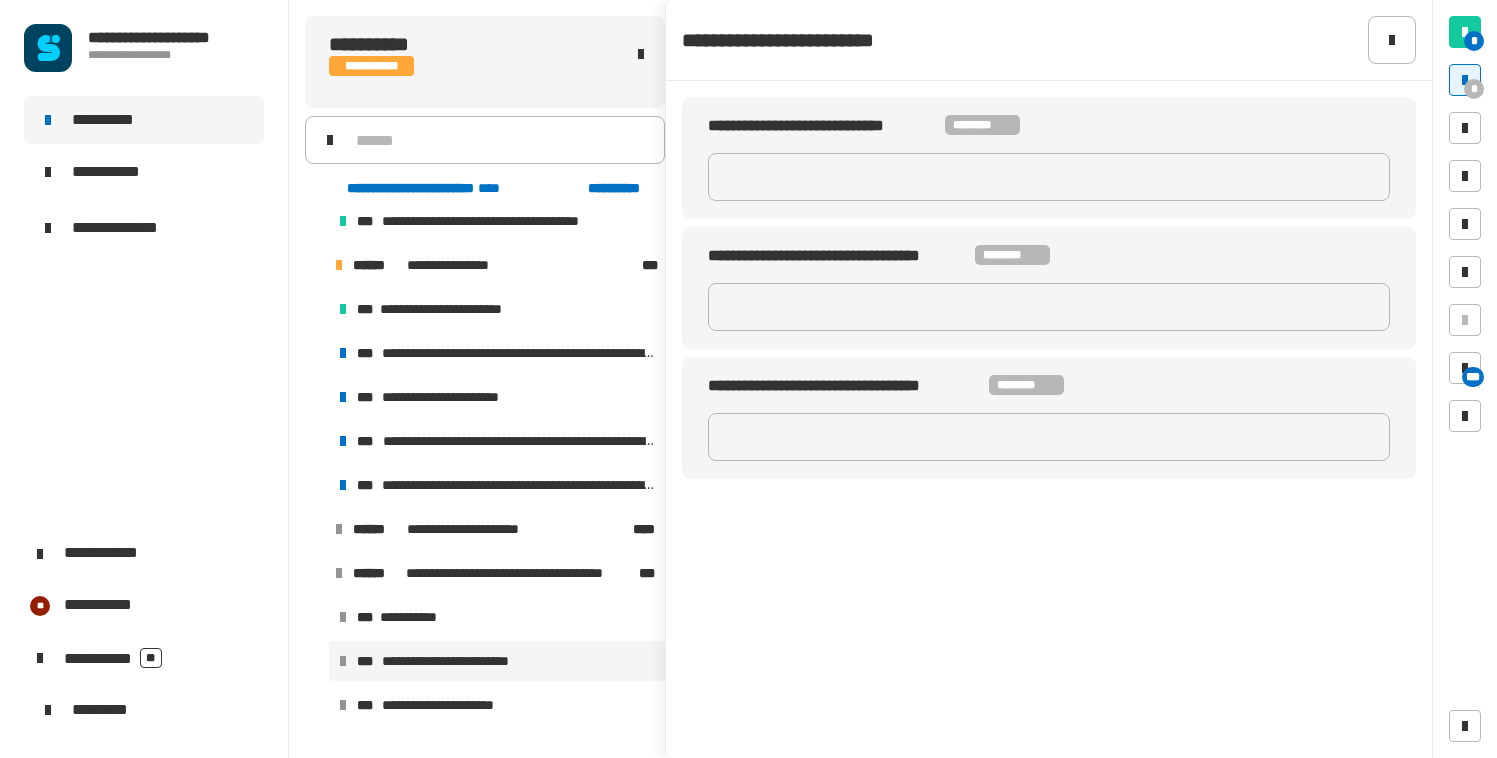 scroll, scrollTop: 2242, scrollLeft: 0, axis: vertical 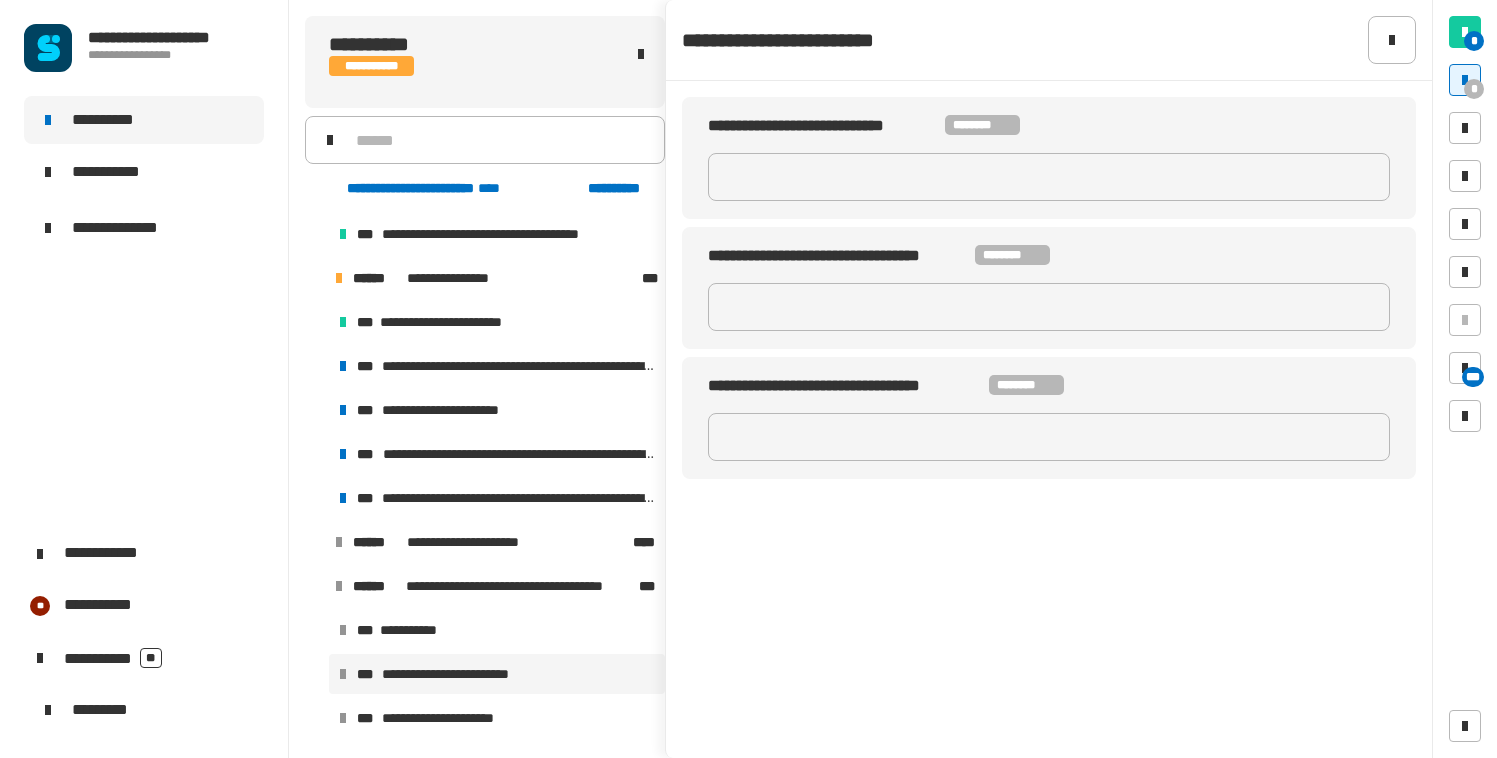 click at bounding box center (315, 586) 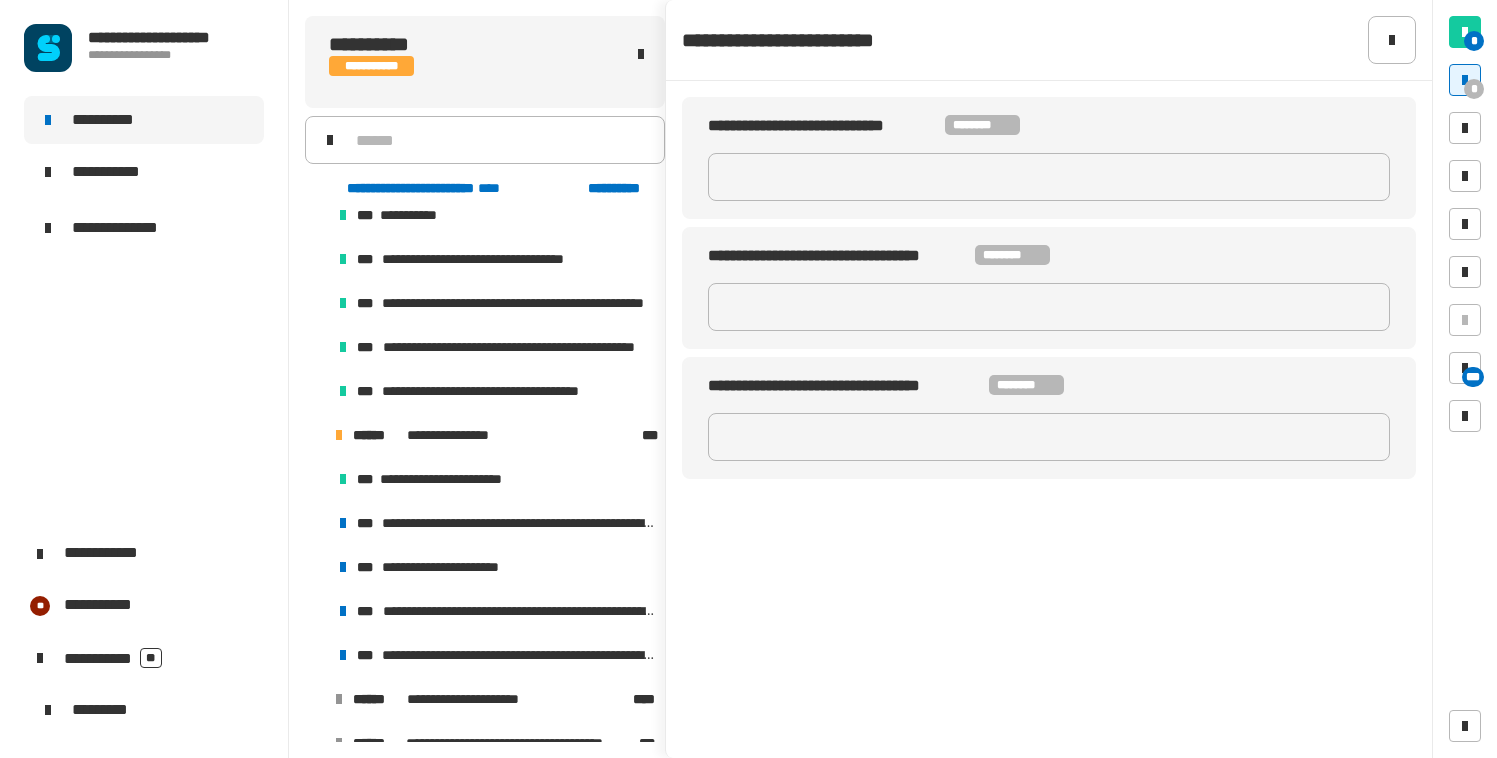 scroll, scrollTop: 2076, scrollLeft: 0, axis: vertical 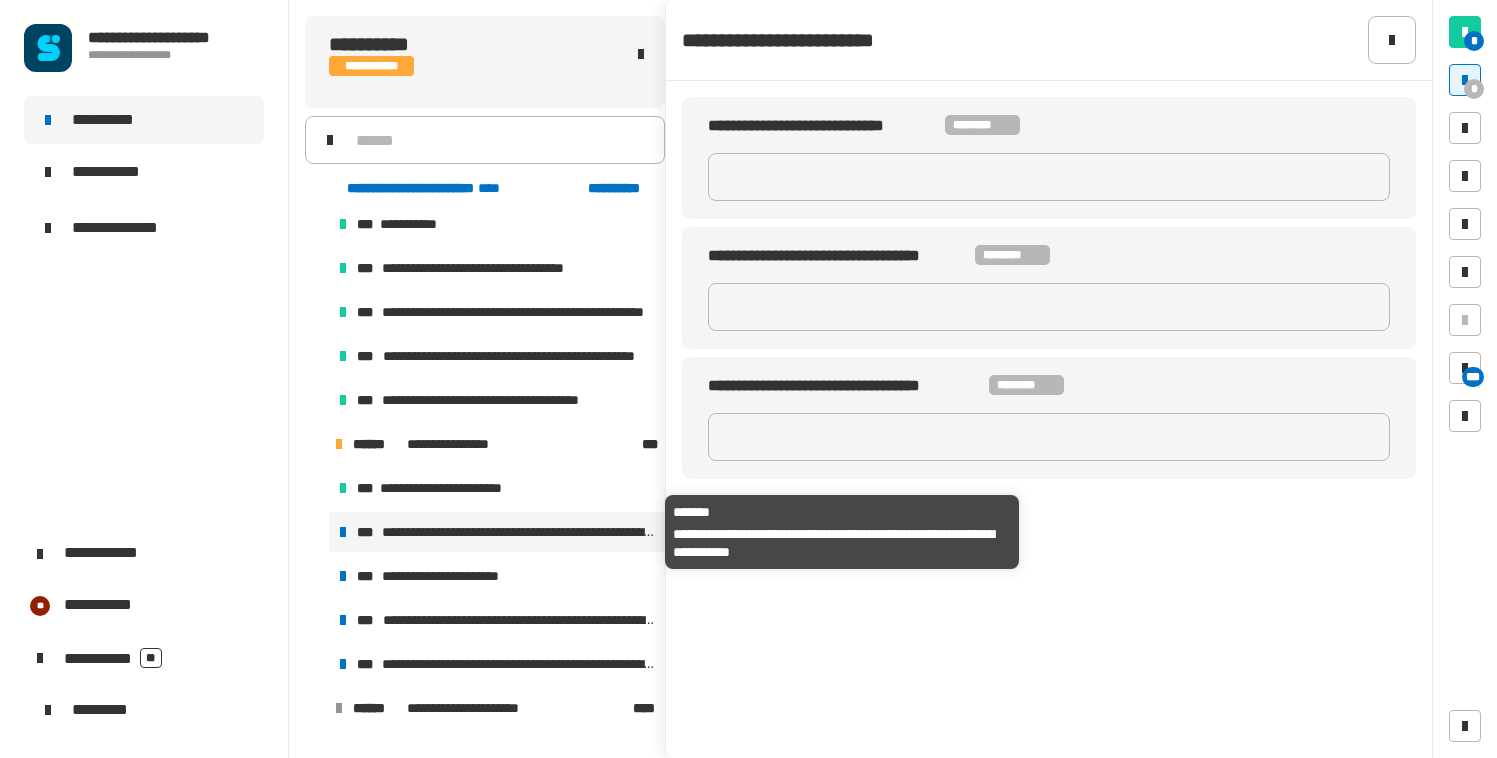 click on "**********" at bounding box center (519, 532) 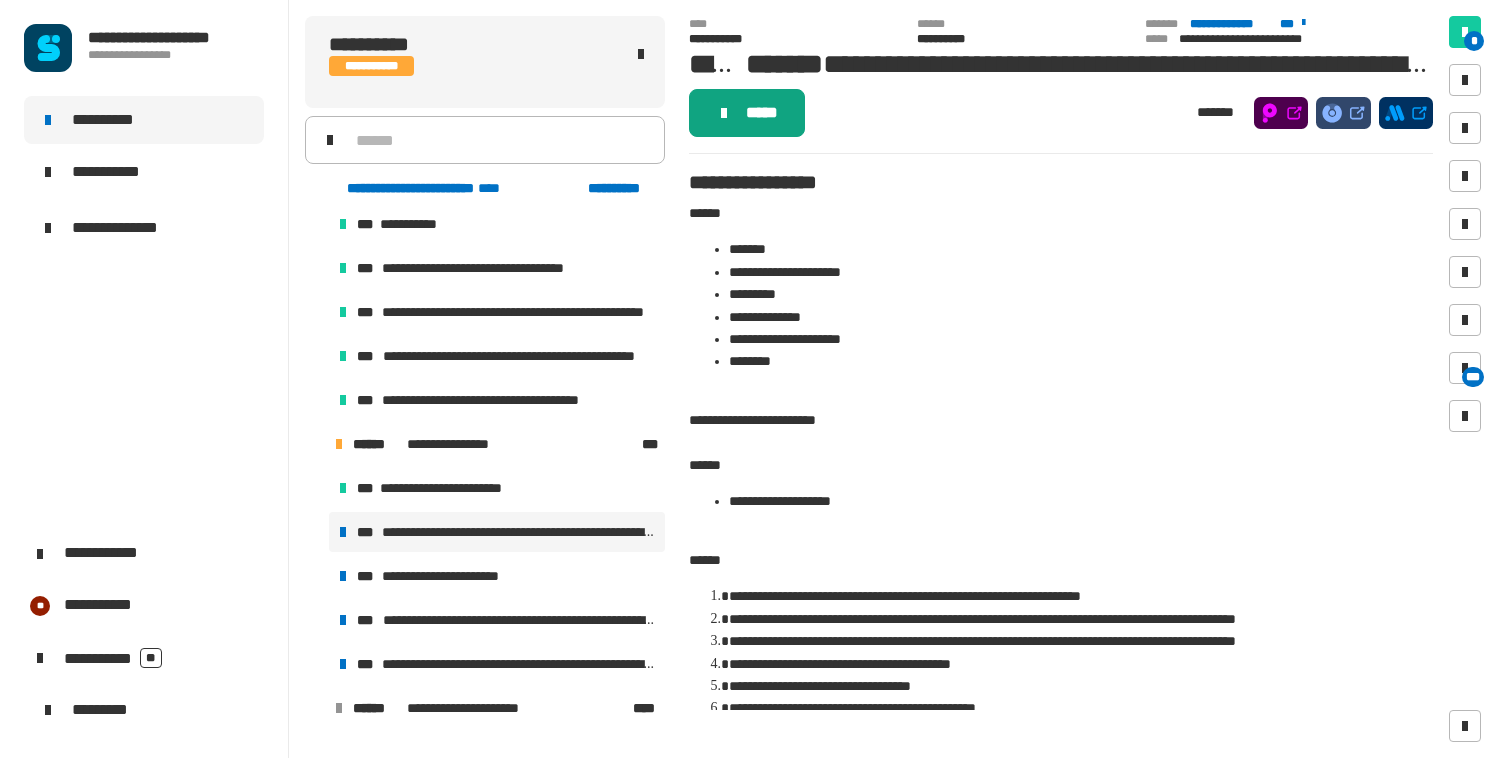 click on "*****" 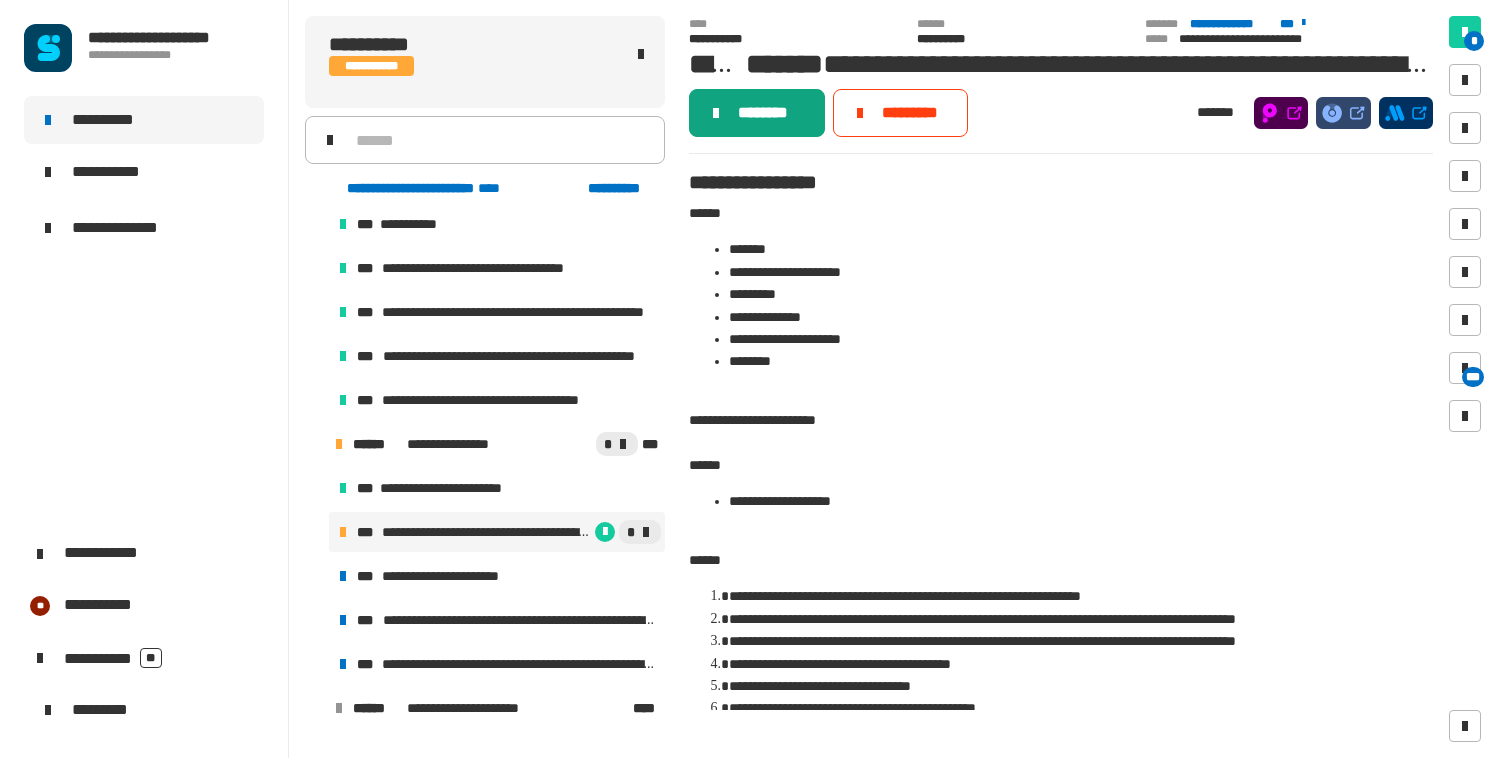 click on "********" 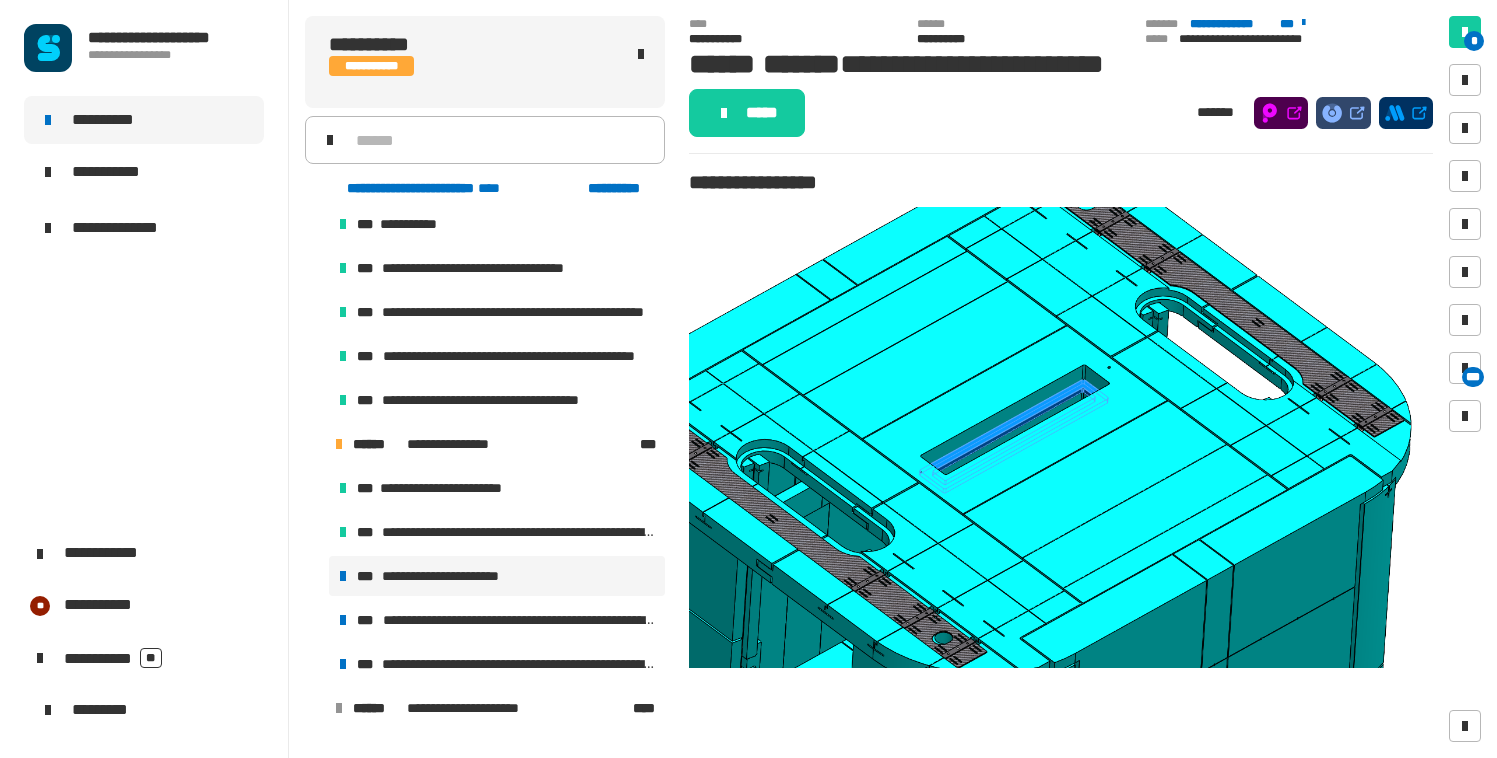 click at bounding box center [315, 444] 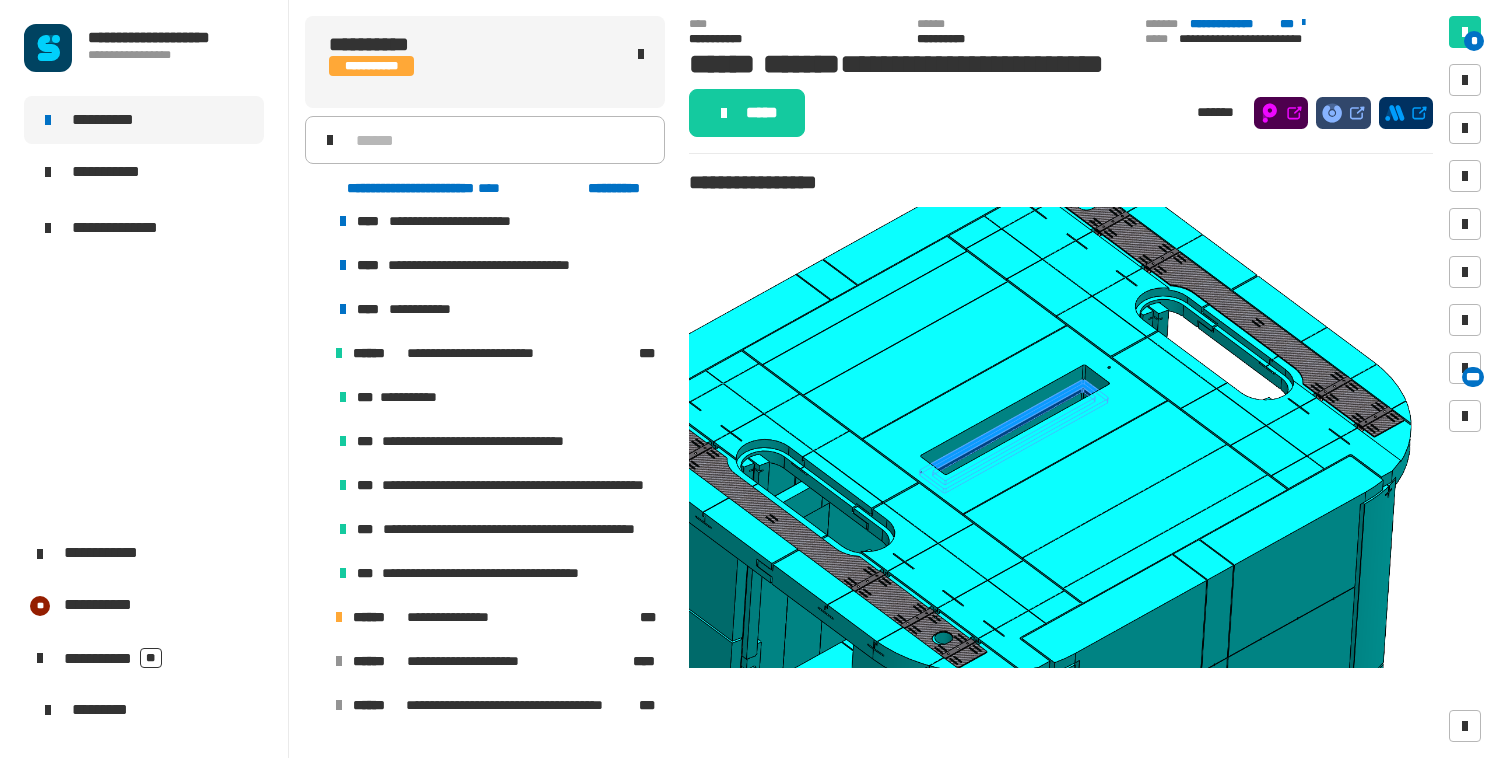 scroll, scrollTop: 1901, scrollLeft: 0, axis: vertical 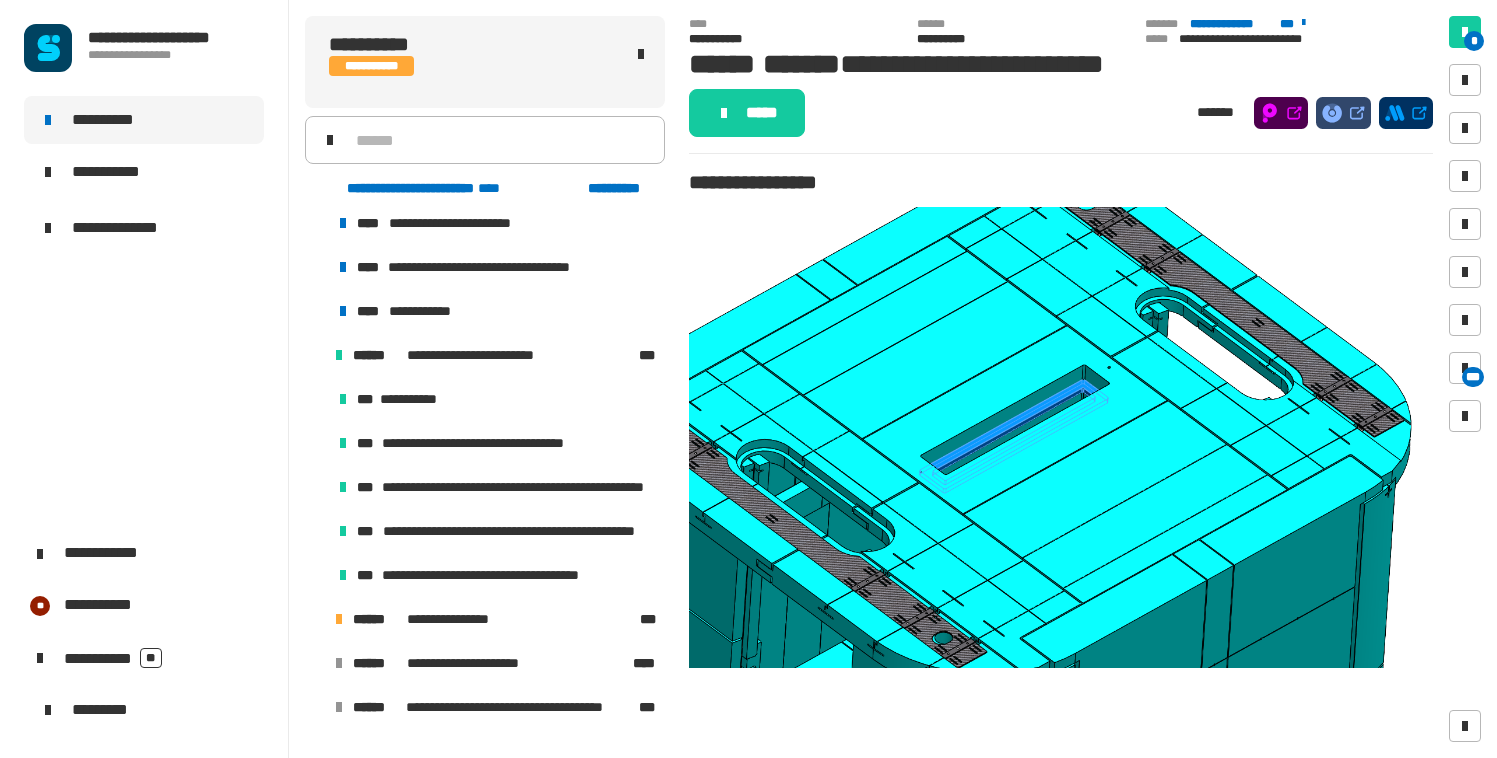 click at bounding box center [315, 355] 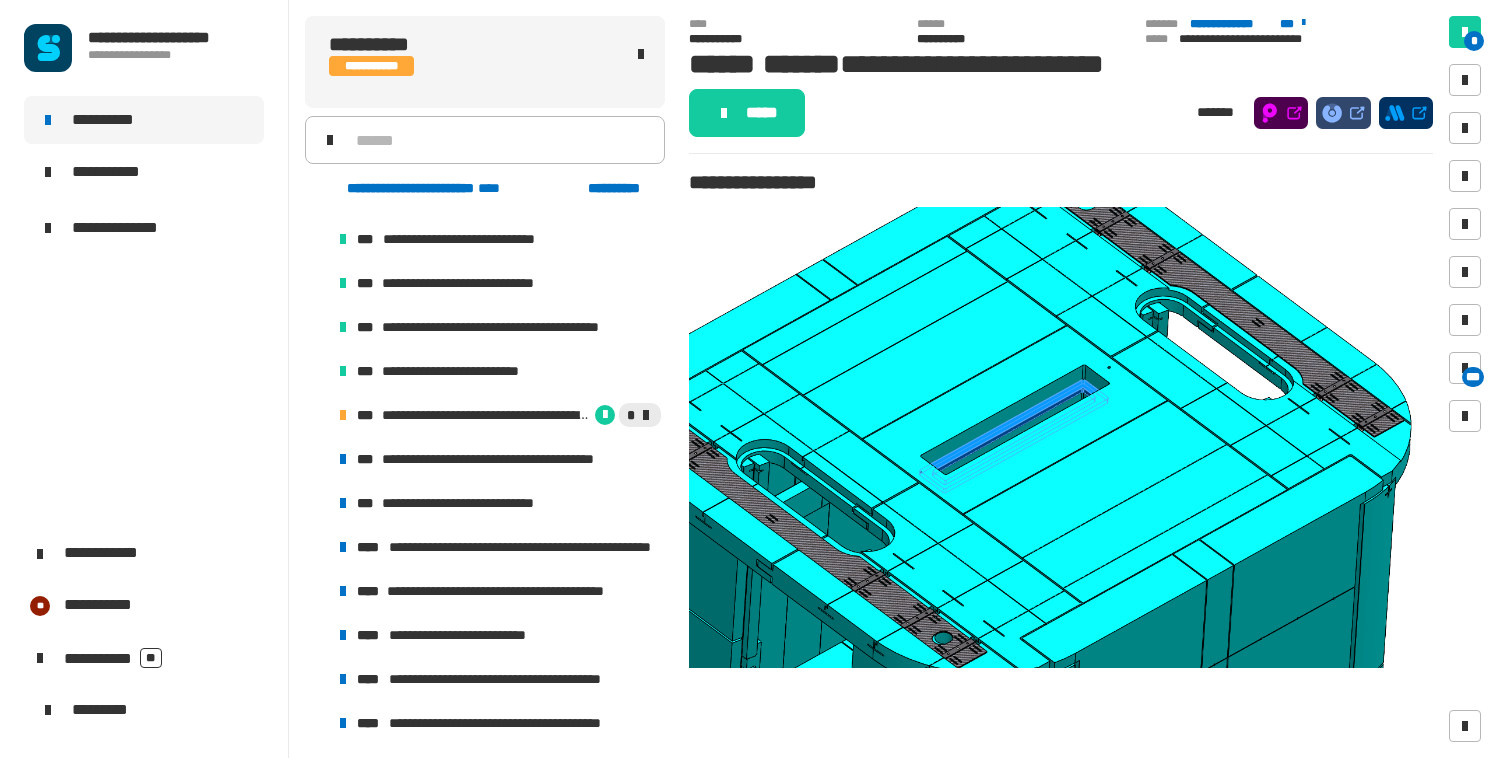 scroll, scrollTop: 1314, scrollLeft: 0, axis: vertical 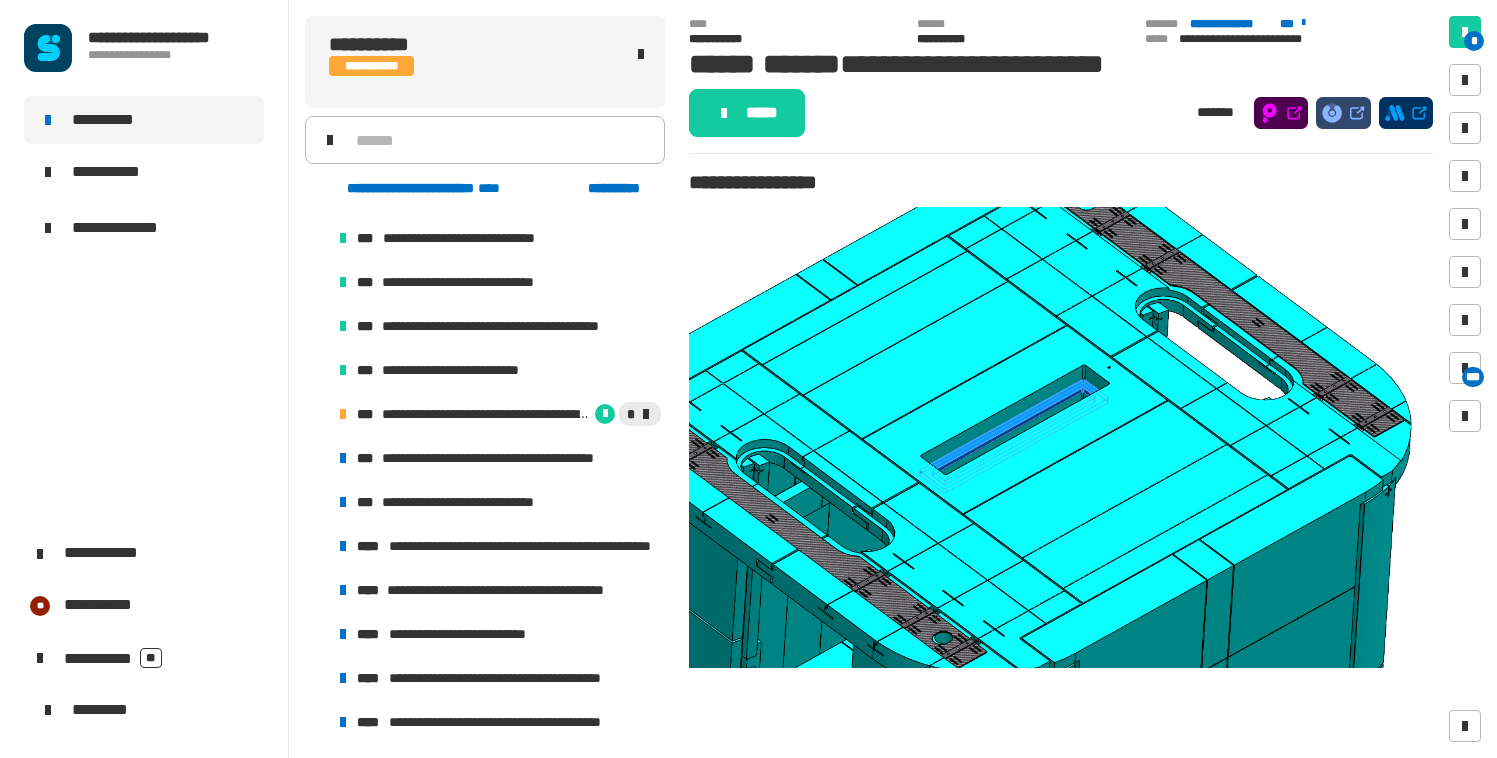 click on "**********" 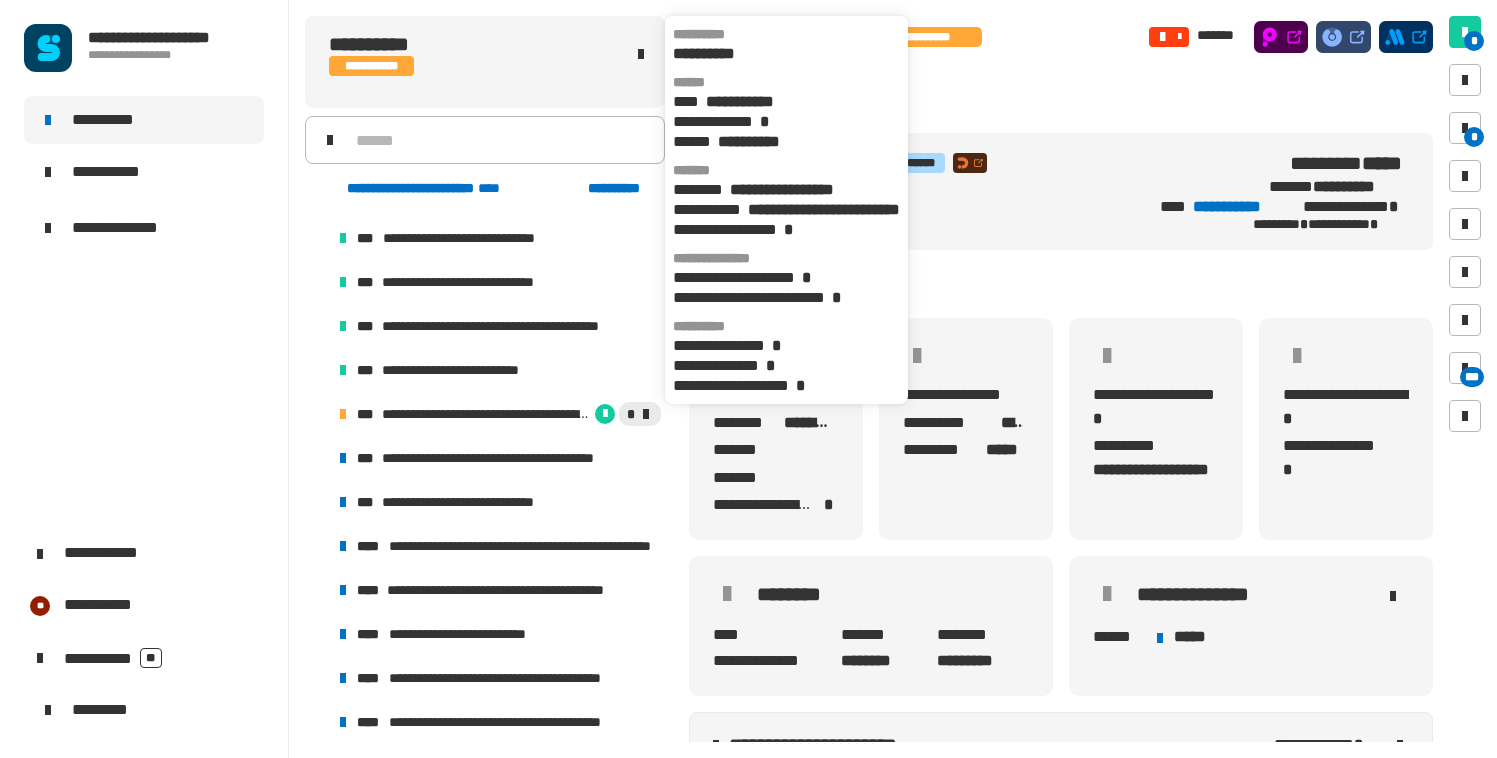 click on "**********" 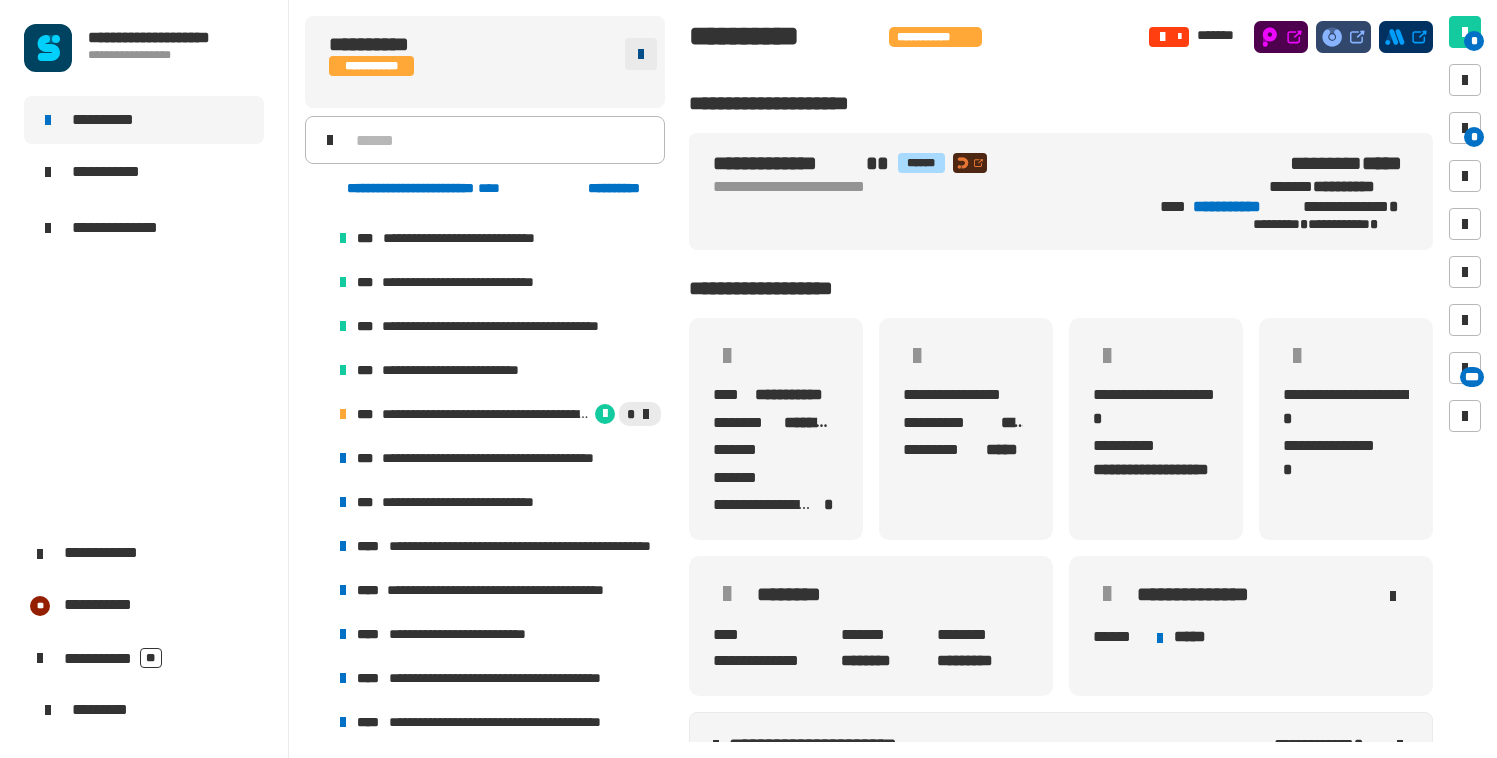 click 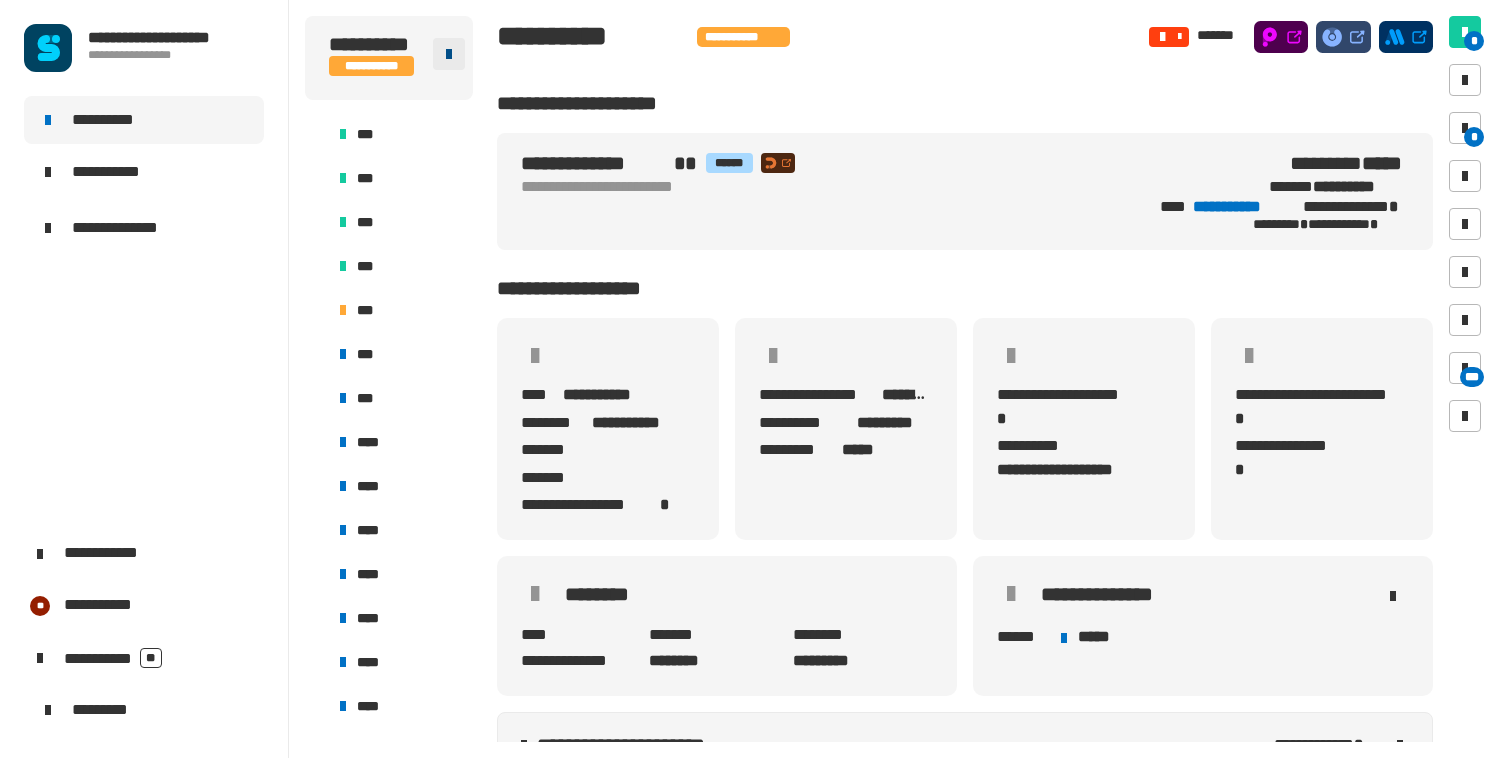 click 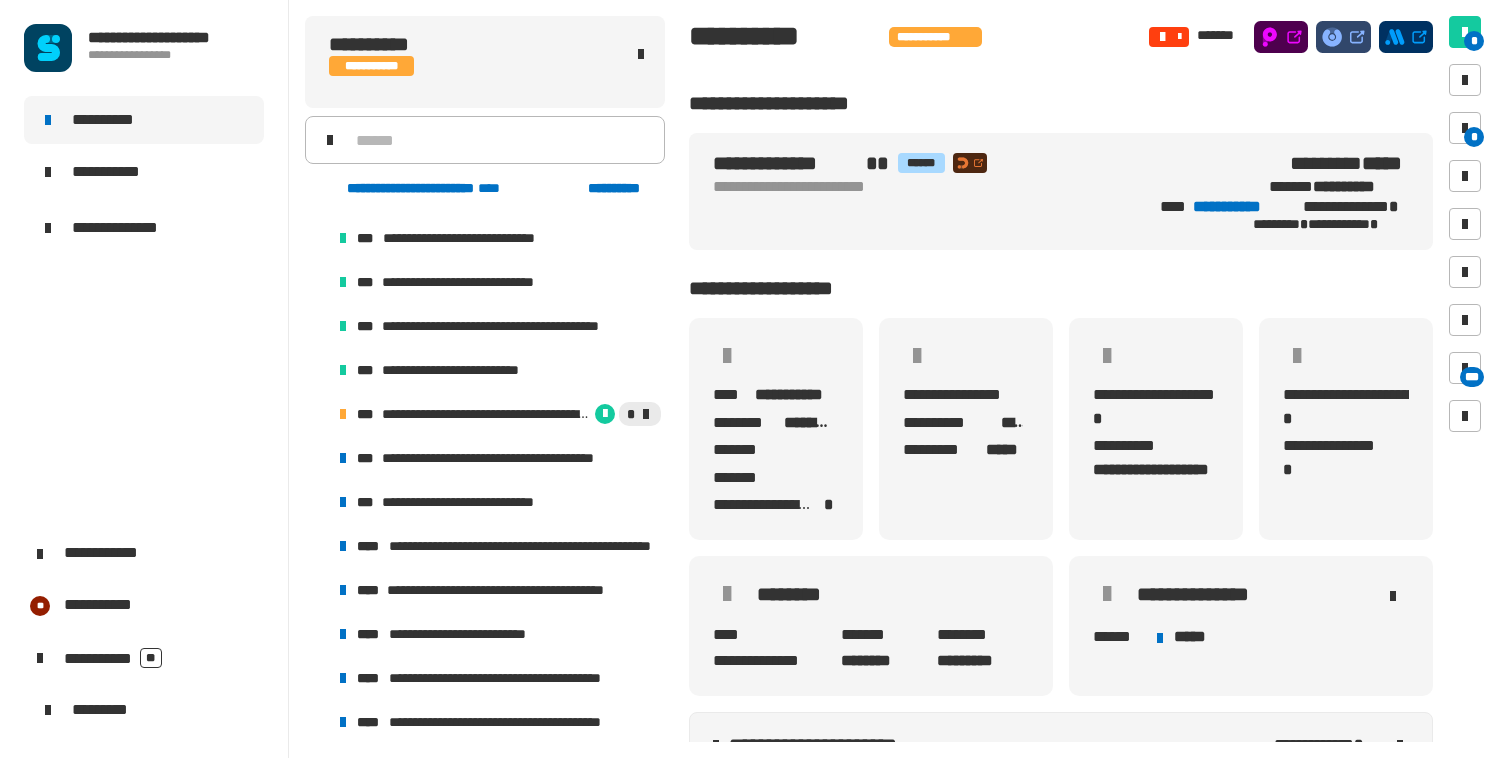 click on "**********" 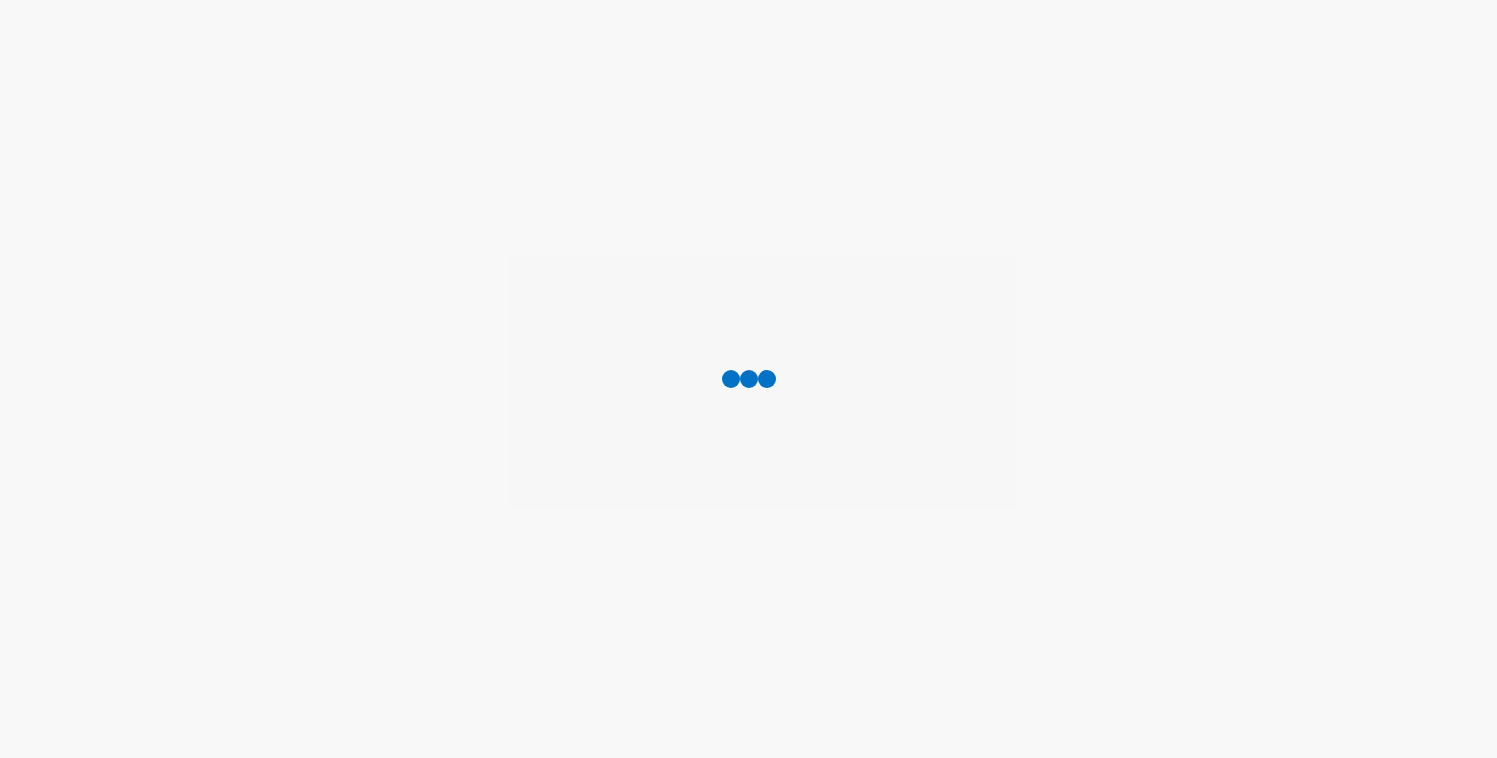 scroll, scrollTop: 0, scrollLeft: 0, axis: both 